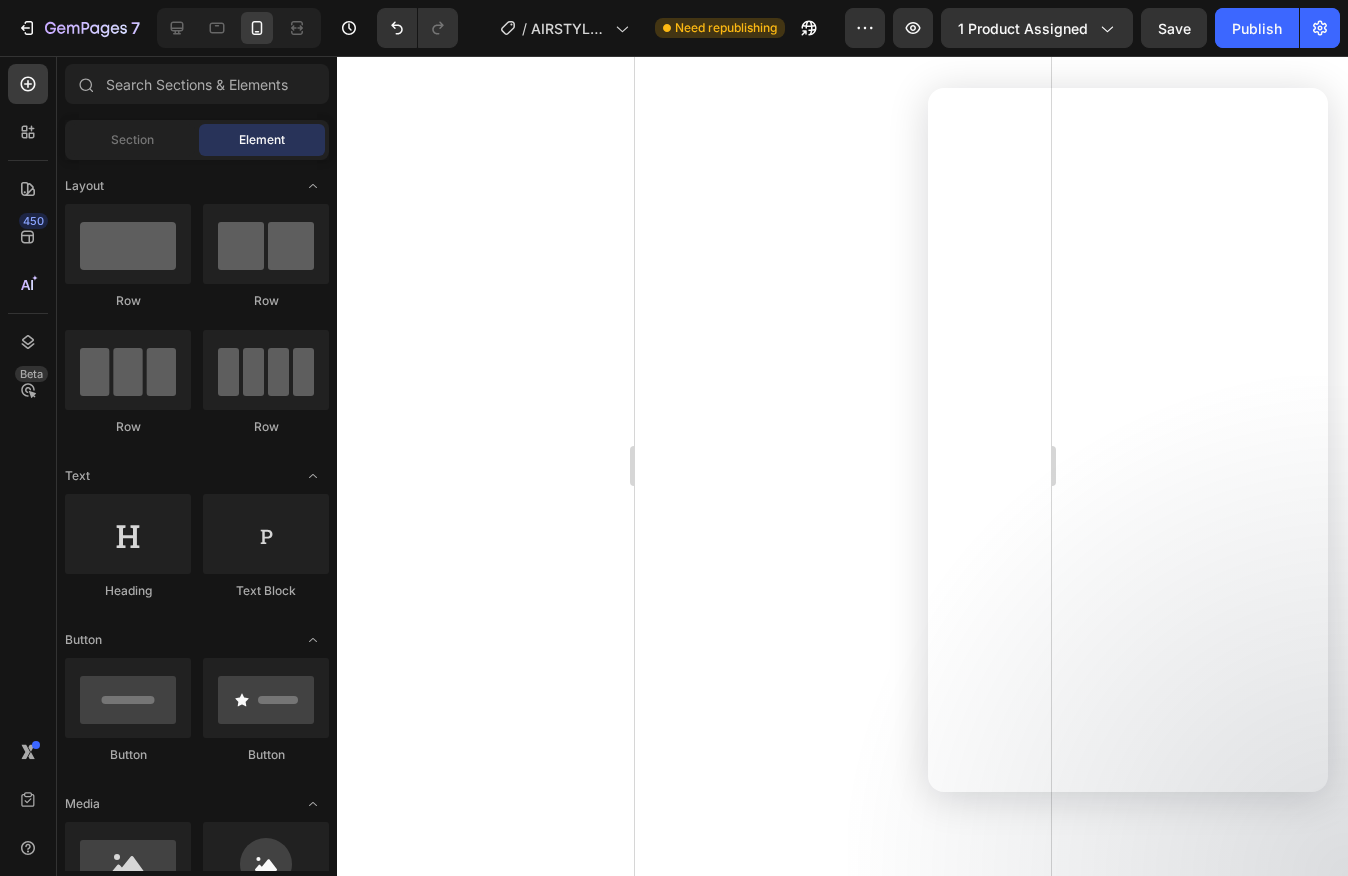 scroll, scrollTop: 0, scrollLeft: 0, axis: both 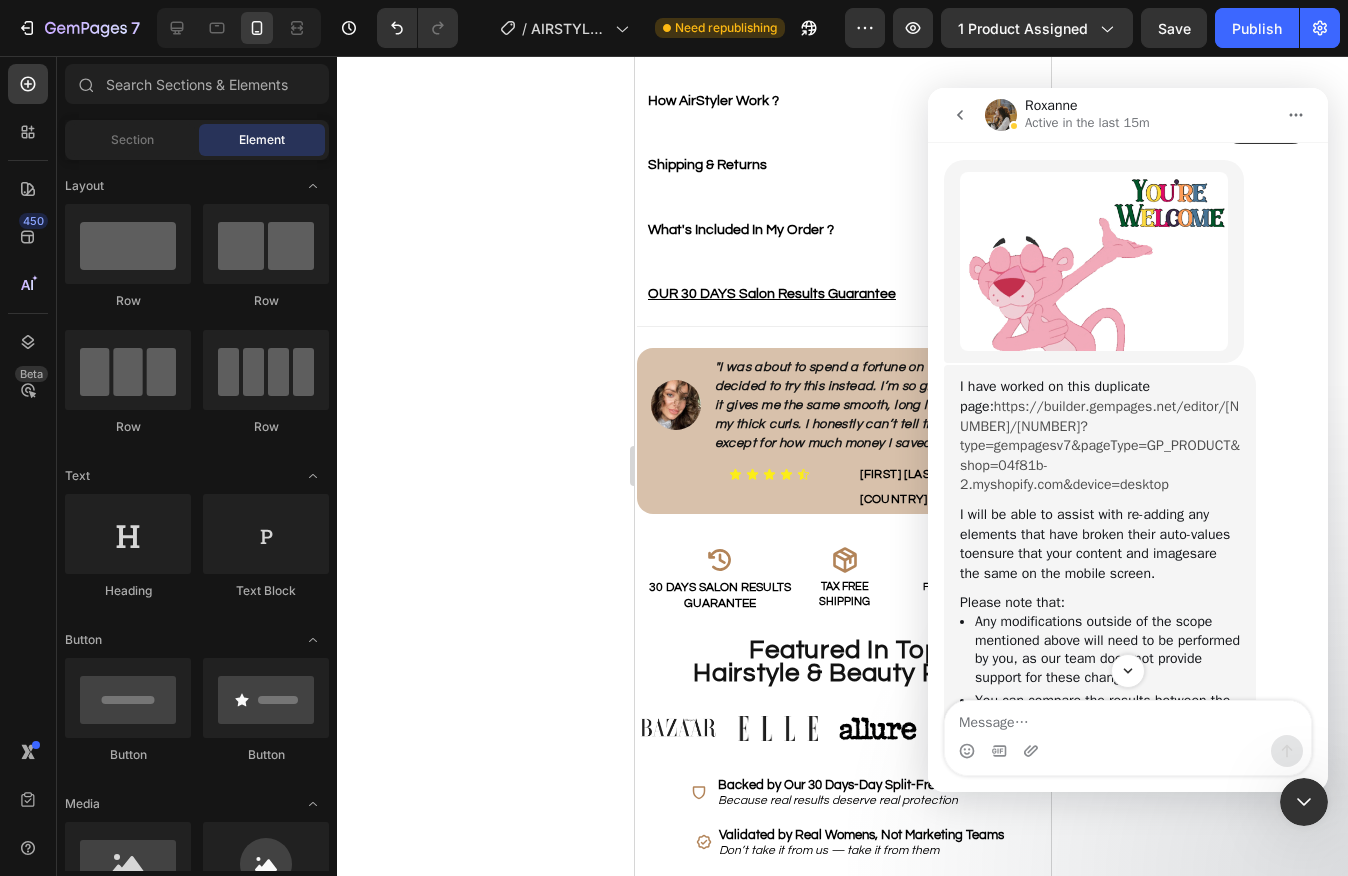 click on "https://builder.gempages.net/editor/512080179003131042/578333831262634770?type=gempagesv7&pageType=GP_PRODUCT&shop=04f81b-2.myshopify.com&device=desktop" at bounding box center [1100, 445] 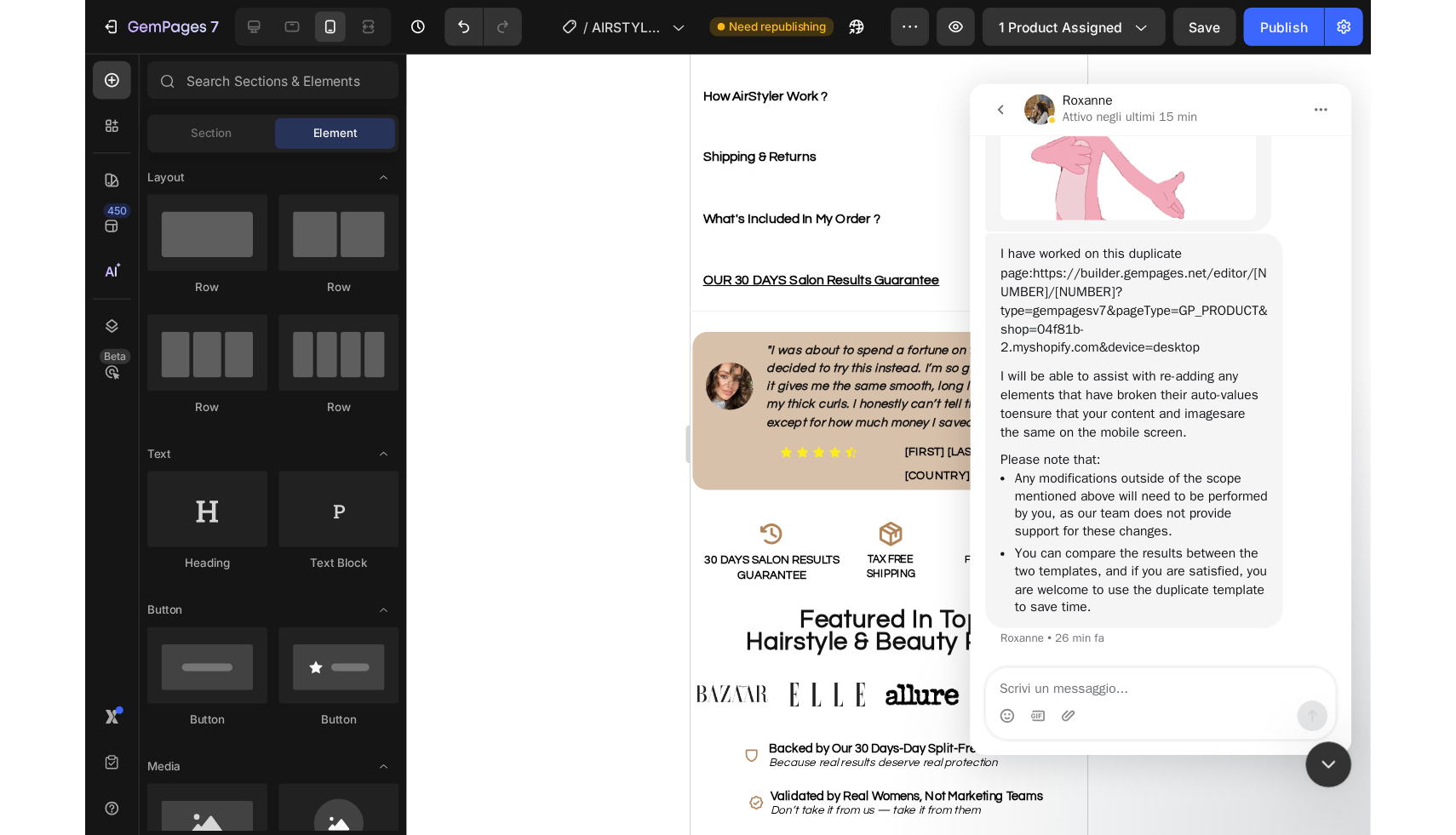 scroll, scrollTop: 3529, scrollLeft: 0, axis: vertical 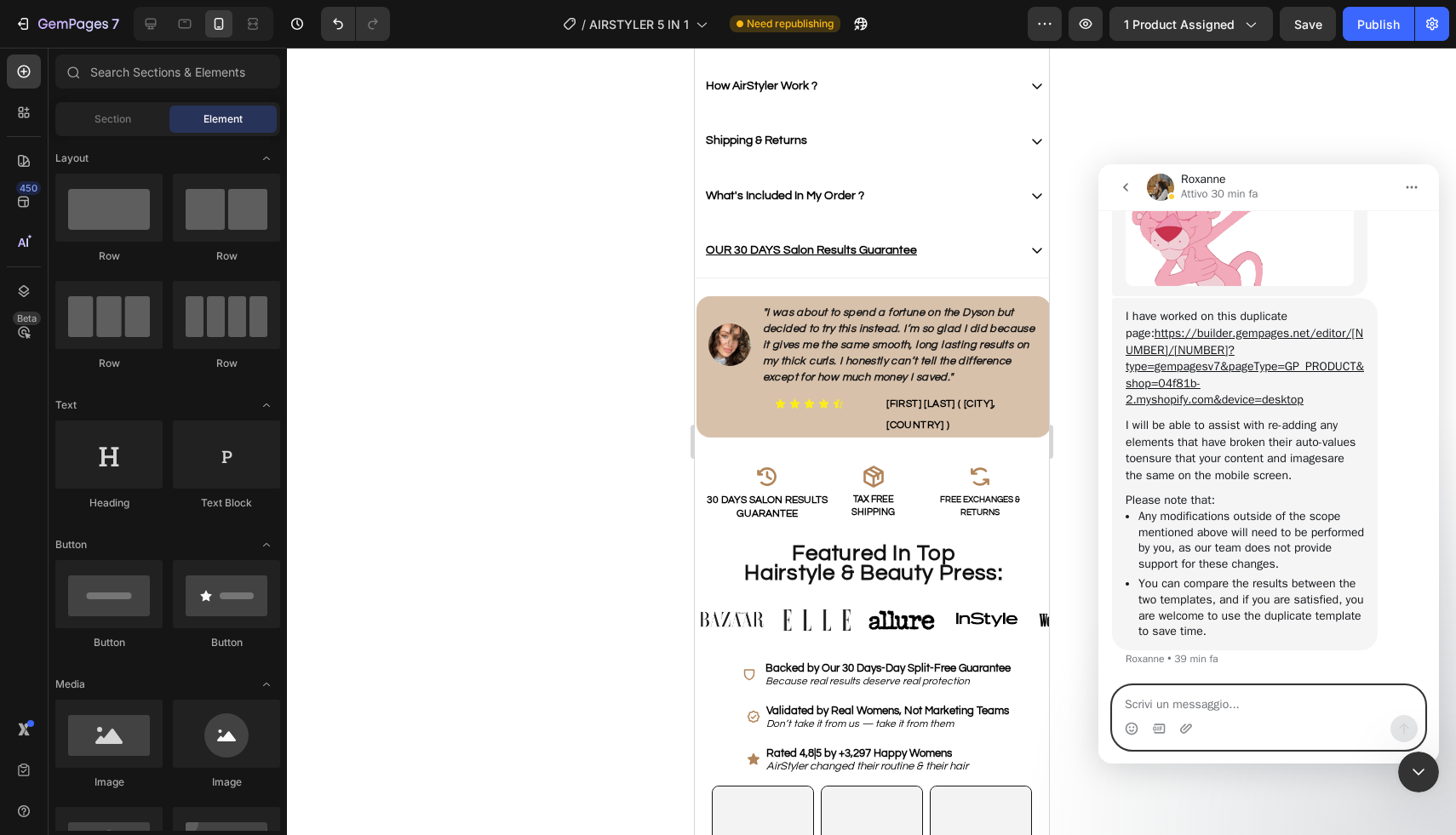 click at bounding box center (1269, 701) 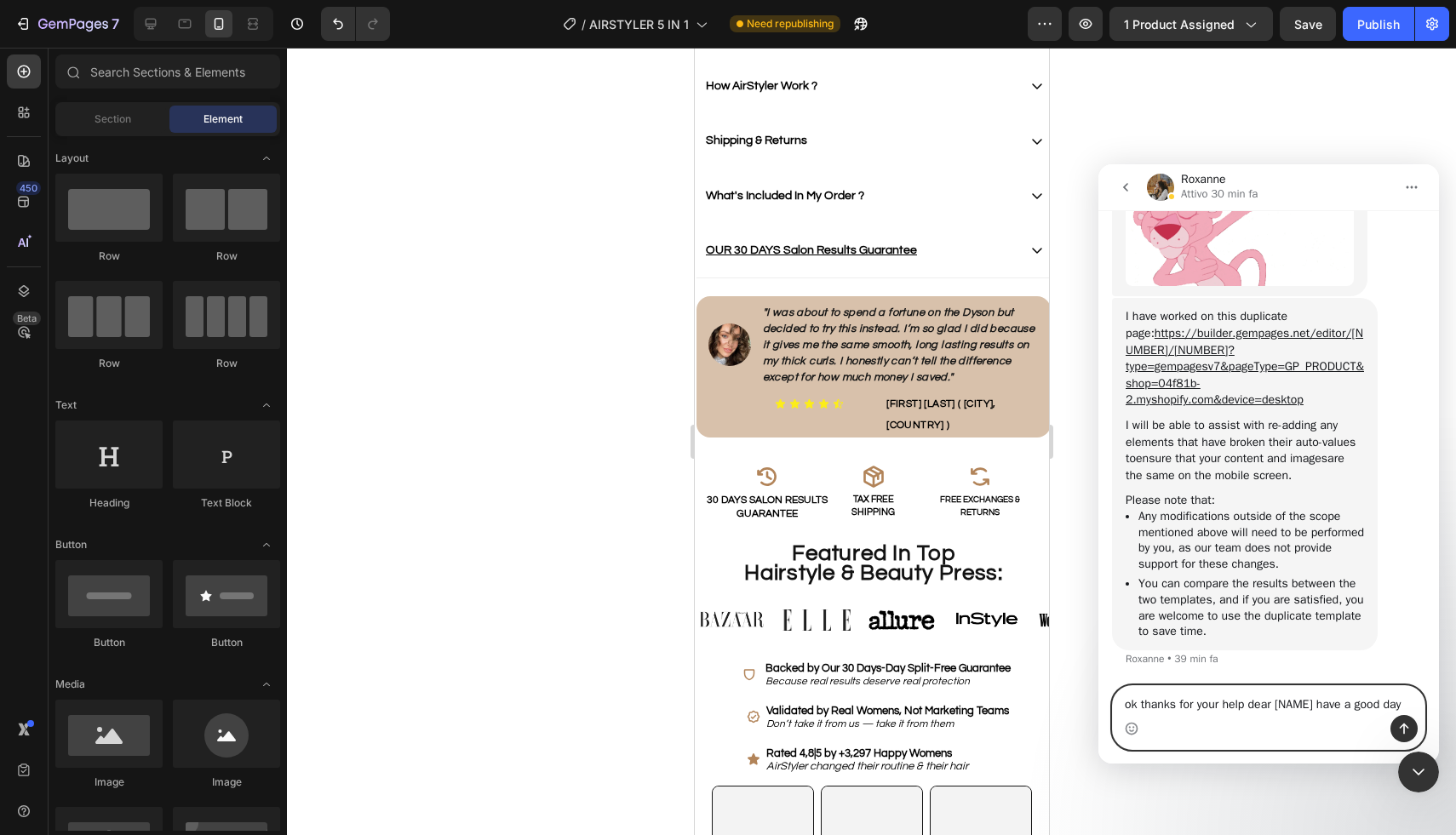 scroll, scrollTop: 3550, scrollLeft: 0, axis: vertical 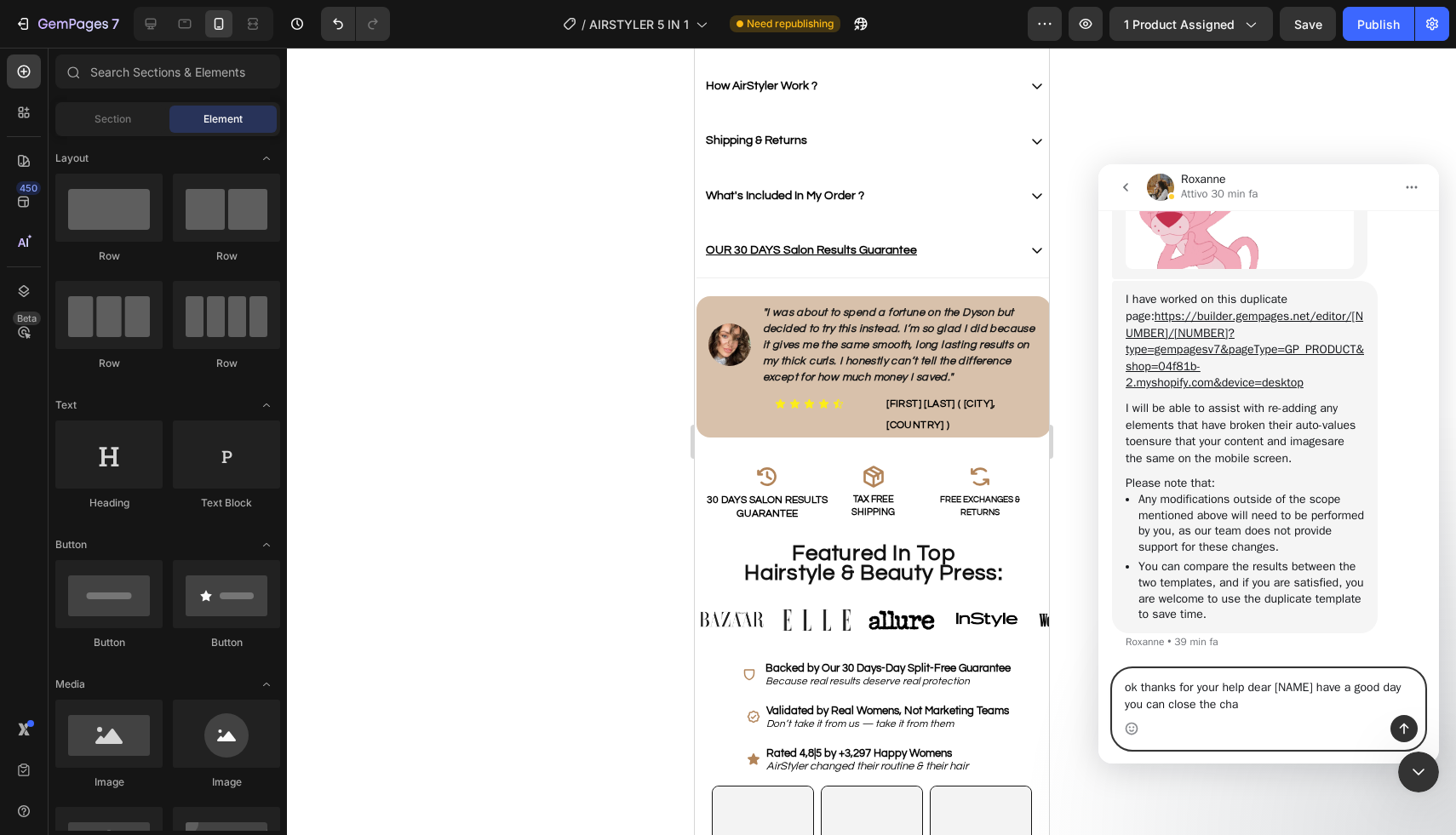 type on "ok thanks for your help dear roxanne have a good day you can close the chat" 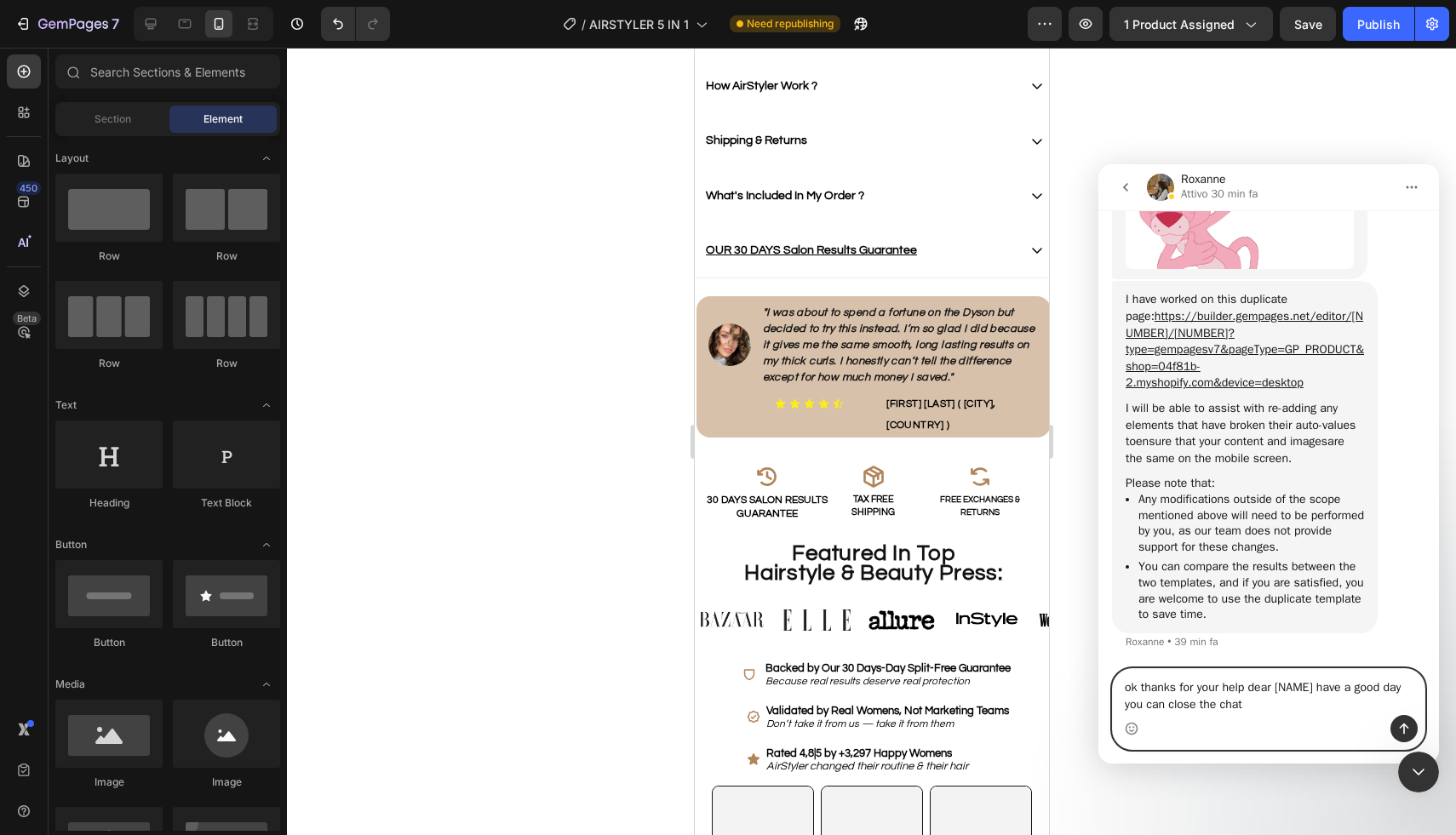 type 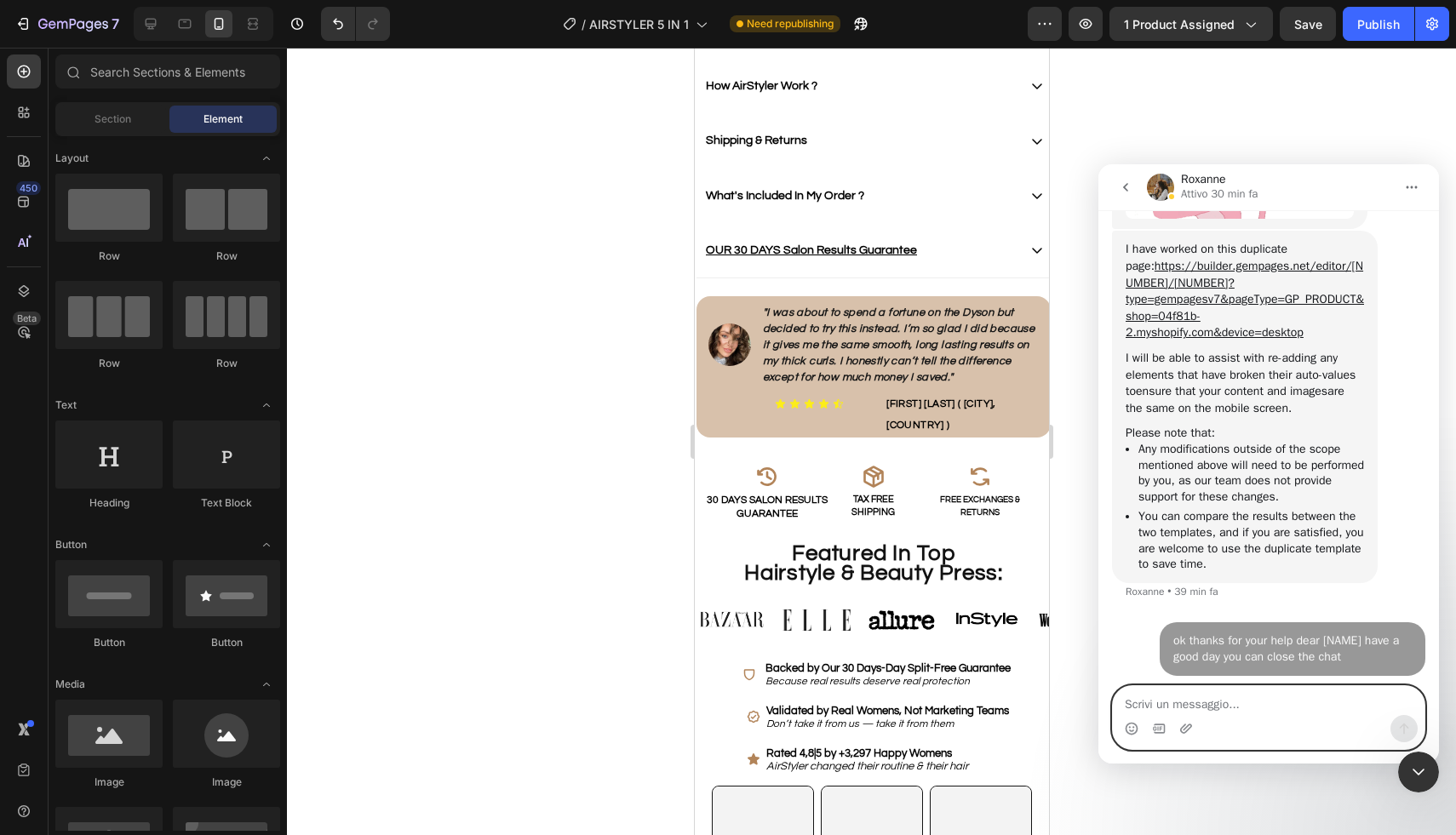 scroll, scrollTop: 3600, scrollLeft: 0, axis: vertical 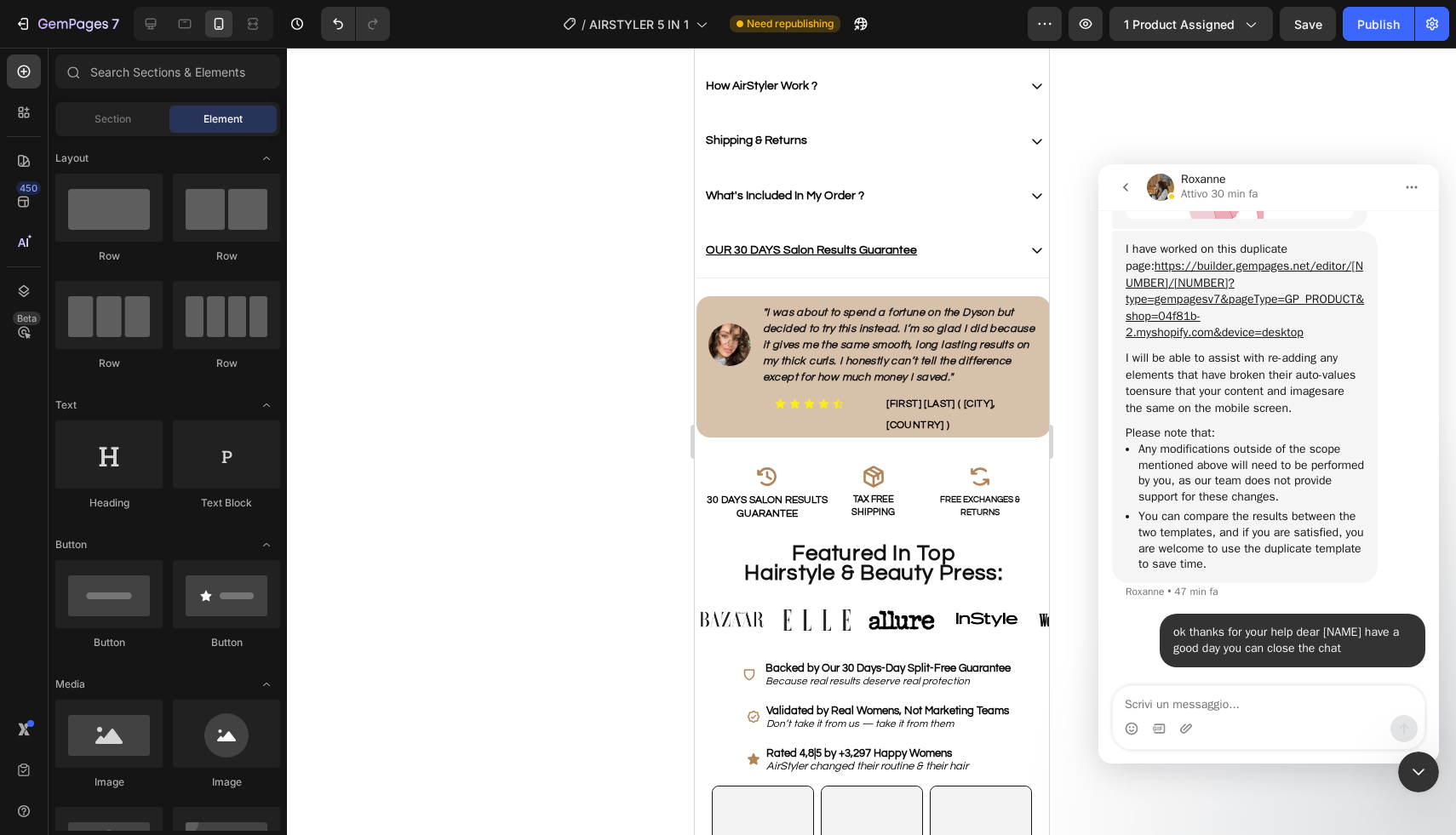 click 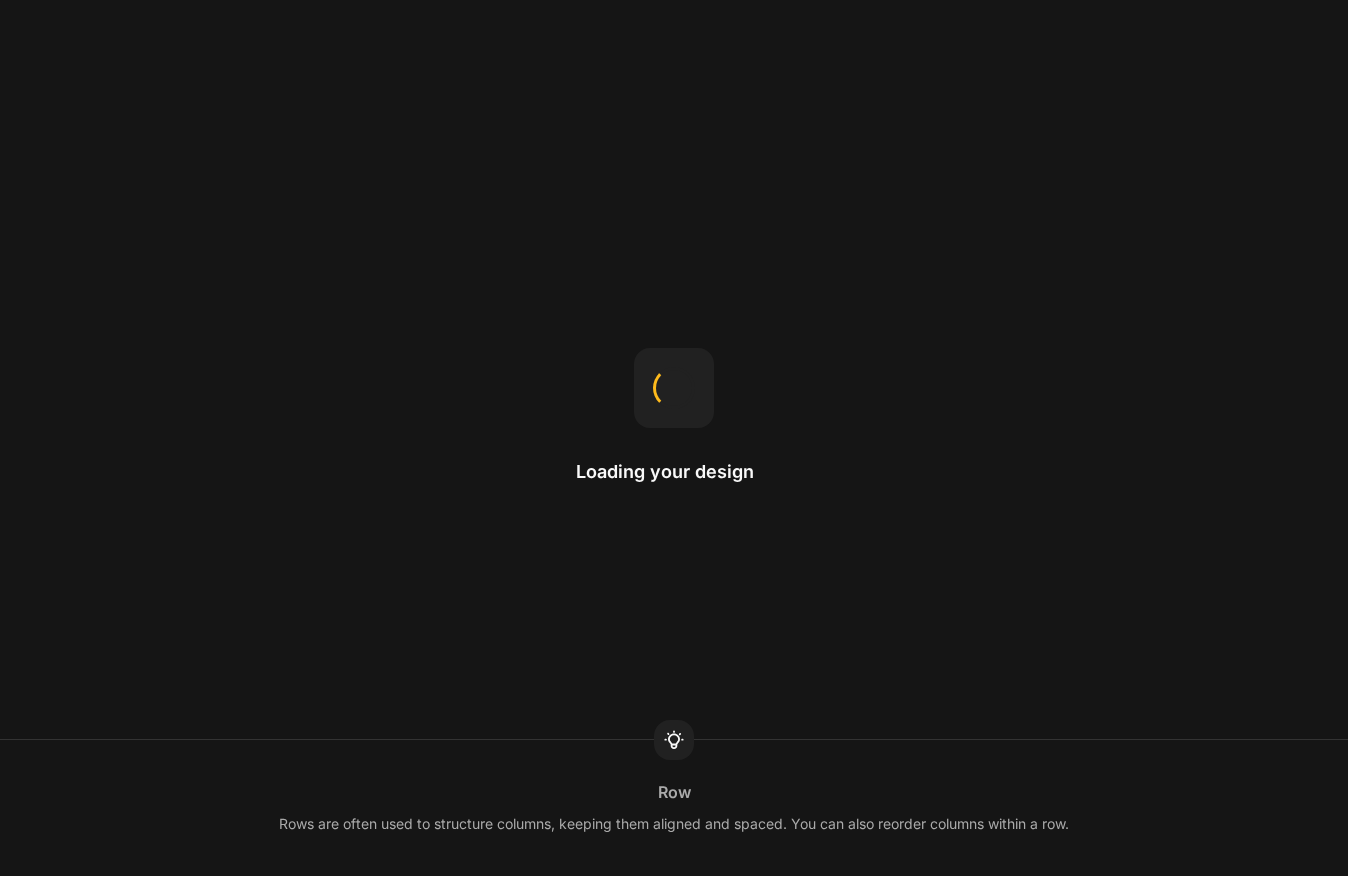 scroll, scrollTop: 0, scrollLeft: 0, axis: both 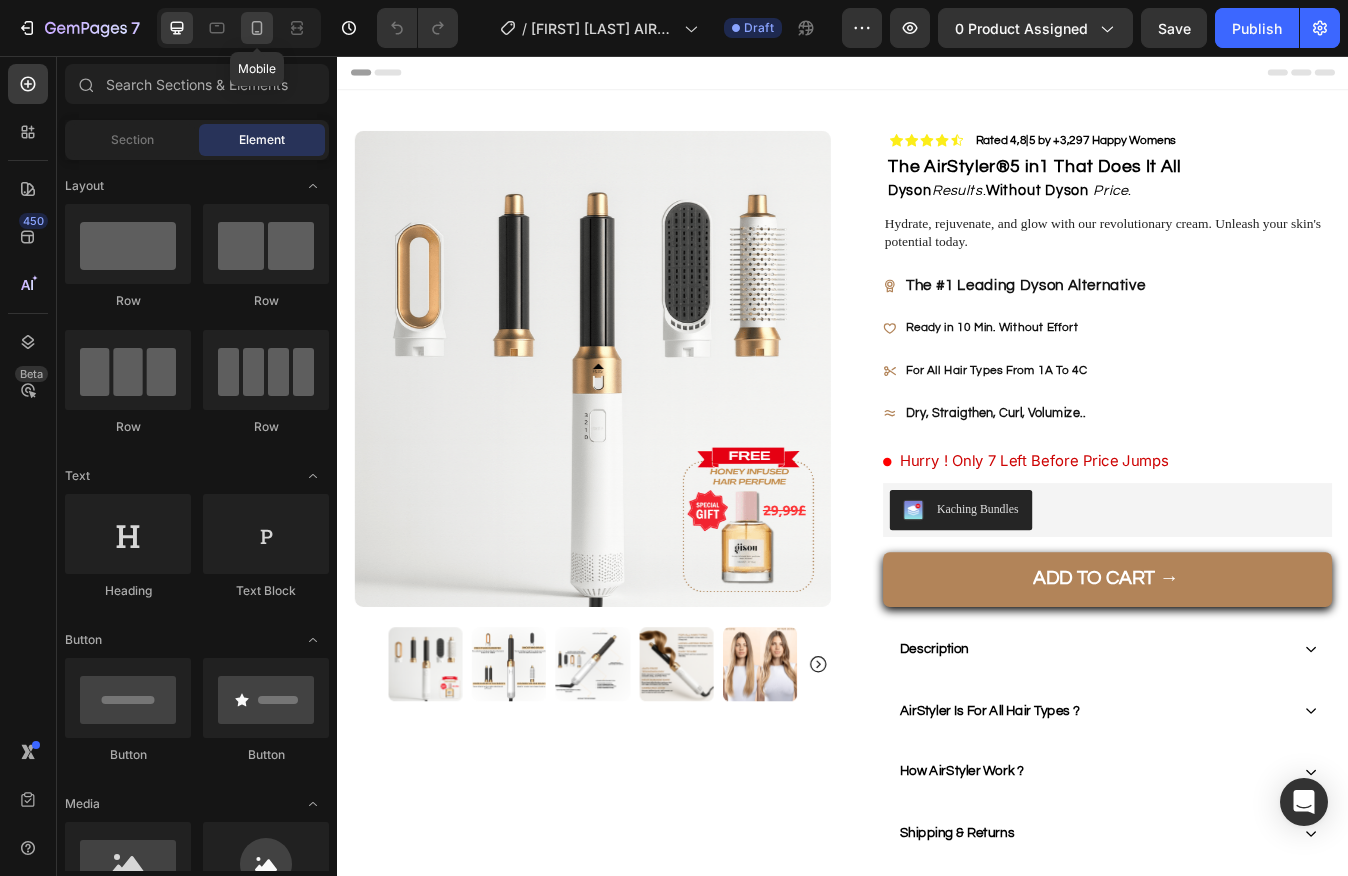 click 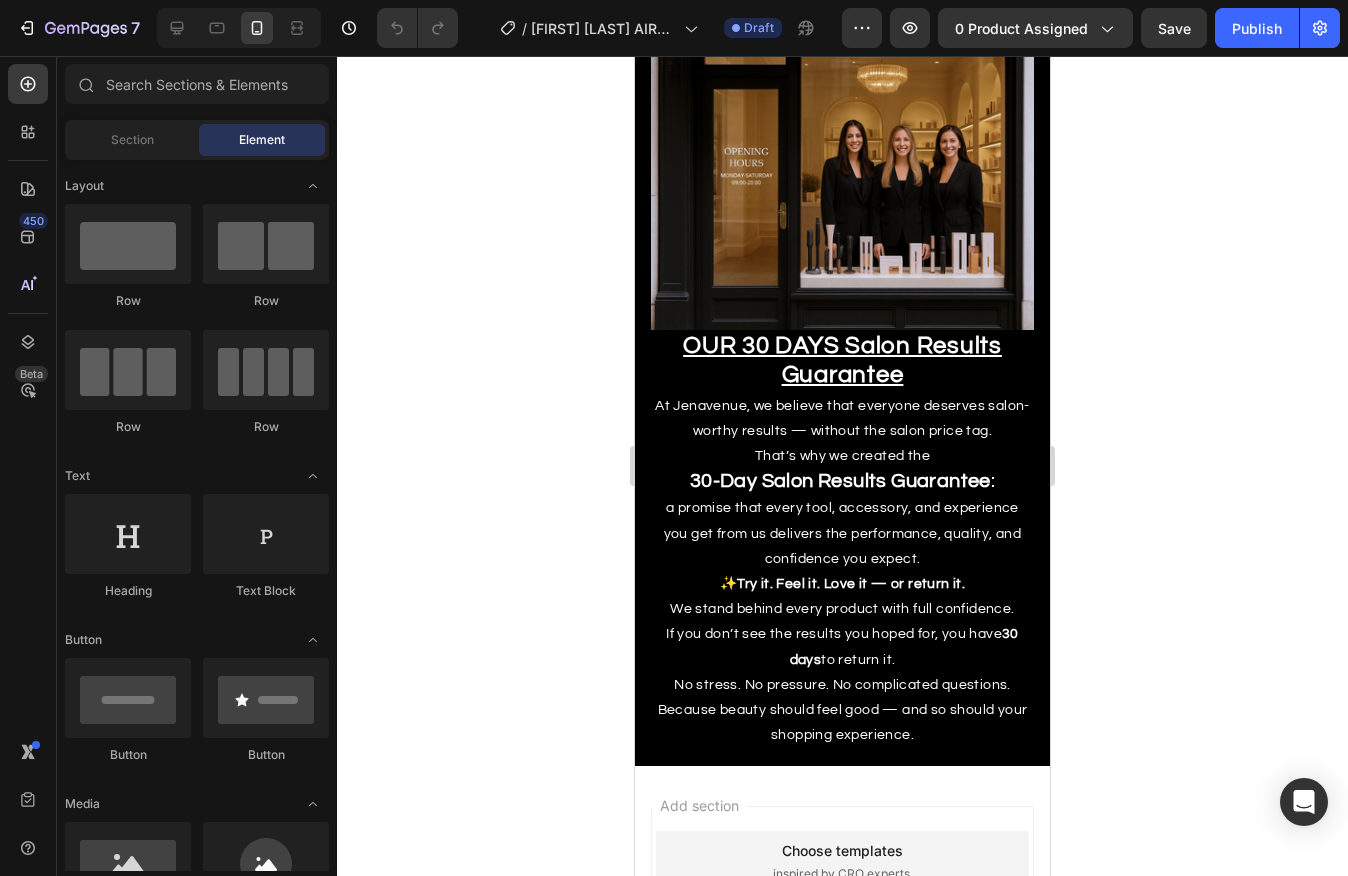 scroll, scrollTop: 4796, scrollLeft: 0, axis: vertical 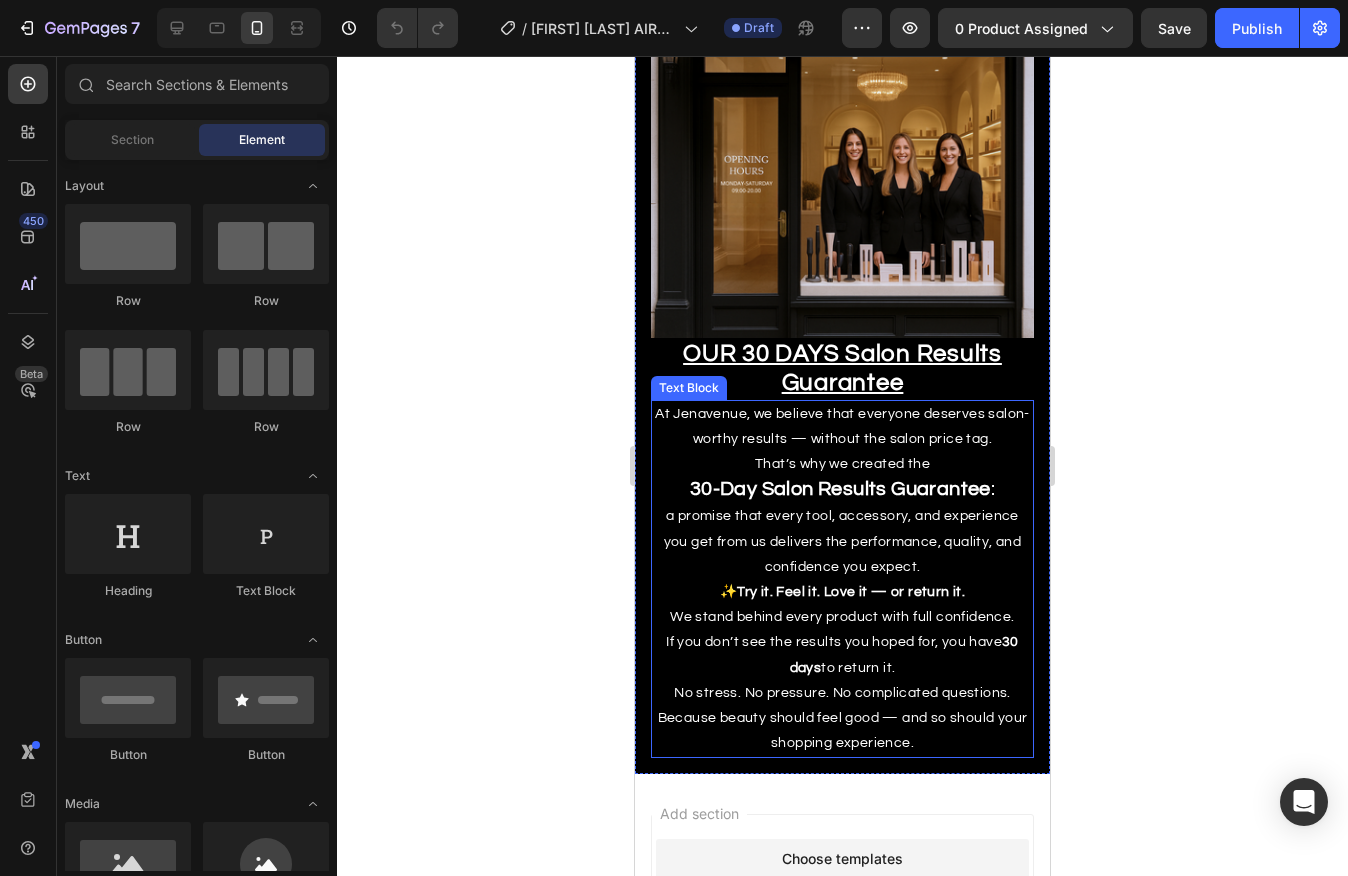 click on "We stand behind every product with full confidence. If you don’t see the results you hoped for, you have  30 days  to return it. No stress. No pressure. No complicated questions." at bounding box center [842, 655] 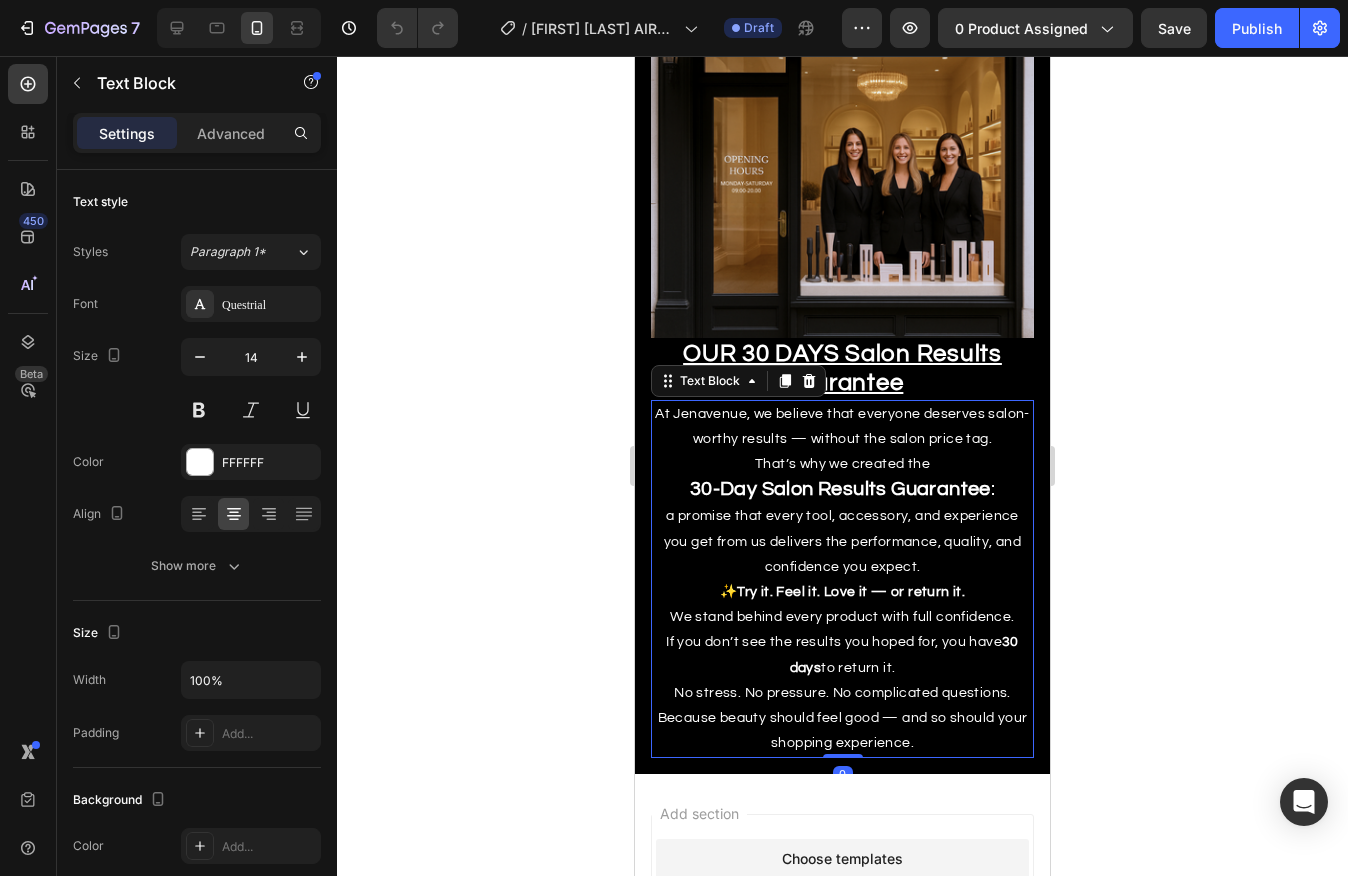 click on "We stand behind every product with full confidence. If you don’t see the results you hoped for, you have  30 days  to return it. No stress. No pressure. No complicated questions." at bounding box center (842, 655) 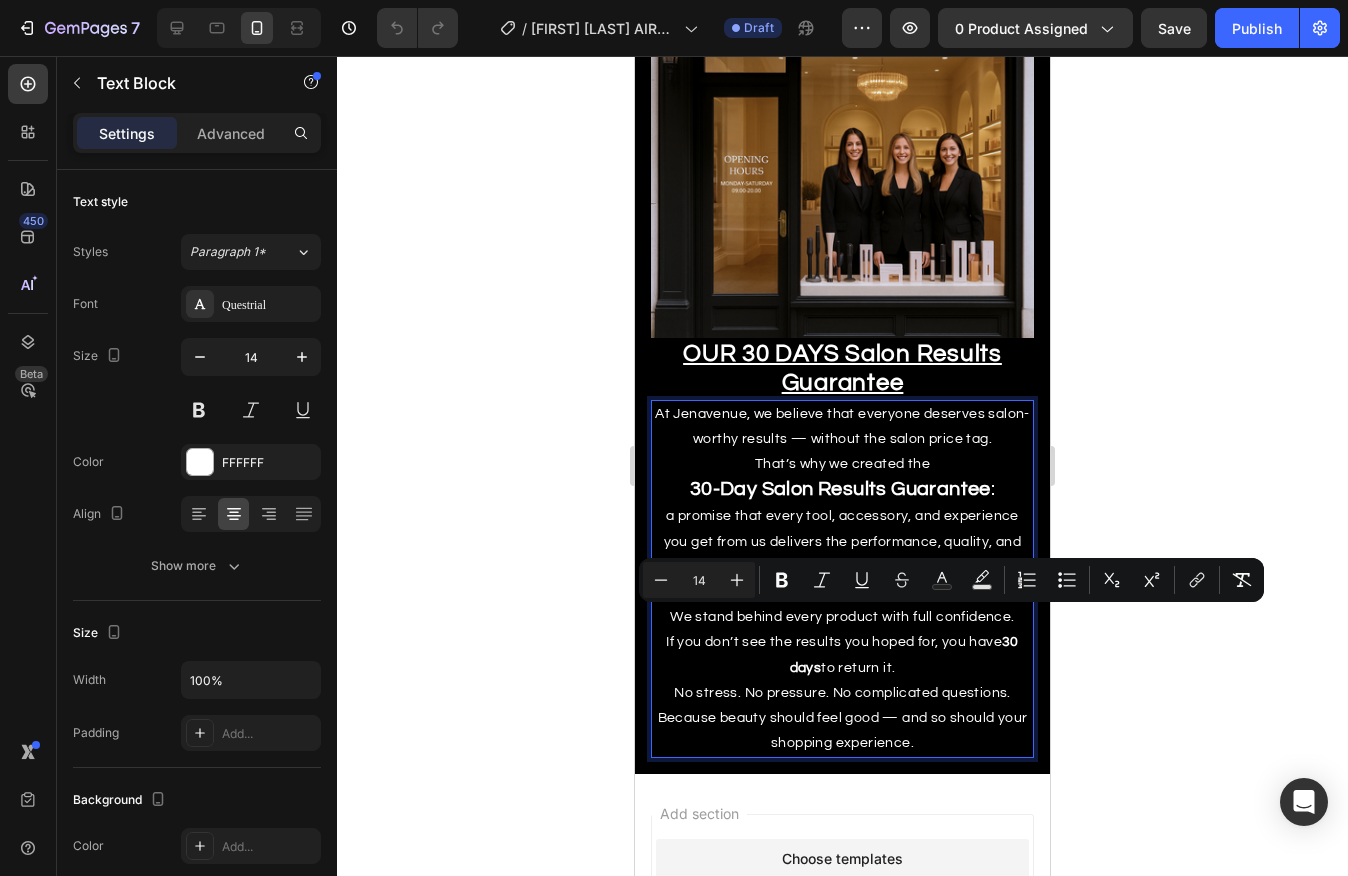 drag, startPoint x: 907, startPoint y: 668, endPoint x: 652, endPoint y: 616, distance: 260.24796 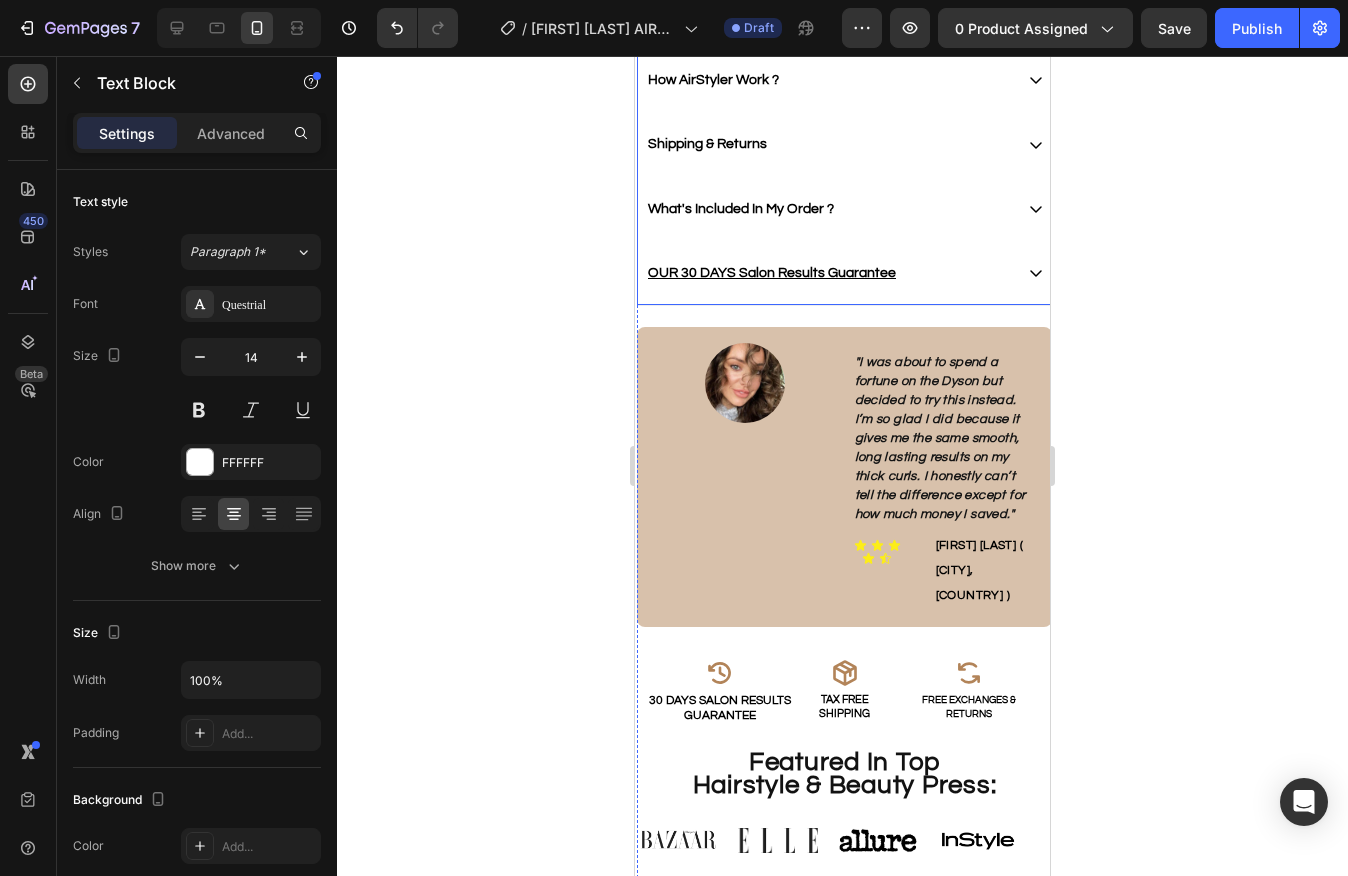 scroll, scrollTop: 1075, scrollLeft: 0, axis: vertical 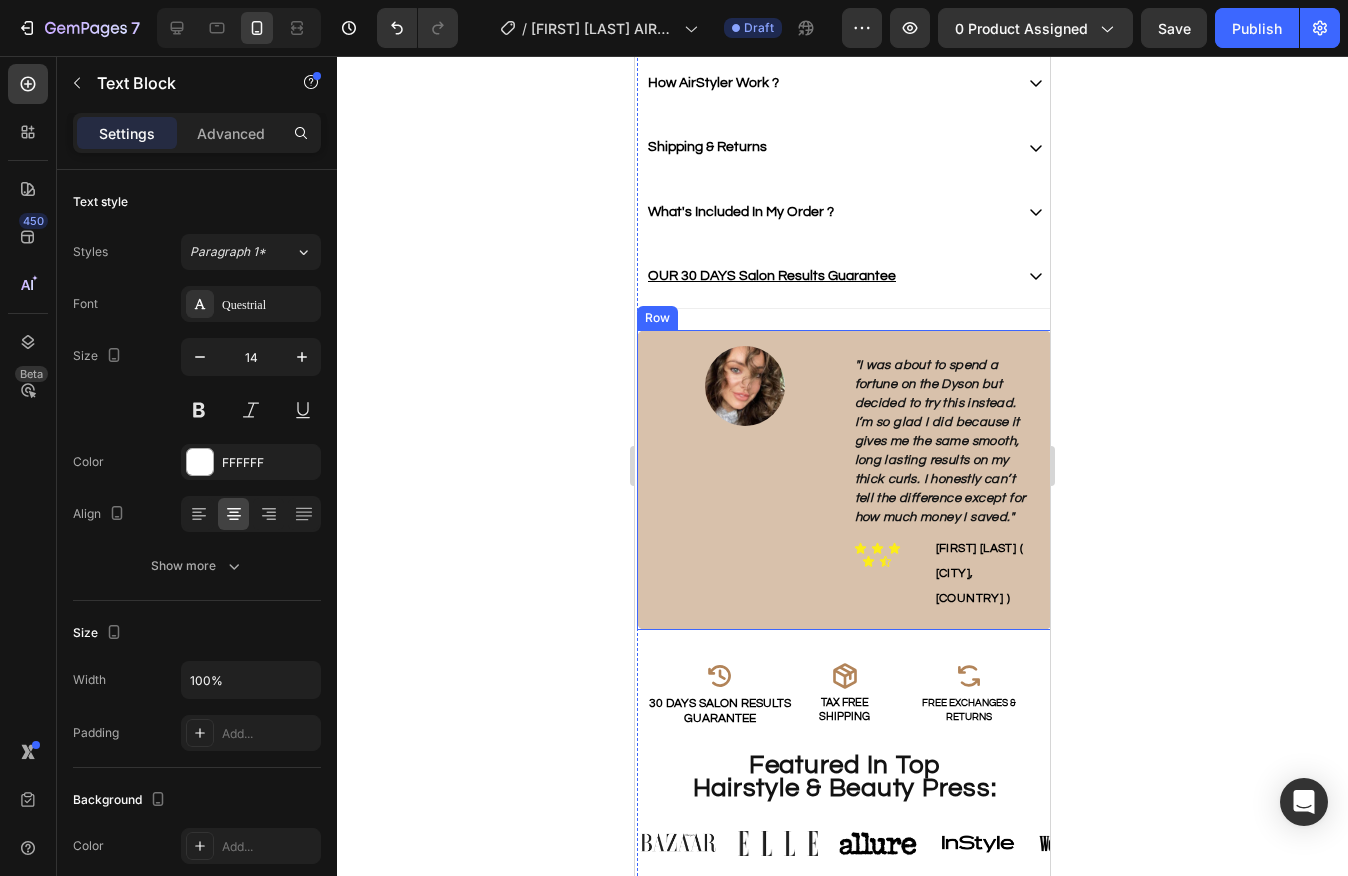 click on "Image" at bounding box center [745, 480] 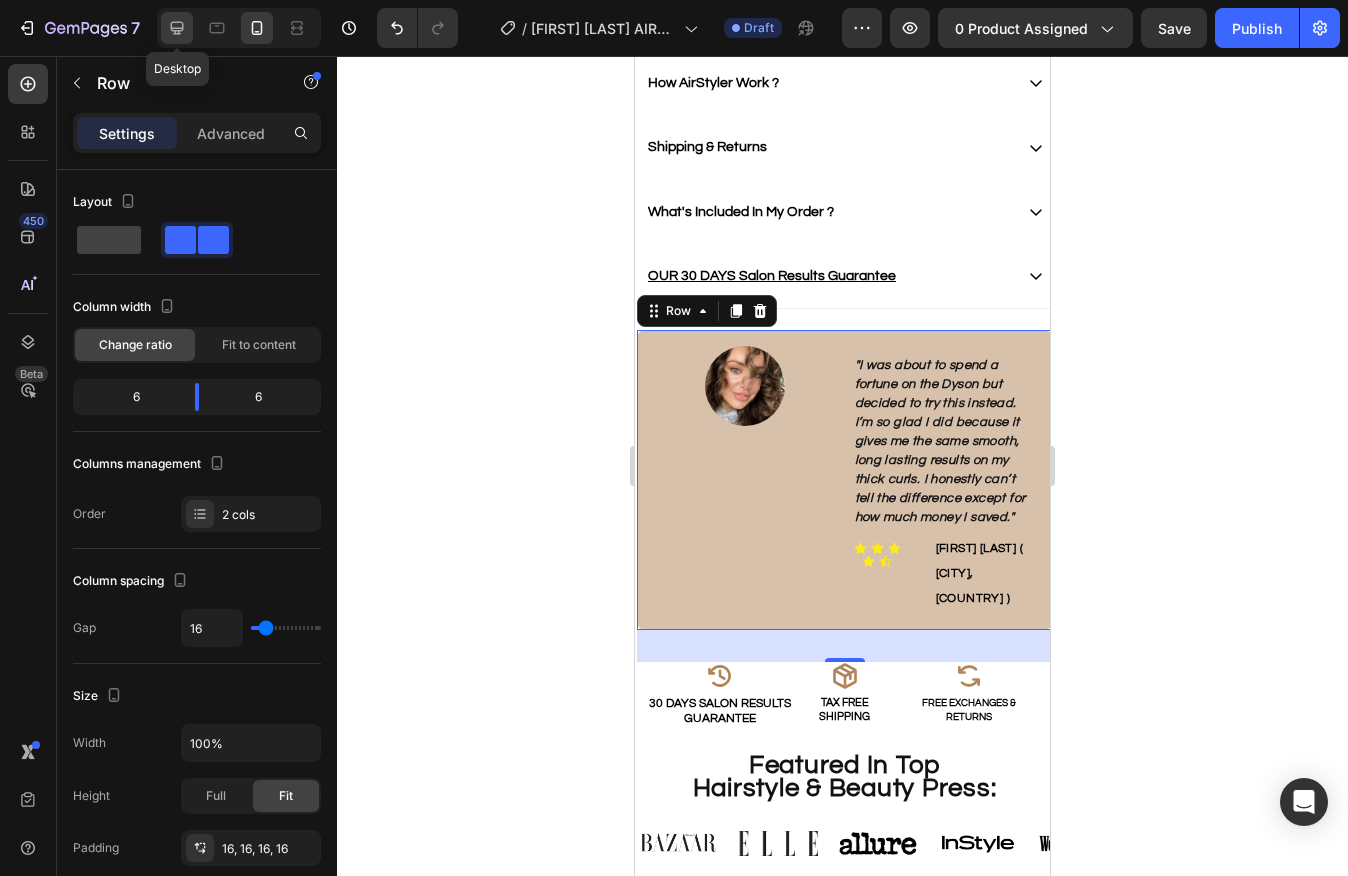 click 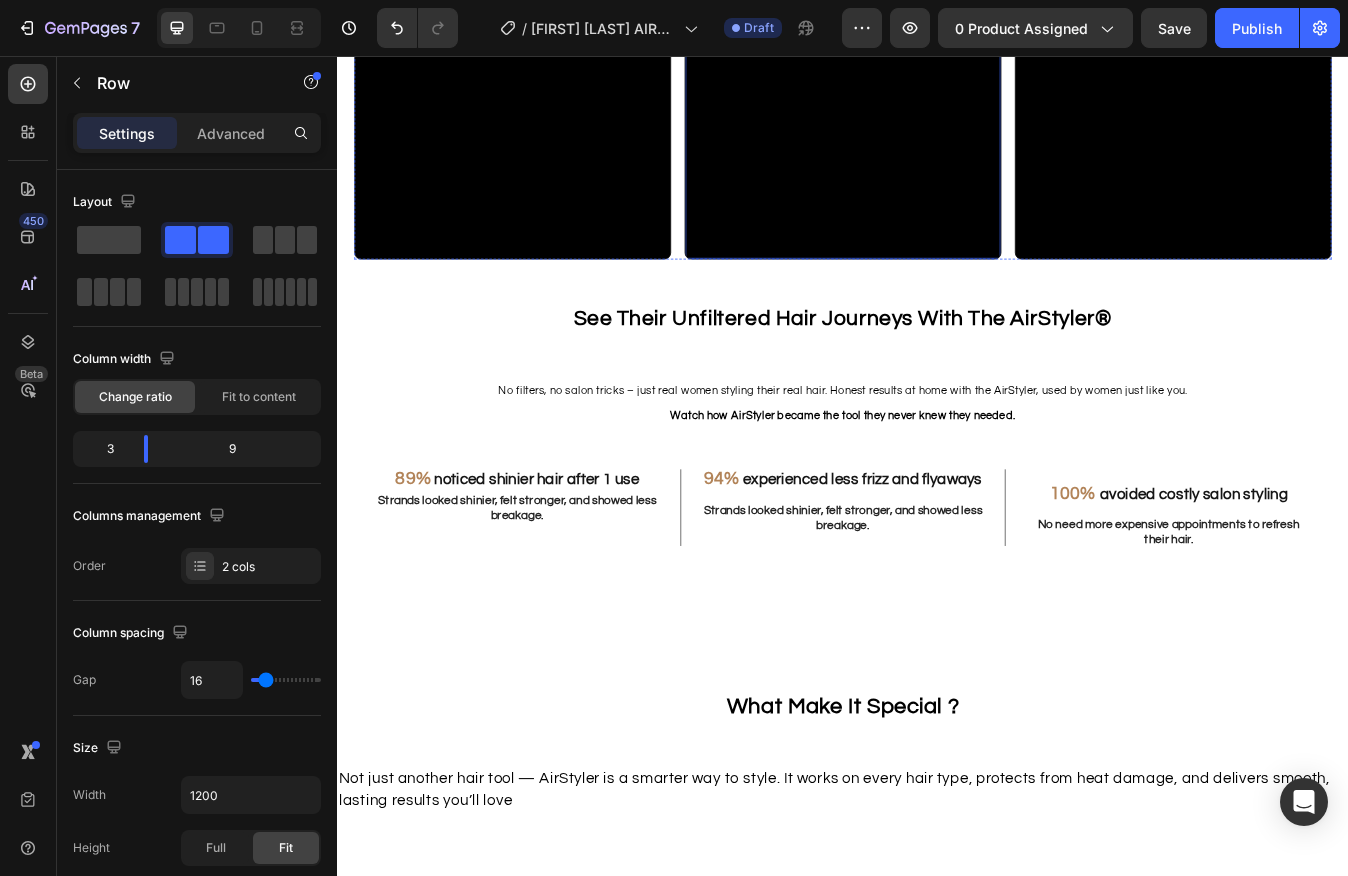 scroll, scrollTop: 2455, scrollLeft: 0, axis: vertical 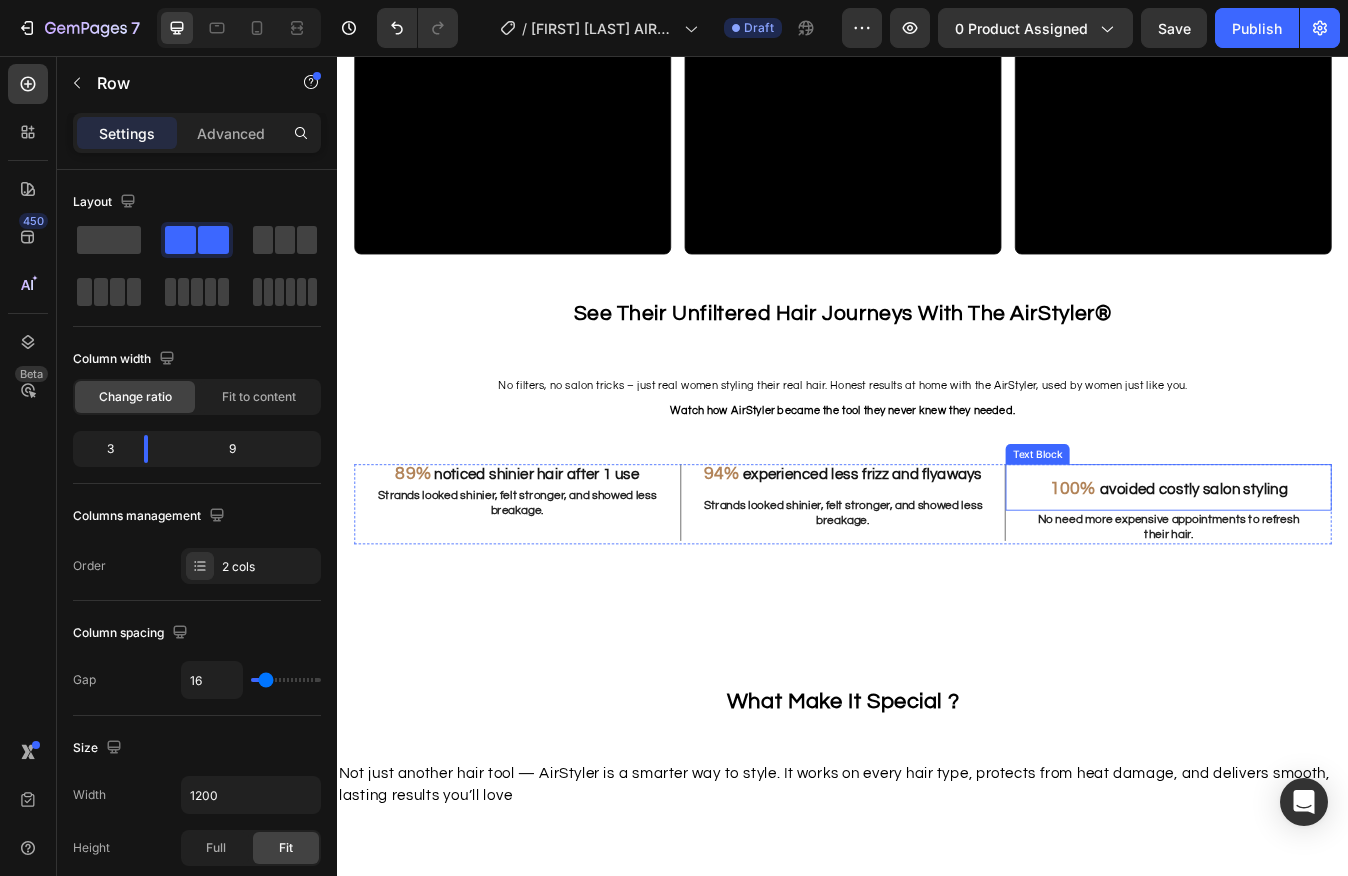 click on "100%   avoided costly salon styling" at bounding box center (1323, 568) 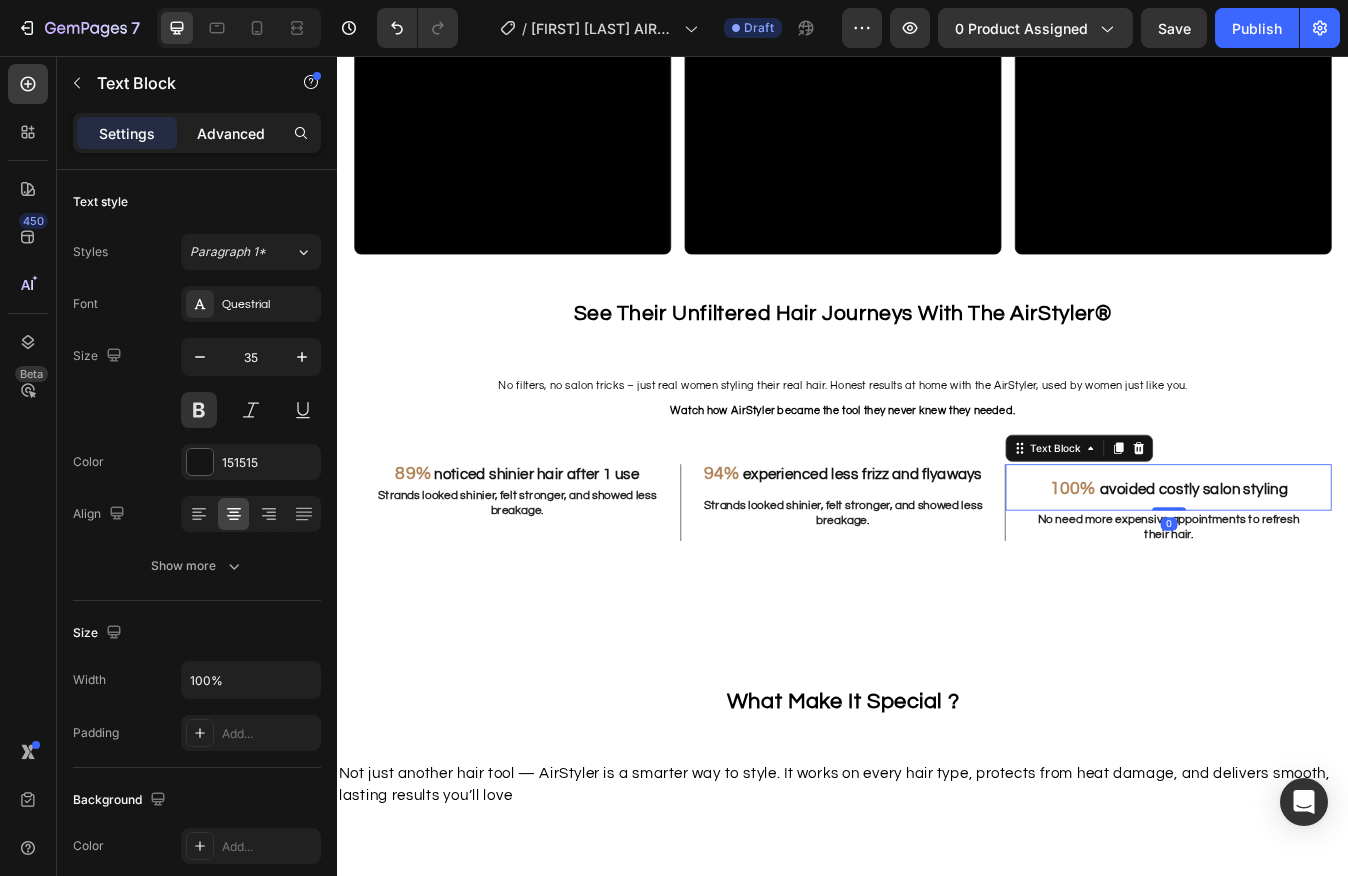 click on "Advanced" at bounding box center [231, 133] 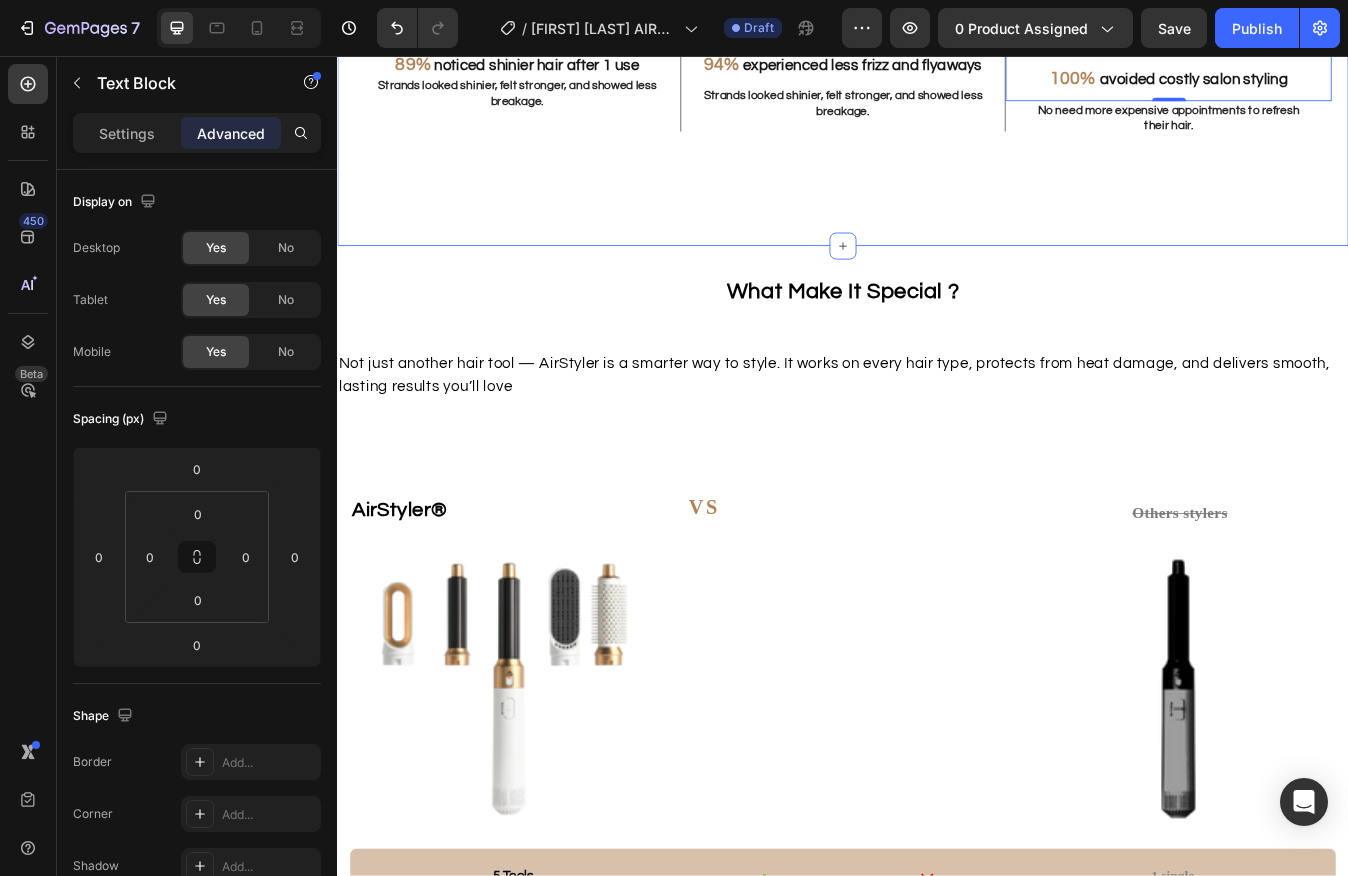 scroll, scrollTop: 2944, scrollLeft: 0, axis: vertical 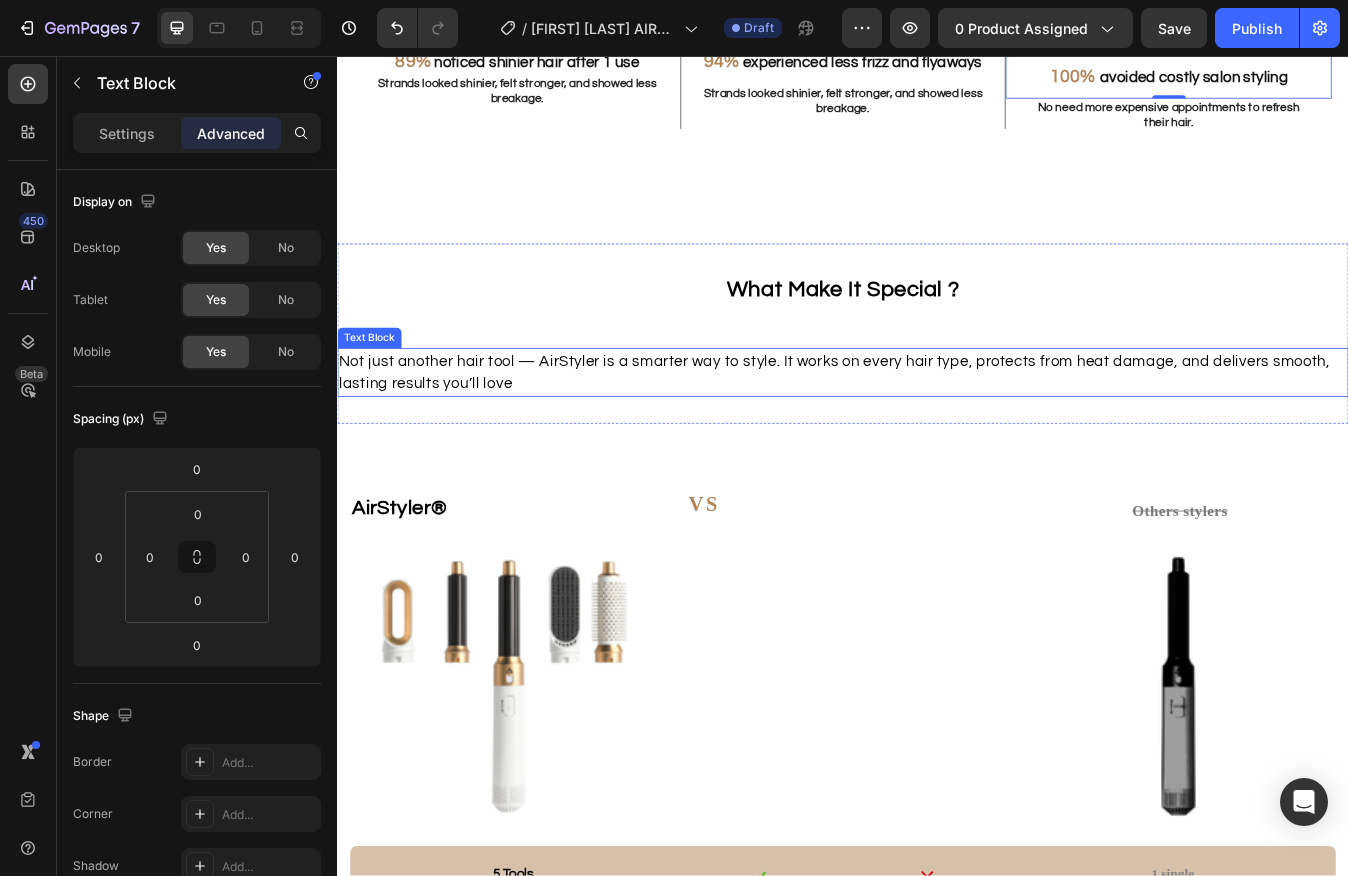 click on "Not just another hair tool — AirStyler is a smarter way to style. It works on every hair type, protects from heat damage, and delivers smooth, lasting results you’ll love" at bounding box center (937, 432) 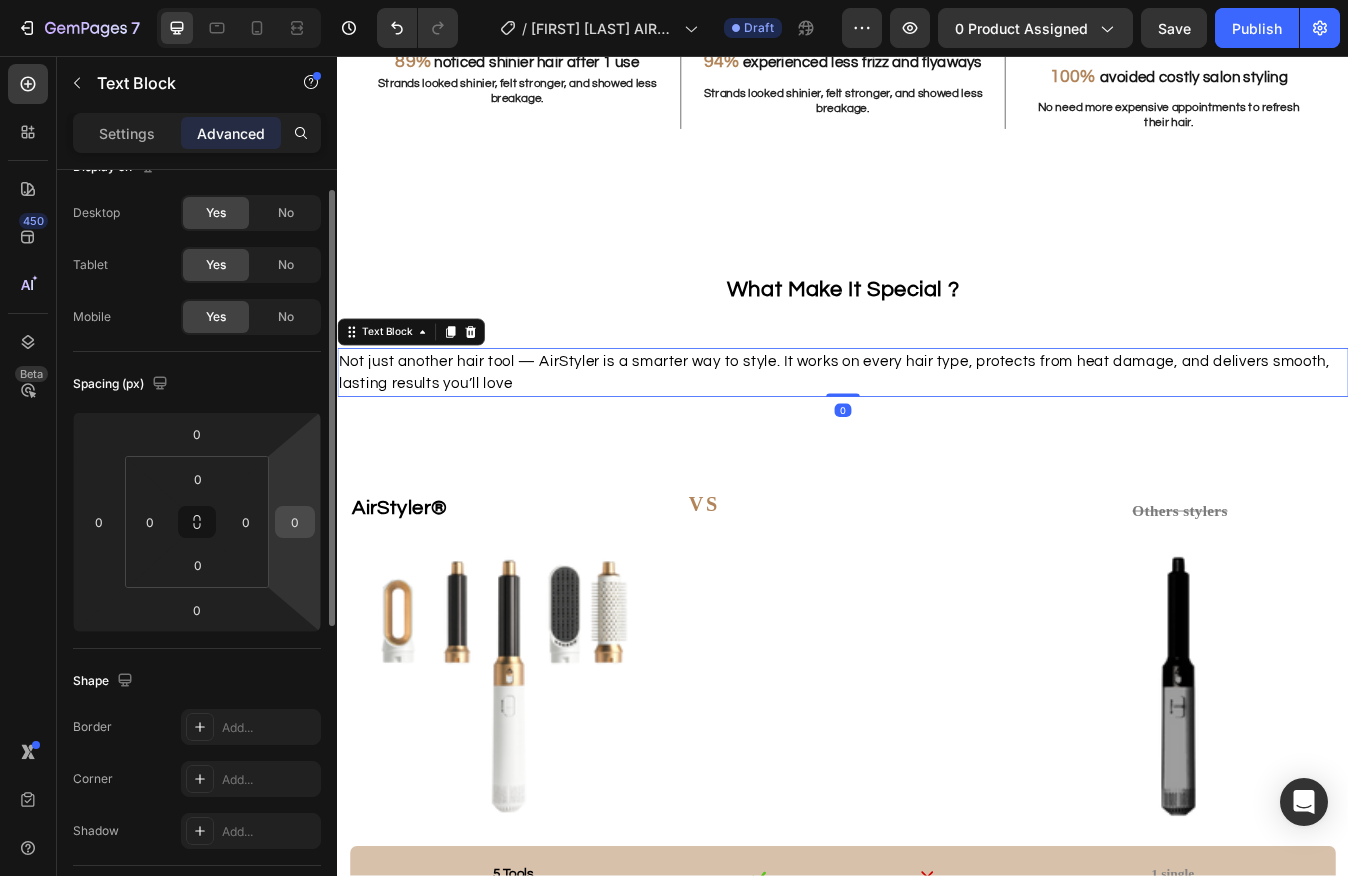 scroll, scrollTop: 40, scrollLeft: 0, axis: vertical 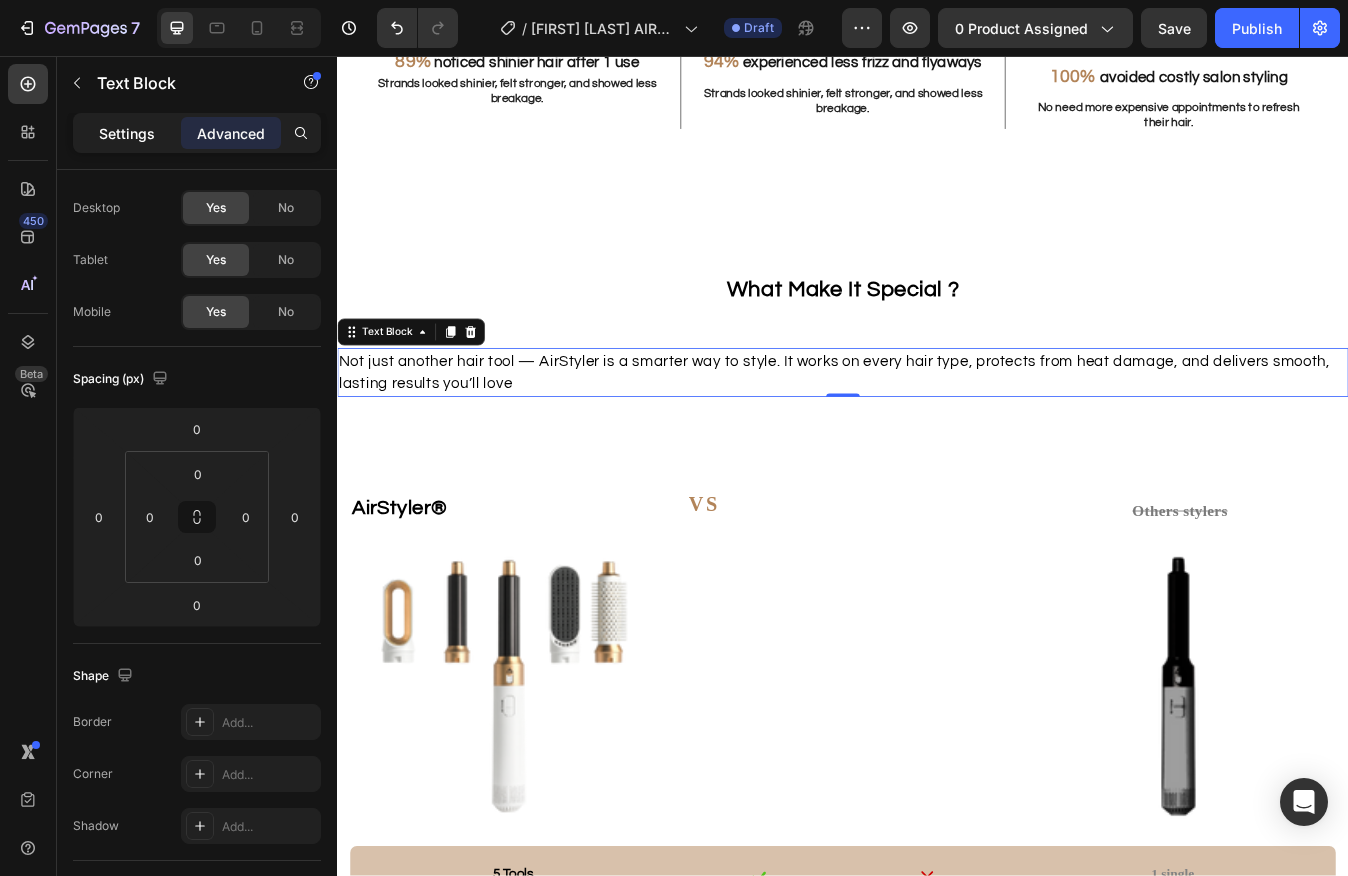 click on "Settings" at bounding box center [127, 133] 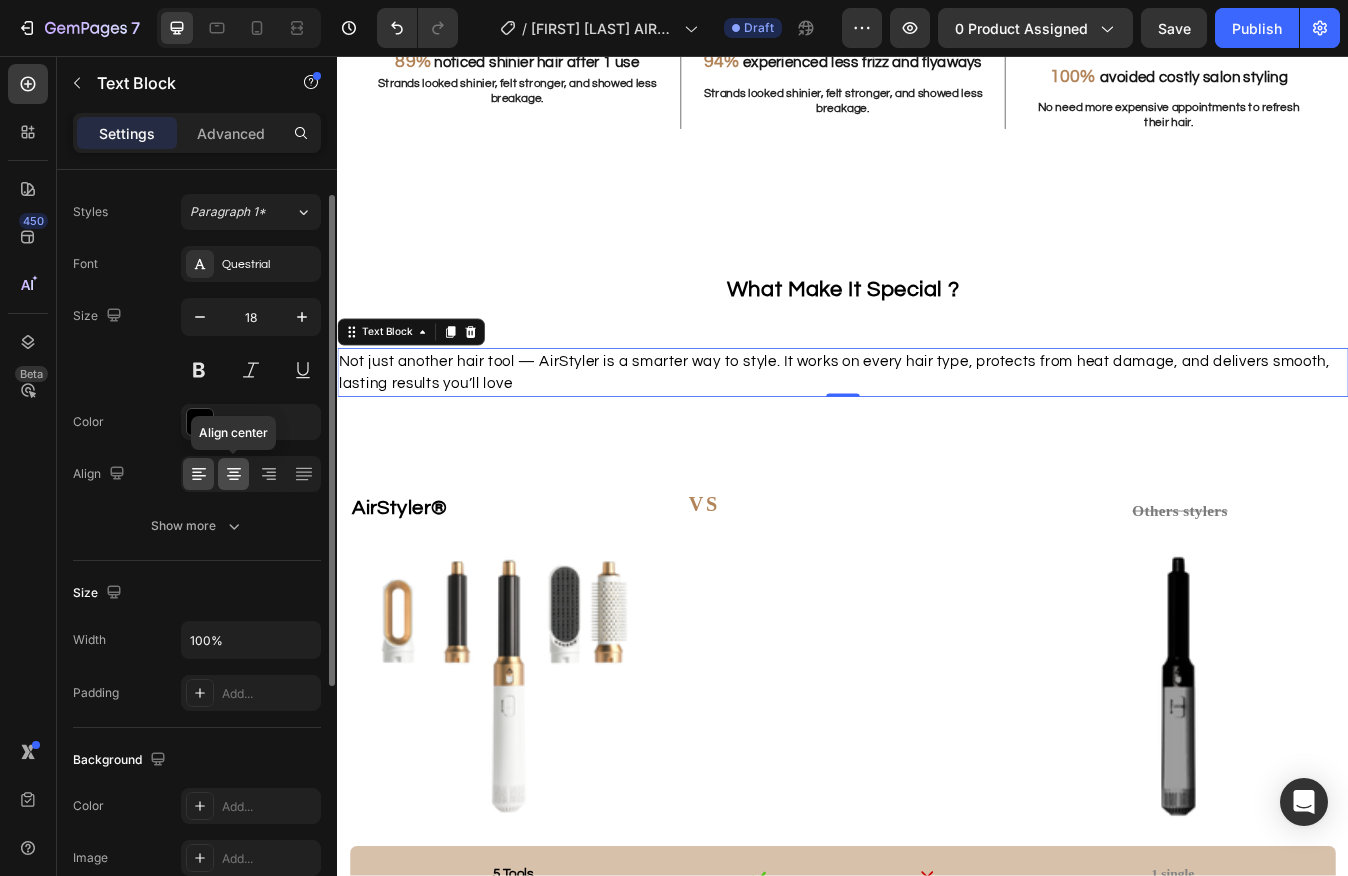 click 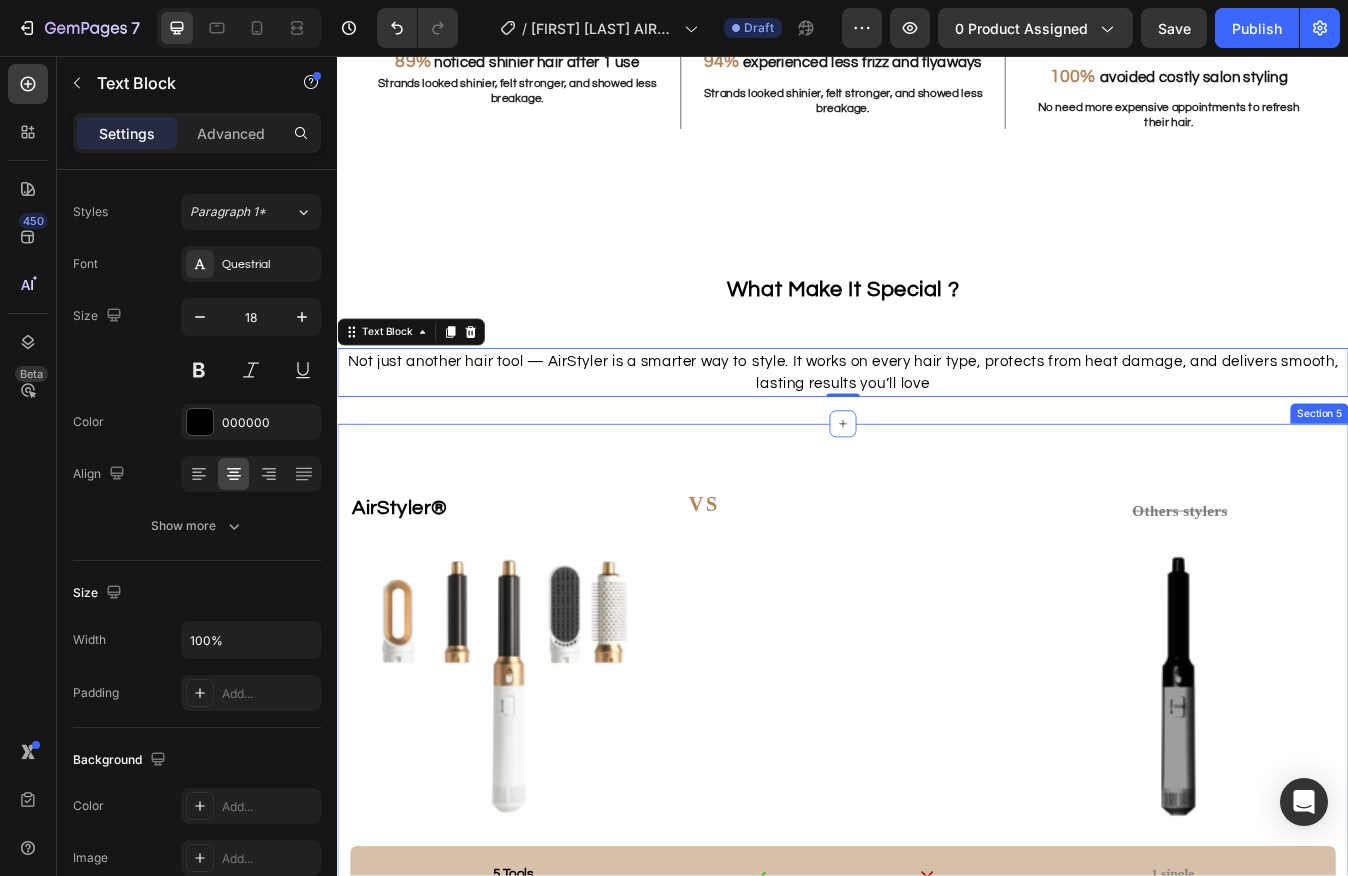 click on "Text Block AirStyler® Text Block Image  VS Heading Others stylers Text Block Image Row 5 Tools Text Block Image Image 1 single Text Block Row Without Heat Damage Text Block Image Image Uncontrollable heat damage Text Block Row Safe for all hair types Text Block Image Image Causes breakage, especially on chemically treated or fine hair Text Block Row Materials created to last Text Block Image Image Uncontrollable heat damage Text Block Row 30 DAYS Salon Results Guarantee Text Block Image Image Without any guarantee and care for the customer Text Block Row Over Priced & Expensive Text Block Image Image Uncontrollable heat damage Text Block Row Section 5" at bounding box center (937, 1028) 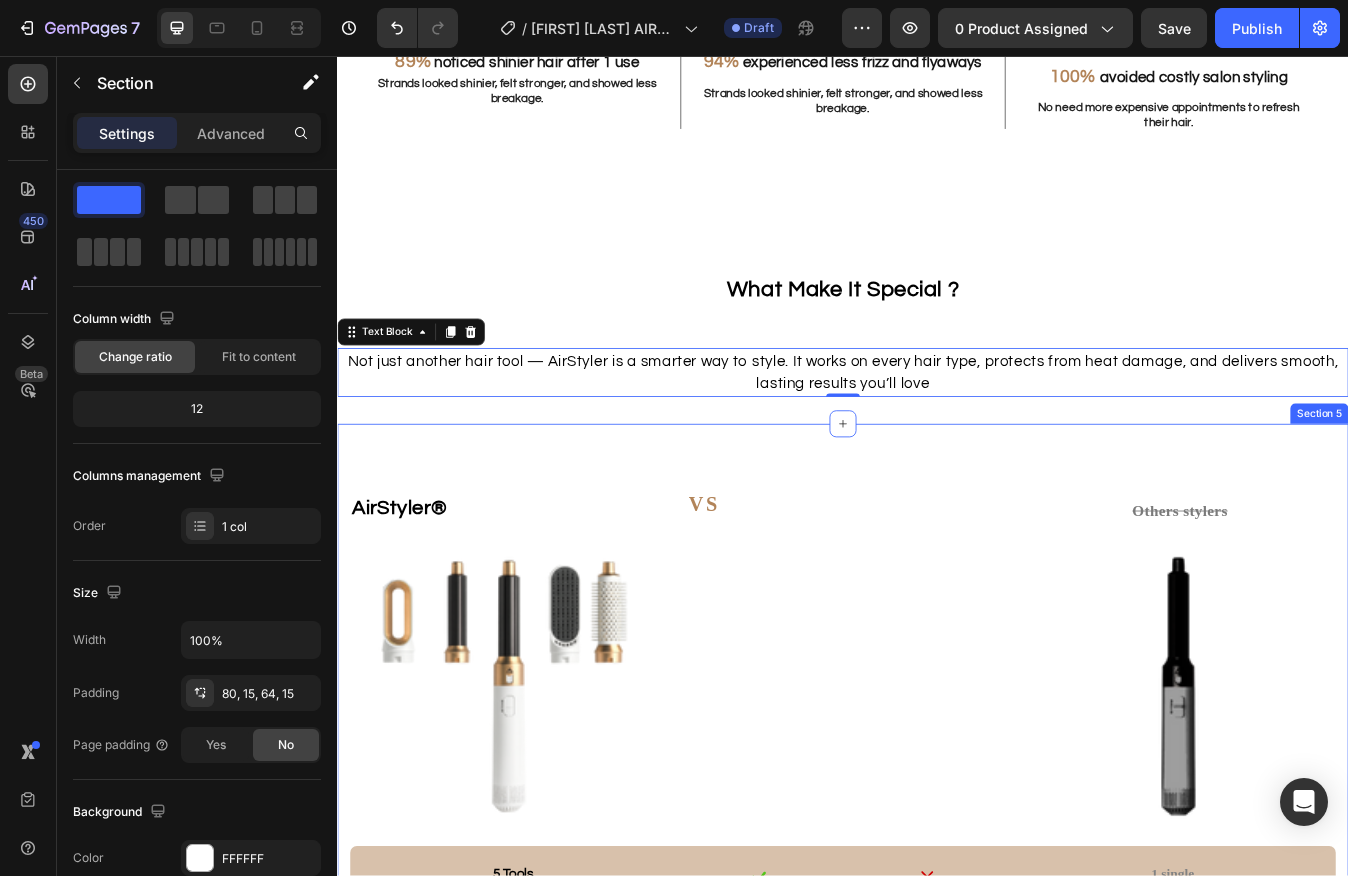 scroll, scrollTop: 0, scrollLeft: 0, axis: both 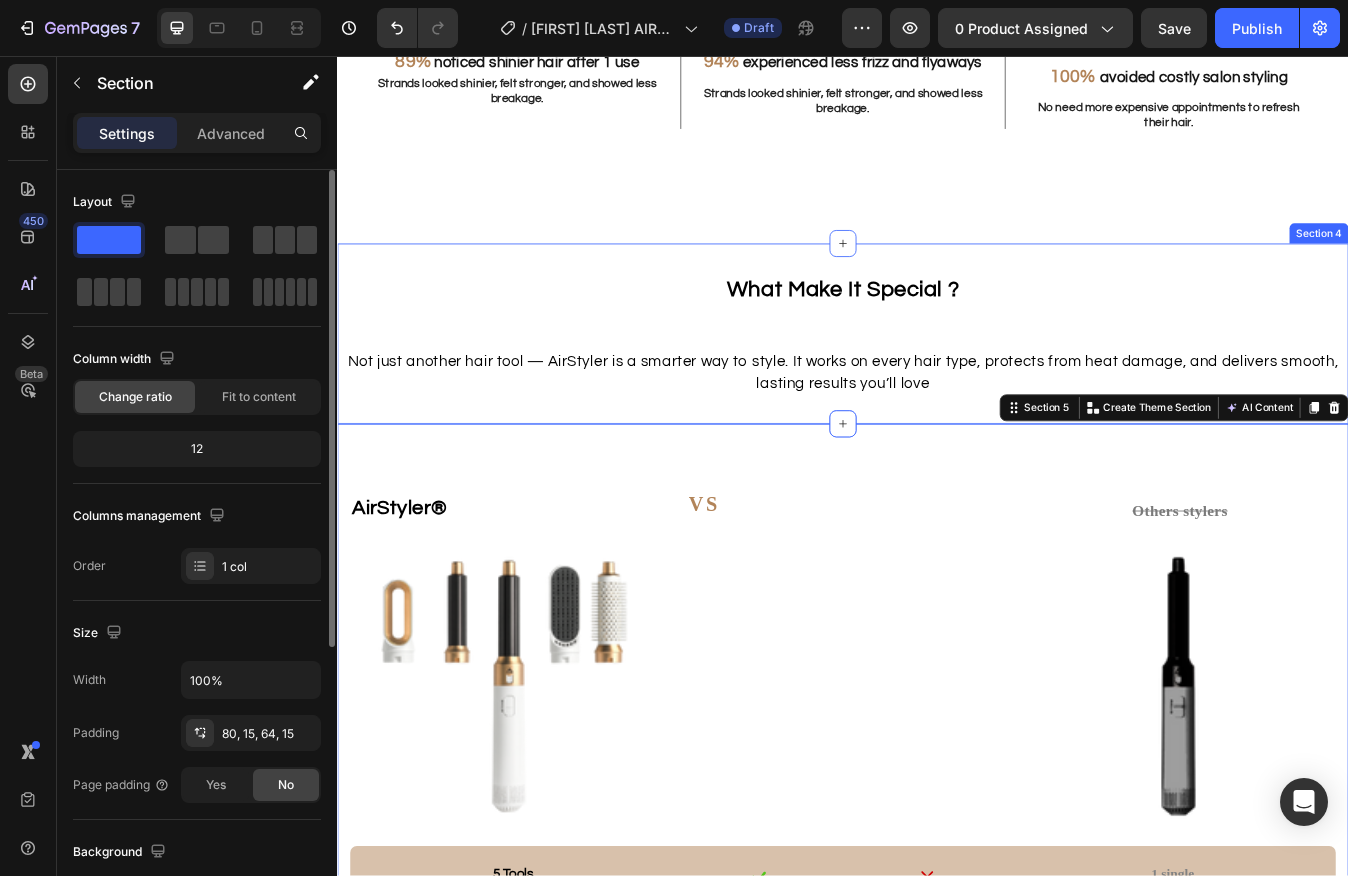 click on "What Make It Special ? Heading Not just another hair tool — AirStyler is a smarter way to style. It works on every hair type, protects from heat damage, and delivers smooth, lasting results you’ll love Text Block" at bounding box center (937, 385) 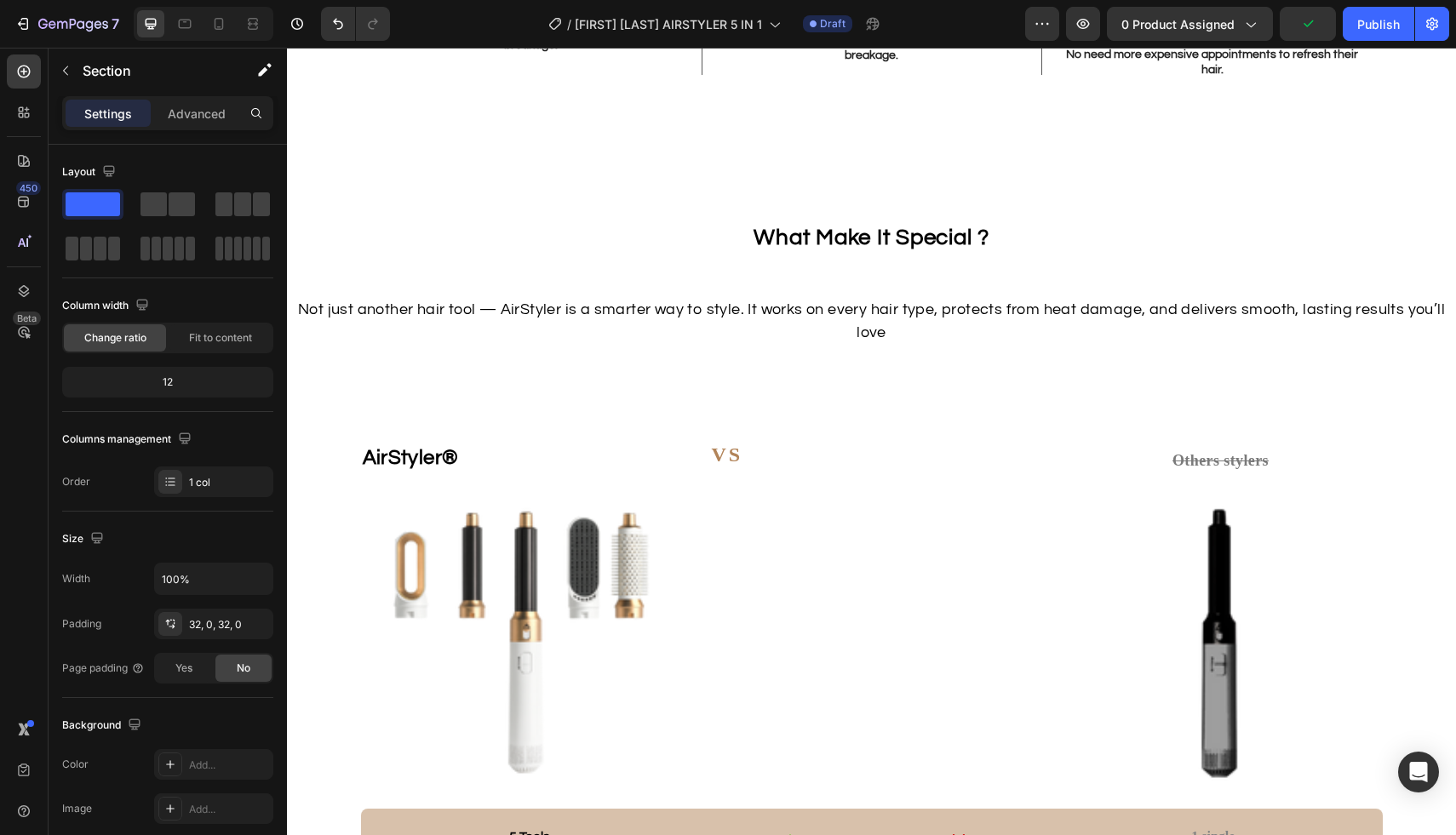 scroll, scrollTop: 2268, scrollLeft: 0, axis: vertical 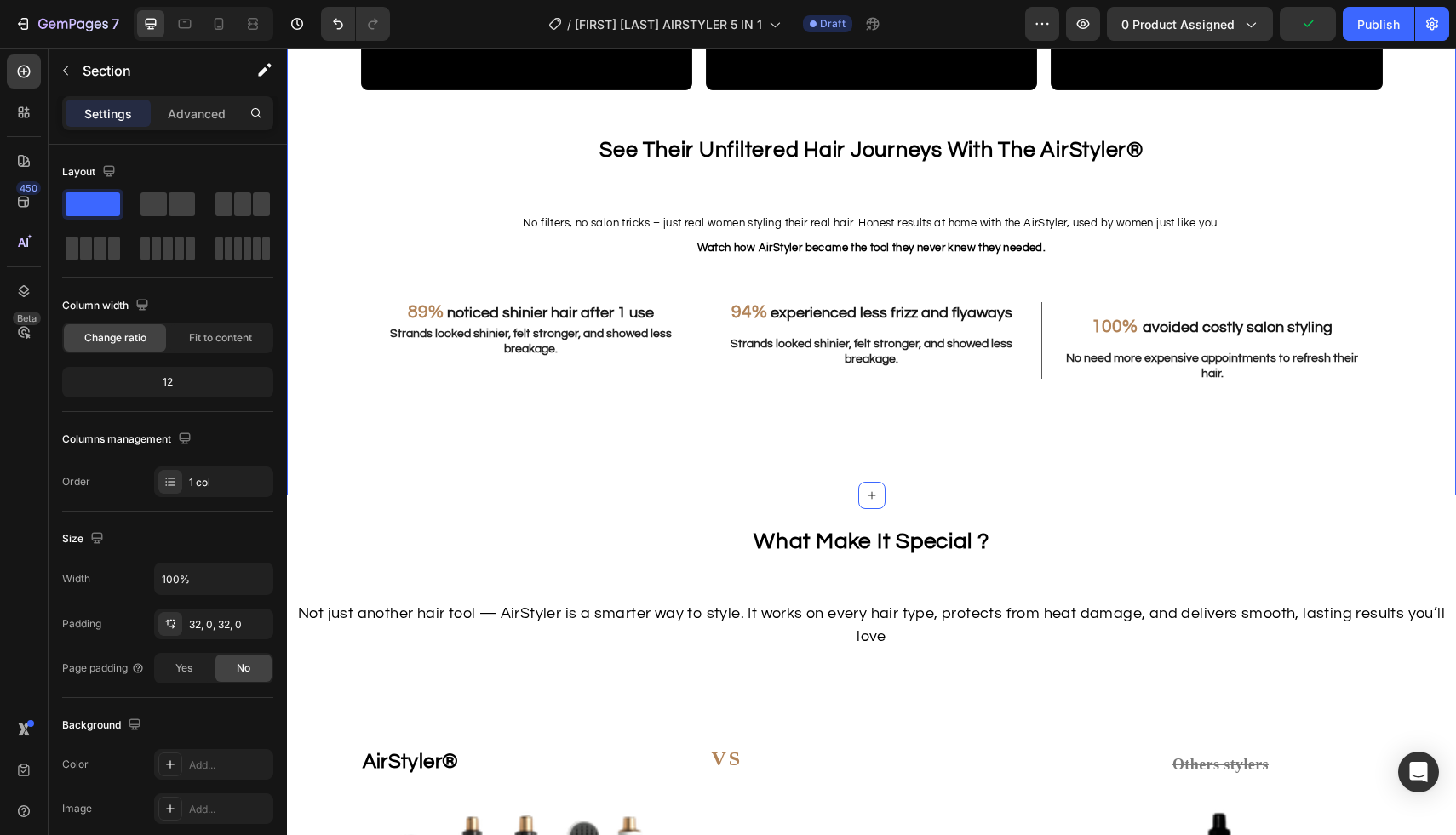 click on "Video Video Video Row See Their Unfiltered Hair Journeys With The AirStyler ® Heading No filters, no salon tricks – just real women styling their real hair. Honest results at home with the AirStyler, used by women just like you.  Watch how AirStyler became the tool they never knew they needed. Text Block 89%   noticed shinier hair after 1 use Text Block Strands looked shinier, felt stronger, and showed less breakage. Text Block 94%   experienced less frizz and flyaways Text Block hair looks smoother, softer, and more polished after styling. Text Block Row 94%   experienced less frizz and flyaways Text Block Strands looked shinier, felt stronger, and showed less breakage. Text Block Row 100%   avoided costly salon styling Text Block No need more expensive appointments to refresh their hair. Text Block Row Section 3" at bounding box center (871, -44) 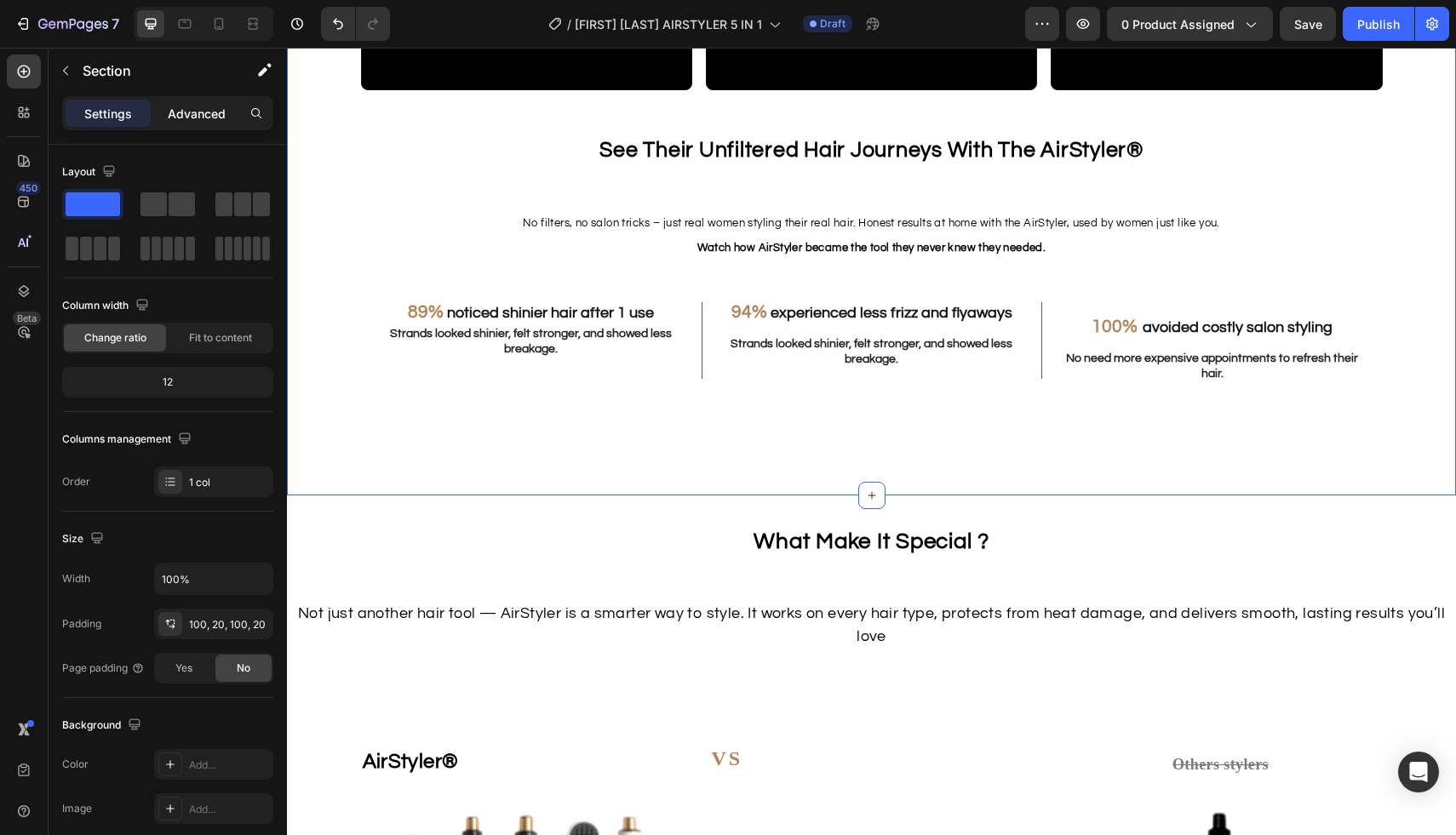click on "Advanced" at bounding box center [197, 113] 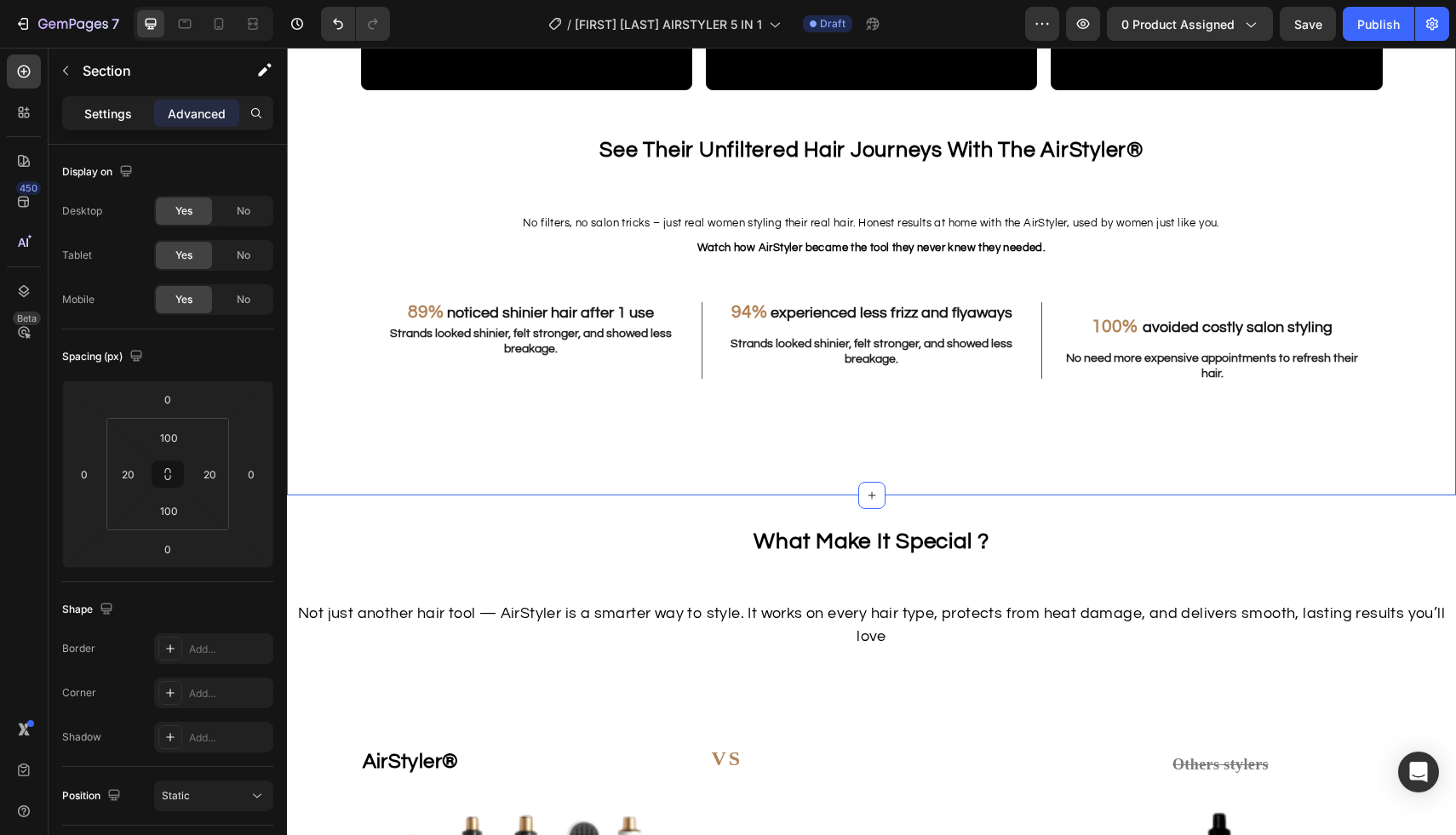 click on "Settings" at bounding box center [108, 113] 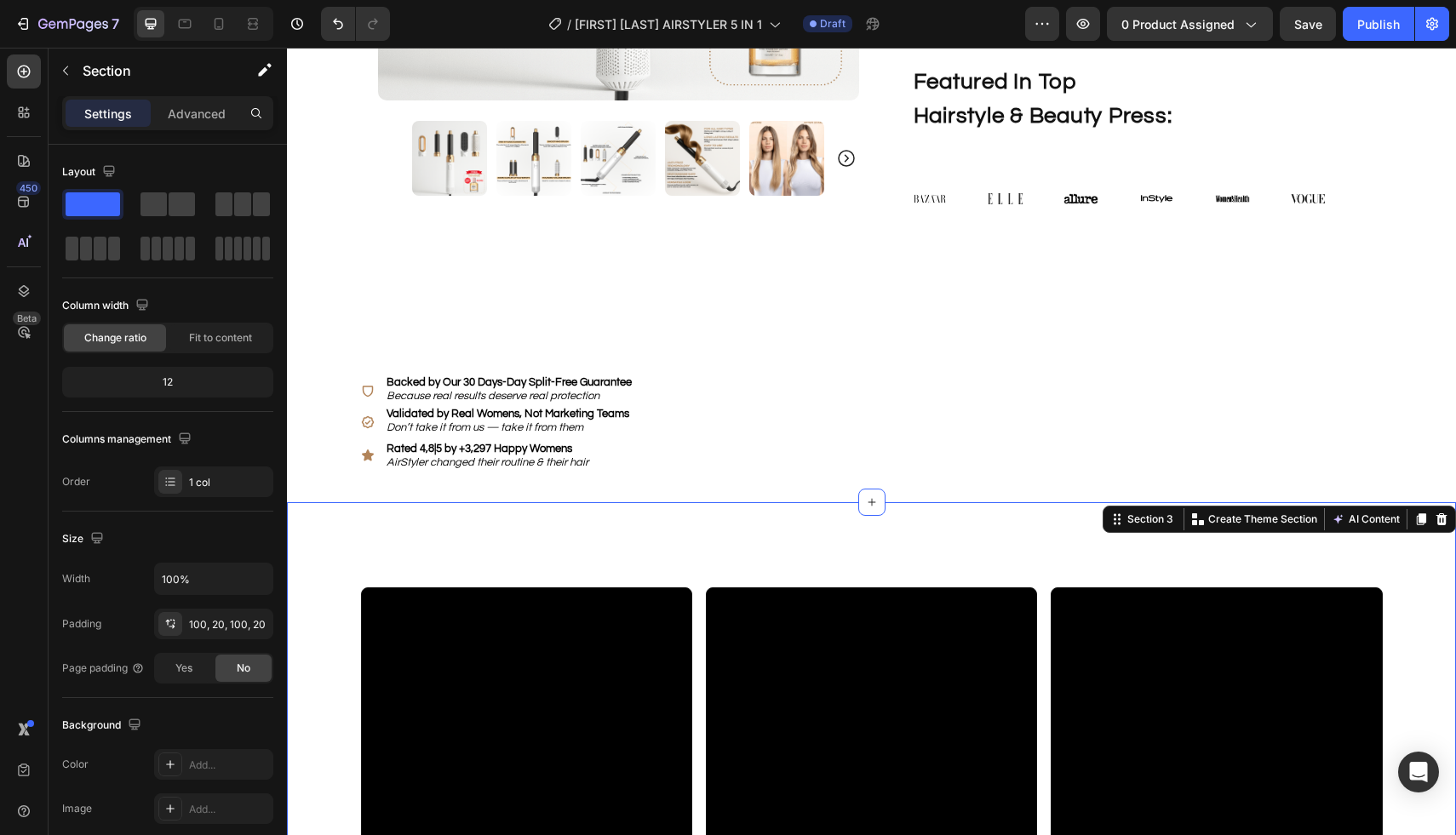 scroll, scrollTop: 1180, scrollLeft: 0, axis: vertical 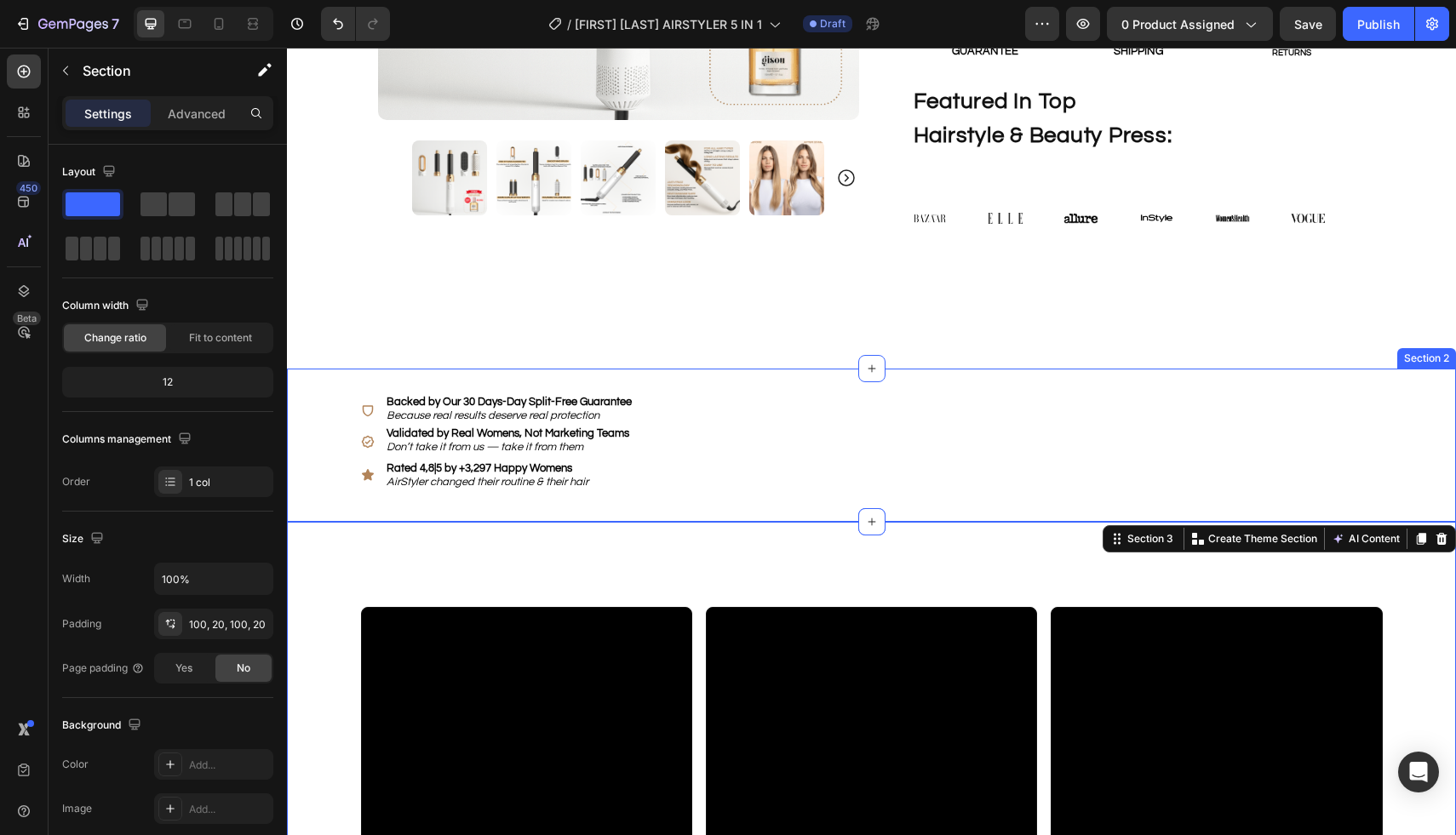 click on "Icon Backed by Our 30 Days-Day Split-Free Guarantee         Because real results deserve real protection Text Block Row
Icon Validated by Real Womens, Not Marketing Teams  Don’t take it from us — take it from them Text Block Row
Icon Rated 4,8|5 by +3,297 Happy Womens   AirStyler changed their routine & their hair Text Block Row Section 2" at bounding box center [871, 445] 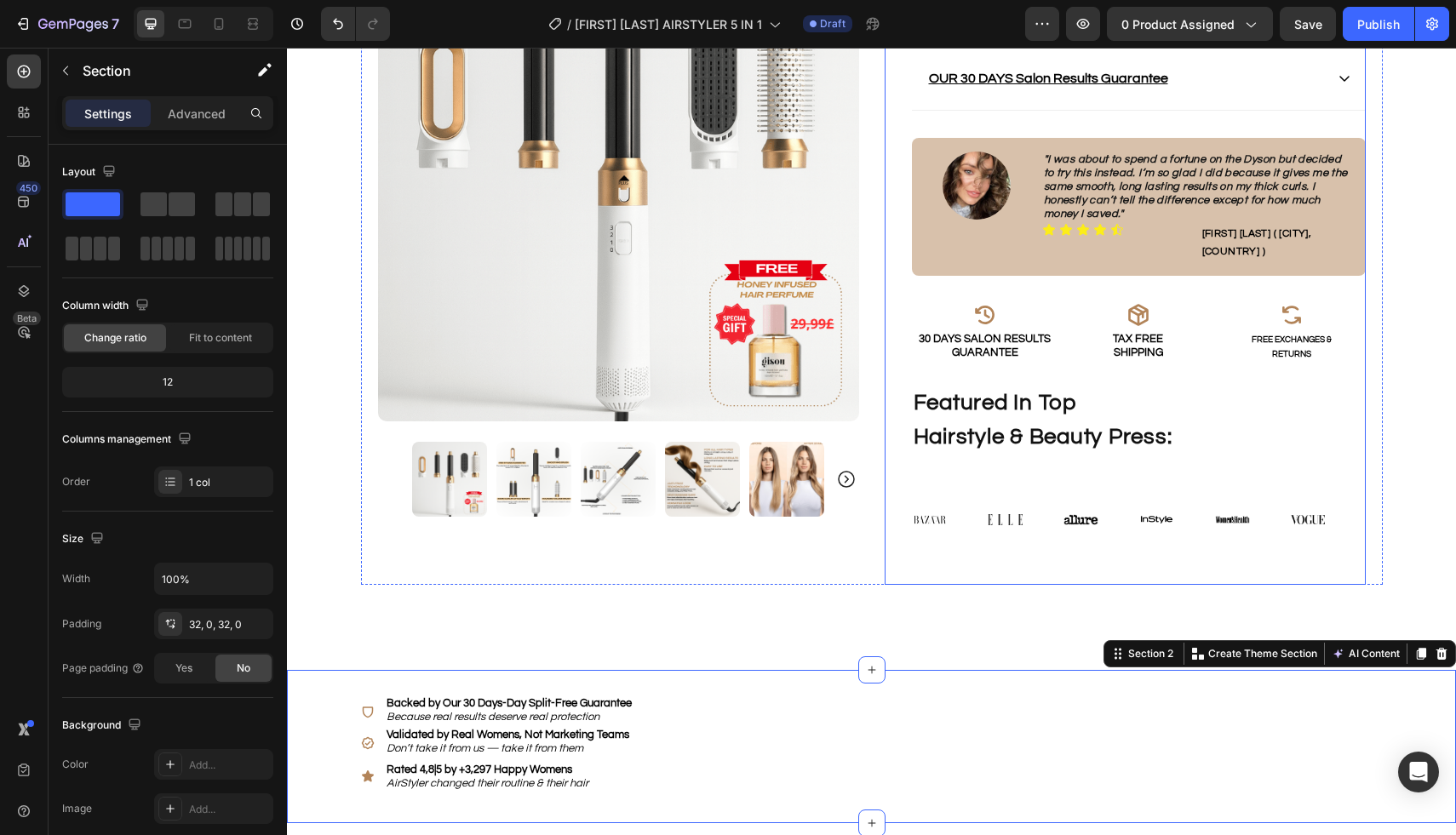 scroll, scrollTop: 849, scrollLeft: 0, axis: vertical 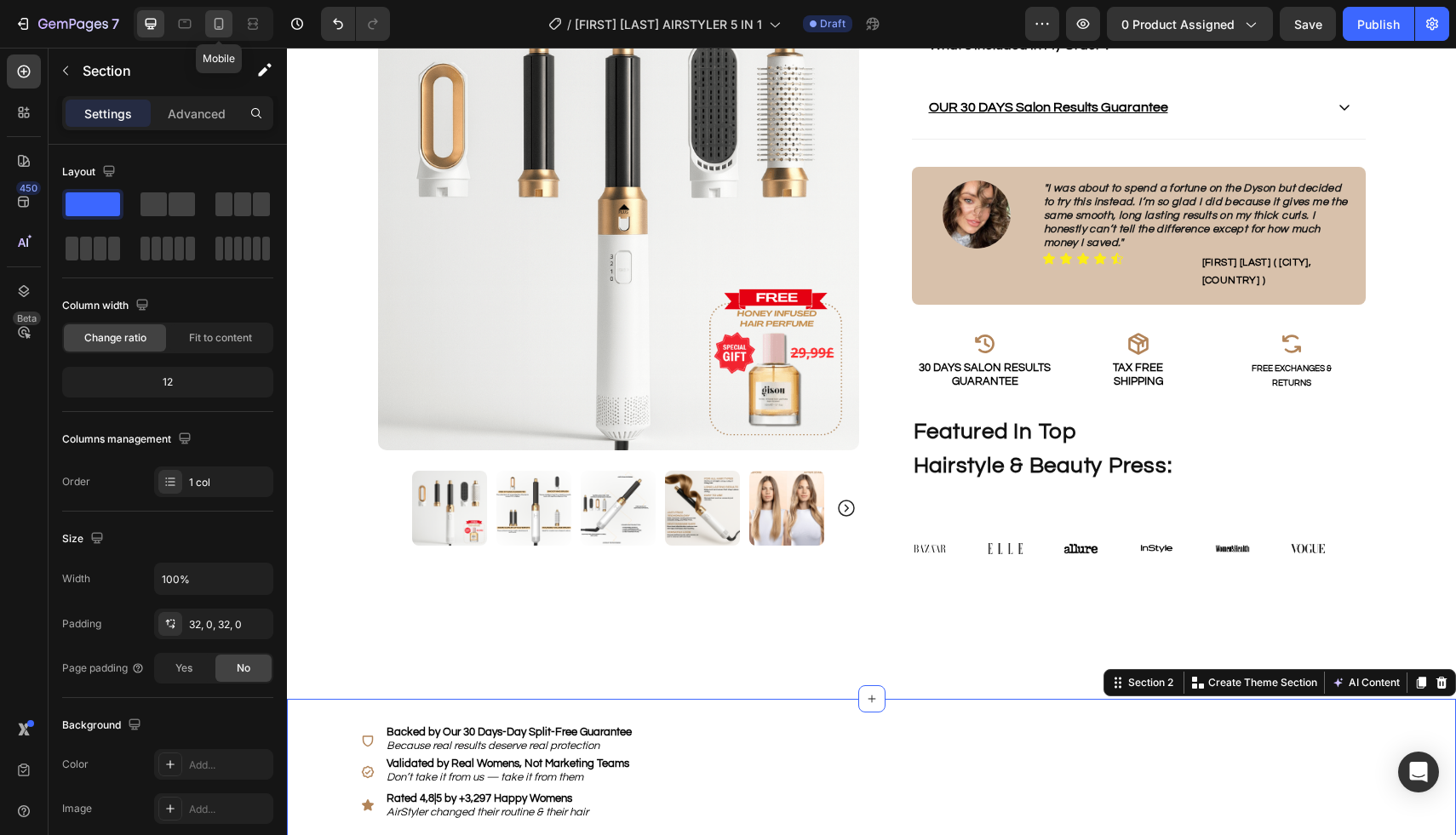 click 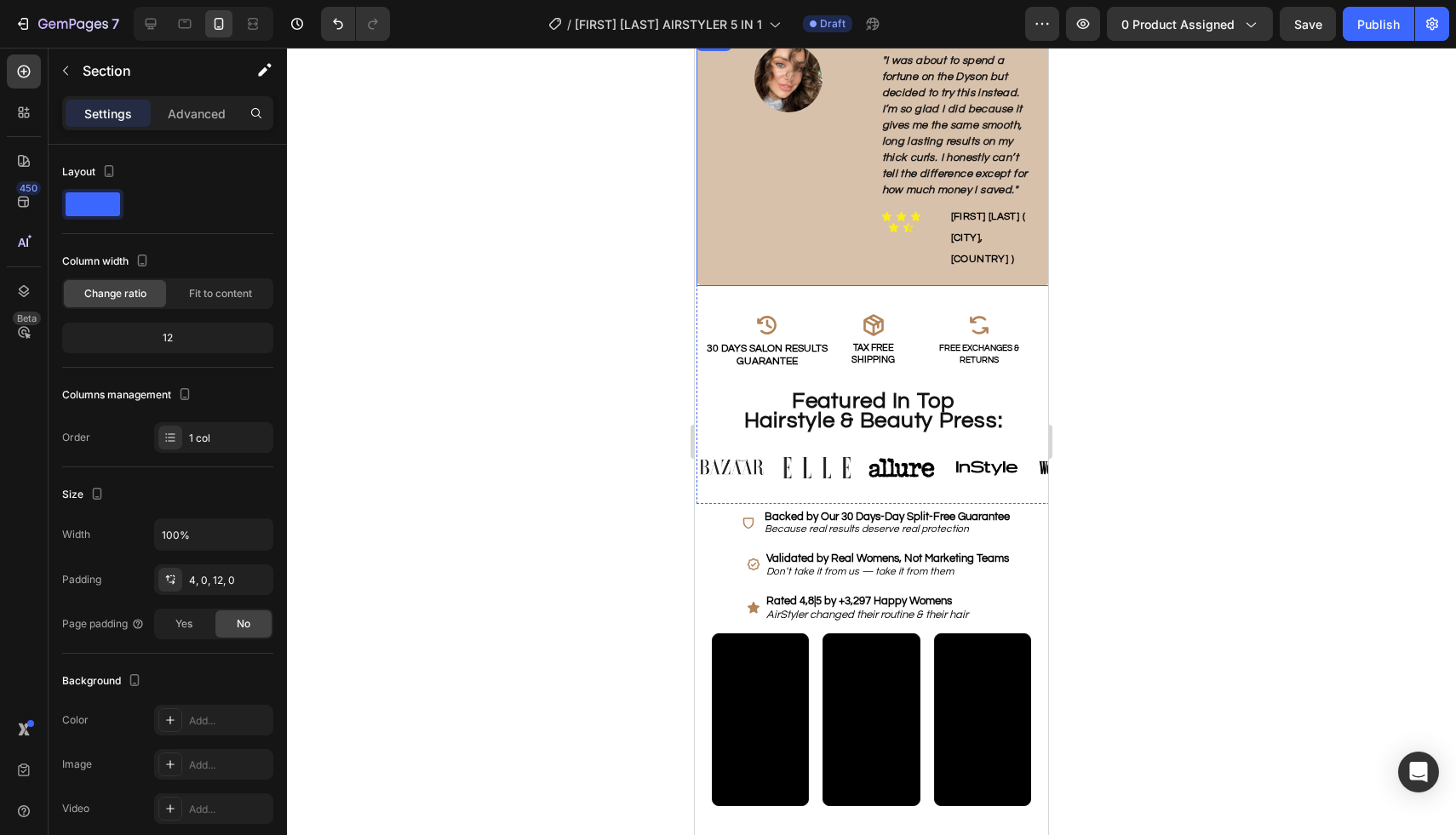 scroll, scrollTop: 1135, scrollLeft: 0, axis: vertical 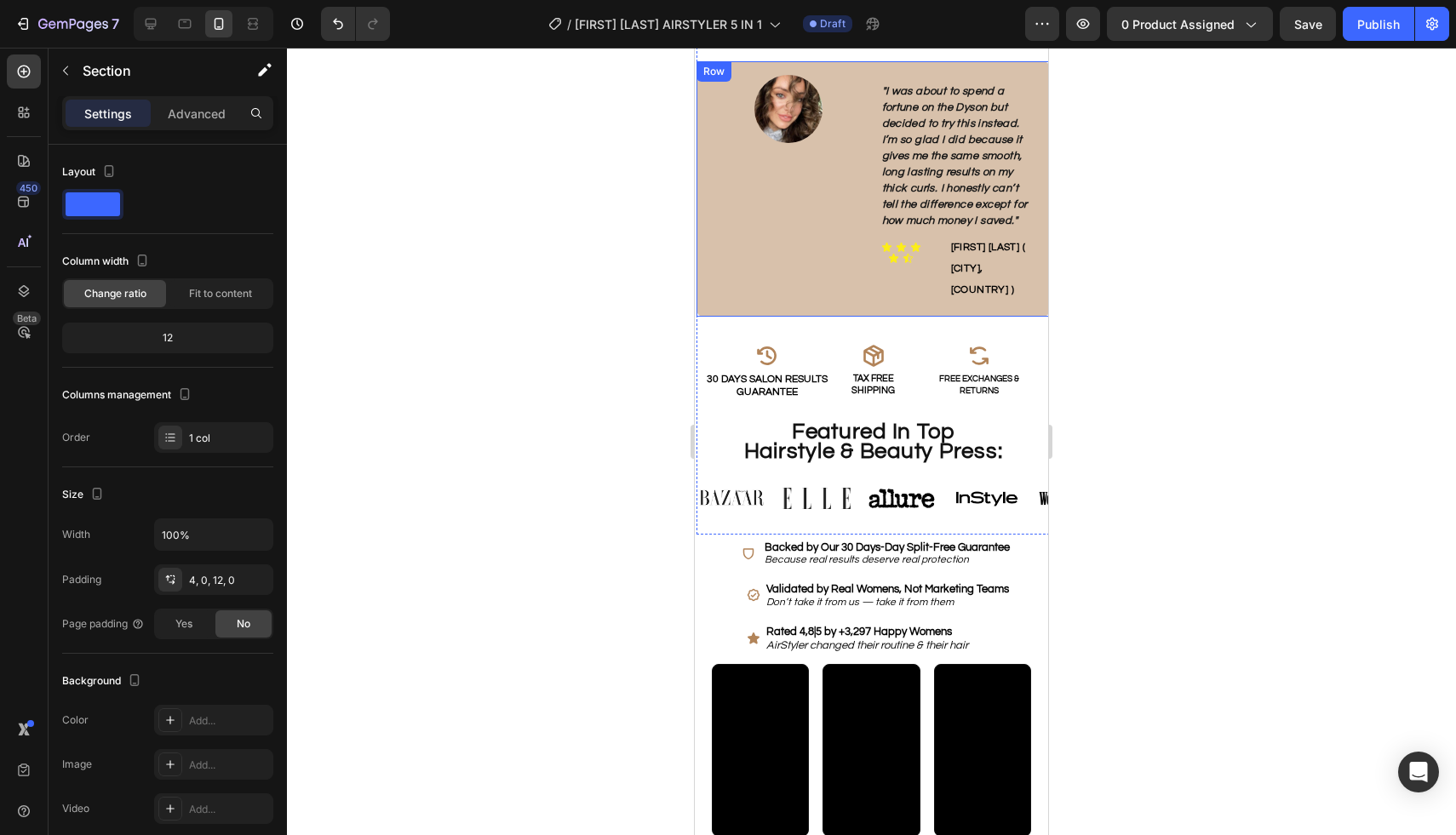 click on "Image" at bounding box center (788, 189) 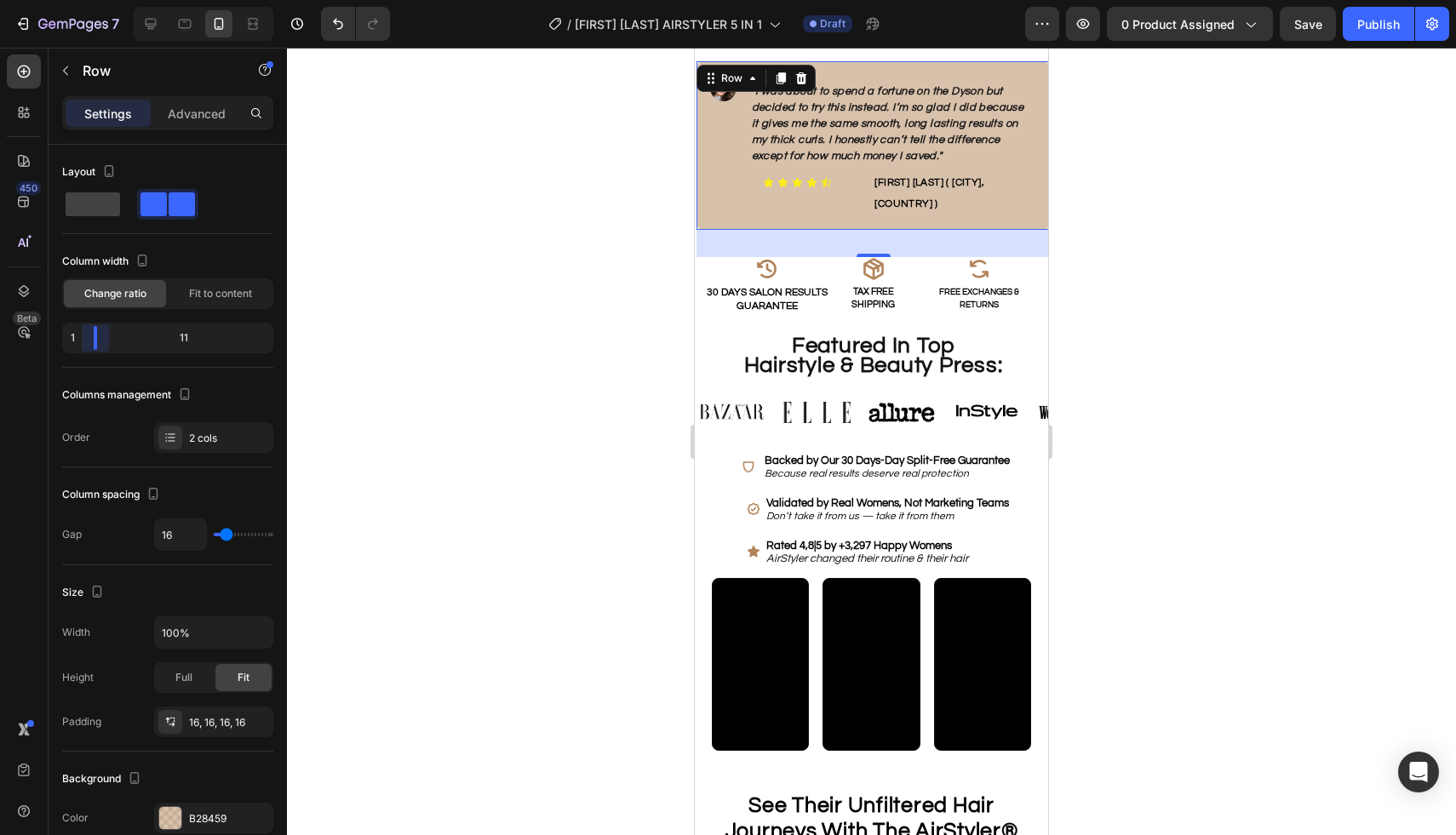 drag, startPoint x: 168, startPoint y: 330, endPoint x: 86, endPoint y: 329, distance: 82.0061 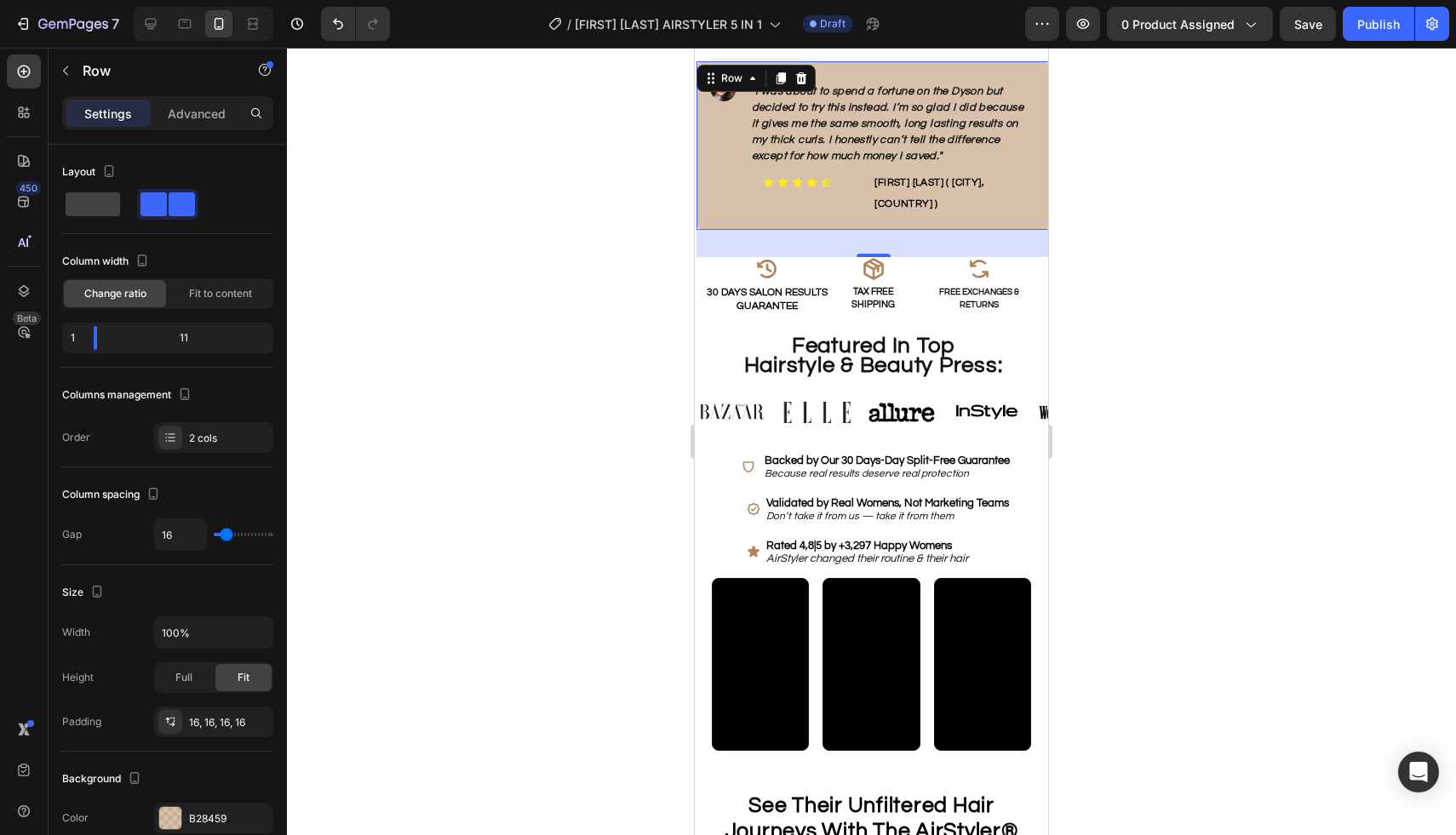 click 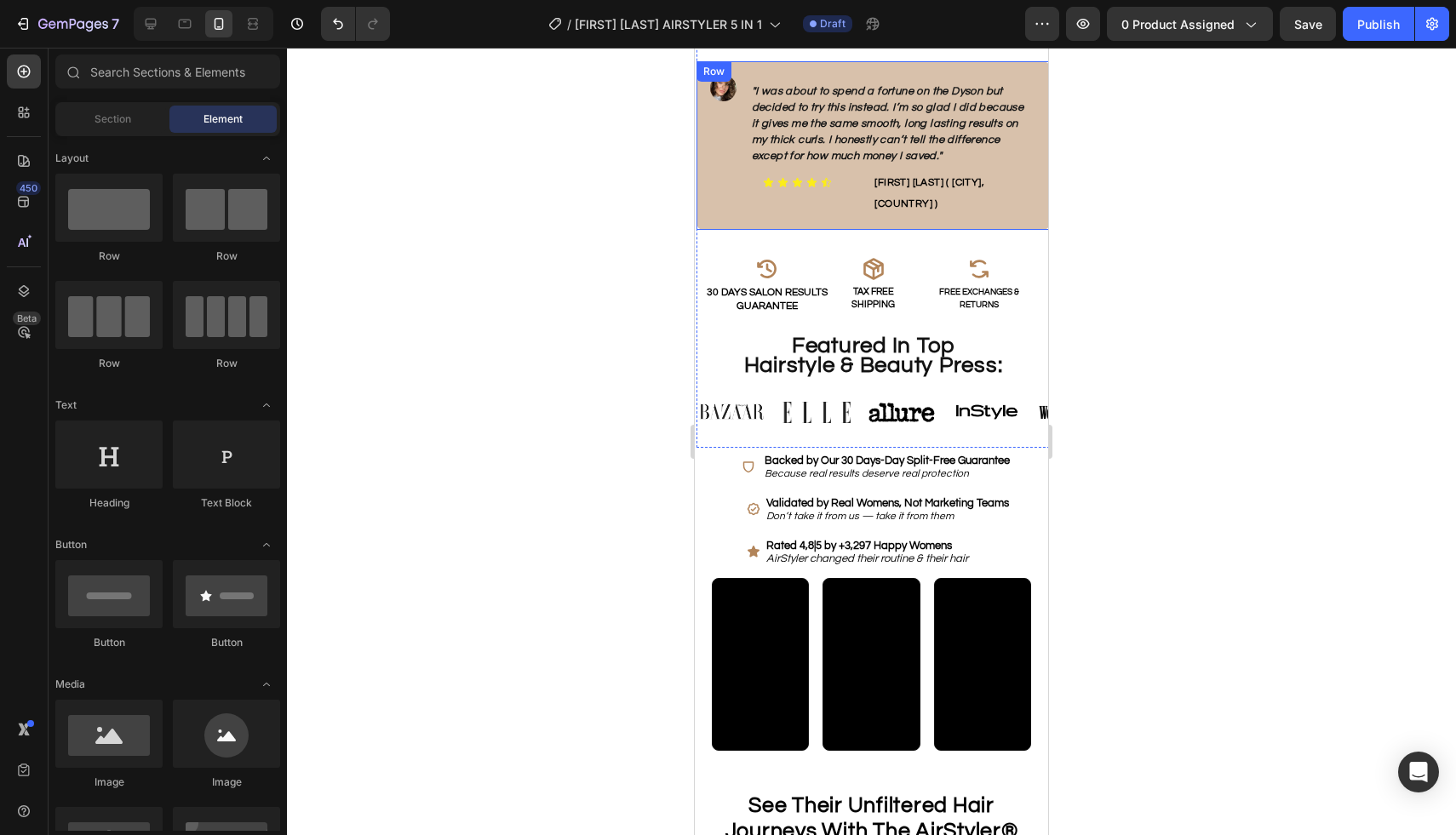 click on "Image" at bounding box center (723, 146) 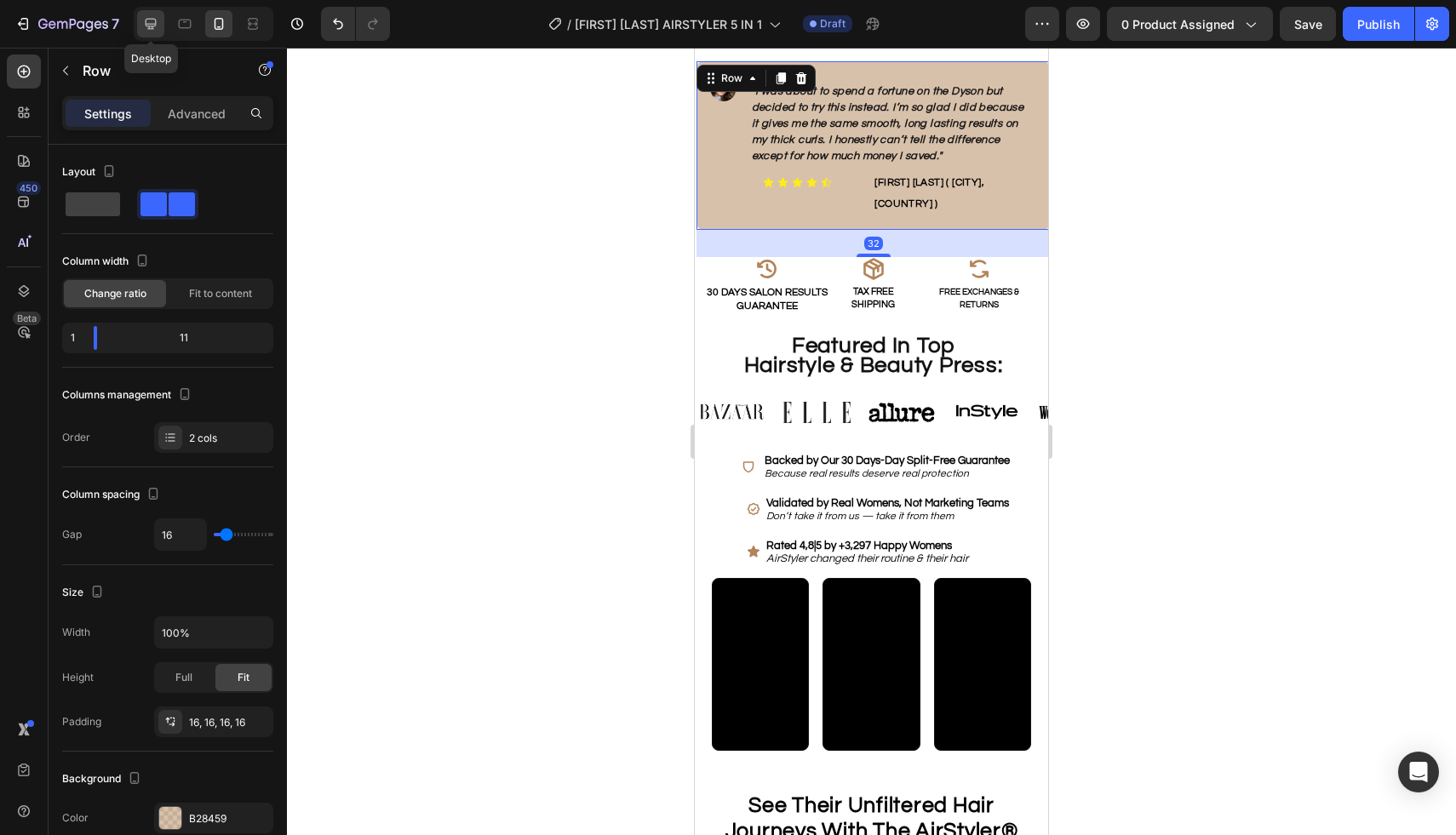 click 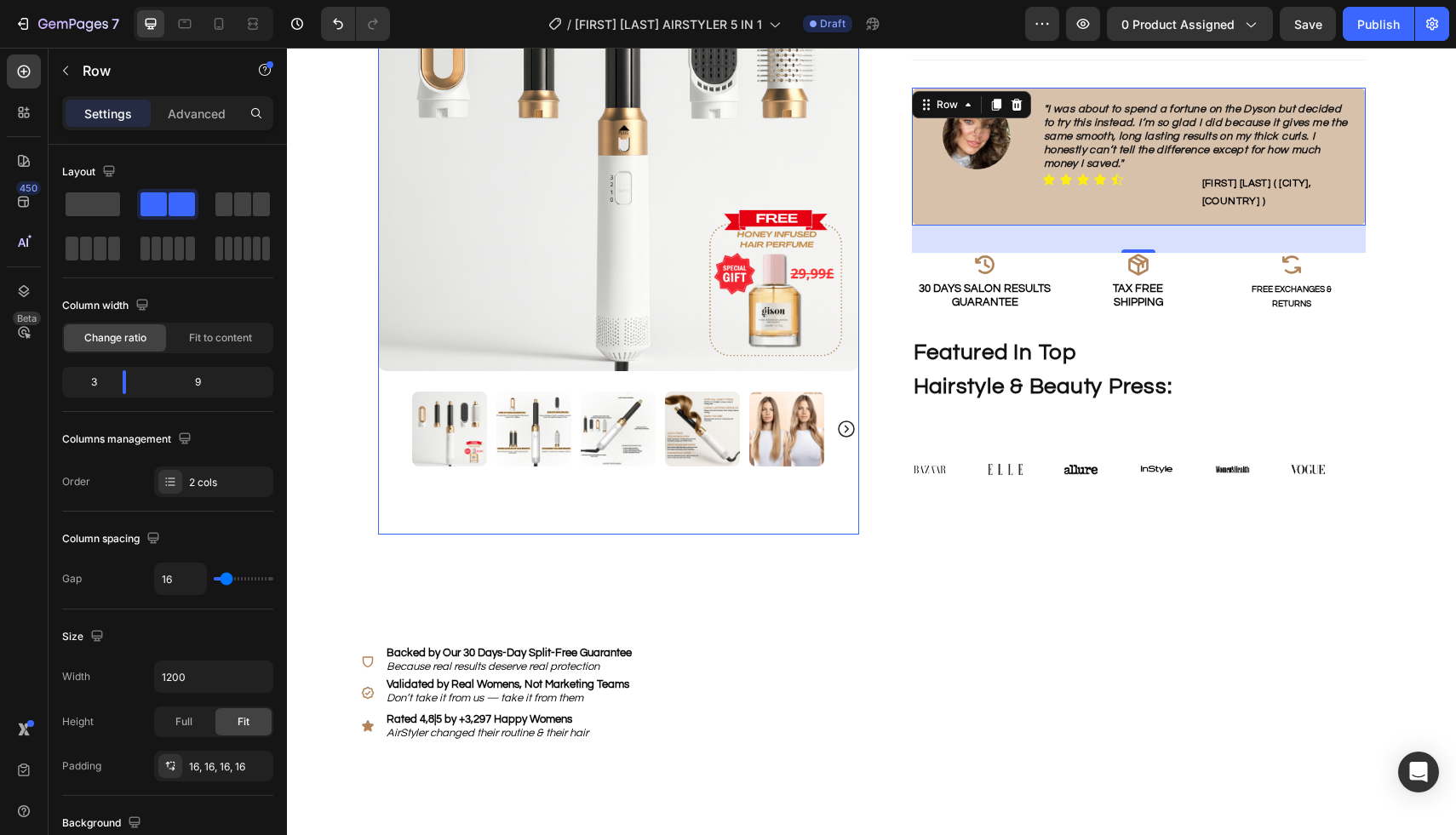 scroll, scrollTop: 908, scrollLeft: 0, axis: vertical 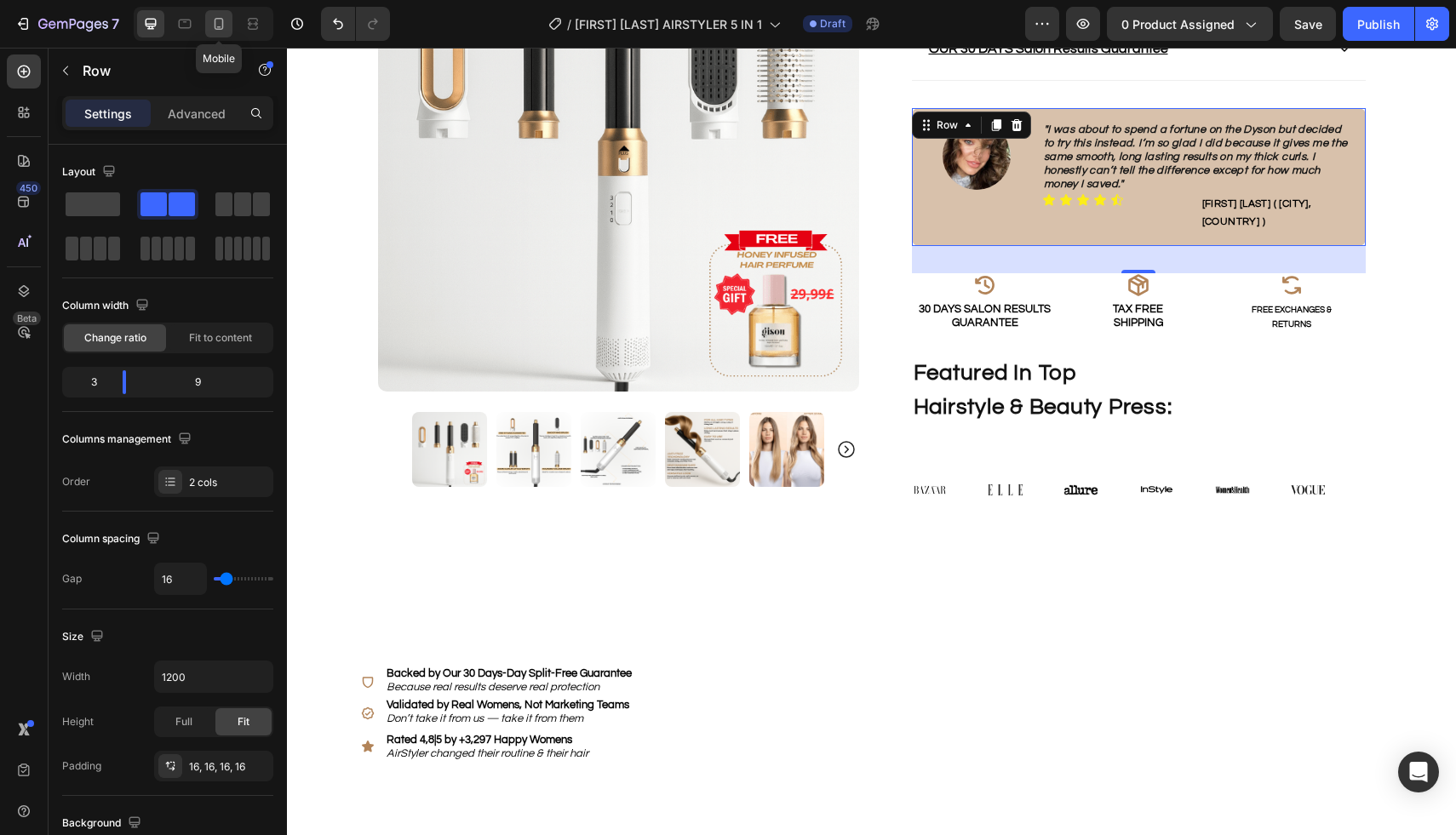 click 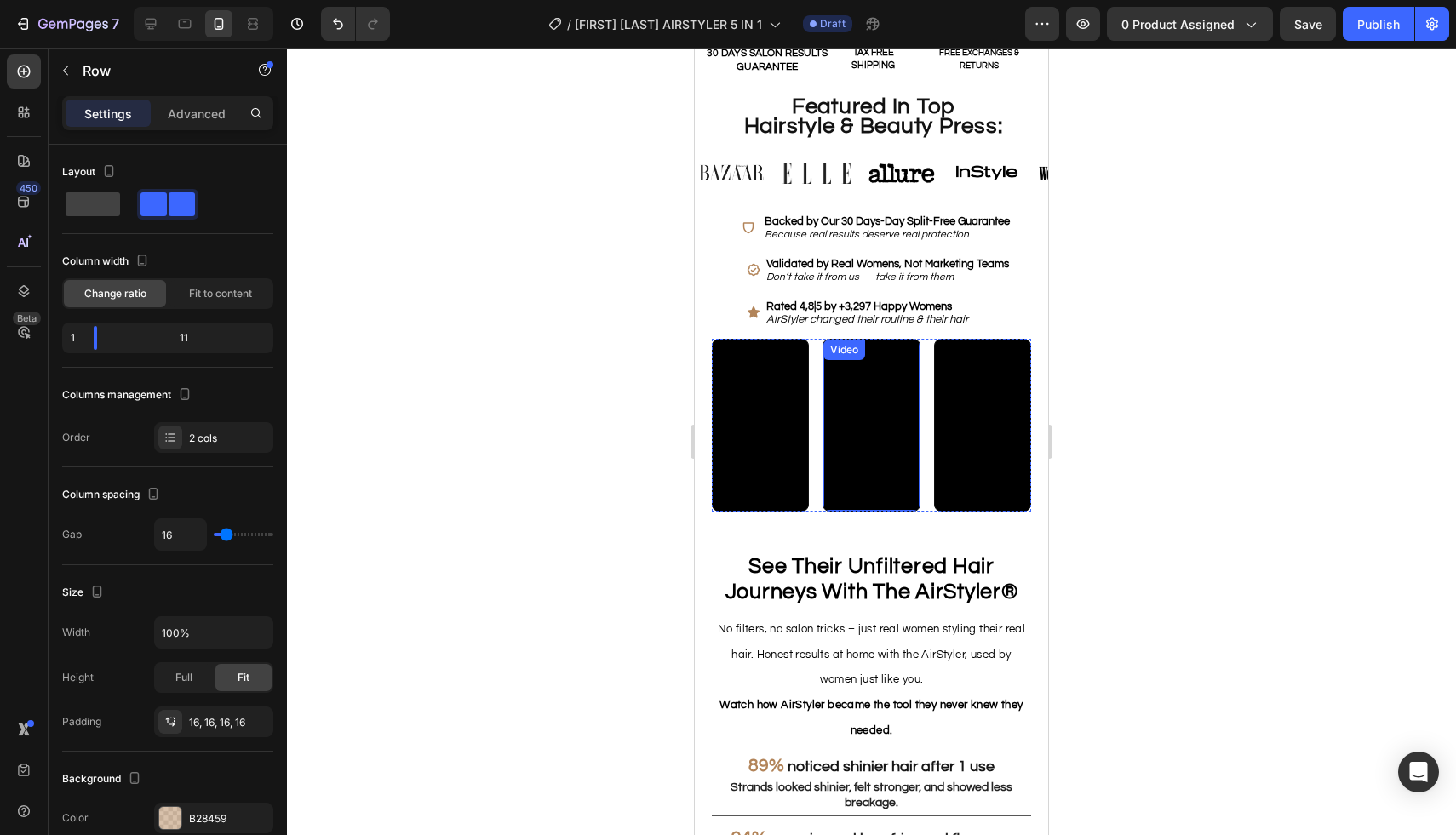 scroll, scrollTop: 1387, scrollLeft: 0, axis: vertical 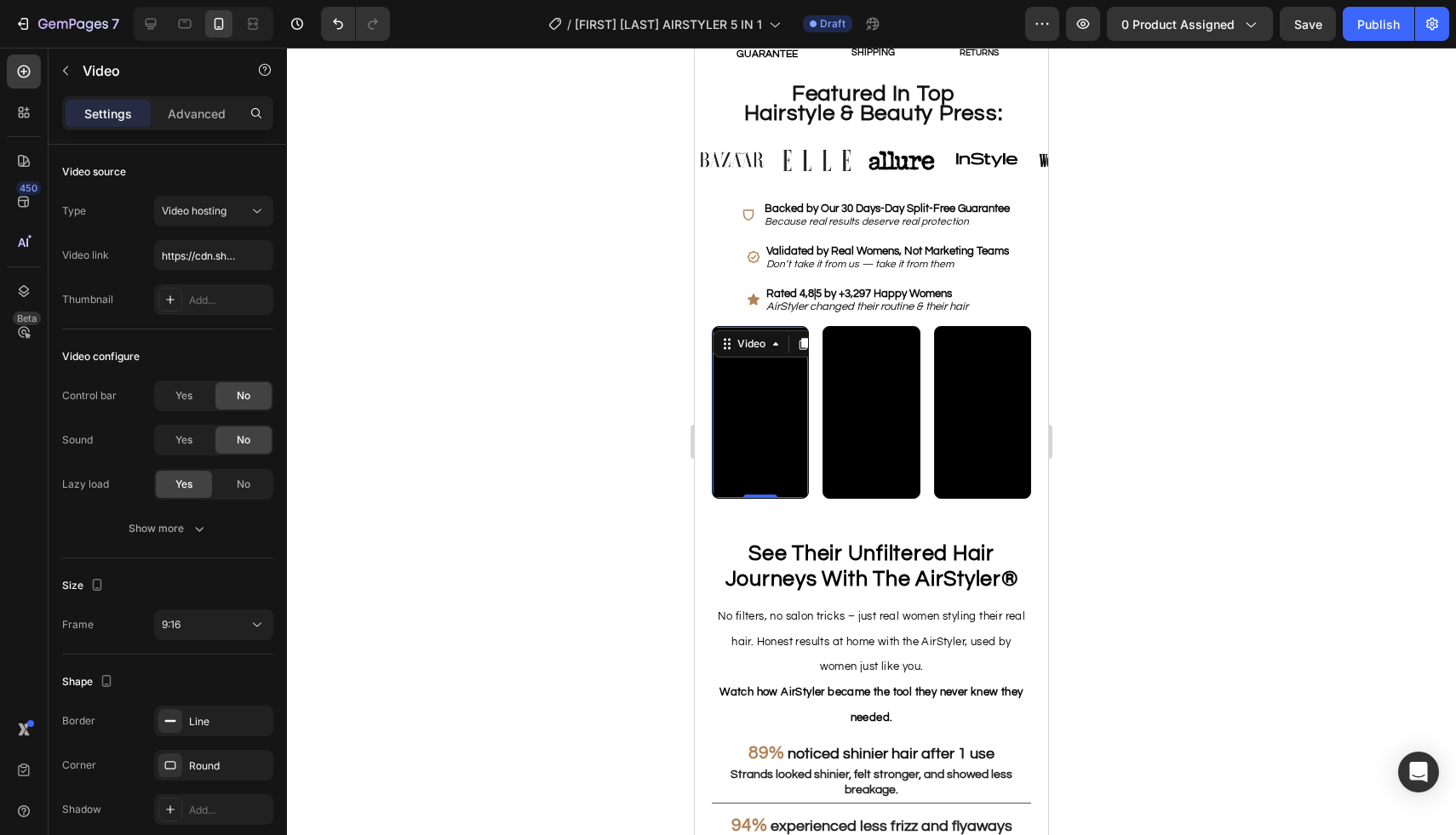 click at bounding box center [760, 412] 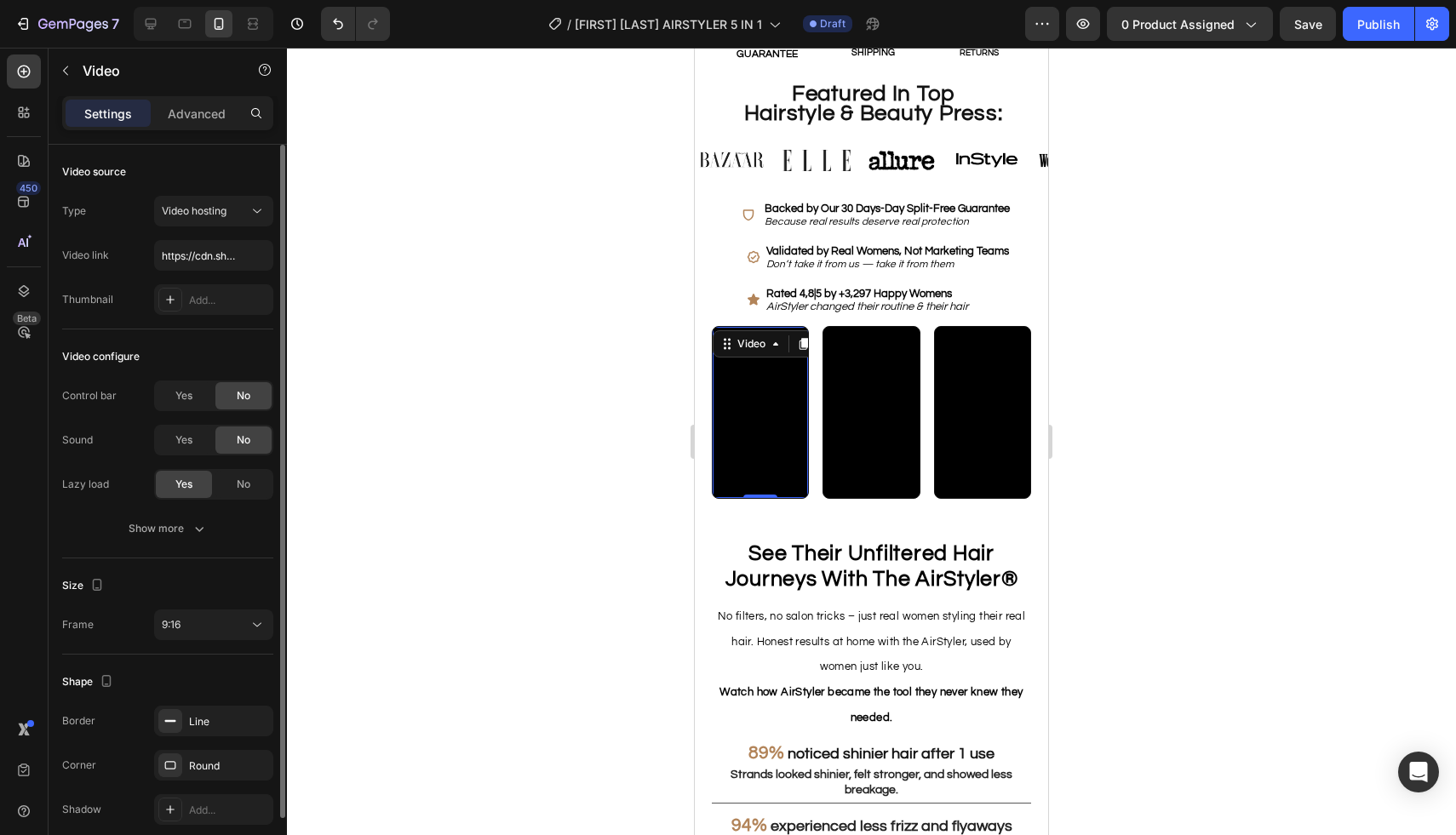 scroll, scrollTop: 71, scrollLeft: 0, axis: vertical 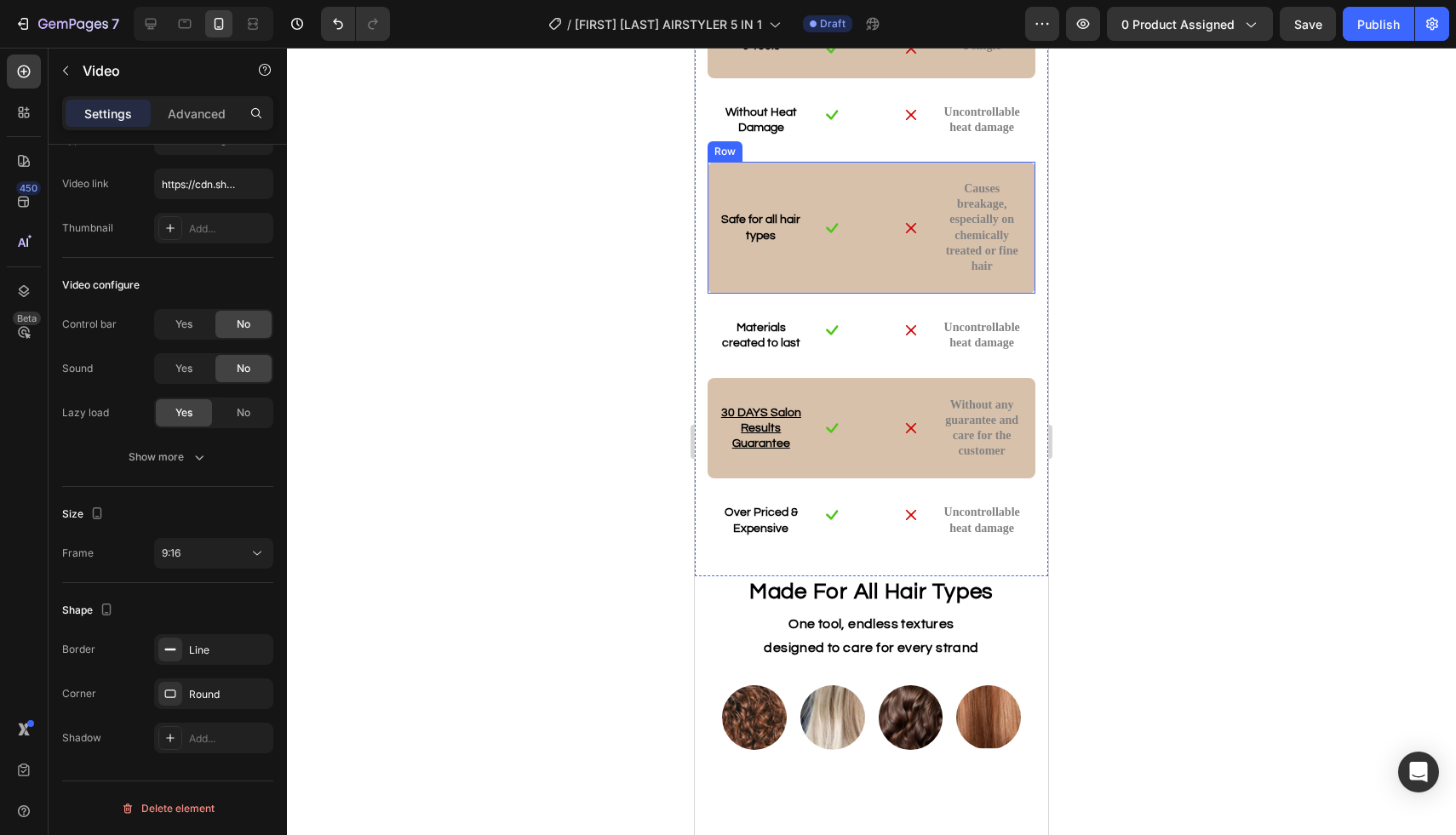 click on "Image" at bounding box center [842, 227] 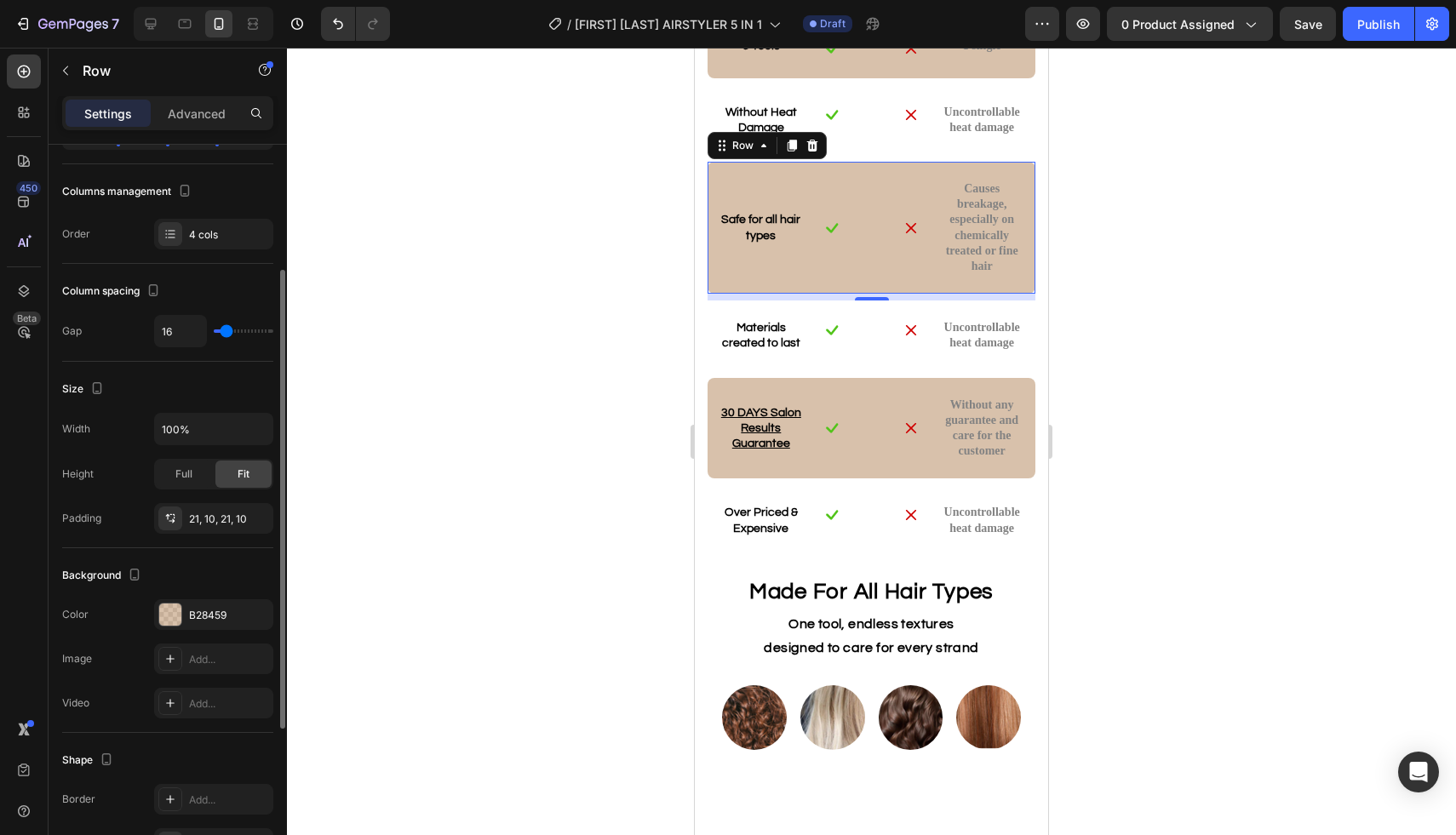 scroll, scrollTop: 203, scrollLeft: 0, axis: vertical 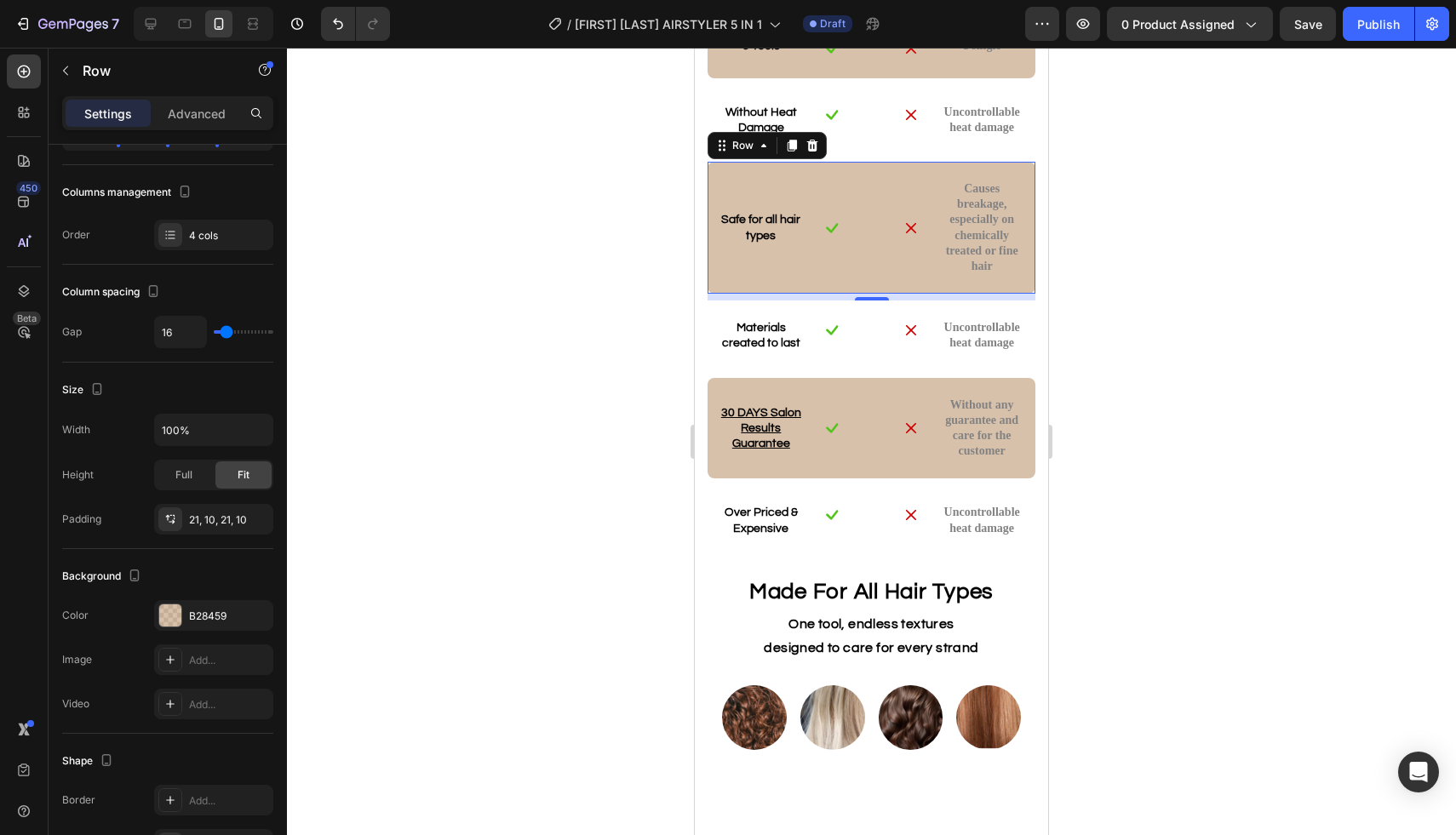 click 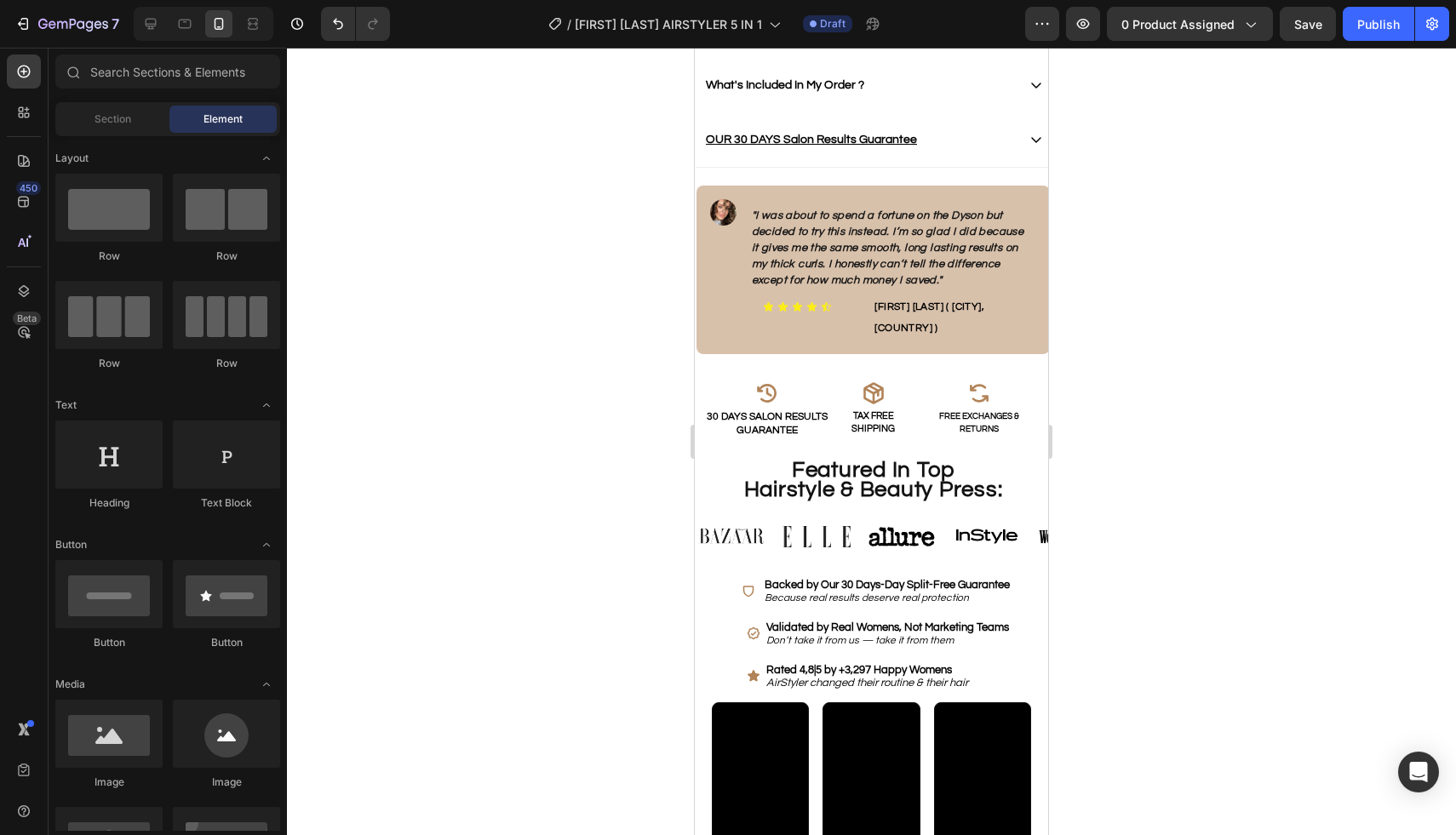 scroll, scrollTop: 1009, scrollLeft: 0, axis: vertical 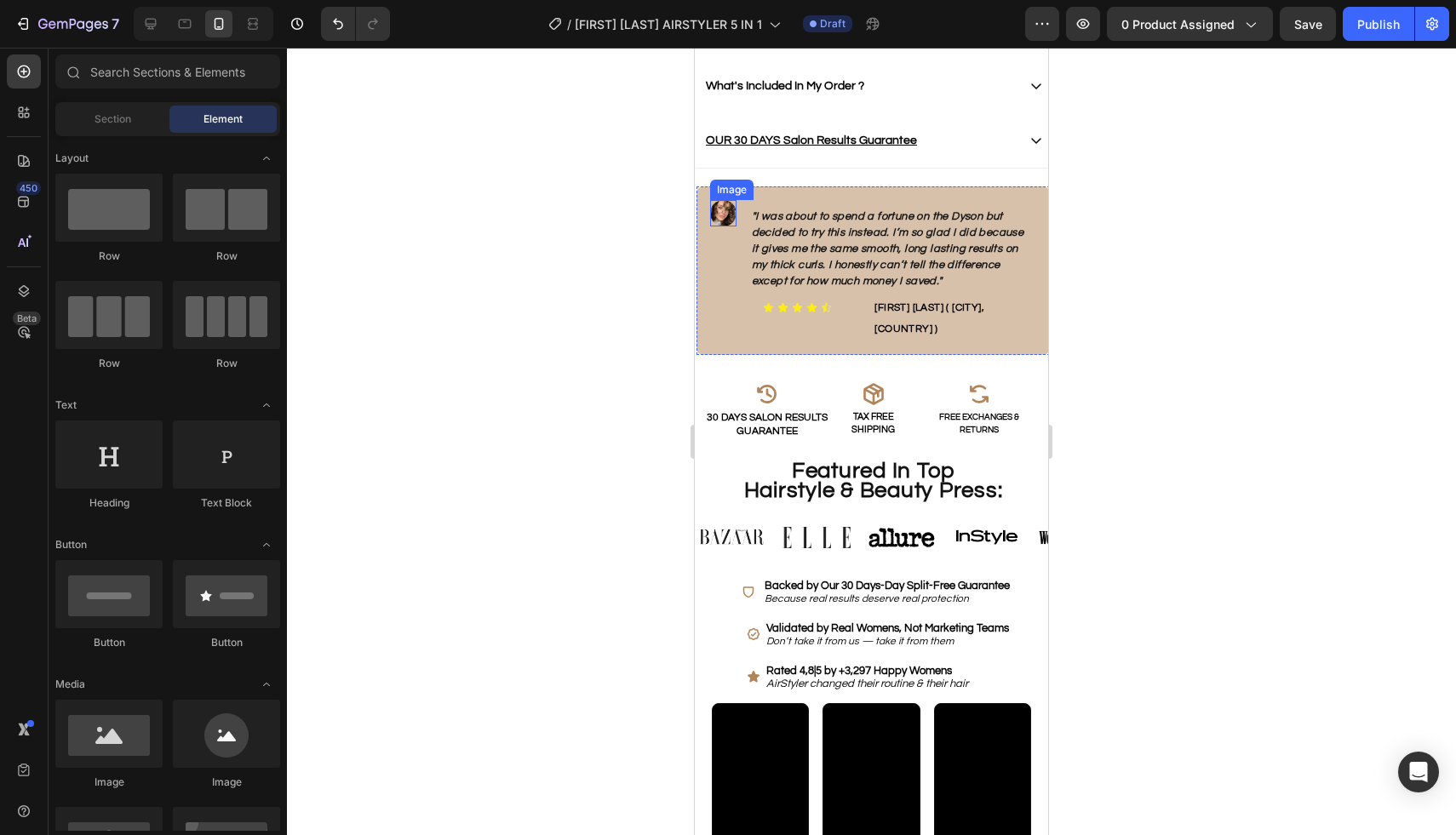 click at bounding box center (723, 213) 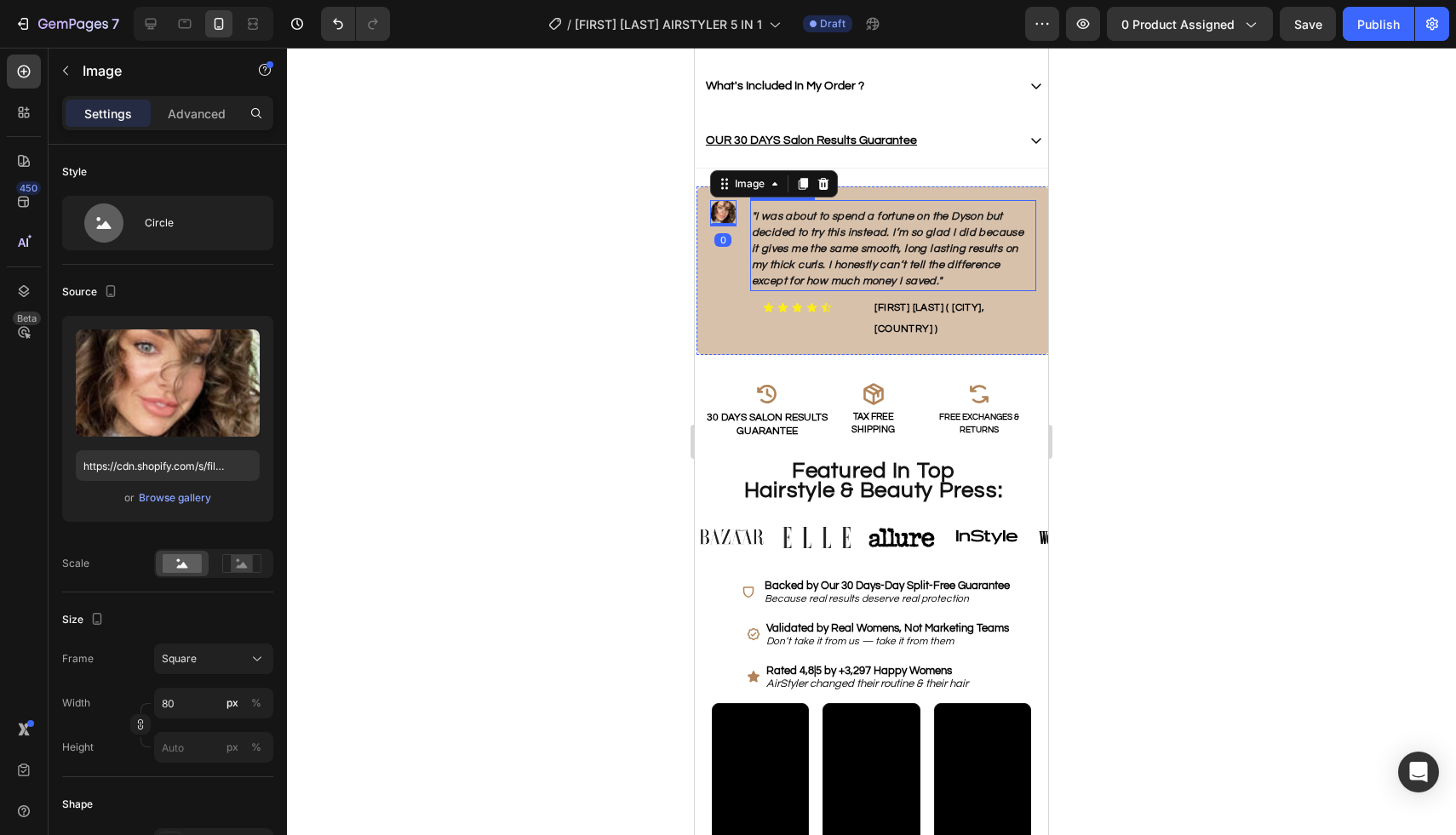 click on "Image   0 "I was about to spend a fortune on the Dyson but decided to try this instead. I’m so glad I did because it gives me the same smooth, long lasting results on my thick curls. I honestly can’t tell the difference except for how much money I saved." Text Block Icon Icon Icon Icon Icon Icon List Jenna H. ( Bristol, UK )  Text Block Row Row" at bounding box center (873, 271) 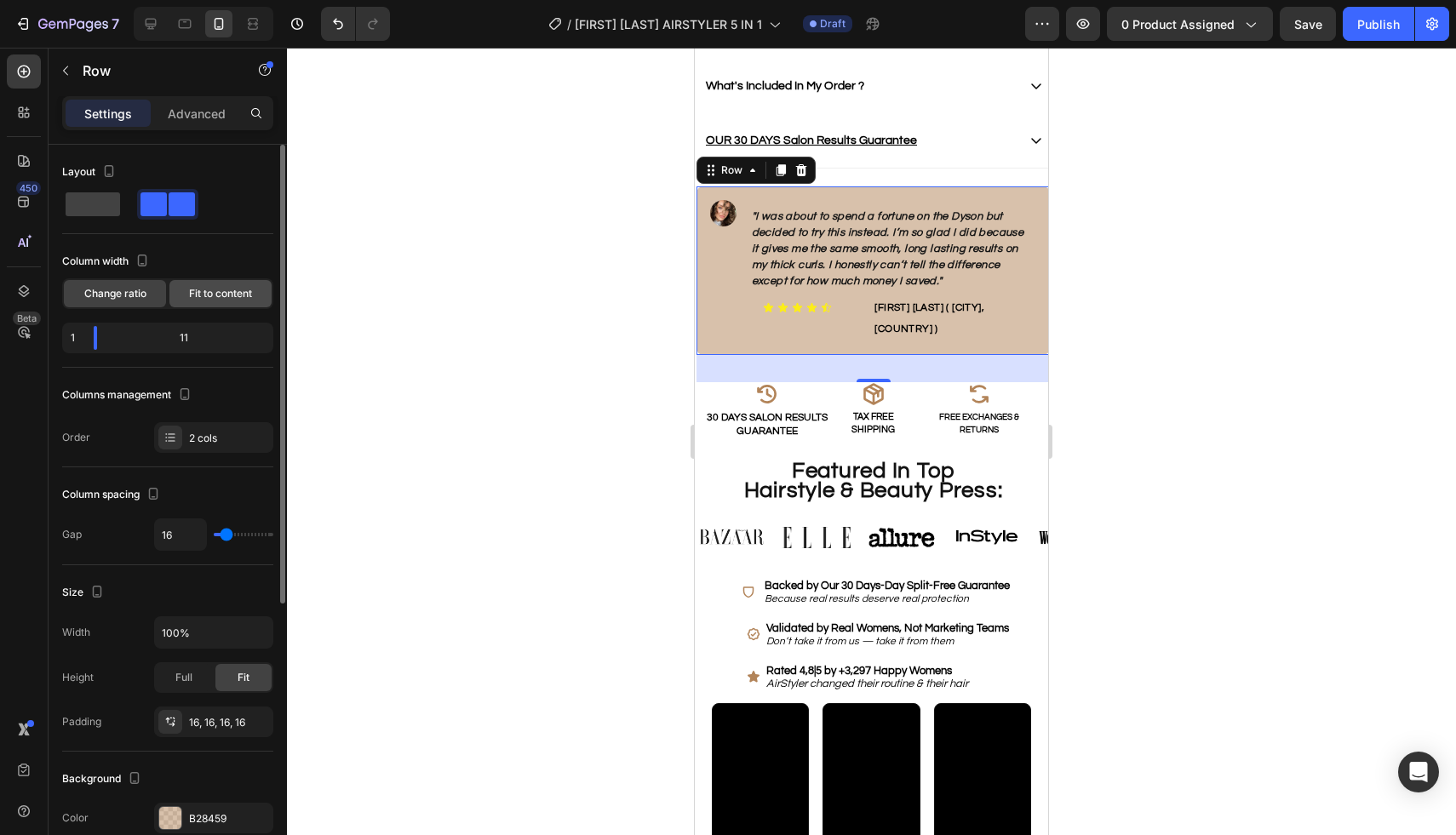 click on "Fit to content" 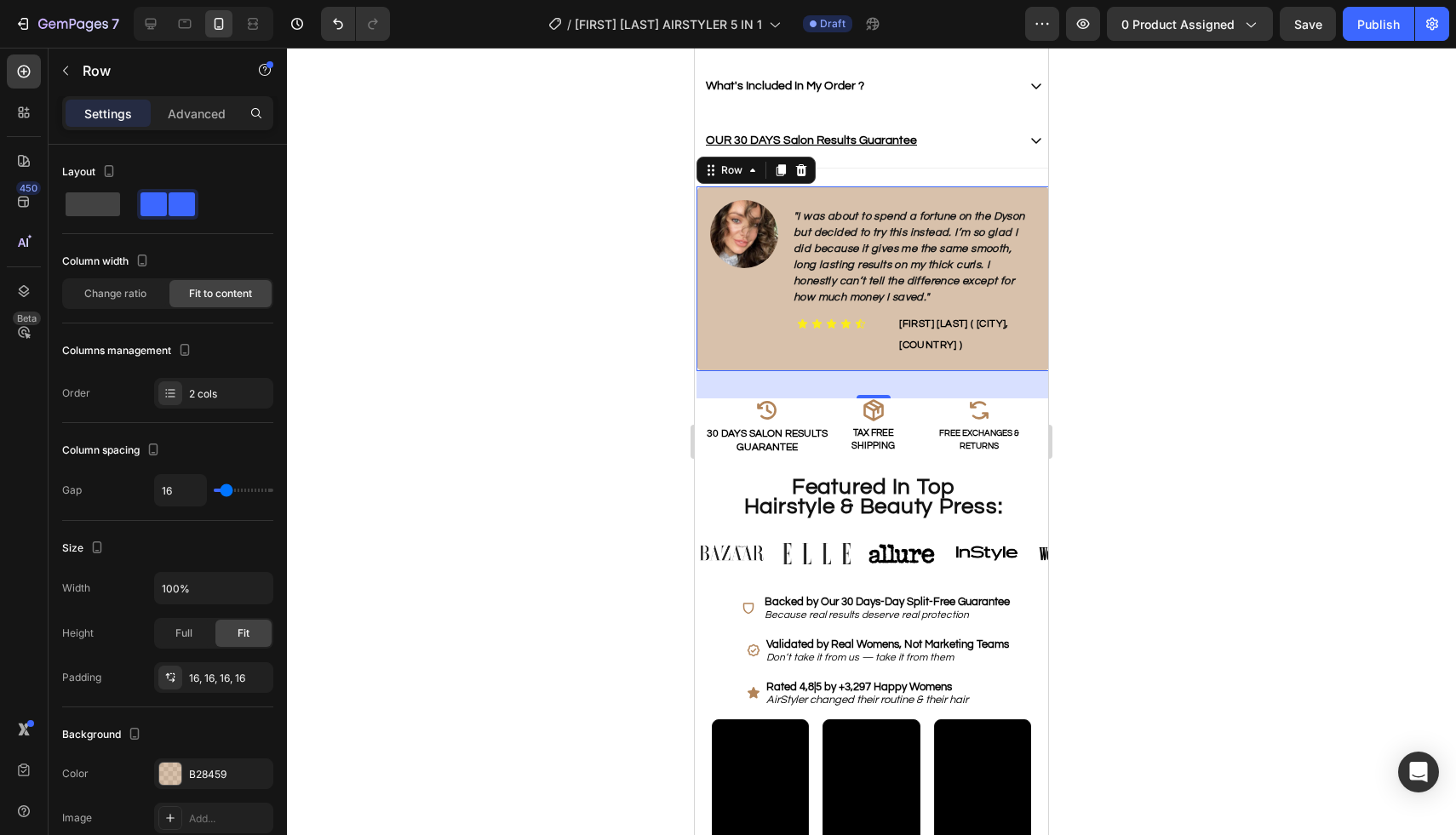 click 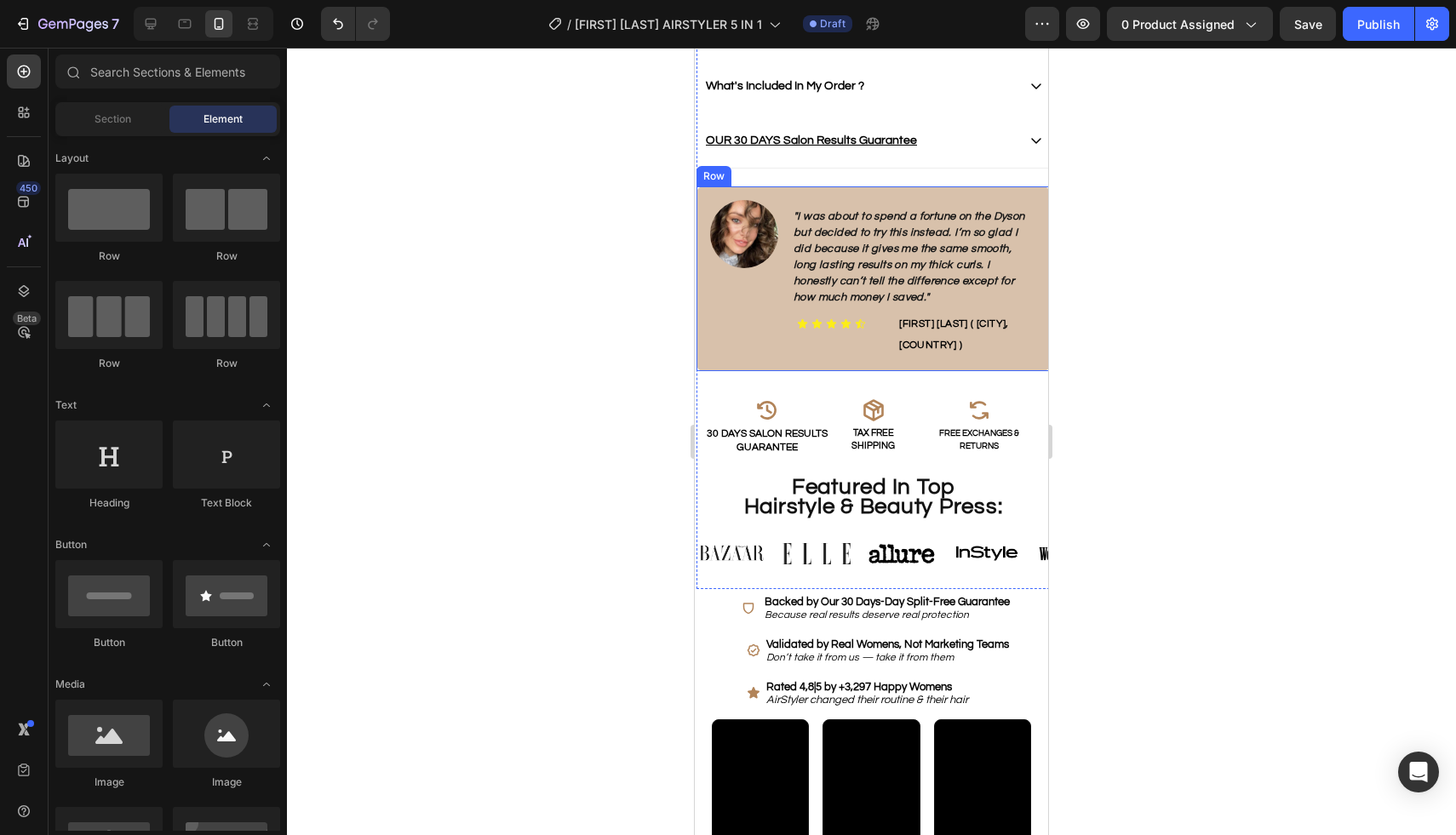 click on "Image" at bounding box center [744, 278] 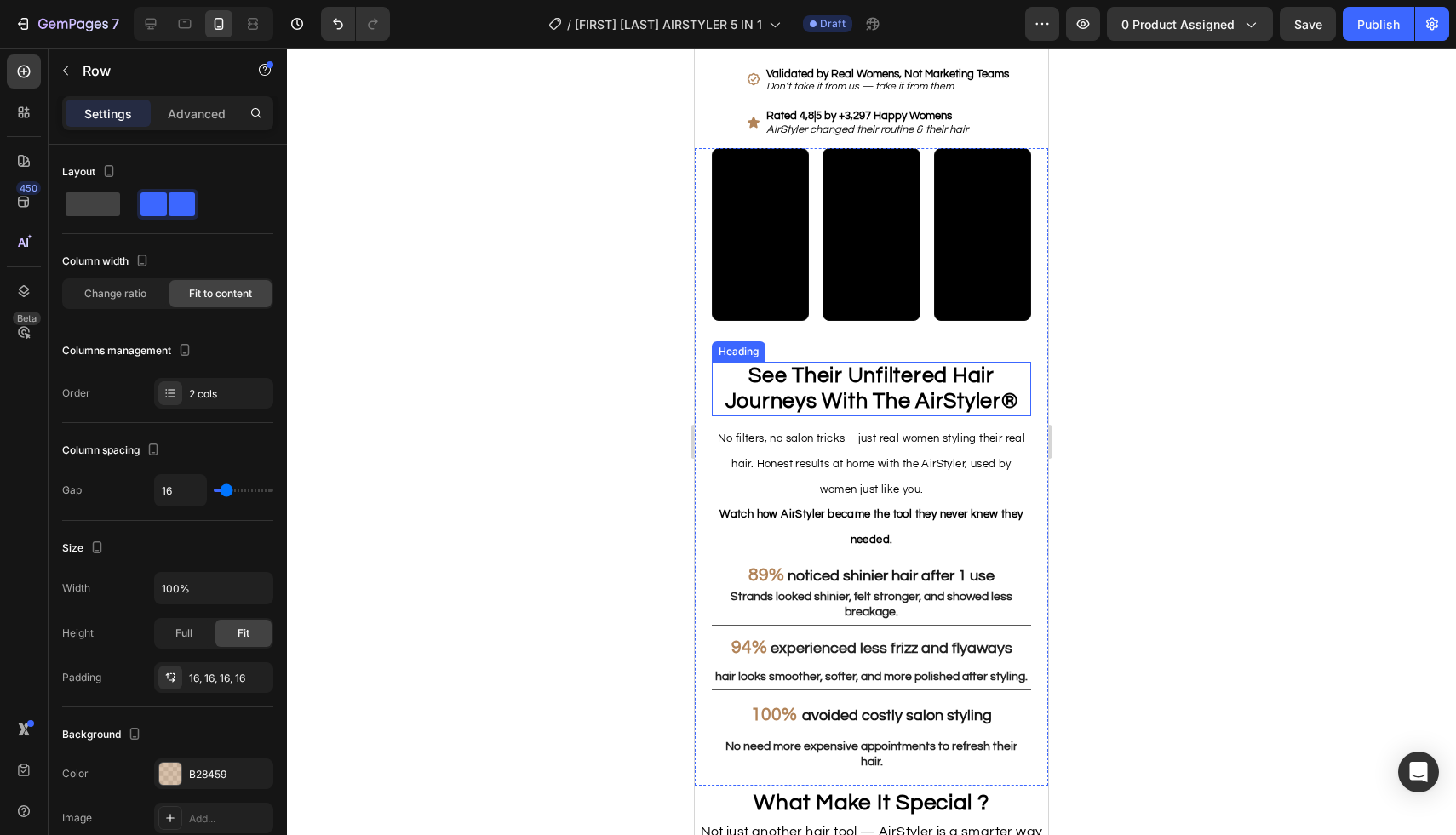 scroll, scrollTop: 1562, scrollLeft: 0, axis: vertical 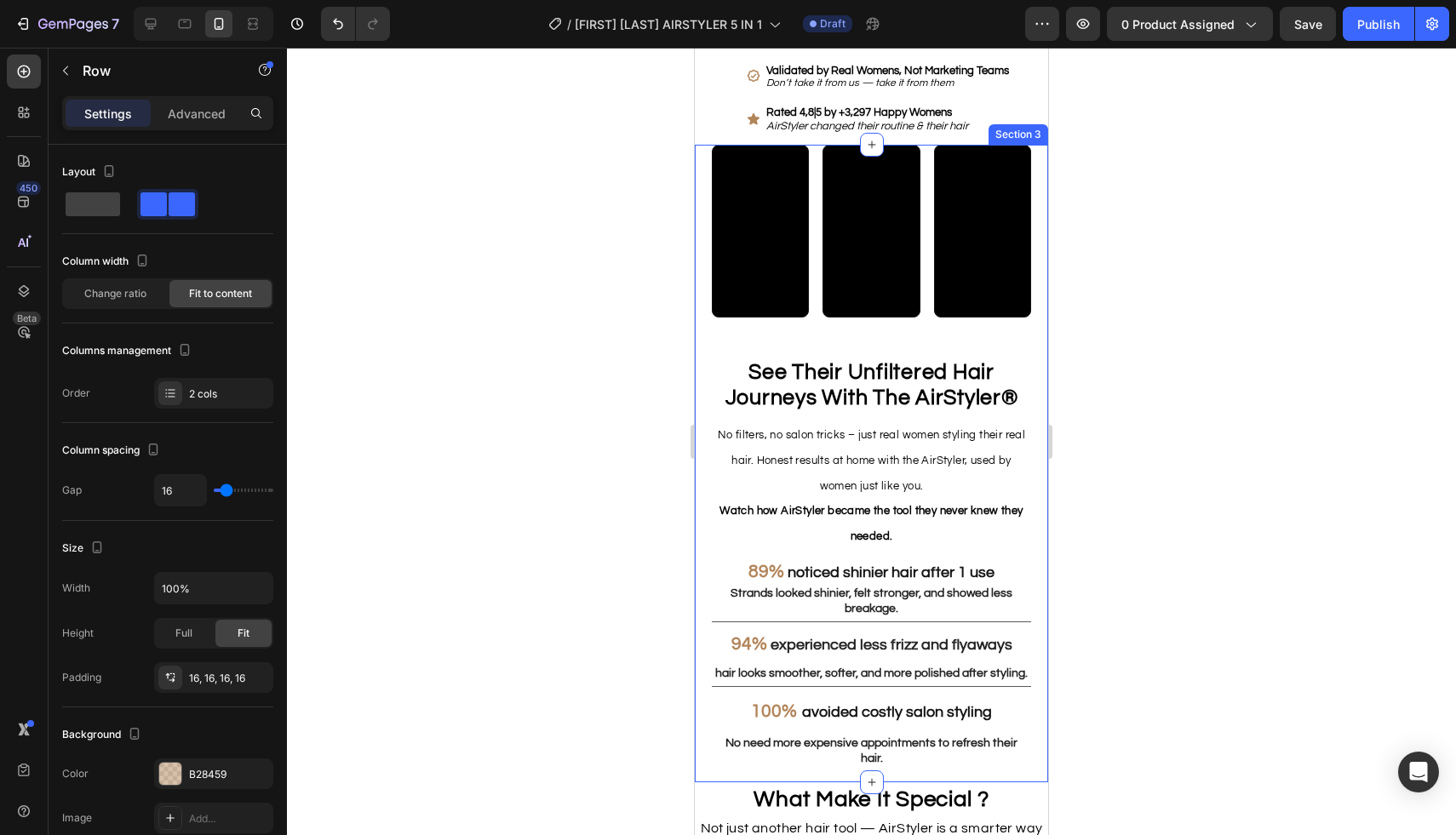 click on "Video Video Video Row See Their Unfiltered Hair Journeys With The AirStyler ® Heading No filters, no salon tricks – just real women styling their real hair. Honest results at home with the AirStyler, used by women just like you.  Watch how AirStyler became the tool they never knew they needed. Text Block 89%   noticed shinier hair after 1 use Text Block Strands looked shinier, felt stronger, and showed less breakage. Text Block 94%   experienced less frizz and flyaways Text Block hair looks smoother, softer, and more polished after styling. Text Block Row 94%   experienced less frizz and flyaways Text Block Strands looked shinier, felt stronger, and showed less breakage. Text Block Row 100%   avoided costly salon styling Text Block No need more expensive appointments to refresh their hair. Text Block Row" at bounding box center (871, 463) 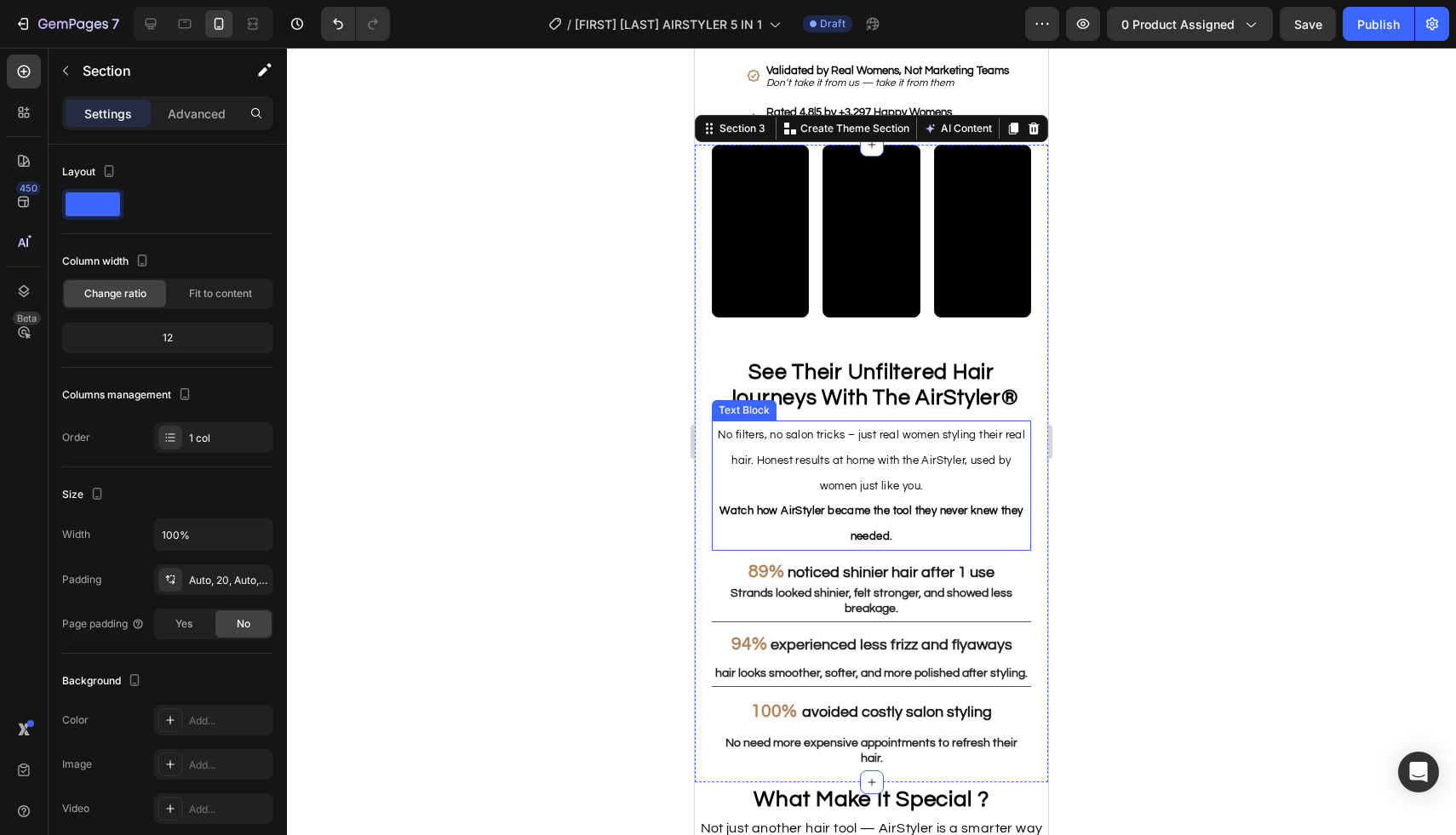 click on "No filters, no salon tricks – just real women styling their real hair. Honest results at home with the AirStyler, used by women just like you." at bounding box center (871, 460) 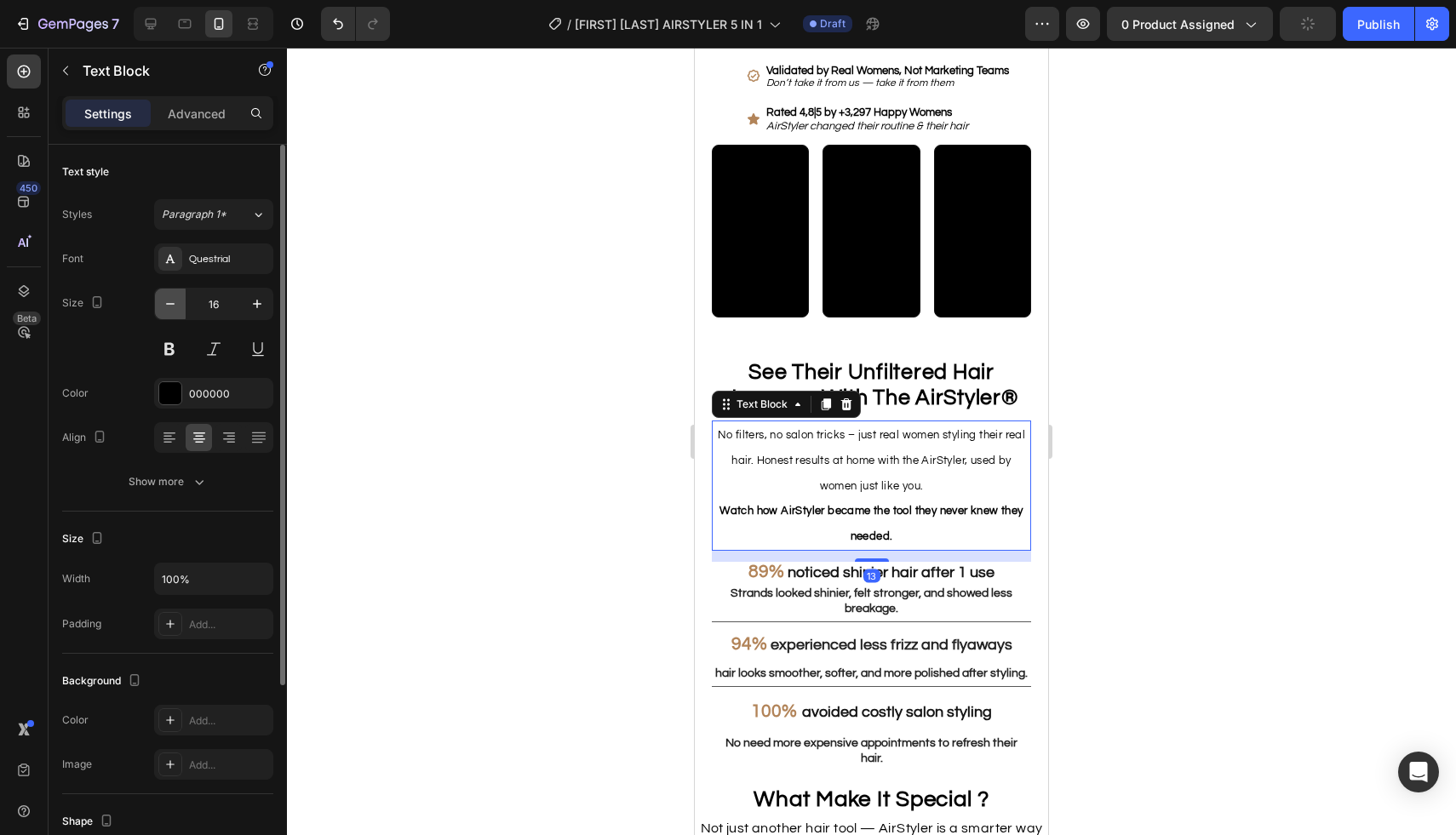 click at bounding box center [170, 304] 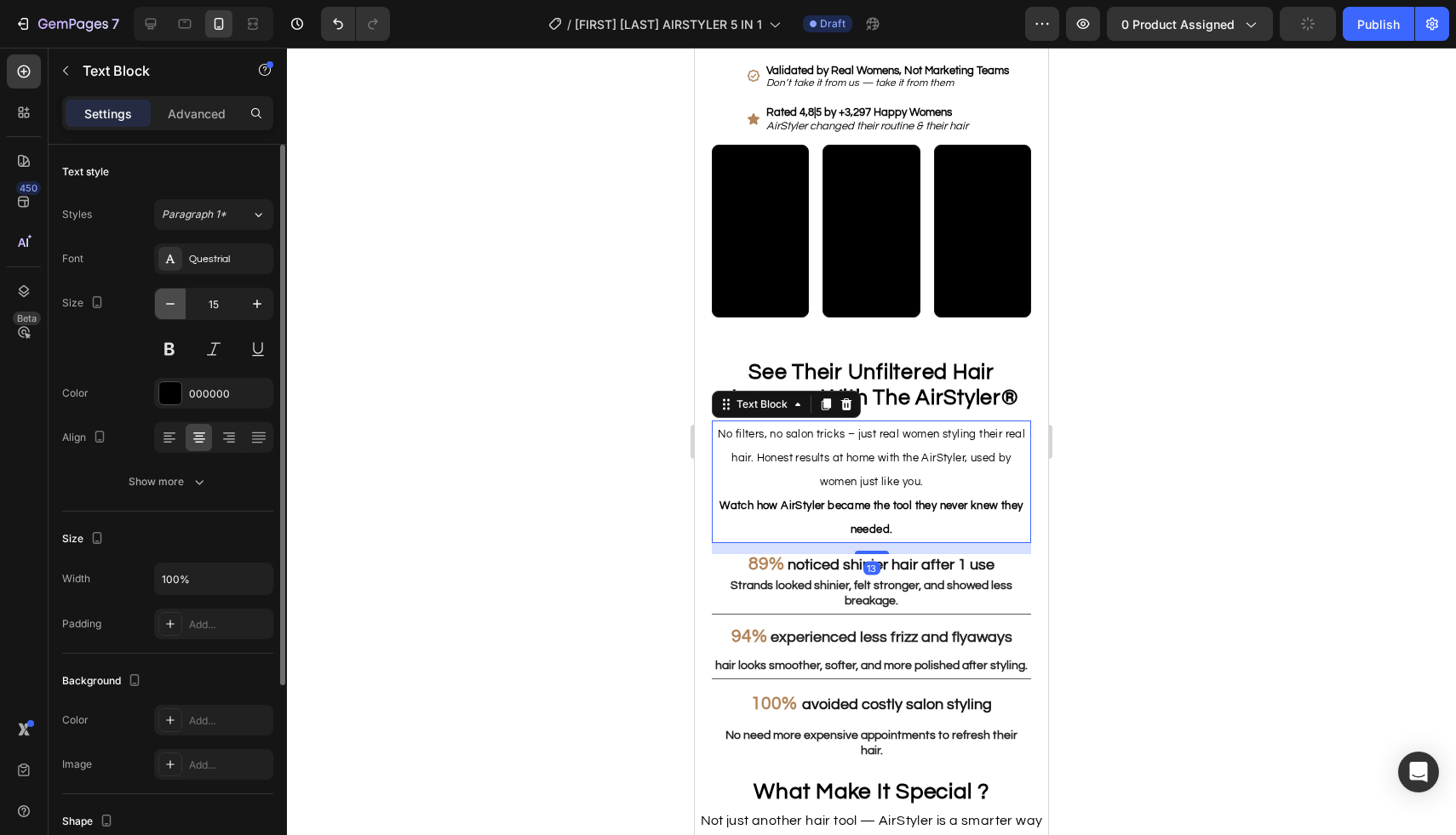 click 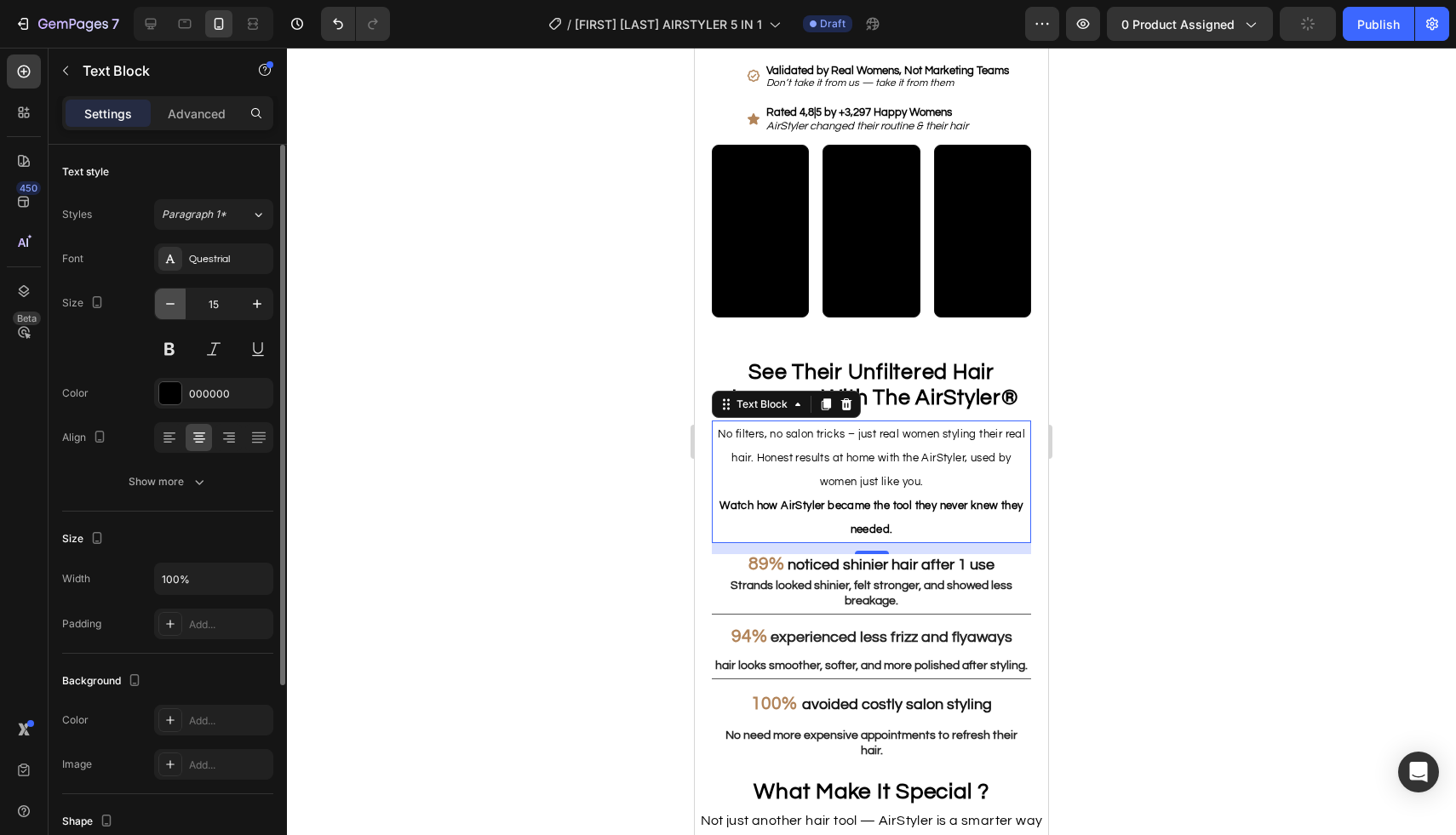 type on "14" 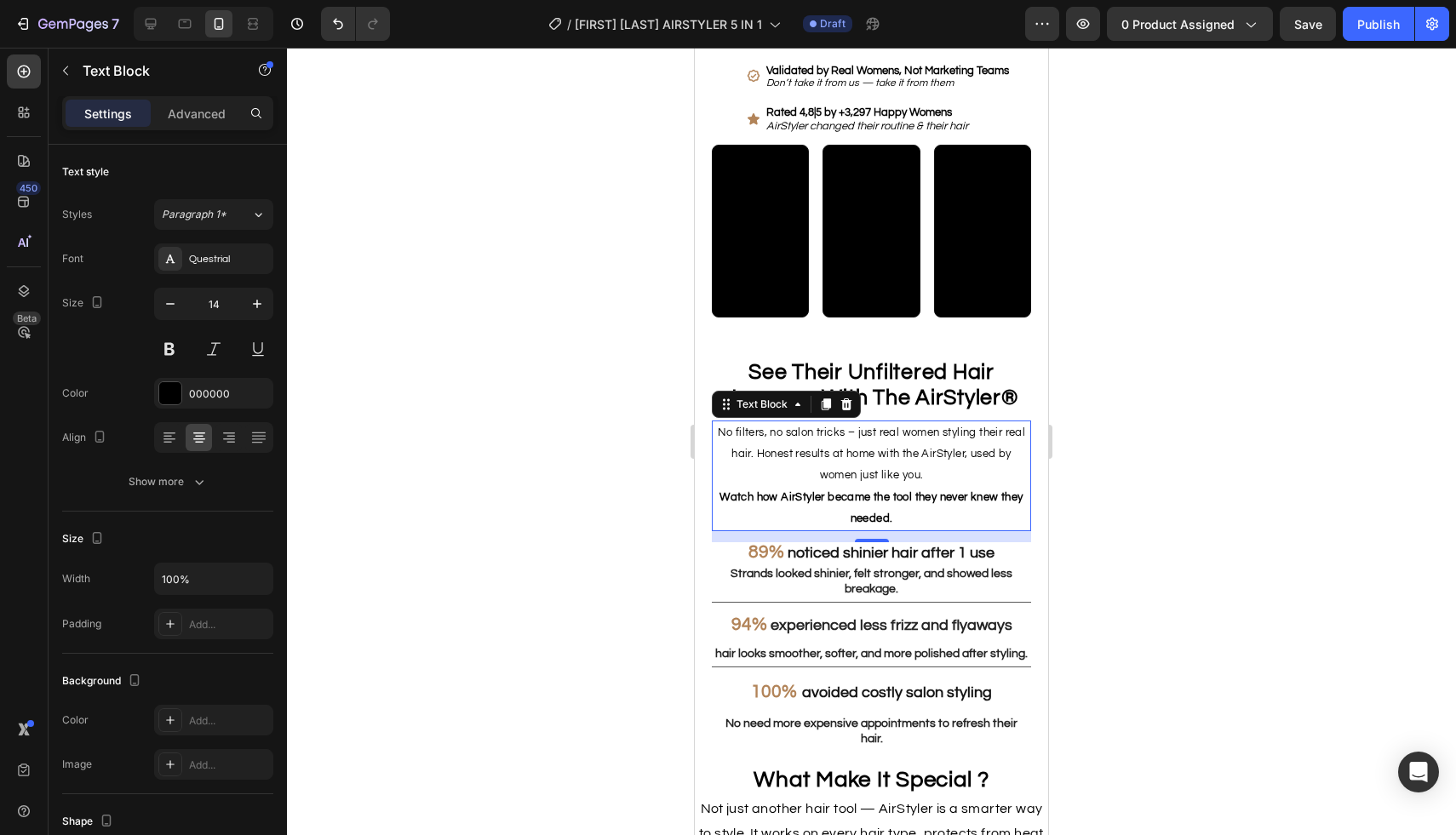 click 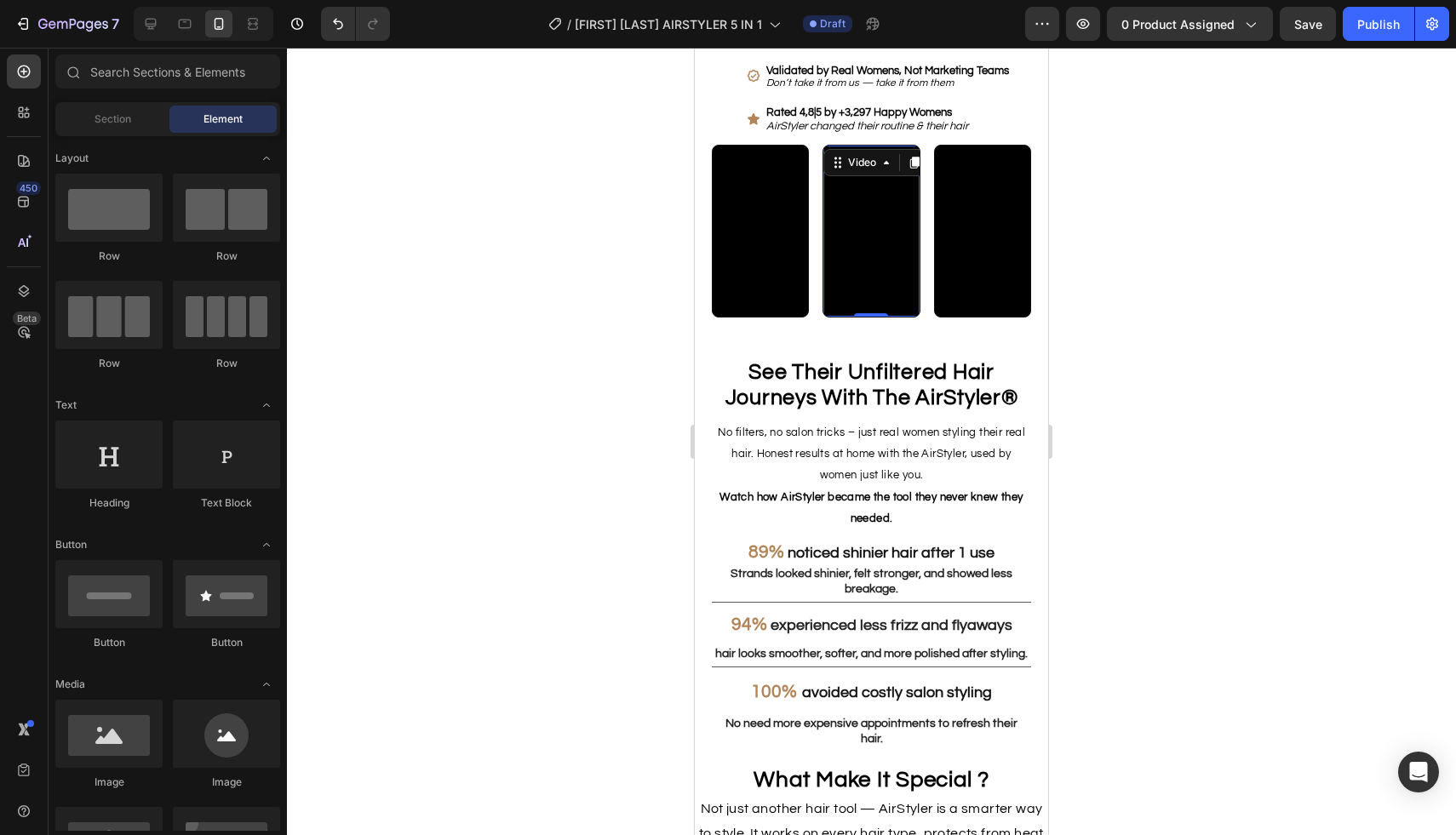 click at bounding box center (871, 231) 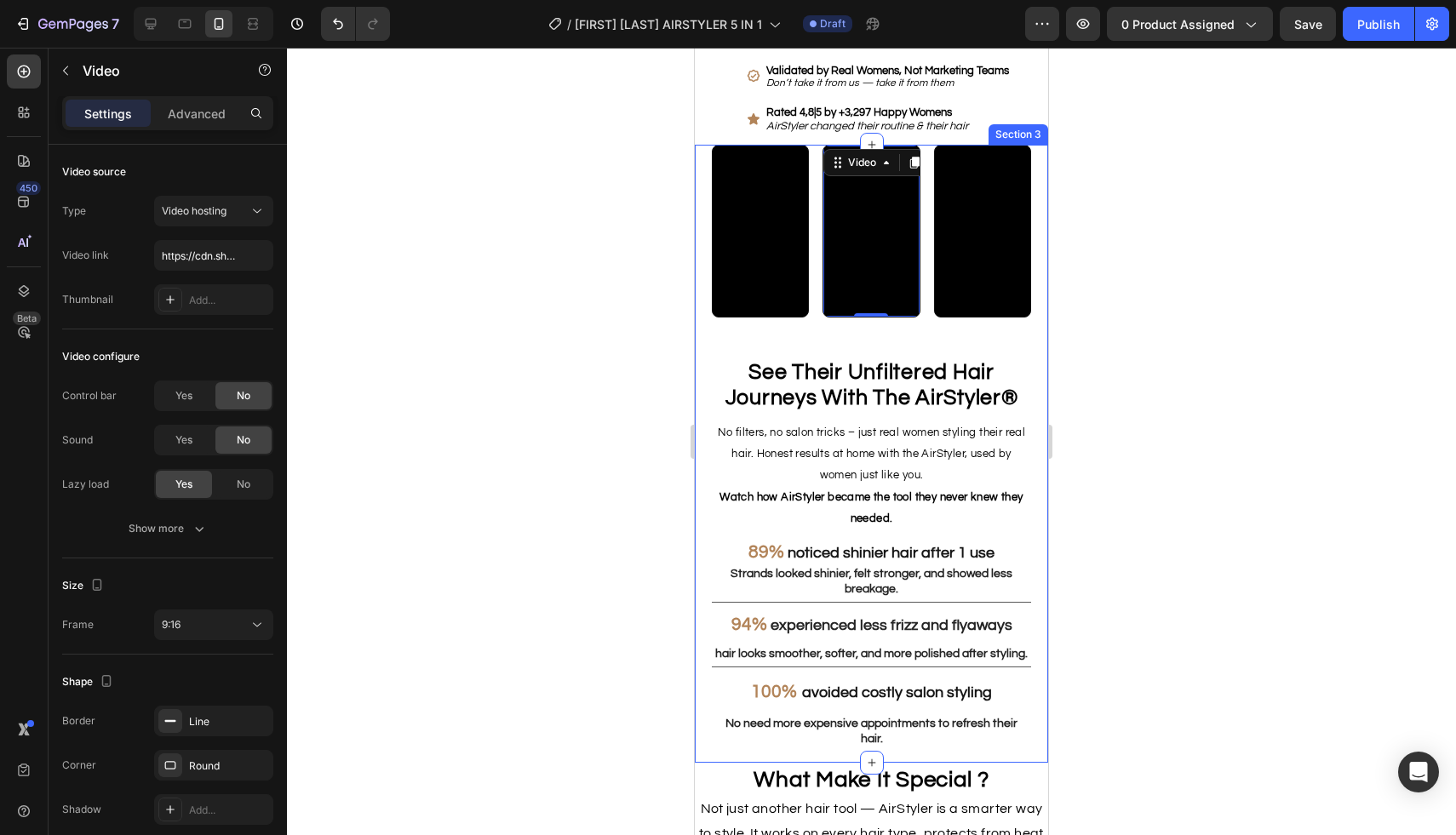 click on "Video Video   0 Video Row See Their Unfiltered Hair Journeys With The AirStyler ® Heading No filters, no salon tricks – just real women styling their real hair. Honest results at home with the AirStyler, used by women just like you.  Watch how AirStyler became the tool they never knew they needed. Text Block 89%   noticed shinier hair after 1 use Text Block Strands looked shinier, felt stronger, and showed less breakage. Text Block 94%   experienced less frizz and flyaways Text Block hair looks smoother, softer, and more polished after styling. Text Block Row 94%   experienced less frizz and flyaways Text Block Strands looked shinier, felt stronger, and showed less breakage. Text Block Row 100%   avoided costly salon styling Text Block No need more expensive appointments to refresh their hair. Text Block Row" at bounding box center (871, 454) 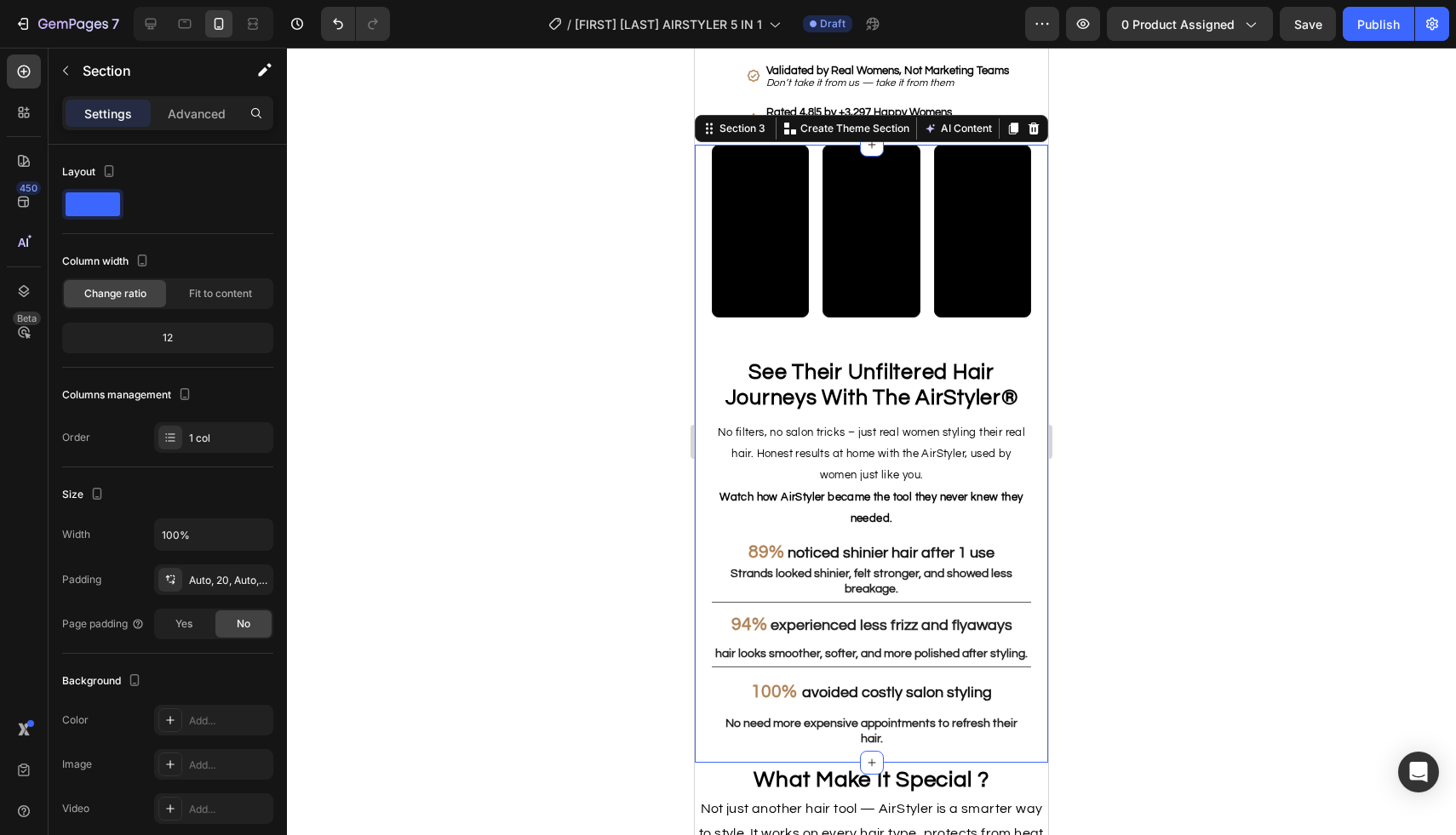 click on "Video Video Video Row See Their Unfiltered Hair Journeys With The AirStyler ® Heading No filters, no salon tricks – just real women styling their real hair. Honest results at home with the AirStyler, used by women just like you.  Watch how AirStyler became the tool they never knew they needed. Text Block 89%   noticed shinier hair after 1 use Text Block Strands looked shinier, felt stronger, and showed less breakage. Text Block 94%   experienced less frizz and flyaways Text Block hair looks smoother, softer, and more polished after styling. Text Block Row 94%   experienced less frizz and flyaways Text Block Strands looked shinier, felt stronger, and showed less breakage. Text Block Row 100%   avoided costly salon styling Text Block No need more expensive appointments to refresh their hair. Text Block Row" at bounding box center (871, 454) 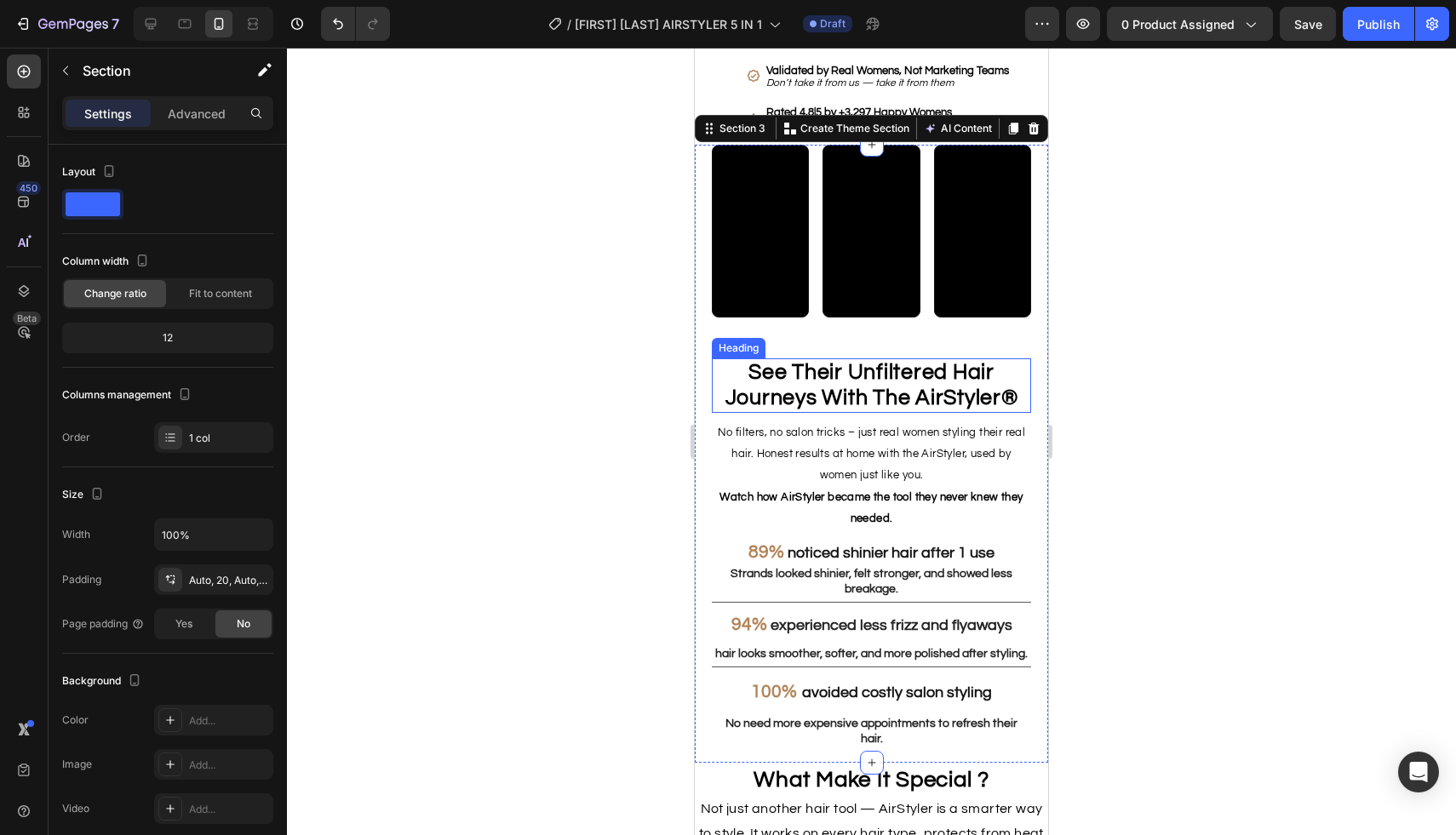 click on "See Their Unfiltered Hair Journeys With The AirStyler" at bounding box center (863, 385) 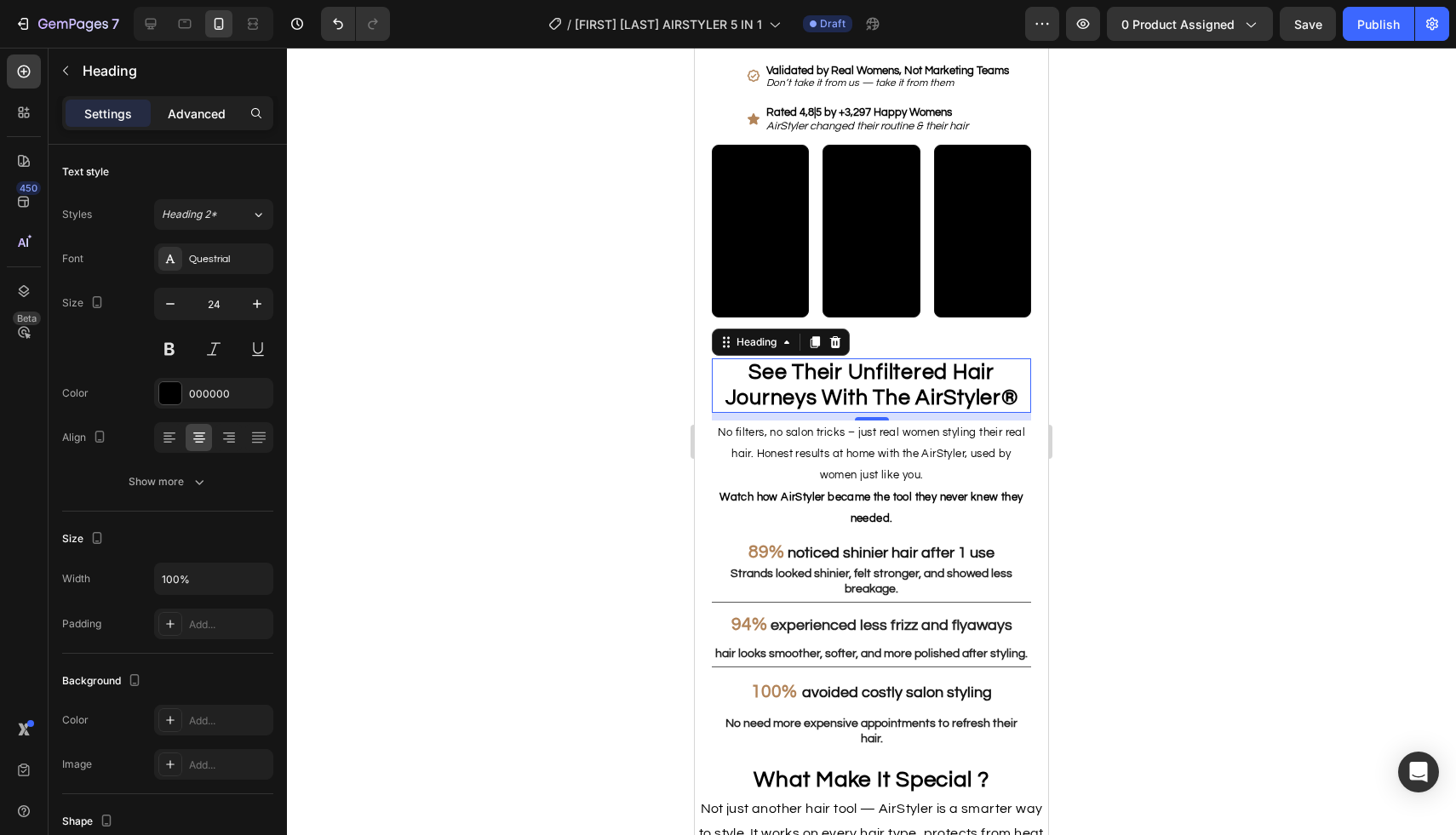 click on "Advanced" at bounding box center [197, 113] 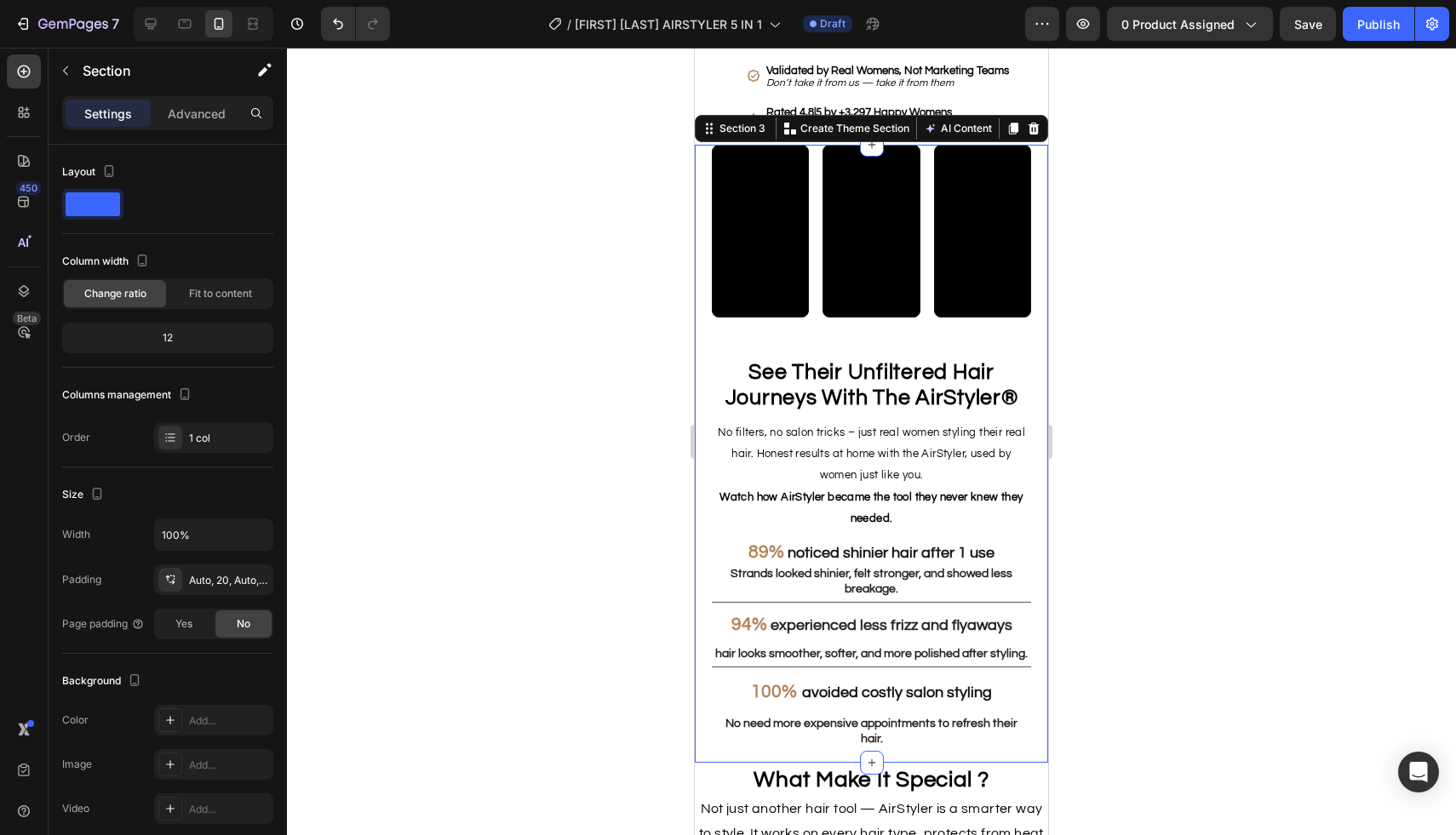 click on "Video Video Video Row See Their Unfiltered Hair Journeys With The AirStyler ® Heading No filters, no salon tricks – just real women styling their real hair. Honest results at home with the AirStyler, used by women just like you.  Watch how AirStyler became the tool they never knew they needed. Text Block 89%   noticed shinier hair after 1 use Text Block Strands looked shinier, felt stronger, and showed less breakage. Text Block 94%   experienced less frizz and flyaways Text Block hair looks smoother, softer, and more polished after styling. Text Block Row 94%   experienced less frizz and flyaways Text Block Strands looked shinier, felt stronger, and showed less breakage. Text Block Row 100%   avoided costly salon styling Text Block No need more expensive appointments to refresh their hair. Text Block Row" at bounding box center [871, 454] 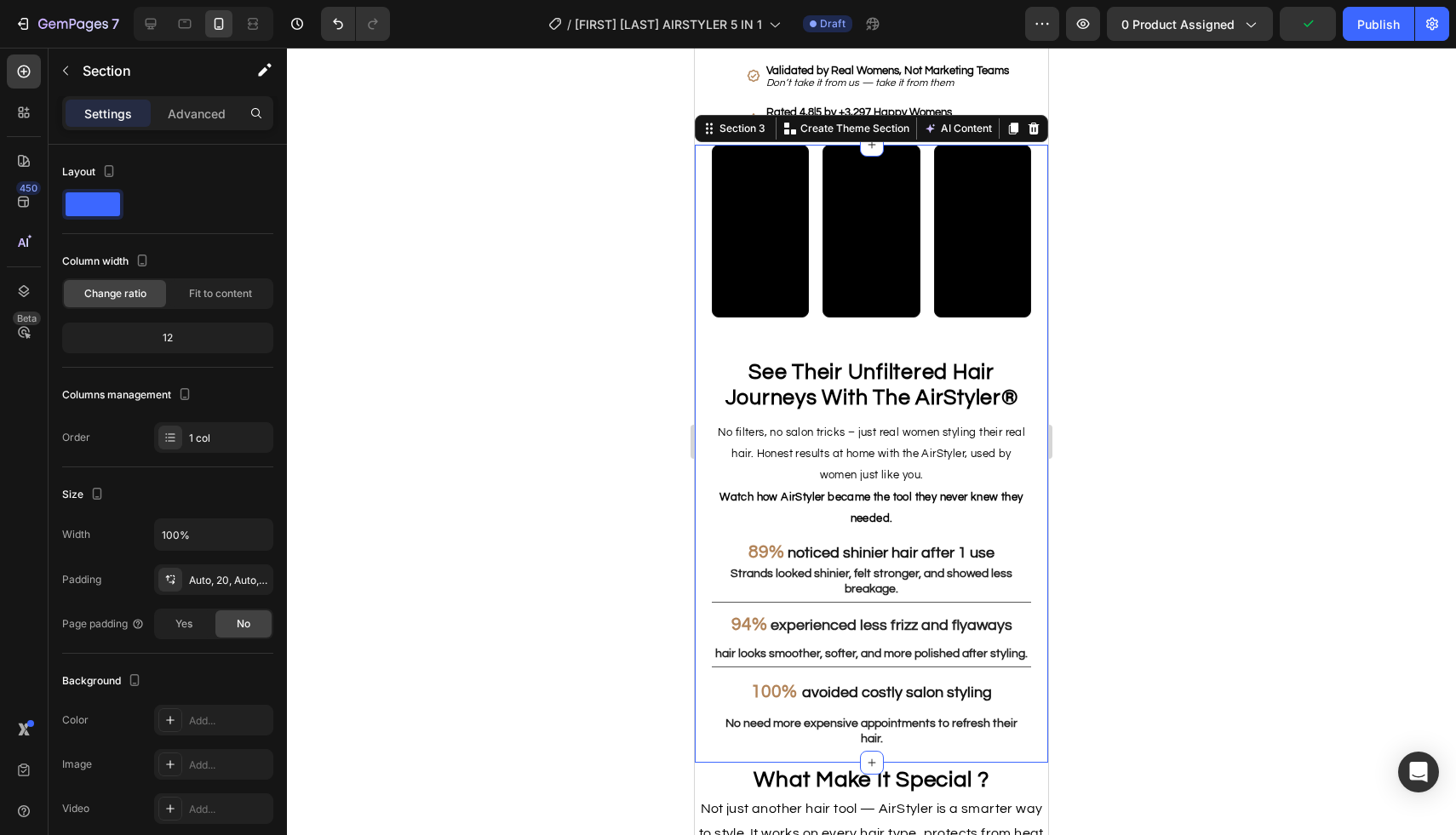 click on "Video Video Video Row See Their Unfiltered Hair Journeys With The AirStyler ® Heading No filters, no salon tricks – just real women styling their real hair. Honest results at home with the AirStyler, used by women just like you.  Watch how AirStyler became the tool they never knew they needed. Text Block 89%   noticed shinier hair after 1 use Text Block Strands looked shinier, felt stronger, and showed less breakage. Text Block 94%   experienced less frizz and flyaways Text Block hair looks smoother, softer, and more polished after styling. Text Block Row 94%   experienced less frizz and flyaways Text Block Strands looked shinier, felt stronger, and showed less breakage. Text Block Row 100%   avoided costly salon styling Text Block No need more expensive appointments to refresh their hair. Text Block Row" at bounding box center (871, 454) 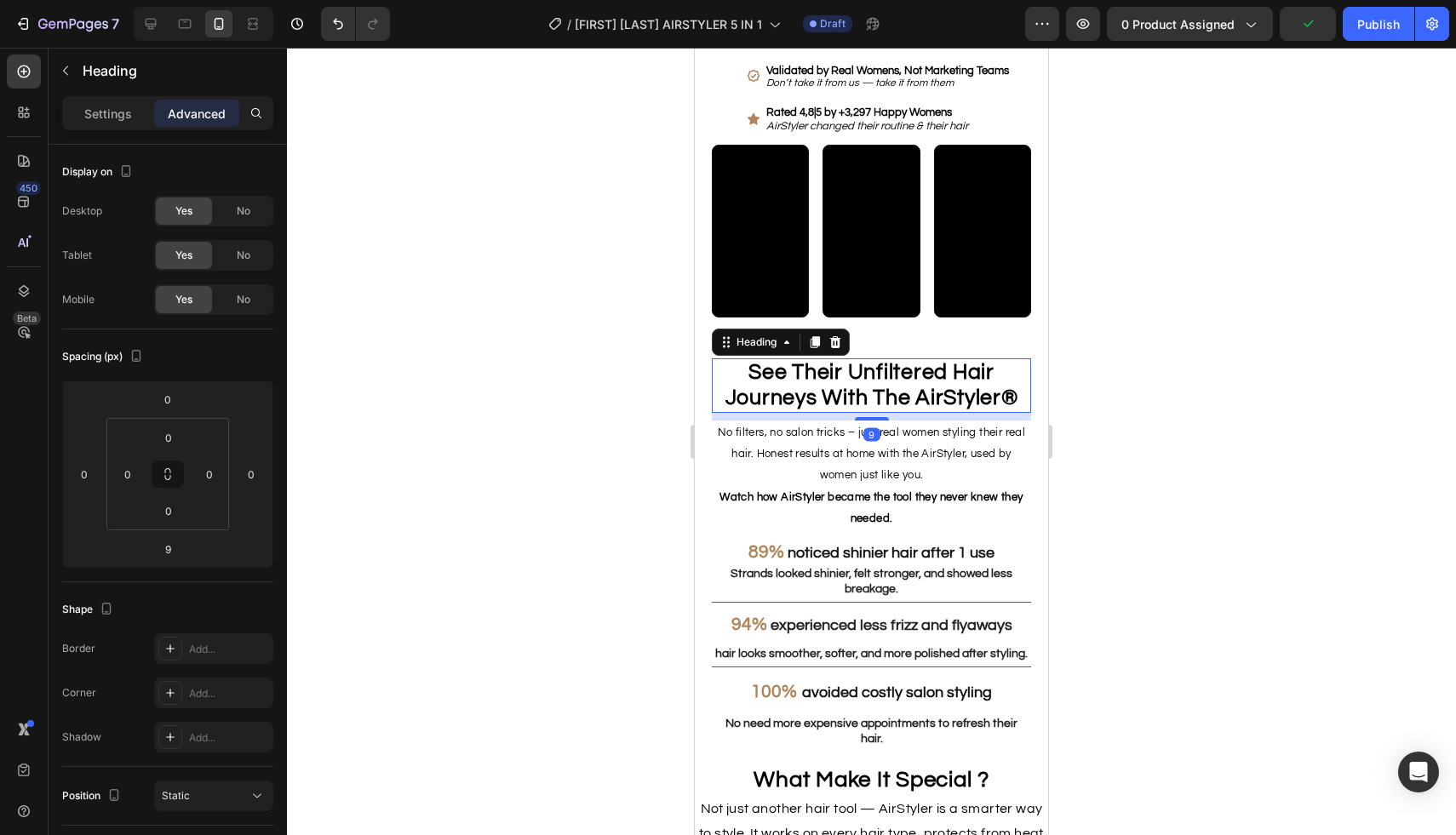 click on "See Their Unfiltered Hair Journeys With The AirStyler ®" at bounding box center [871, 386] 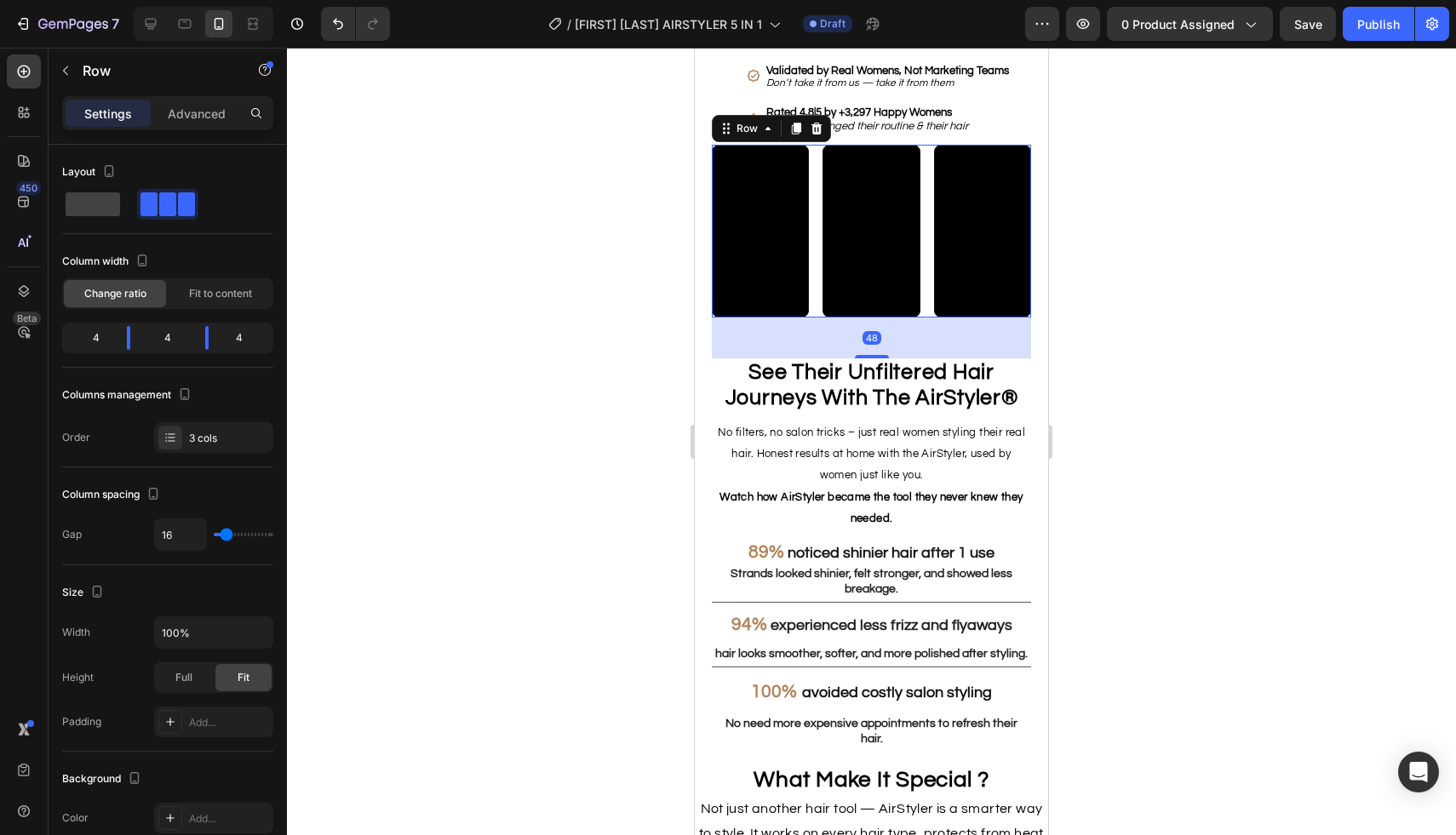 click on "Video Video Video Row   48" at bounding box center [871, 231] 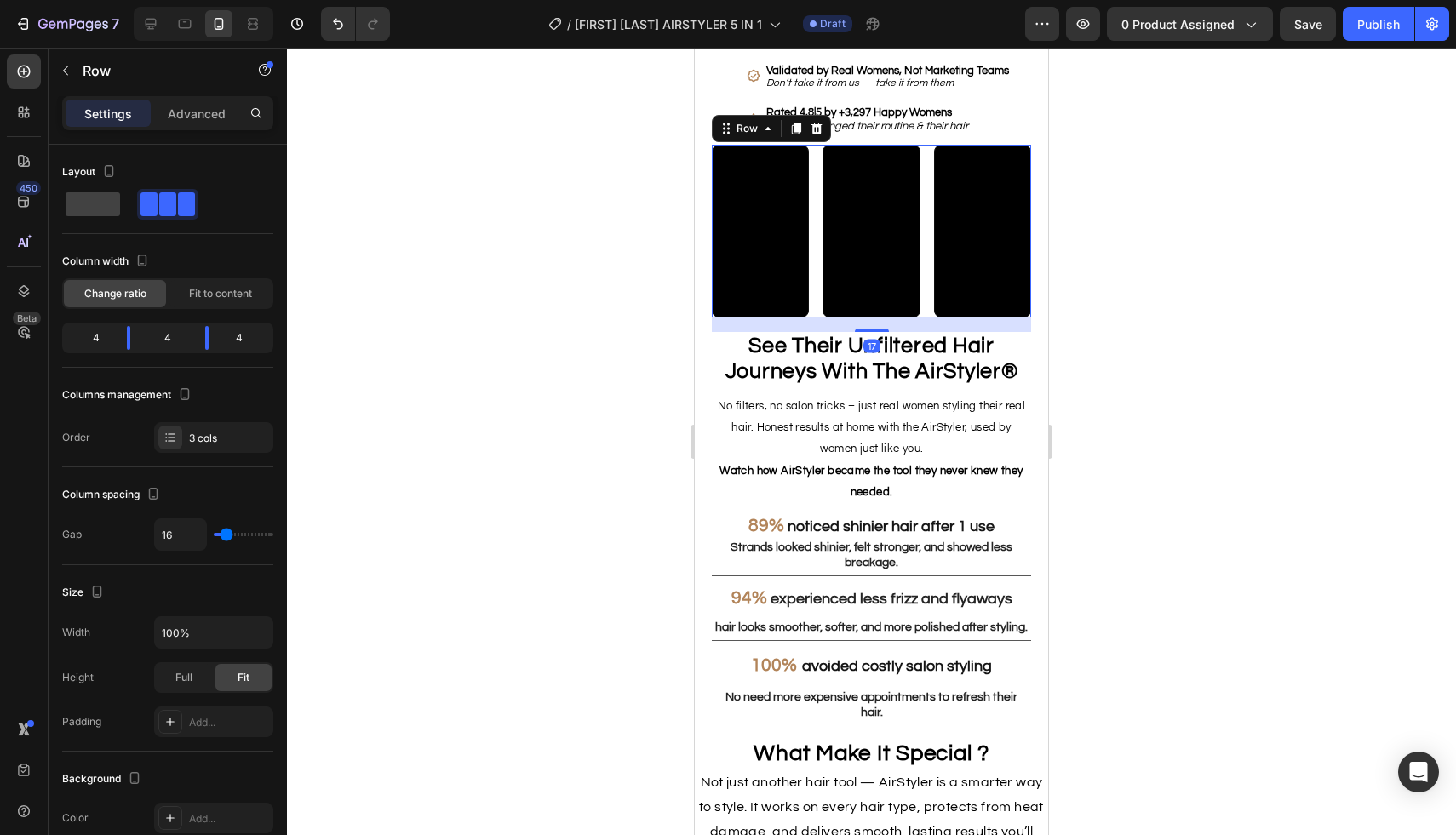 drag, startPoint x: 878, startPoint y: 352, endPoint x: 960, endPoint y: 334, distance: 83.952367 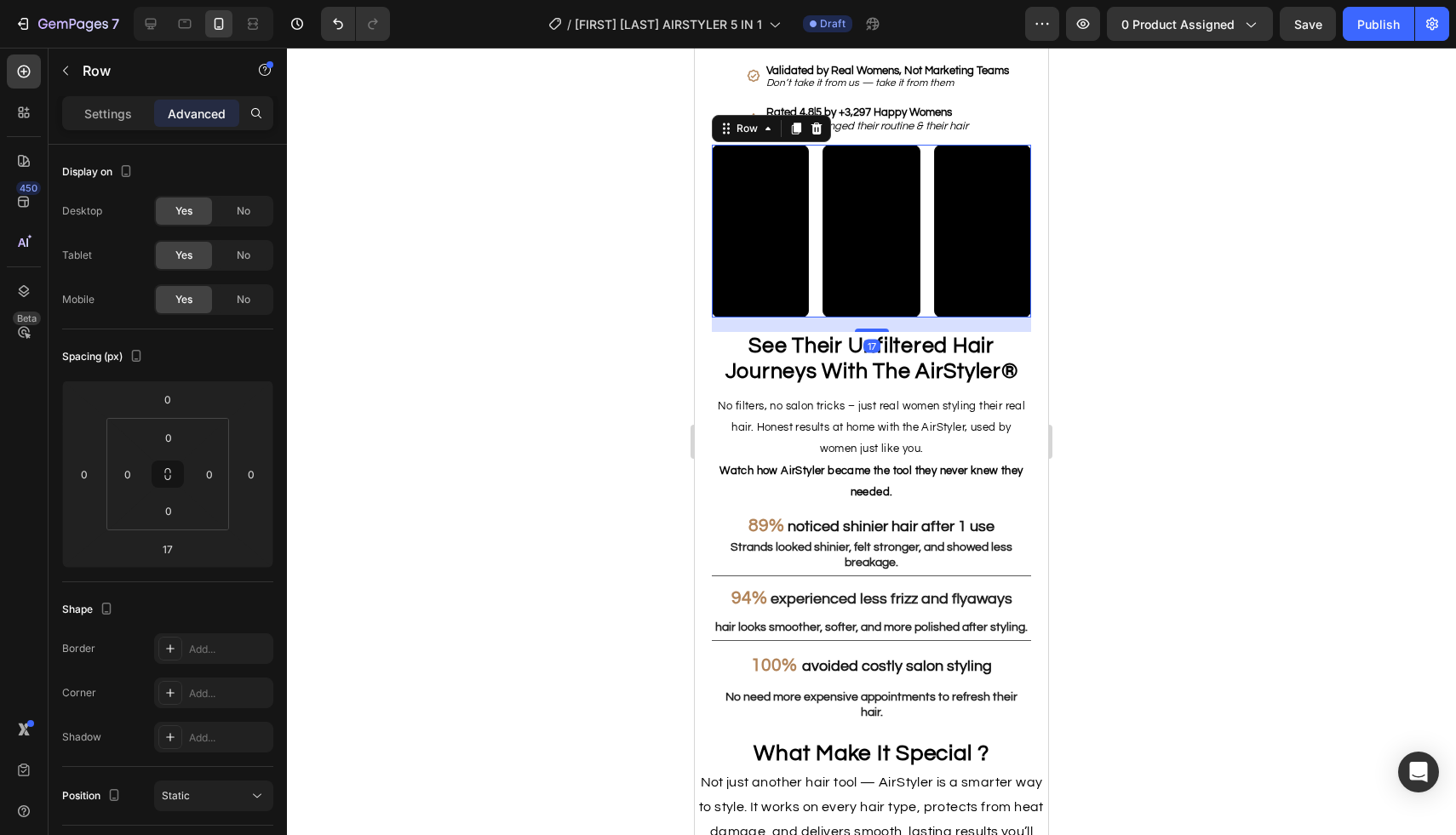 click 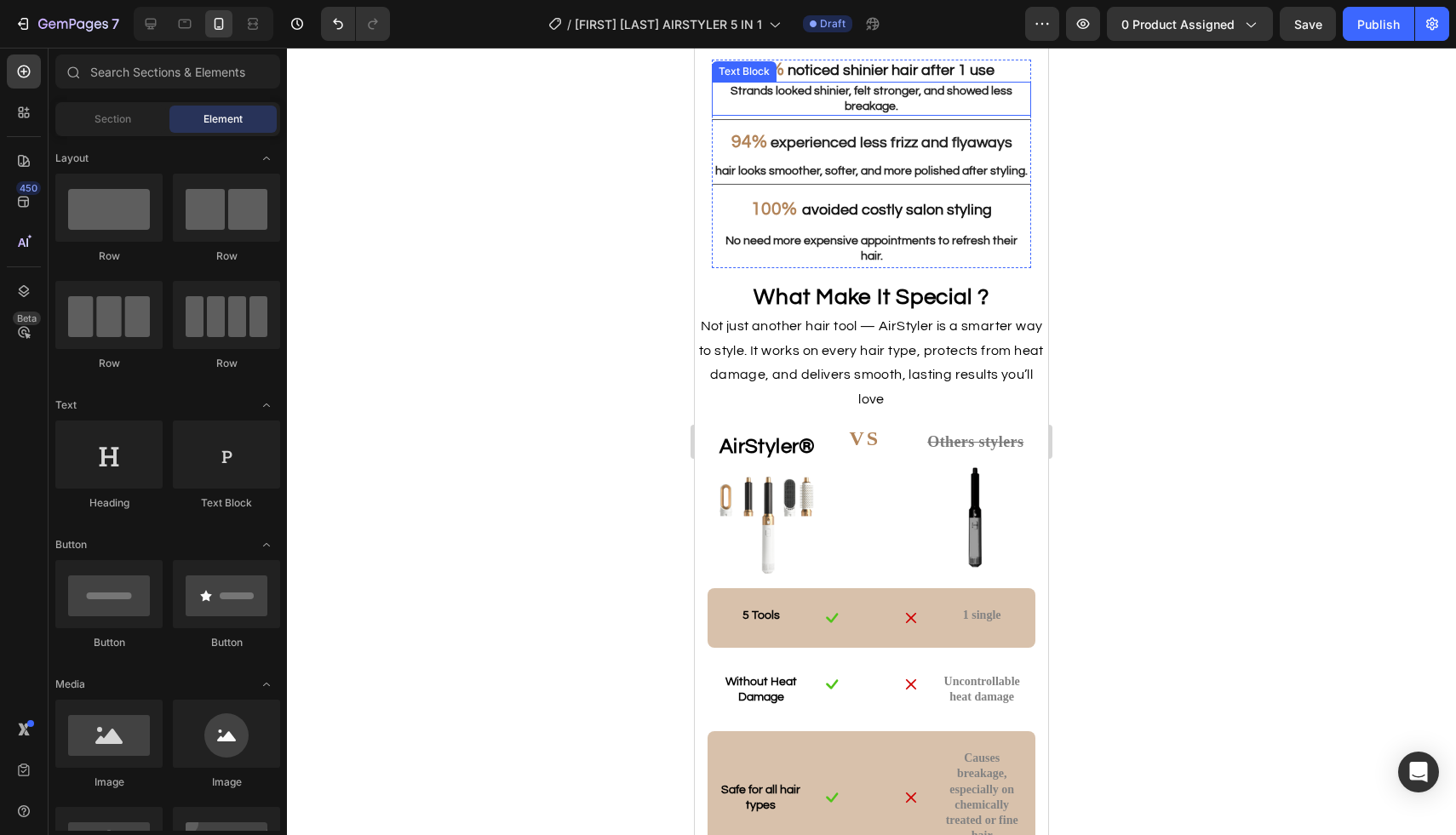 scroll, scrollTop: 1949, scrollLeft: 0, axis: vertical 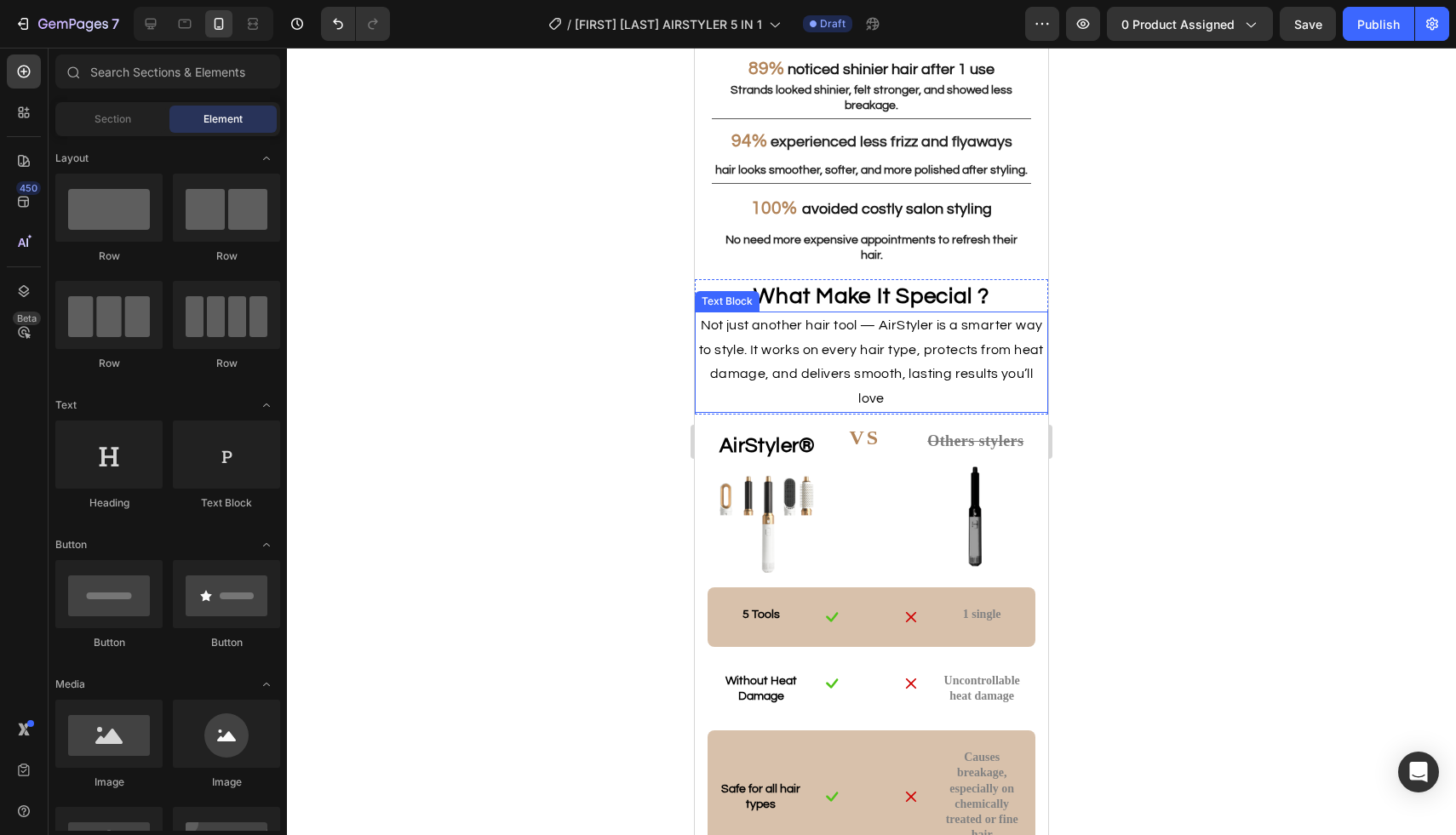click on "Not just another hair tool — AirStyler is a smarter way to style. It works on every hair type, protects from heat damage, and delivers smooth, lasting results you’ll love" at bounding box center [871, 362] 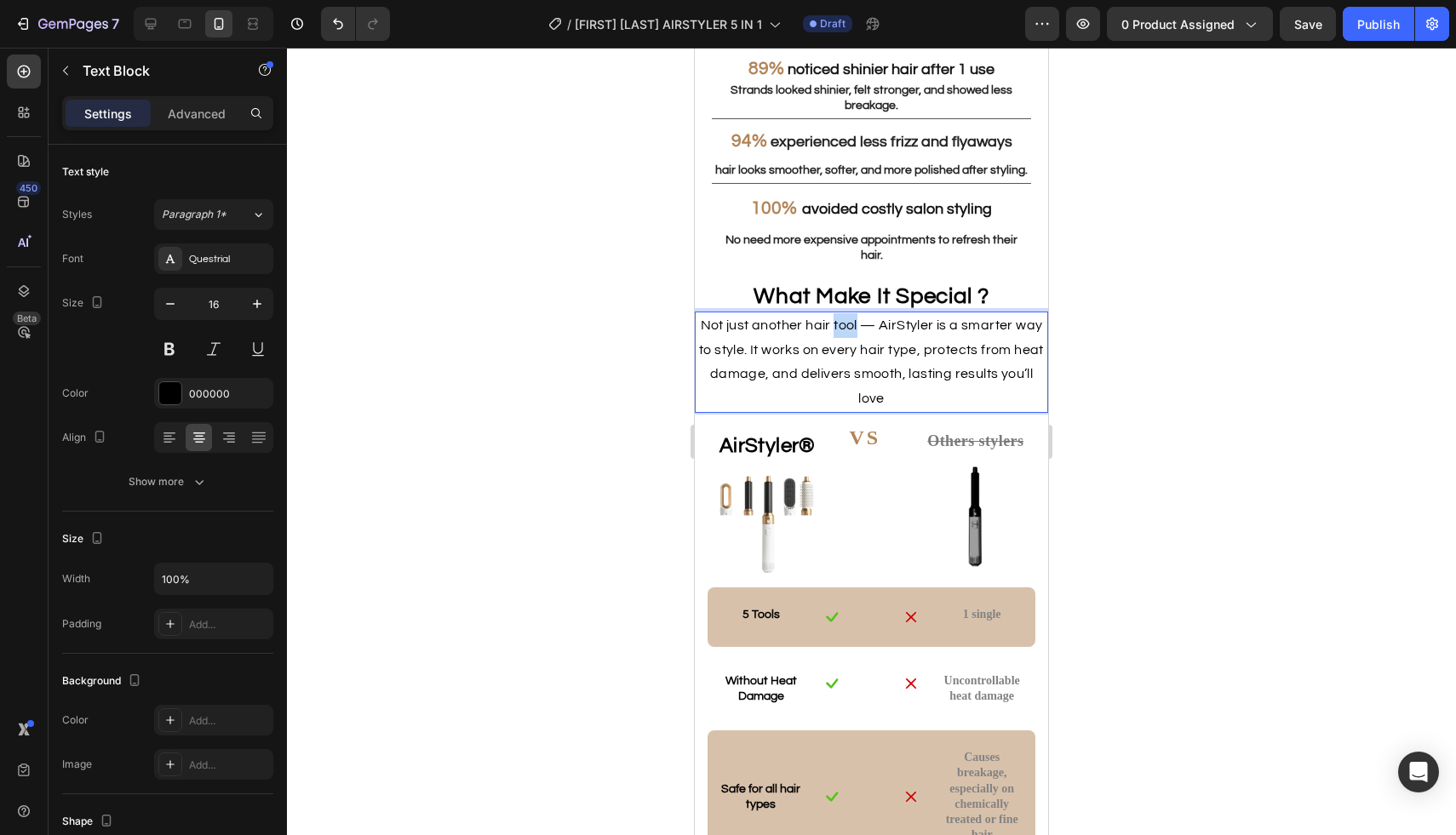 click on "Not just another hair tool — AirStyler is a smarter way to style. It works on every hair type, protects from heat damage, and delivers smooth, lasting results you’ll love" at bounding box center (871, 362) 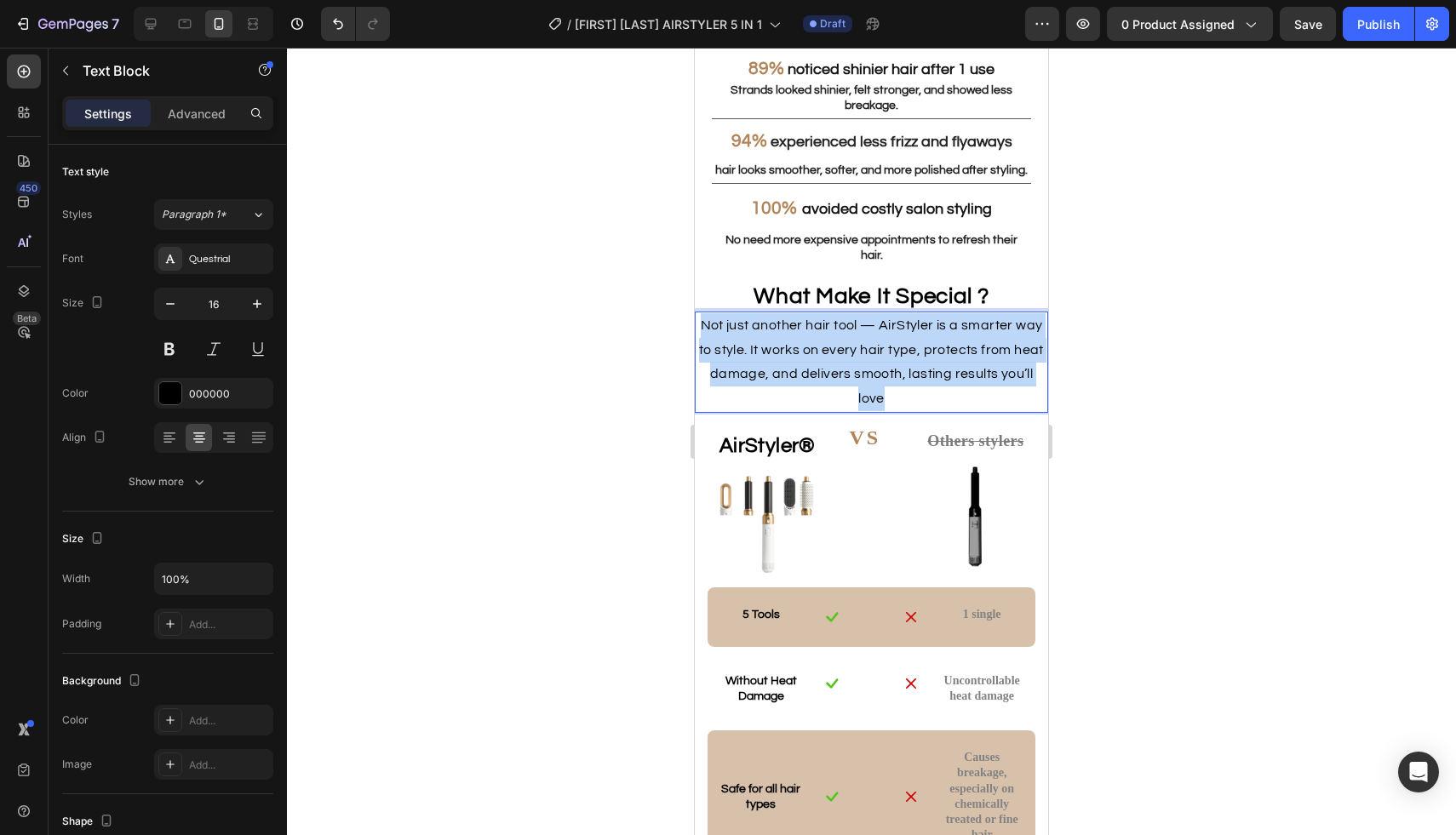 click on "Not just another hair tool — AirStyler is a smarter way to style. It works on every hair type, protects from heat damage, and delivers smooth, lasting results you’ll love" at bounding box center [871, 362] 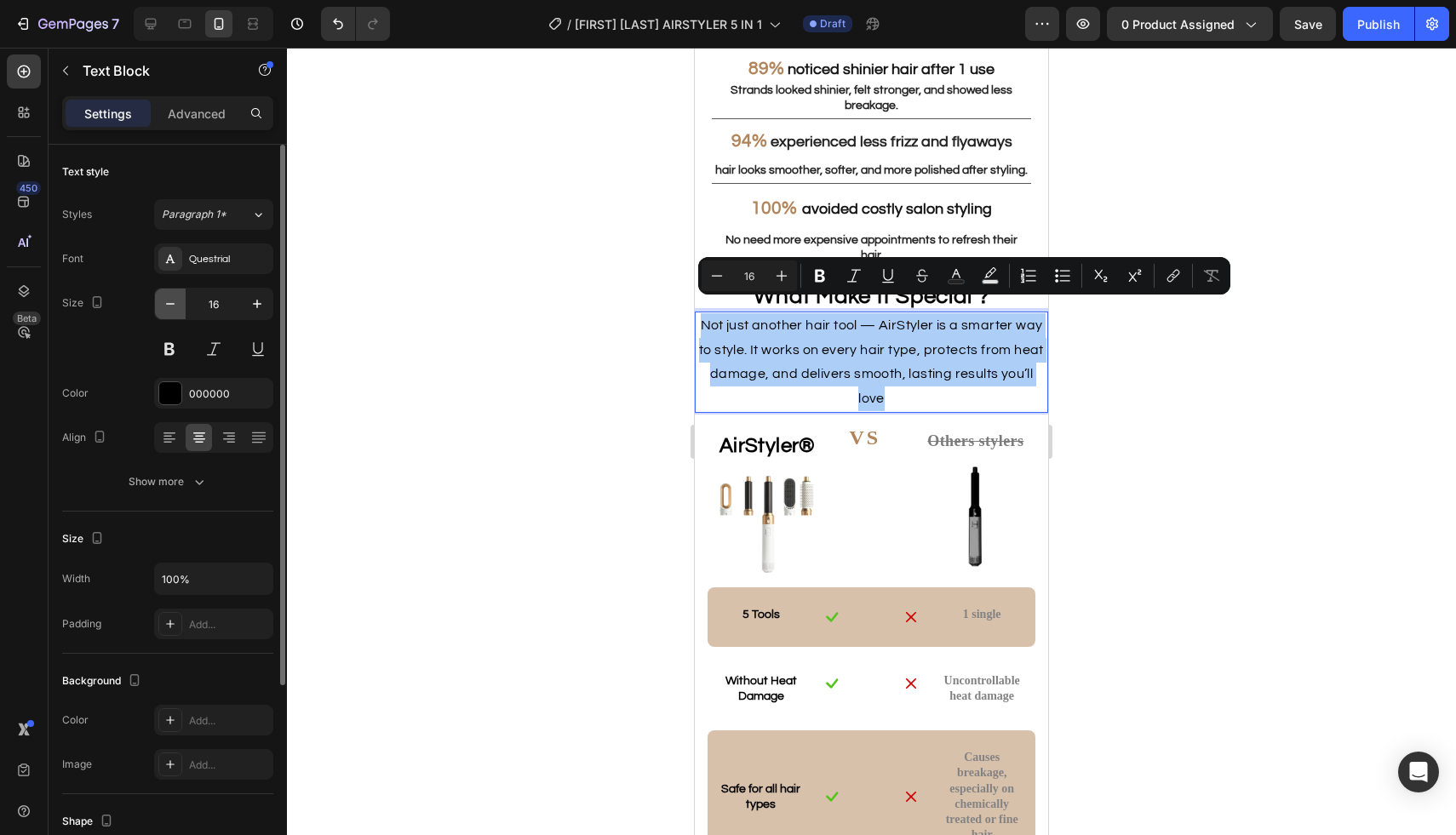 click 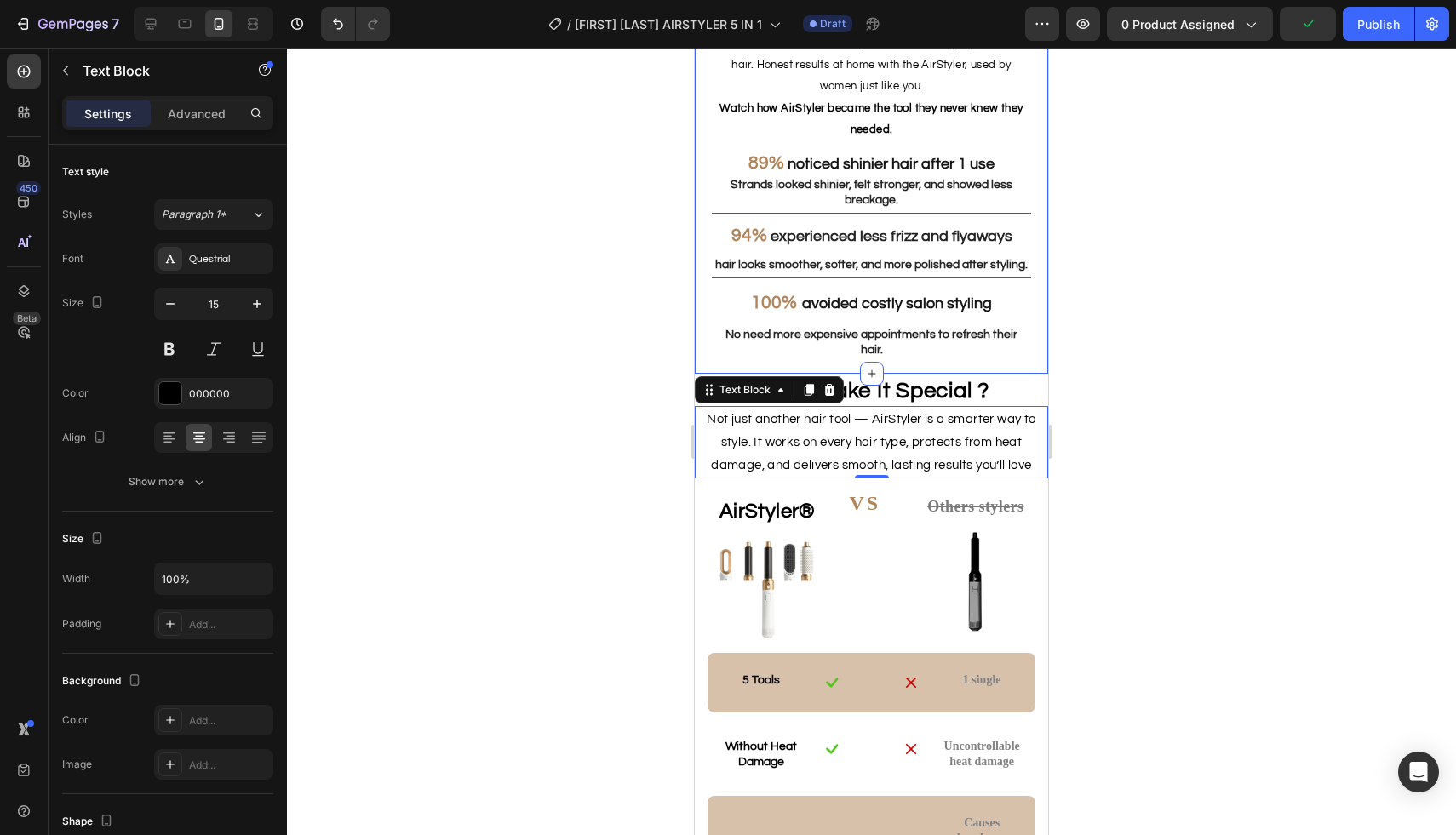scroll, scrollTop: 1856, scrollLeft: 0, axis: vertical 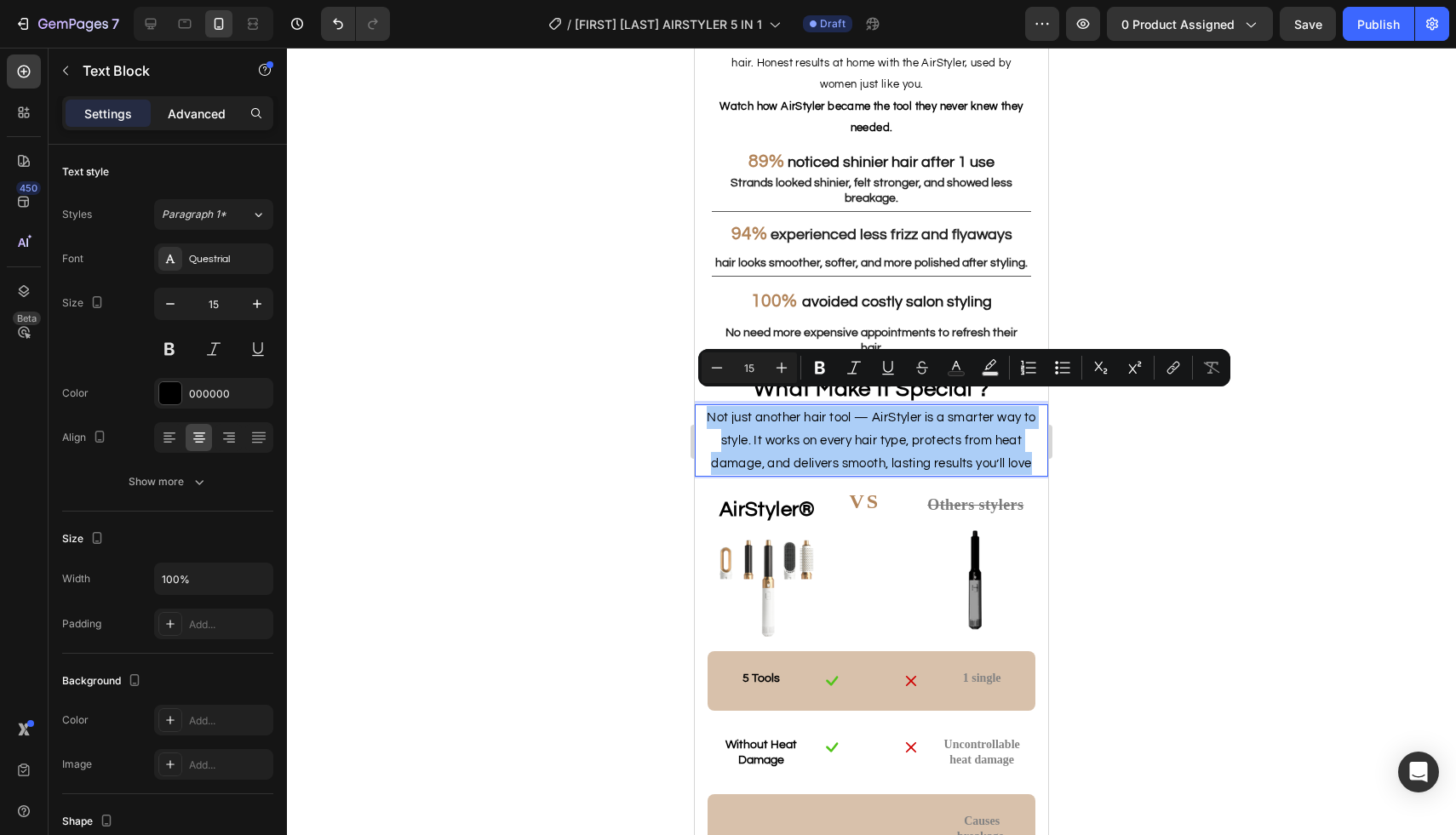 click on "Advanced" at bounding box center [197, 113] 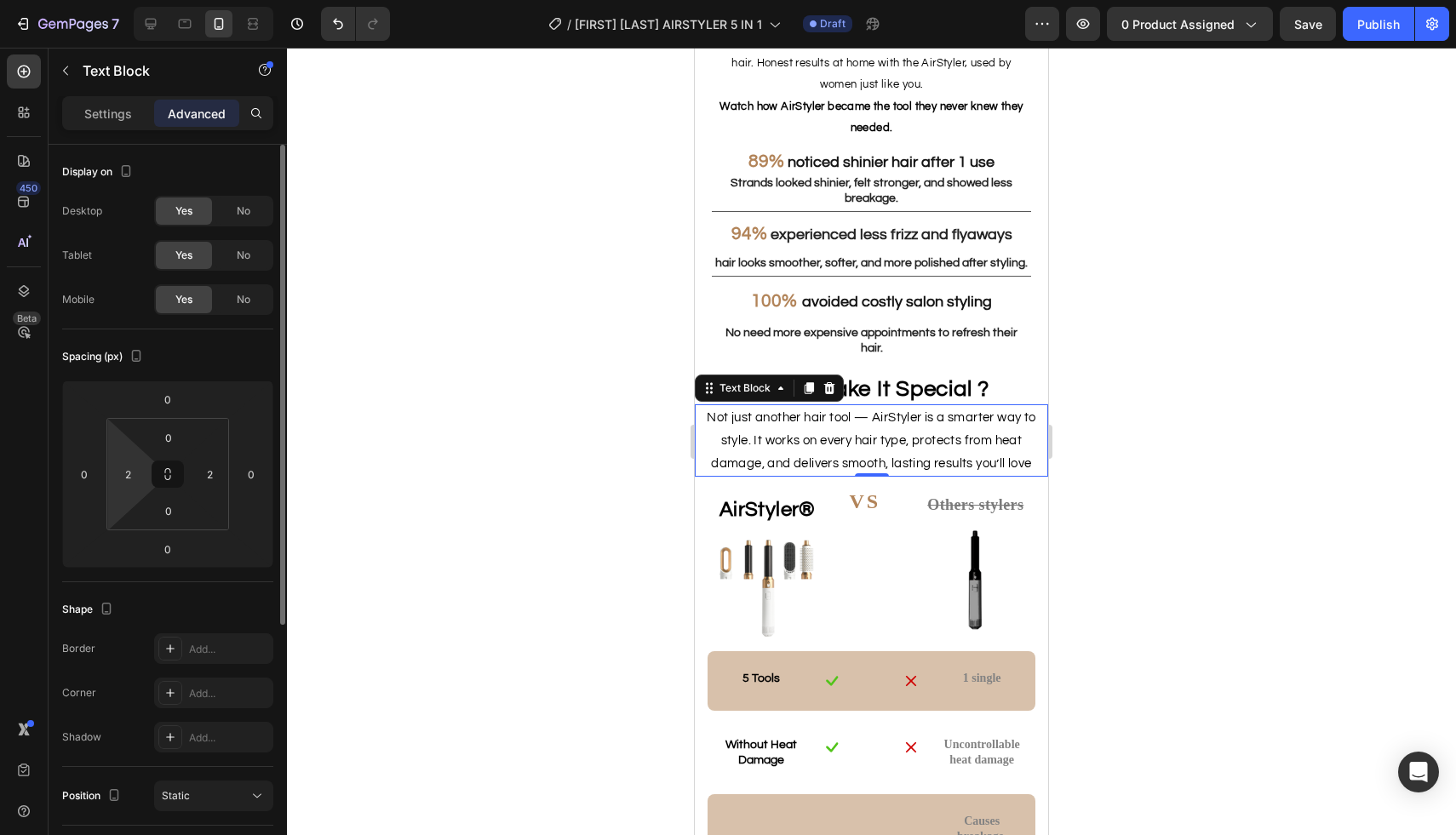 click on "7  Version history  /  [roxanne gps] AIRSTYLER 5 IN 1 Draft Preview 0 product assigned  Save   Publish  450 Beta Sections(18) Elements(84) Section Element Hero Section Product Detail Brands Trusted Badges Guarantee Product Breakdown How to use Testimonials Compare Bundle FAQs Social Proof Brand Story Product List Collection Blog List Contact Sticky Add to Cart Custom Footer Browse Library 450 Layout
Row
Row
Row
Row Text
Heading
Text Block Button
Button
Button Media
Image
Image" at bounding box center [728, 0] 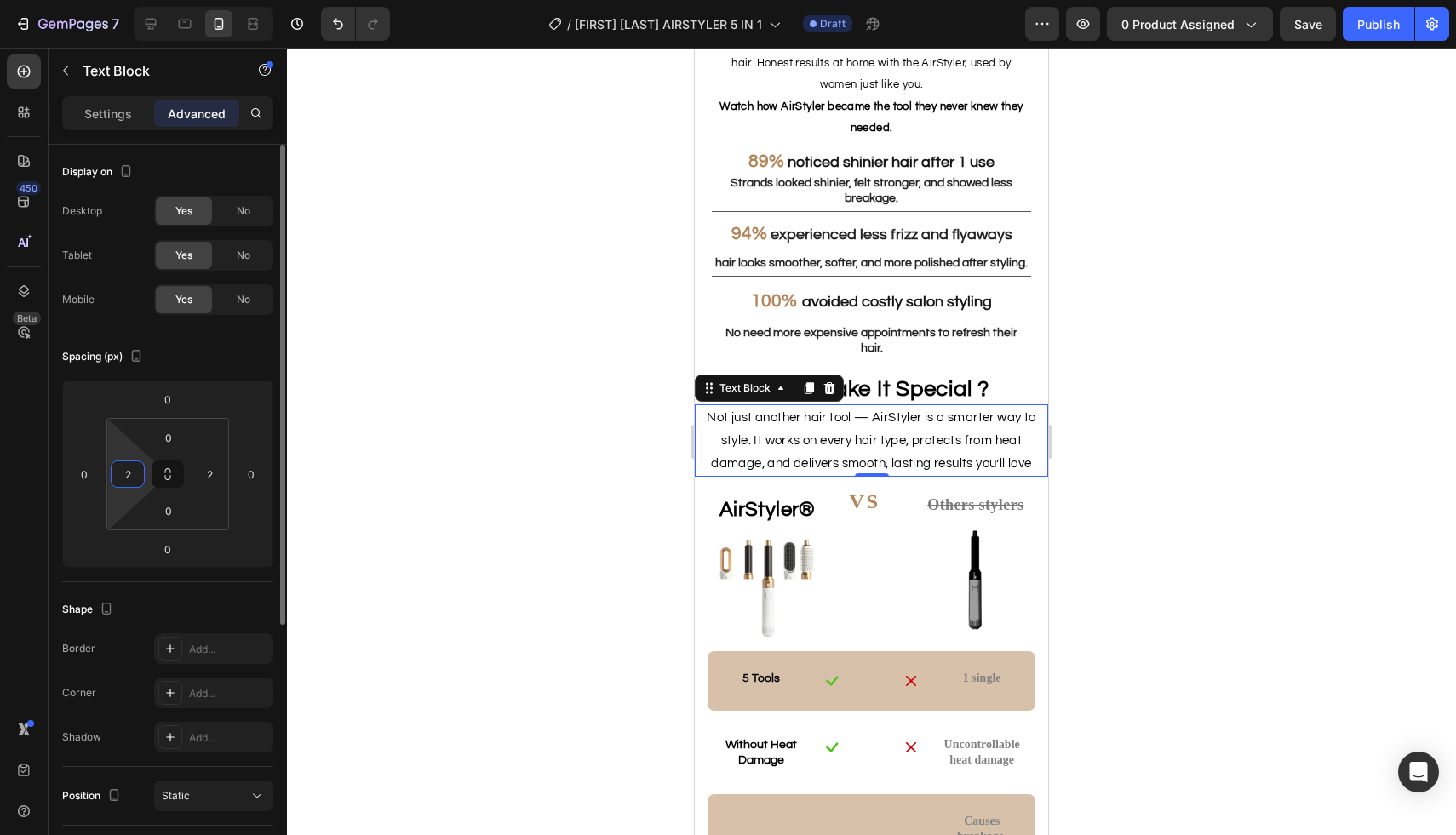 click on "2" at bounding box center (128, 474) 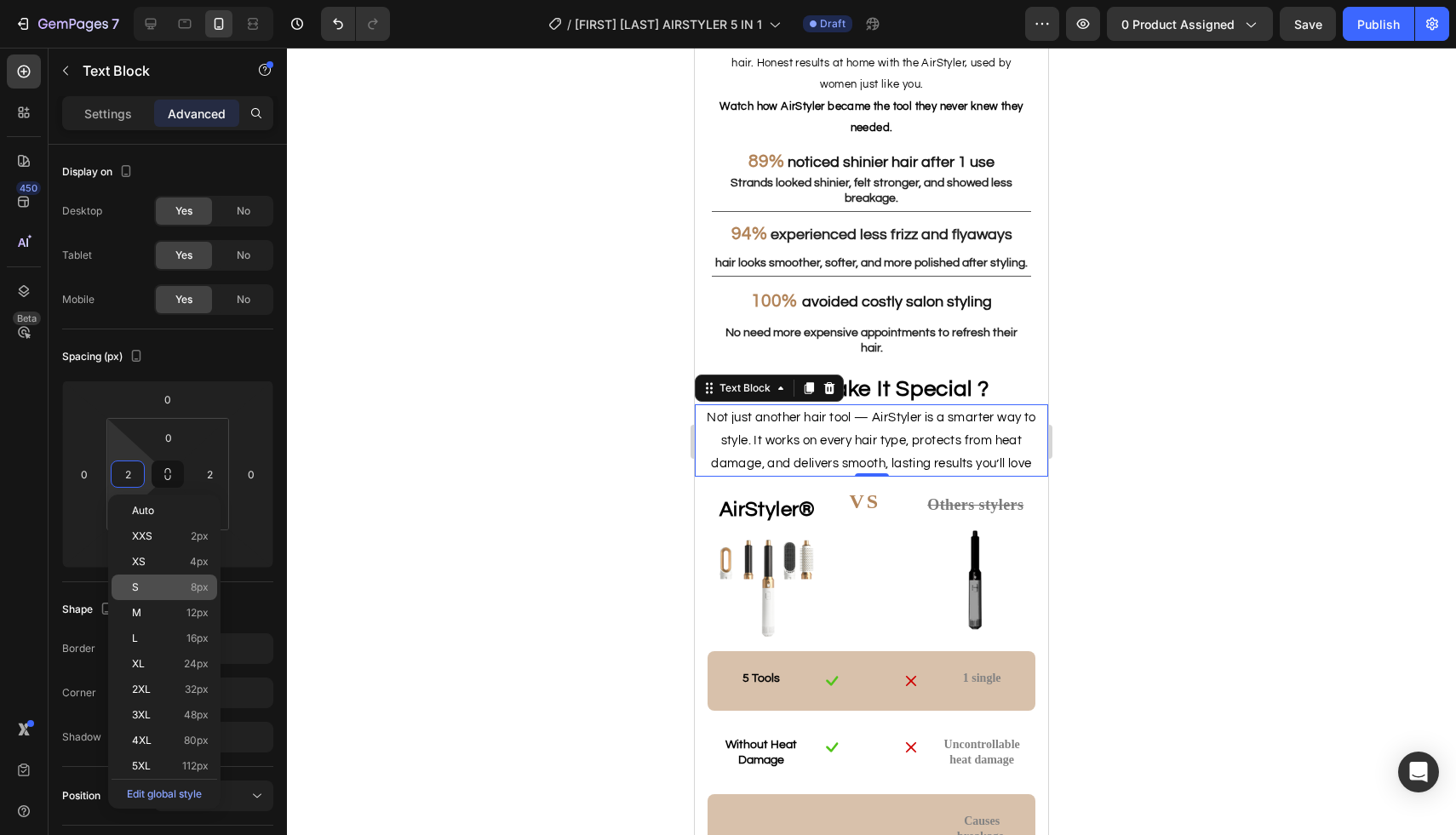 click on "S 8px" 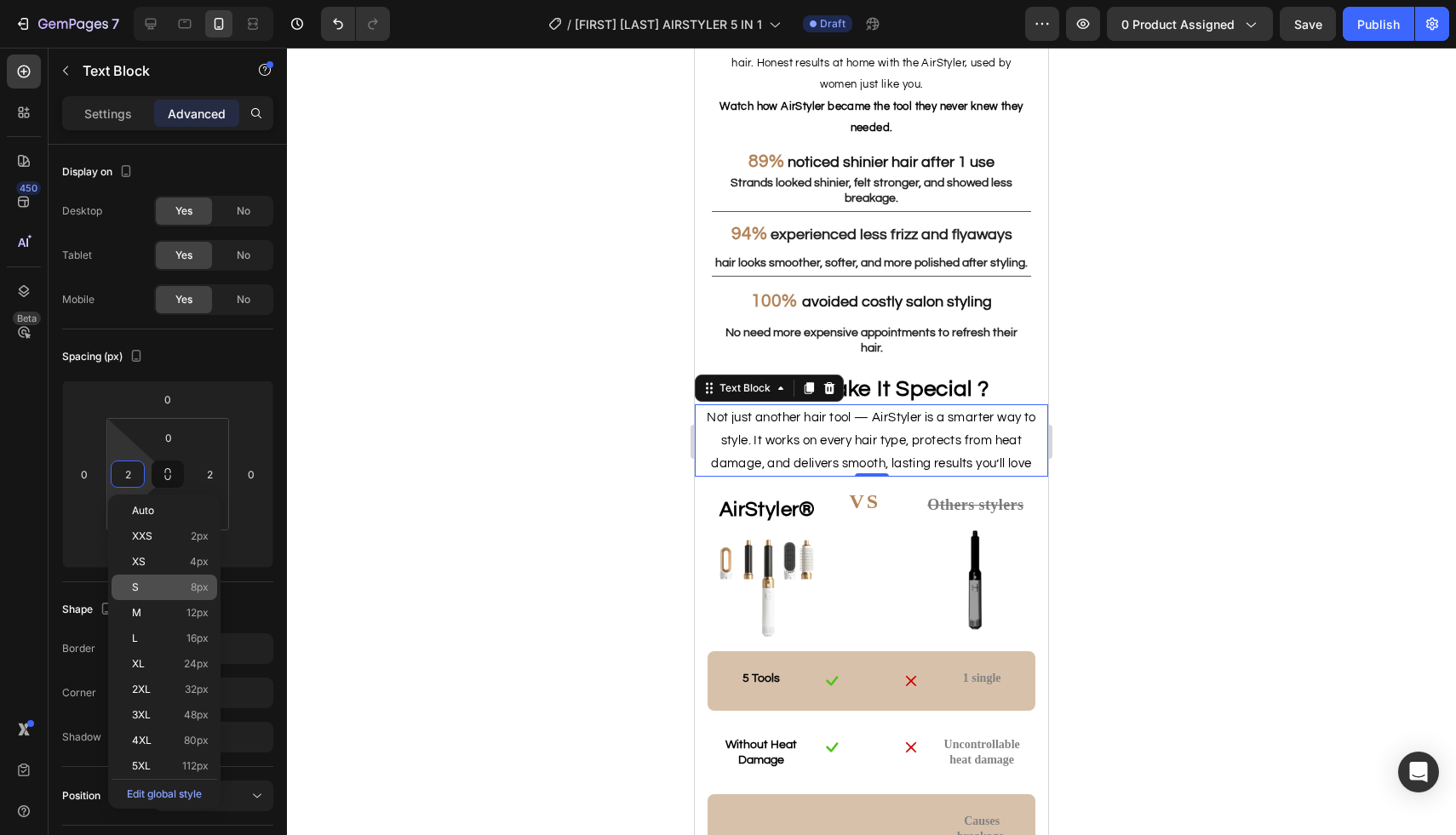 type on "8" 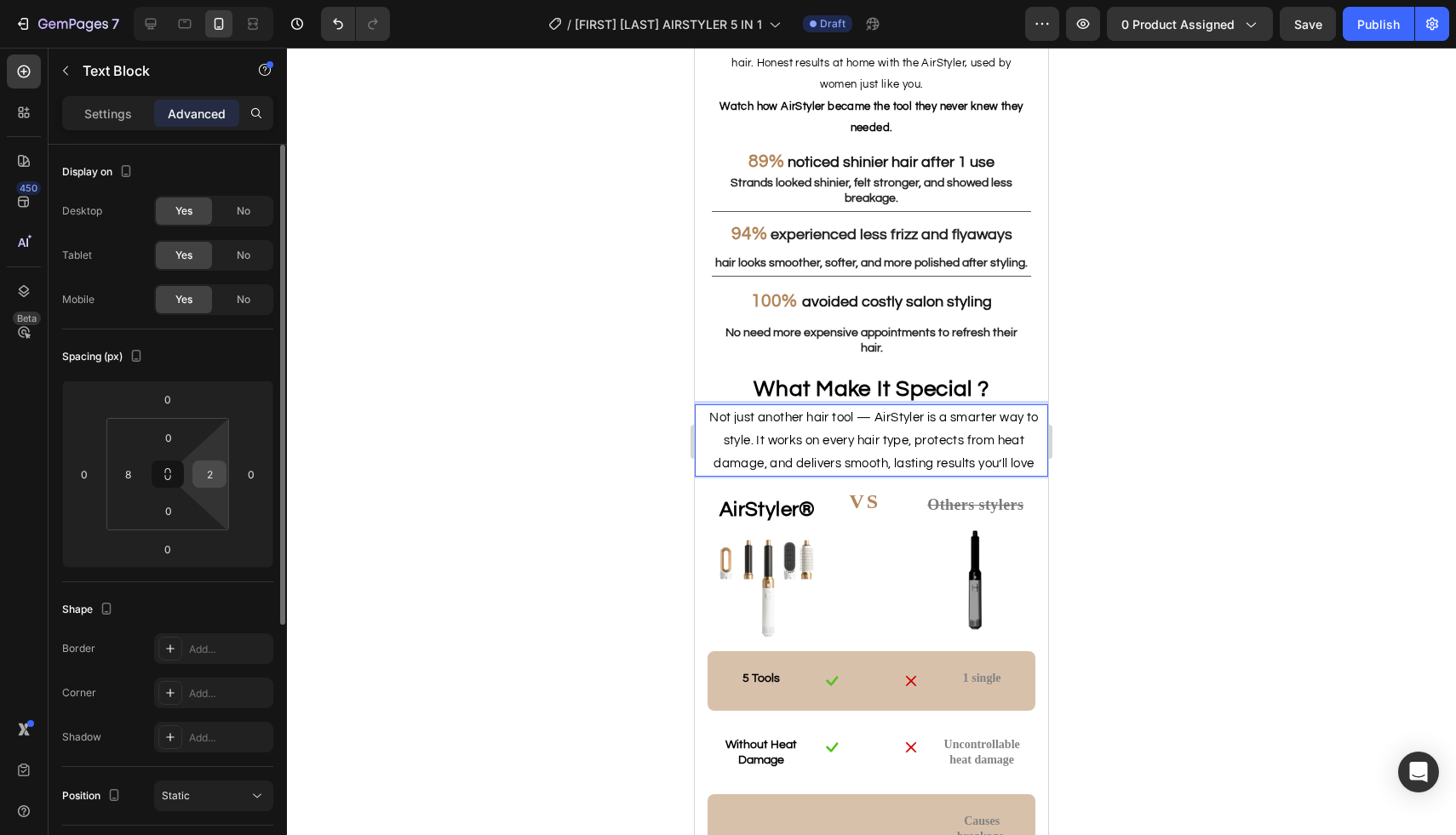 click on "7  Version history  /  [roxanne gps] AIRSTYLER 5 IN 1 Draft Preview 0 product assigned  Save   Publish  450 Beta Sections(18) Elements(84) Section Element Hero Section Product Detail Brands Trusted Badges Guarantee Product Breakdown How to use Testimonials Compare Bundle FAQs Social Proof Brand Story Product List Collection Blog List Contact Sticky Add to Cart Custom Footer Browse Library 450 Layout
Row
Row
Row
Row Text
Heading
Text Block Button
Button
Button Media
Image
Image" at bounding box center [728, 0] 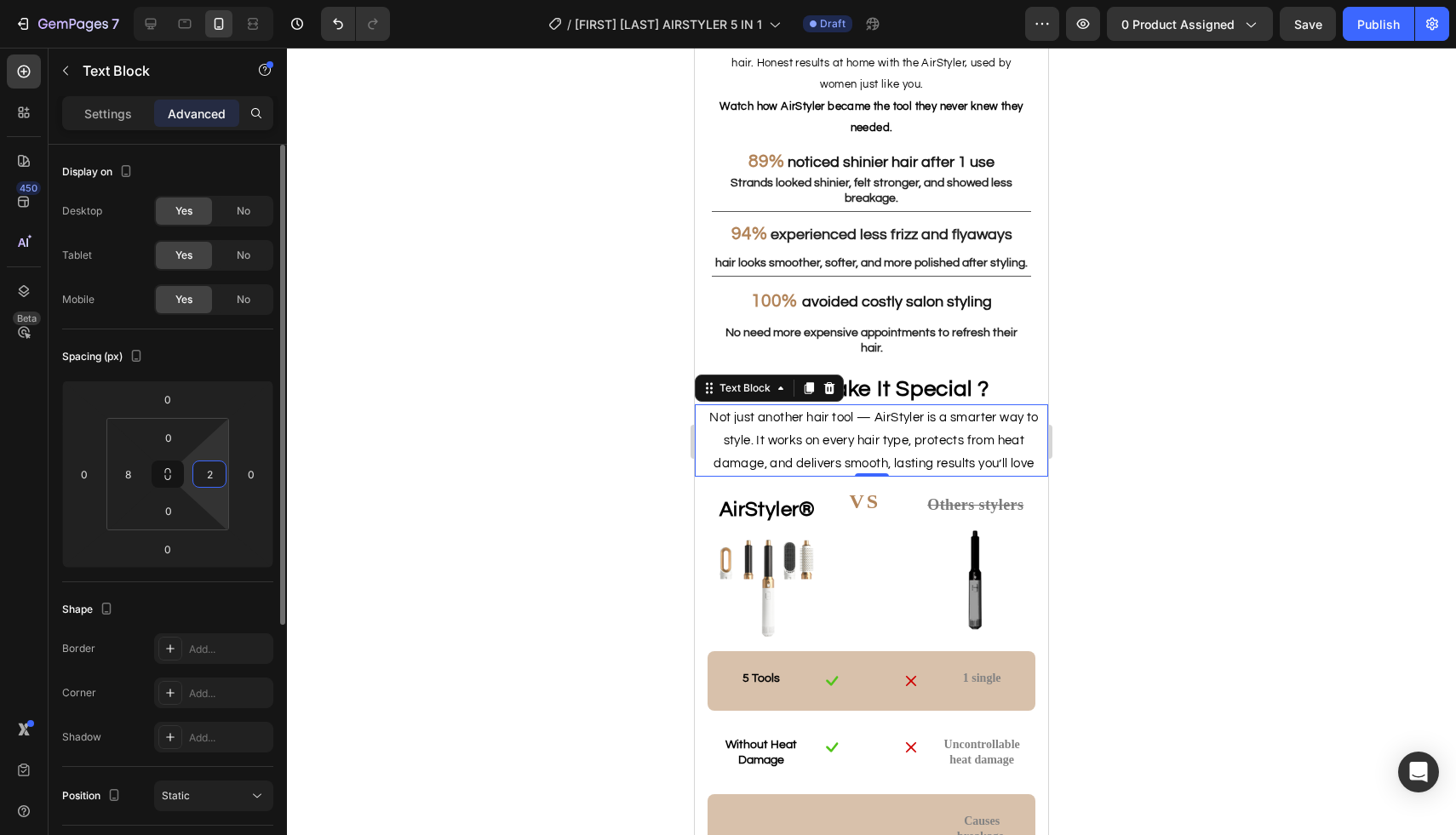 click on "2" at bounding box center (209, 474) 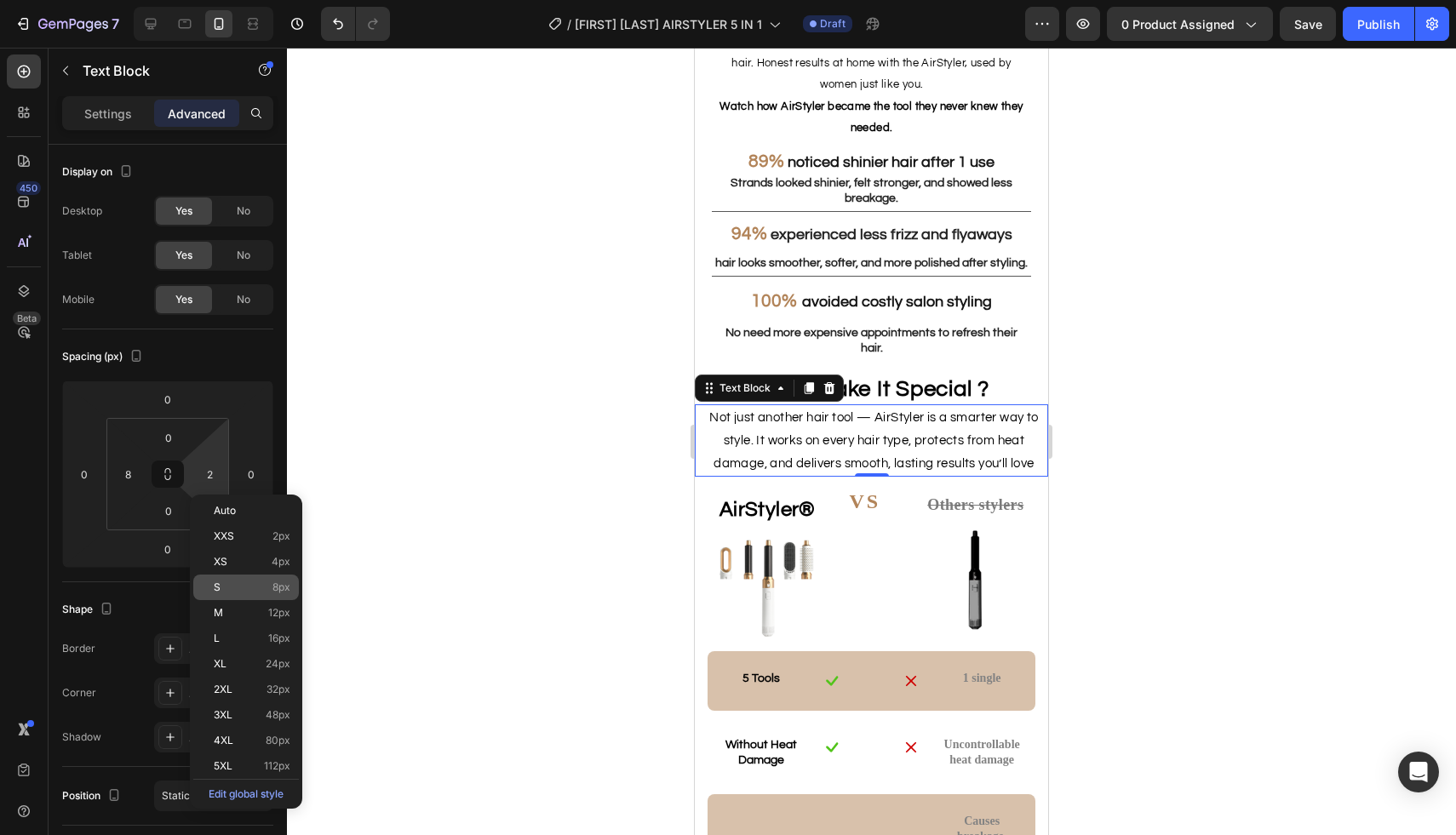 click on "S 8px" at bounding box center (252, 587) 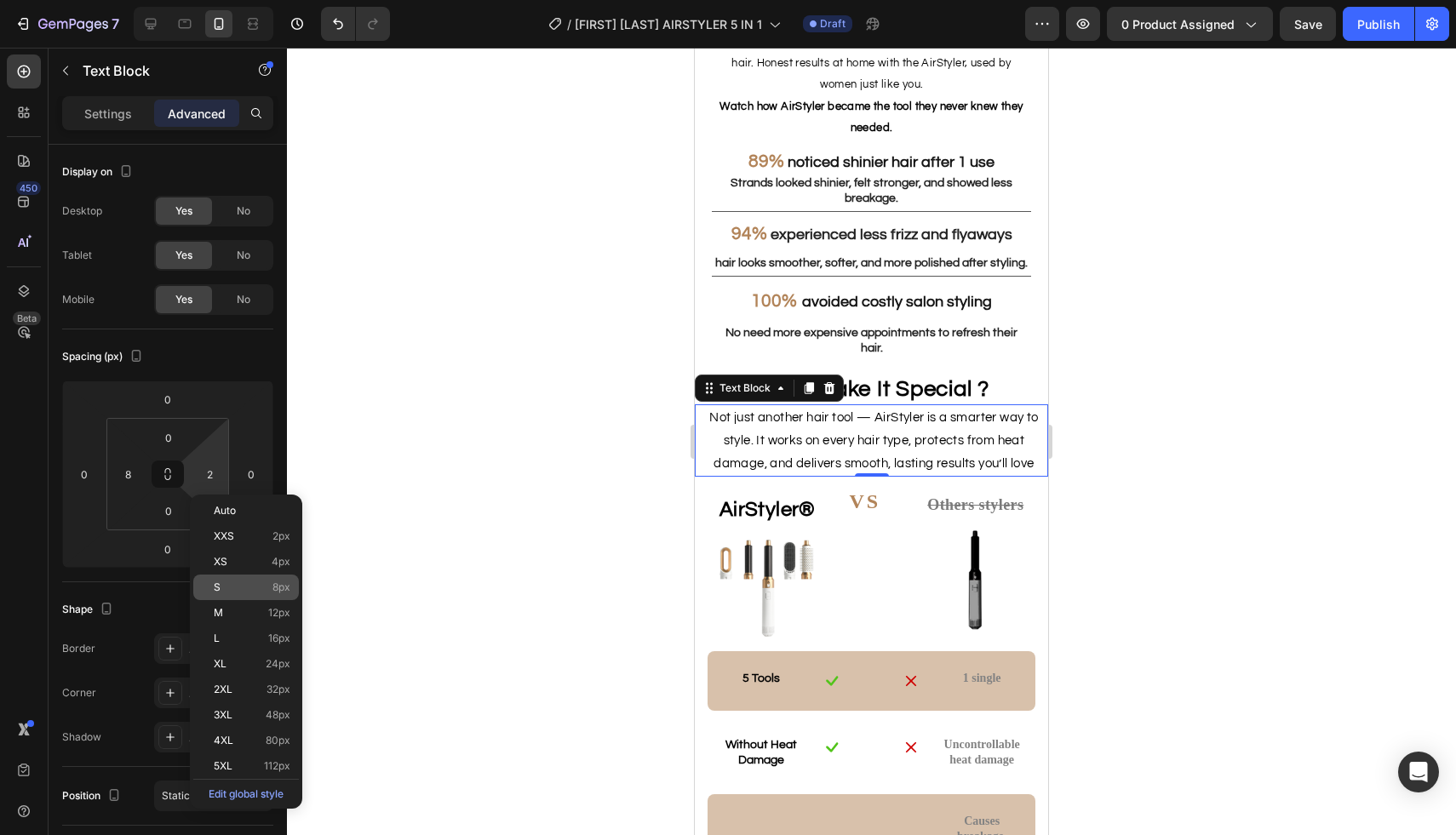 type on "8" 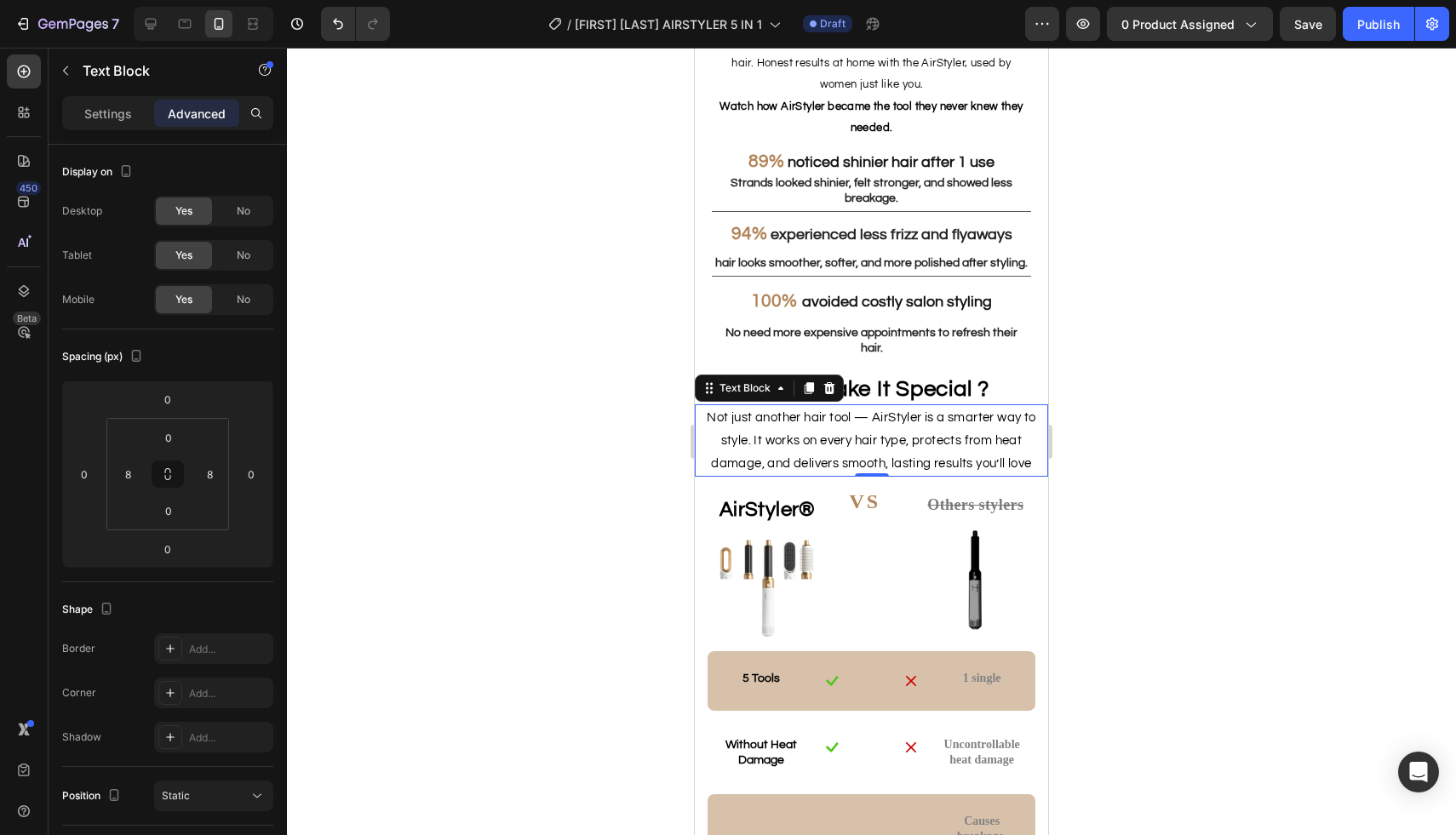 click 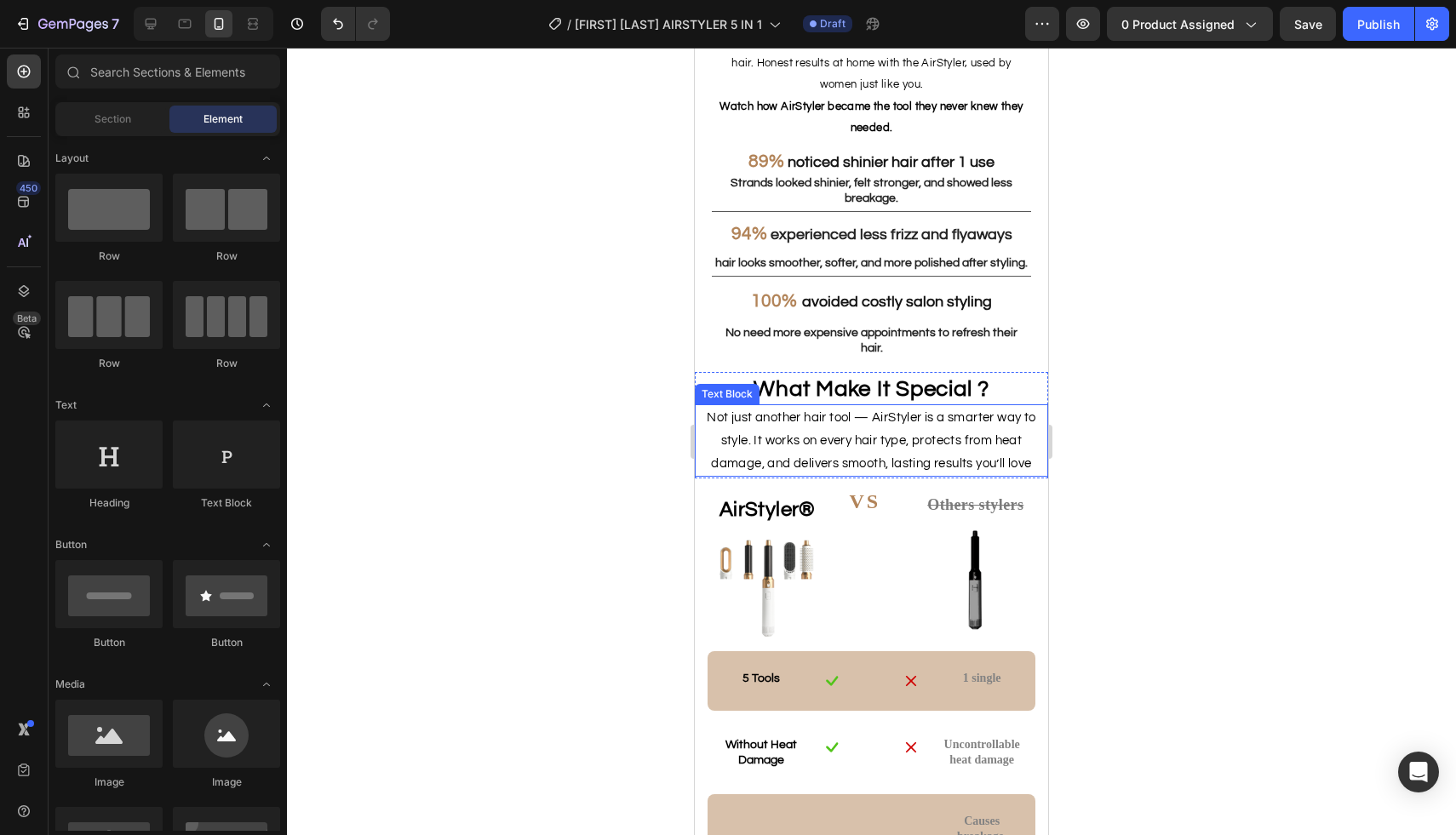 click on "Not just another hair tool — AirStyler is a smarter way to style. It works on every hair type, protects from heat damage, and delivers smooth, lasting results you’ll love" at bounding box center [871, 440] 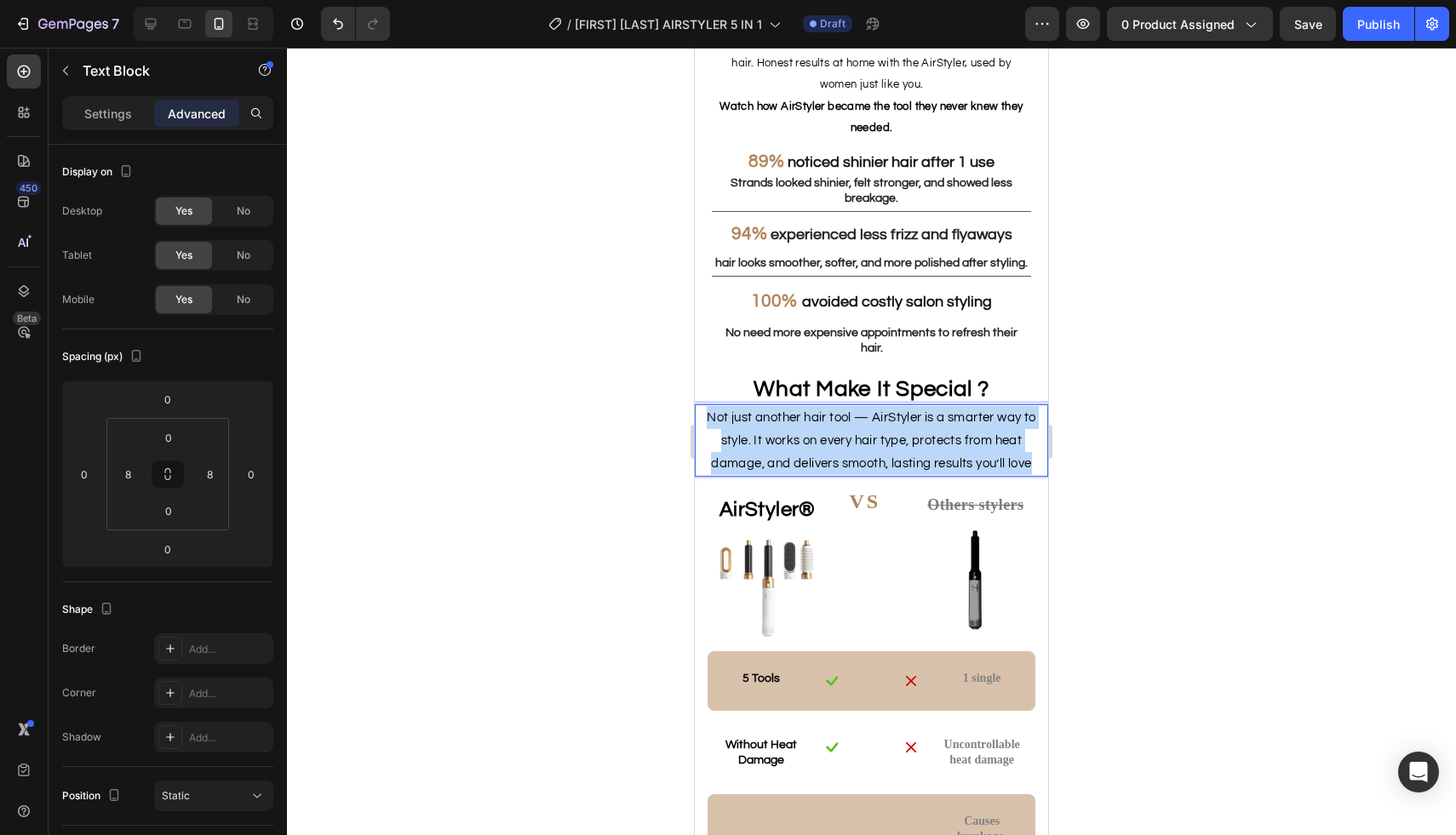 click on "Not just another hair tool — AirStyler is a smarter way to style. It works on every hair type, protects from heat damage, and delivers smooth, lasting results you’ll love" at bounding box center (871, 440) 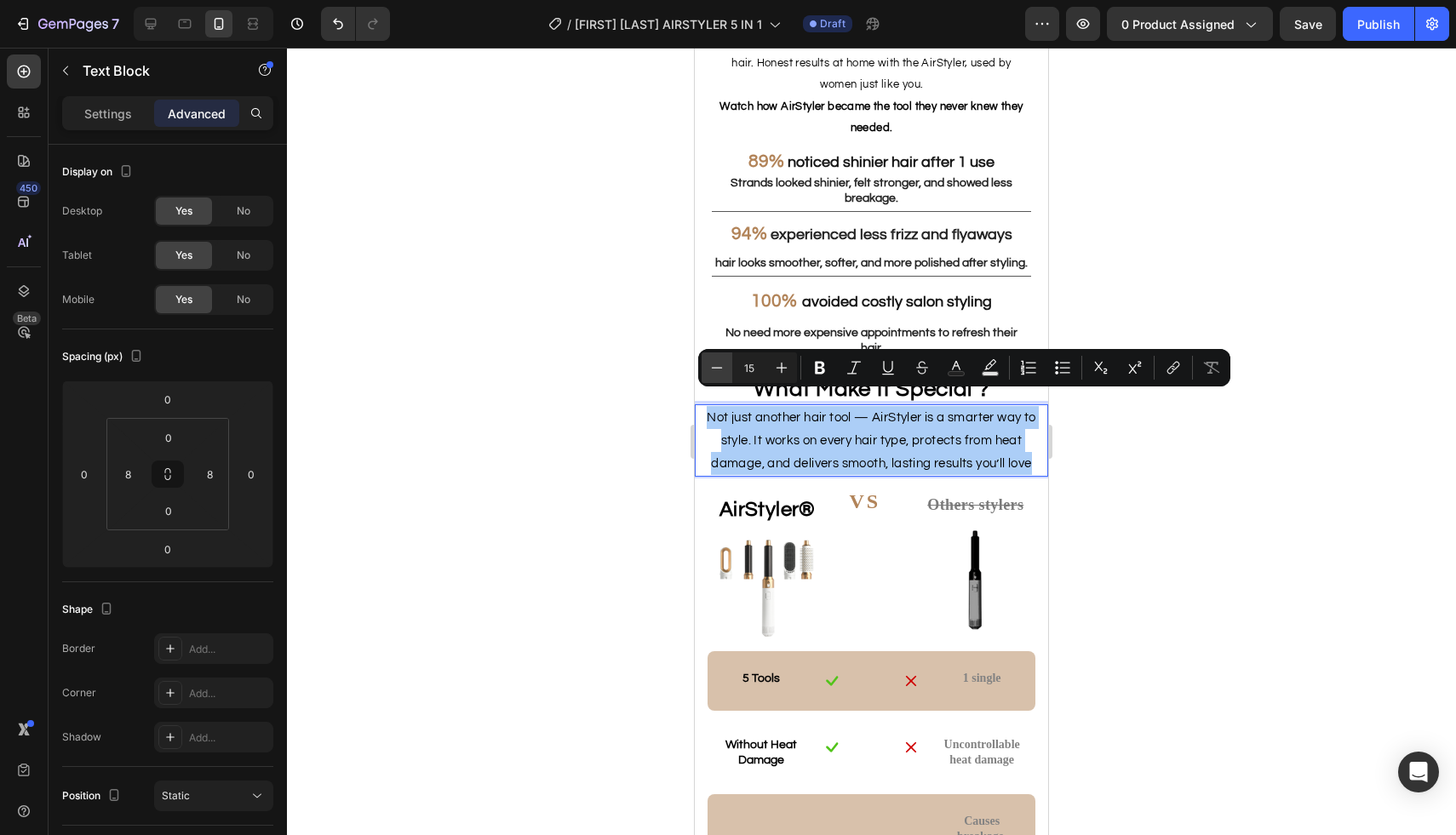 click 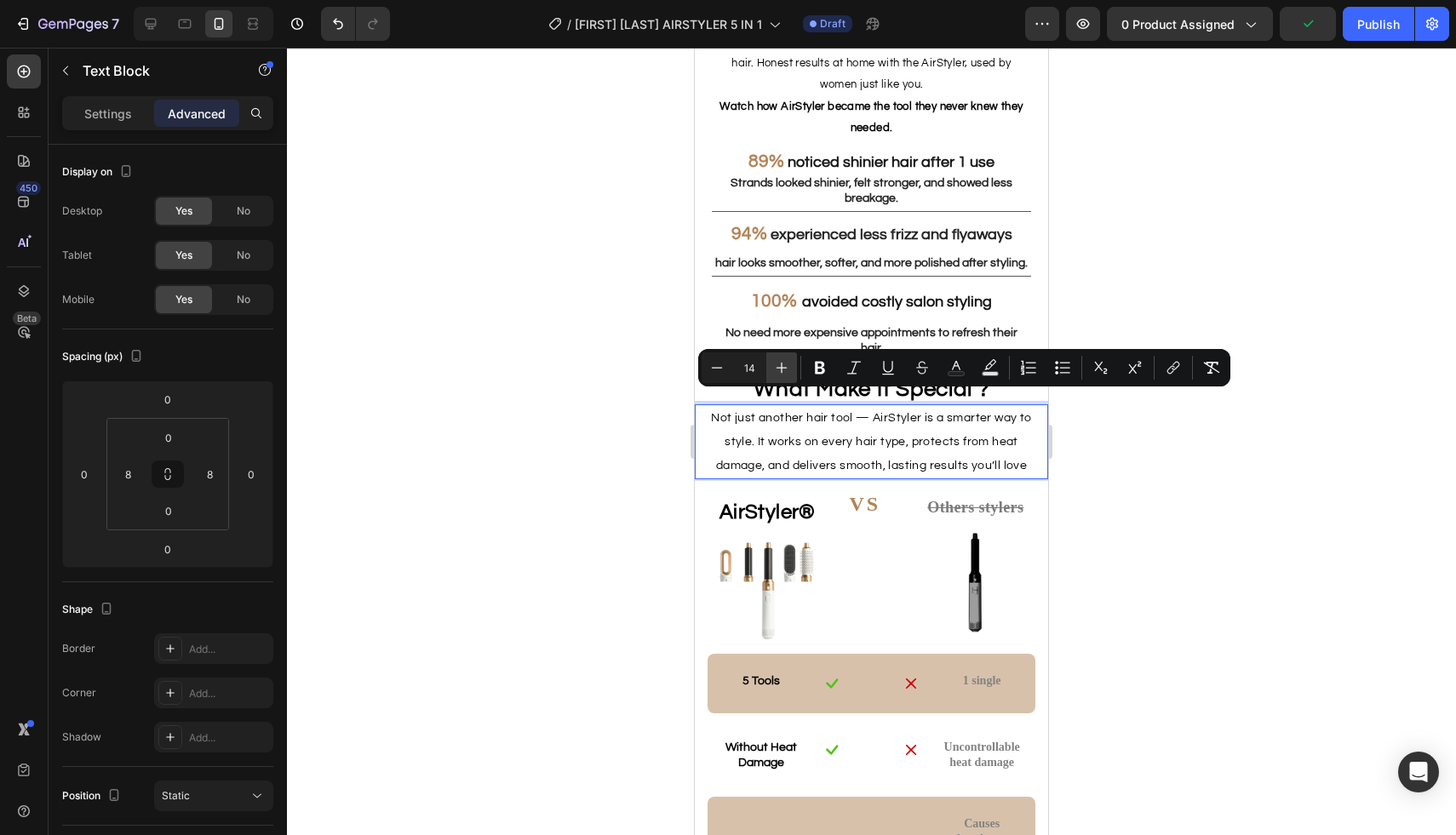 click 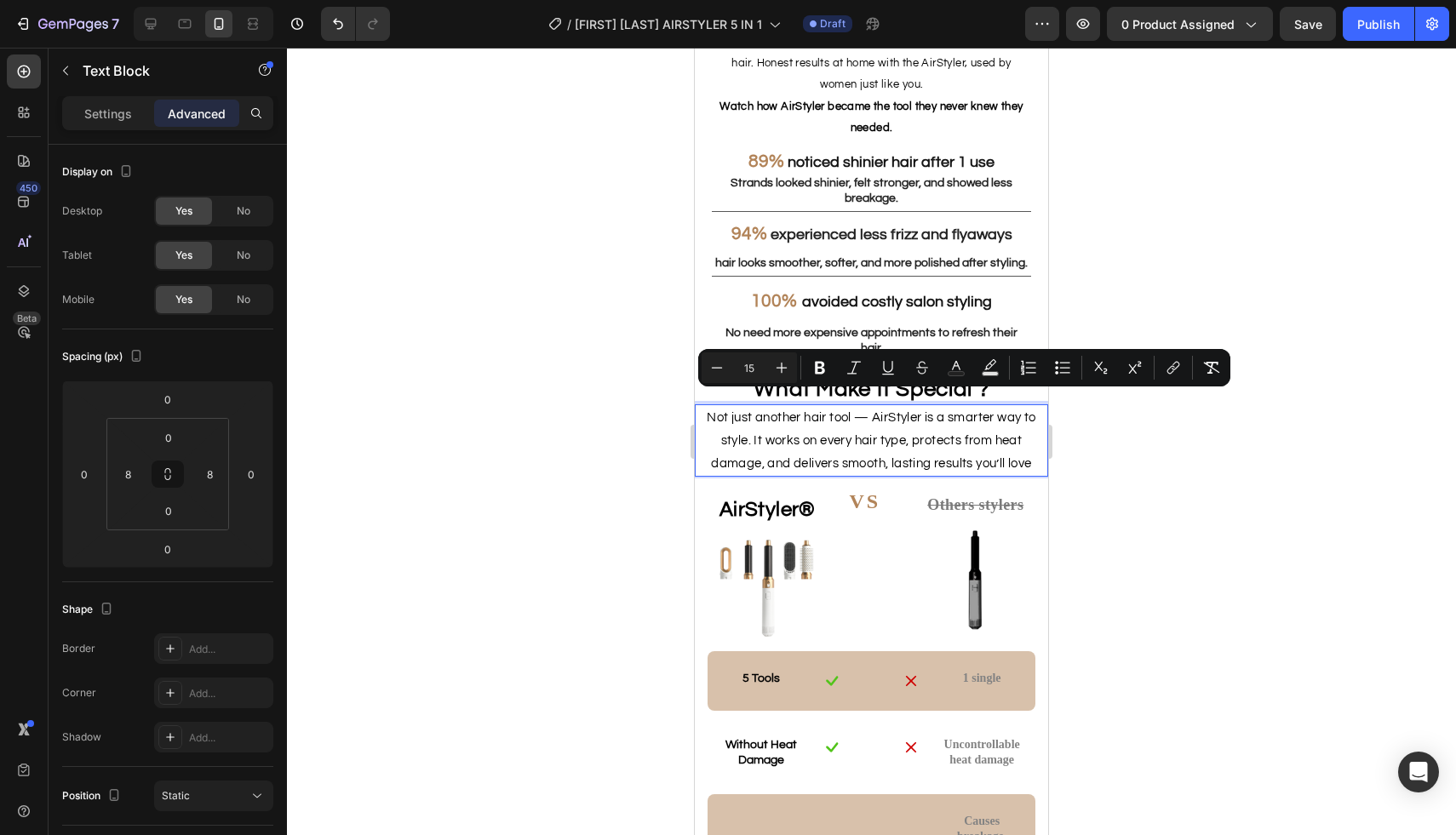 click 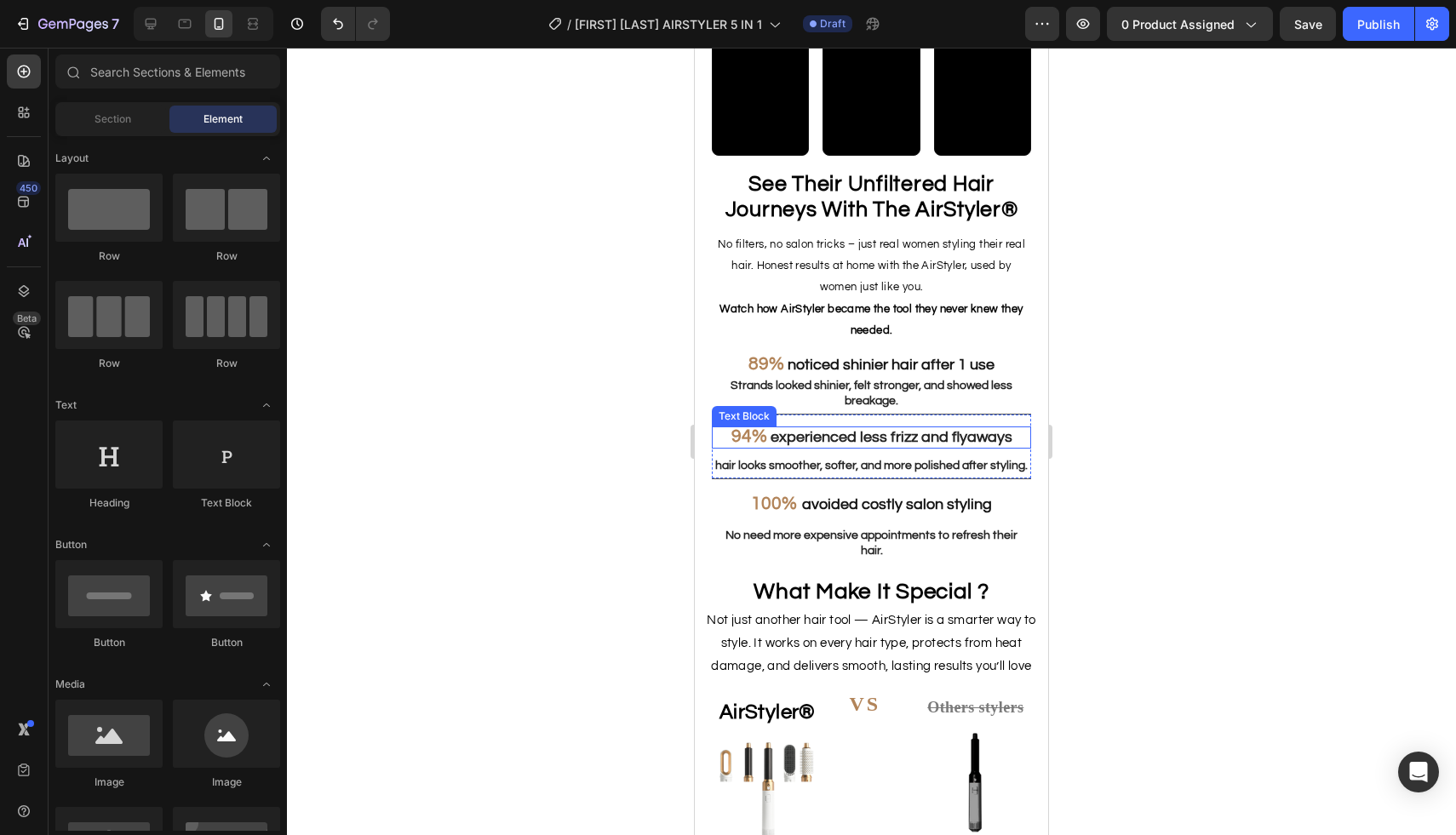 scroll, scrollTop: 1632, scrollLeft: 0, axis: vertical 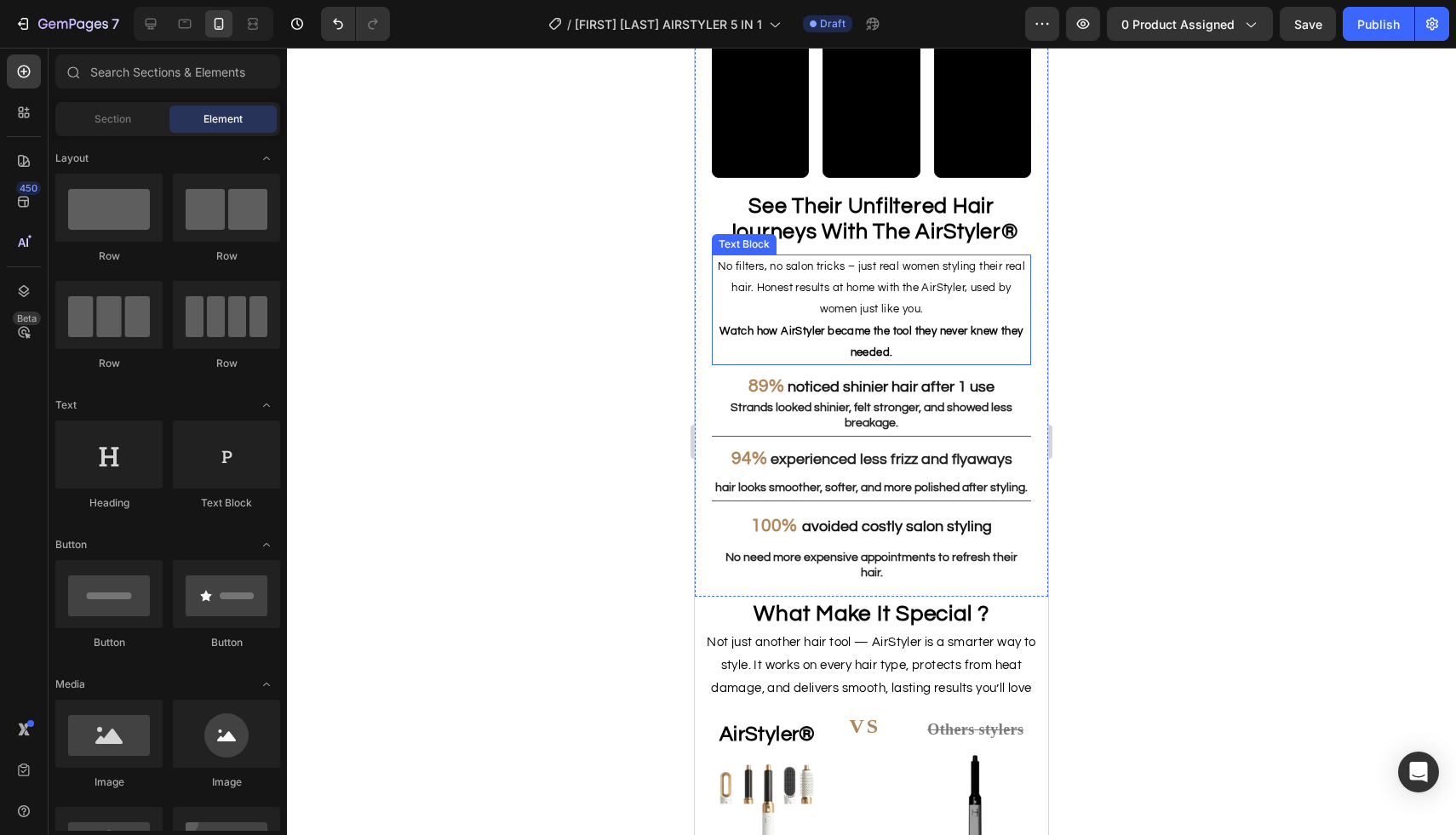 click on "No filters, no salon tricks – just real women styling their real hair. Honest results at home with the AirStyler, used by women just like you." at bounding box center (872, 288) 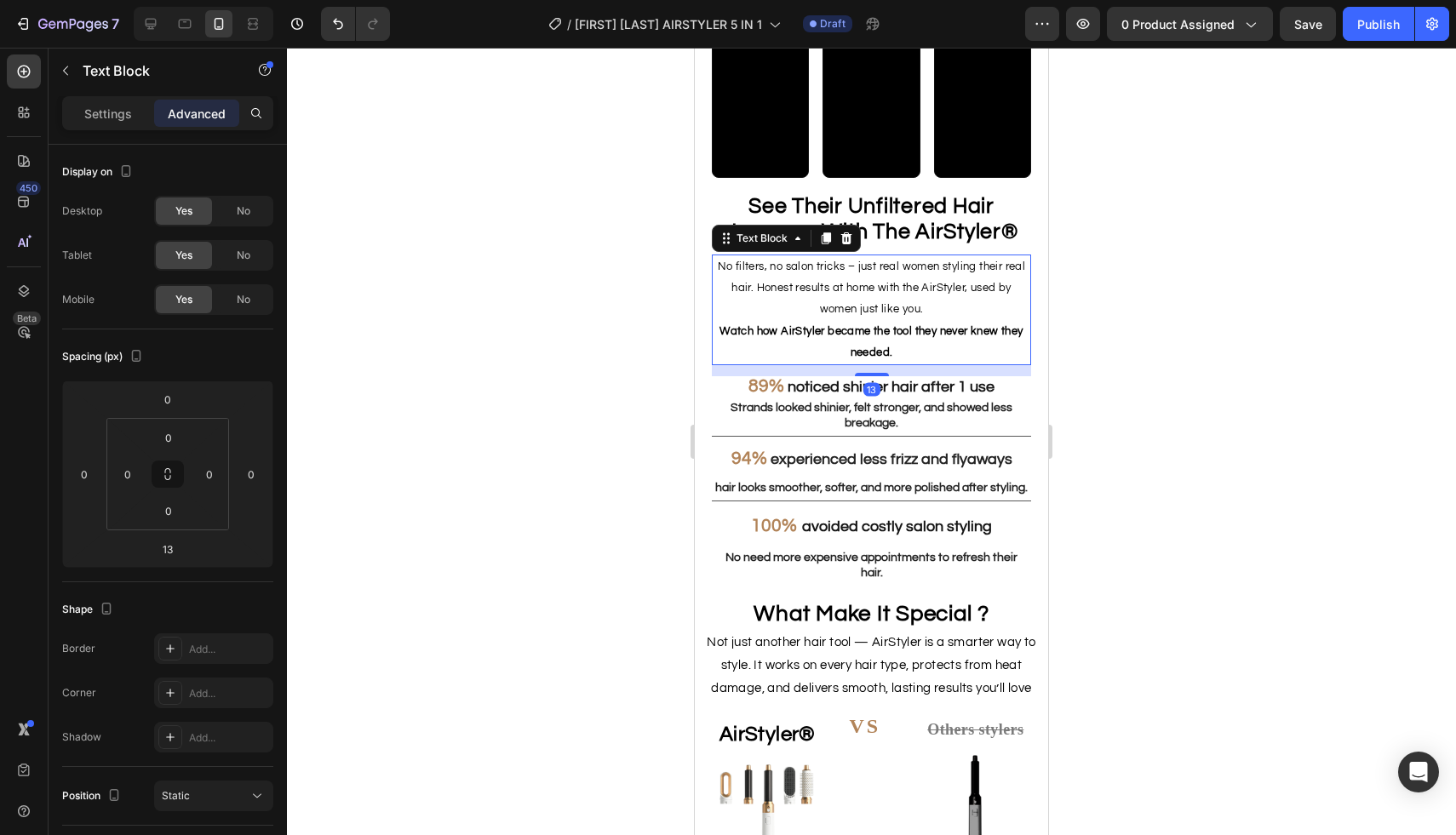 click on "No filters, no salon tricks – just real women styling their real hair. Honest results at home with the AirStyler, used by women just like you." at bounding box center (872, 288) 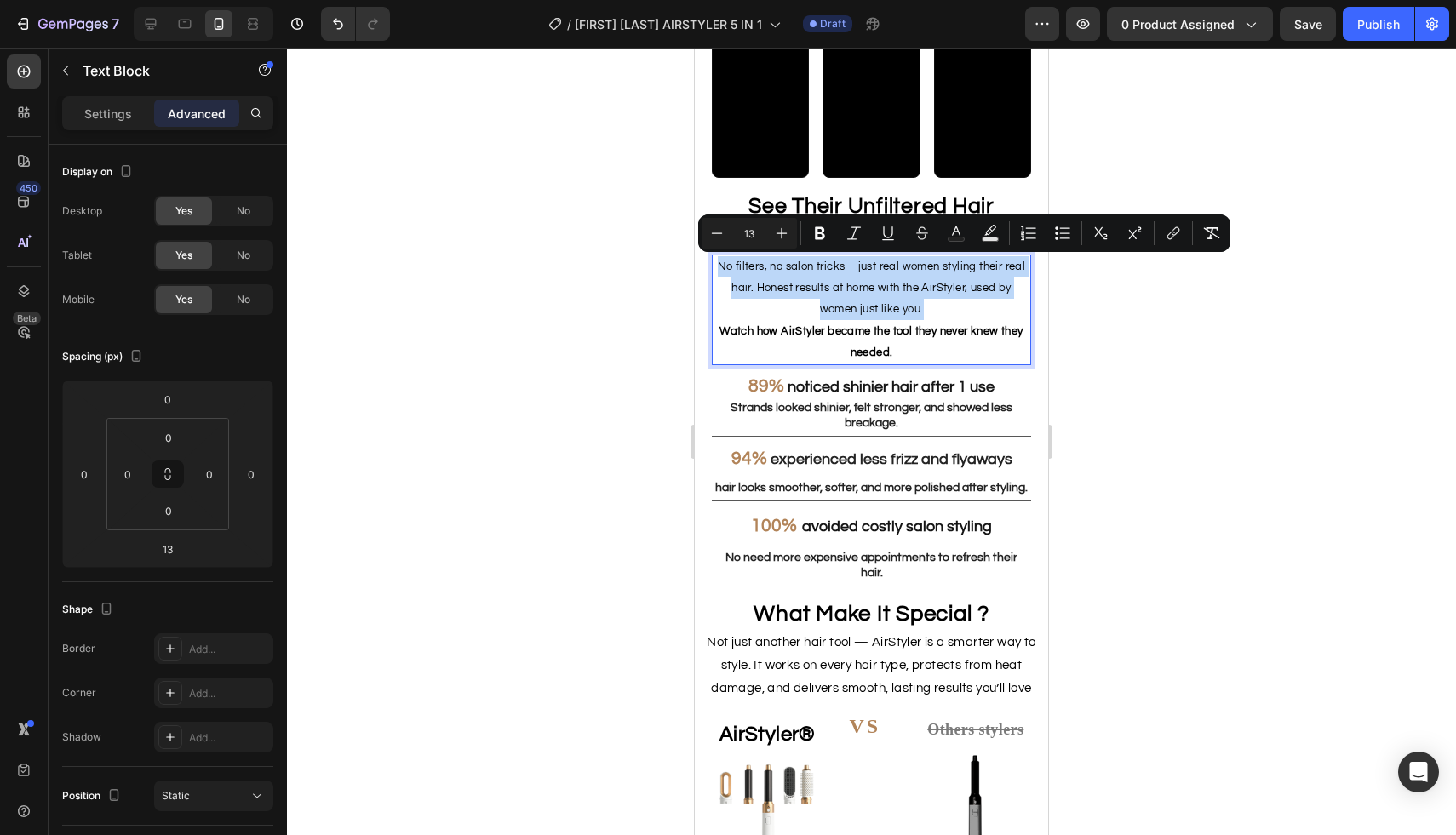 click on "Watch how AirStyler became the tool they never knew they needed." at bounding box center (871, 342) 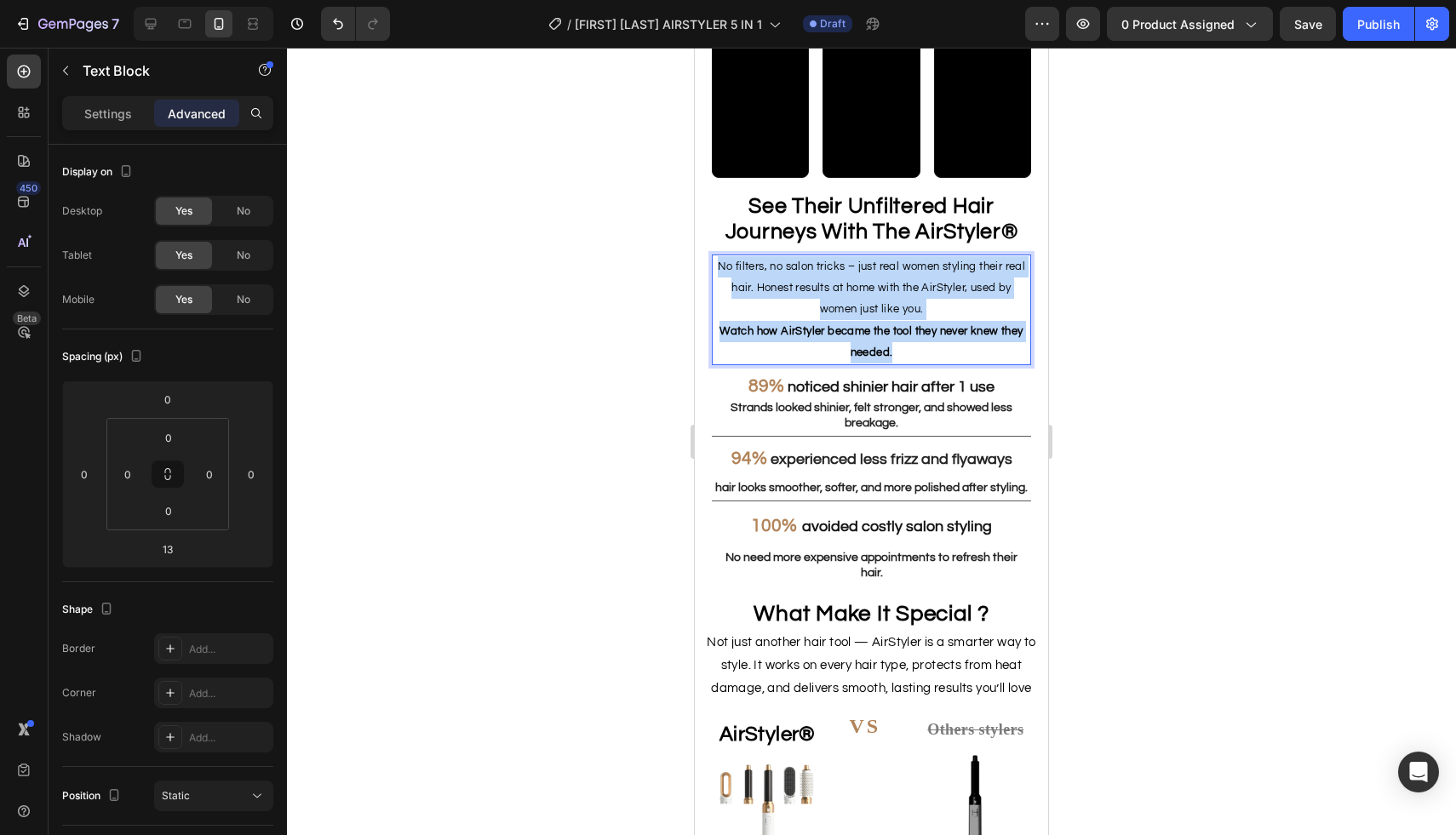 drag, startPoint x: 904, startPoint y: 353, endPoint x: 696, endPoint y: 261, distance: 227.4379 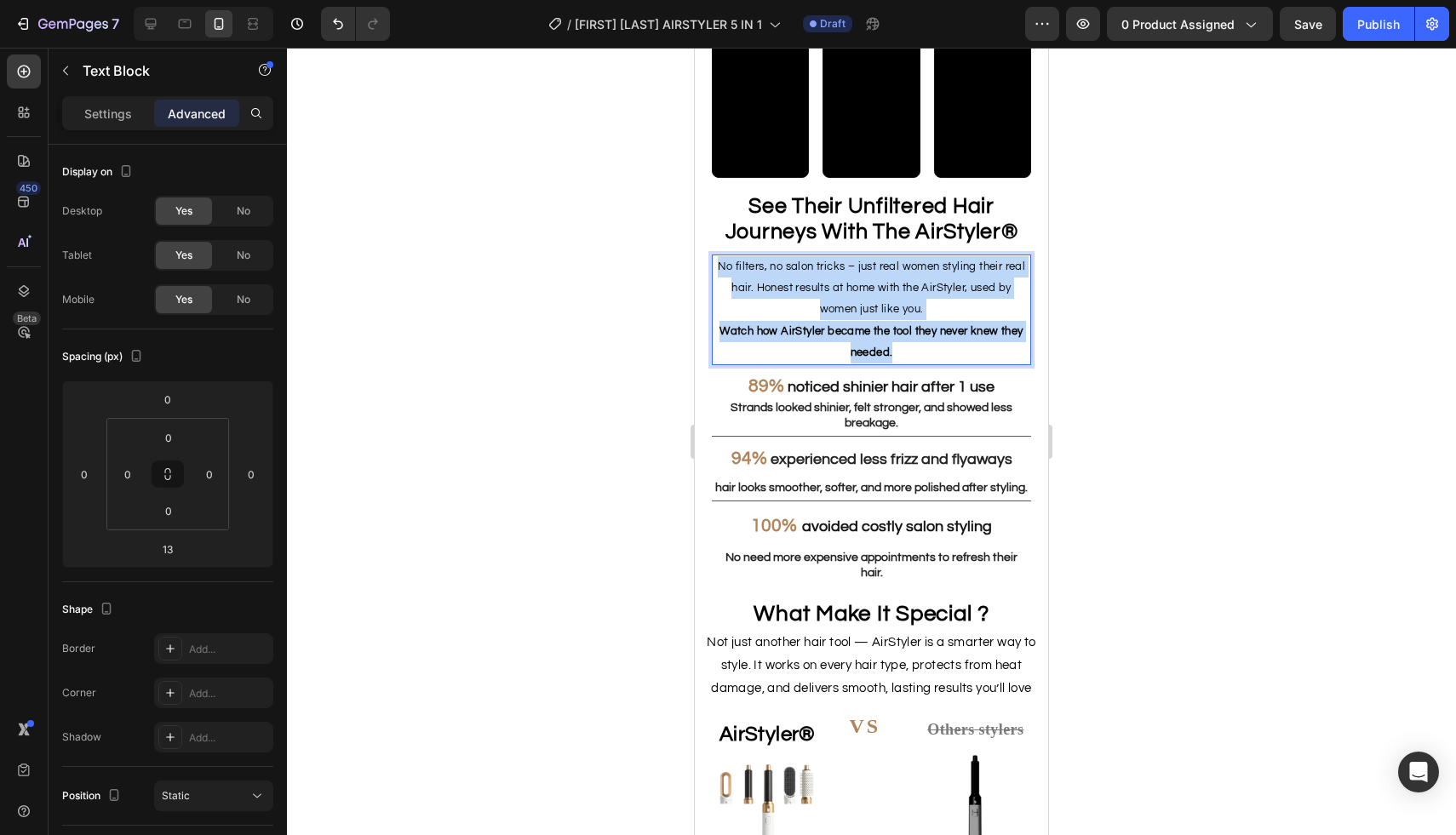 click on "Mobile  ( 415 px) iPhone 13 Mini iPhone 13 Pro iPhone 11 Pro Max iPhone 15 Pro Max Pixel 7 Galaxy S8+ Galaxy S20 Ultra iPad Mini iPad Air iPad Pro Header Video Video Video Row ⁠⁠⁠⁠⁠⁠⁠ See Their Unfiltered Hair Journeys With The AirStyler ® Heading No filters, no salon tricks – just real women styling their real hair. Honest results at home with the AirStyler, used by women just like you.  Watch how AirStyler became the tool they never knew they needed. Text Block   13 89%   noticed shinier hair after 1 use Text Block Strands looked shinier, felt stronger, and showed less breakage. Text Block 94%   experienced less frizz and flyaways Text Block hair looks smoother, softer, and more polished after styling. Text Block Row 94%   experienced less frizz and flyaways Text Block Strands looked shinier, felt stronger, and showed less breakage. Text Block Row 100%   avoided costly salon styling Text Block No need more expensive appointments to refresh their hair. Text Block Row Section 3 Heading Image" at bounding box center [871, 824] 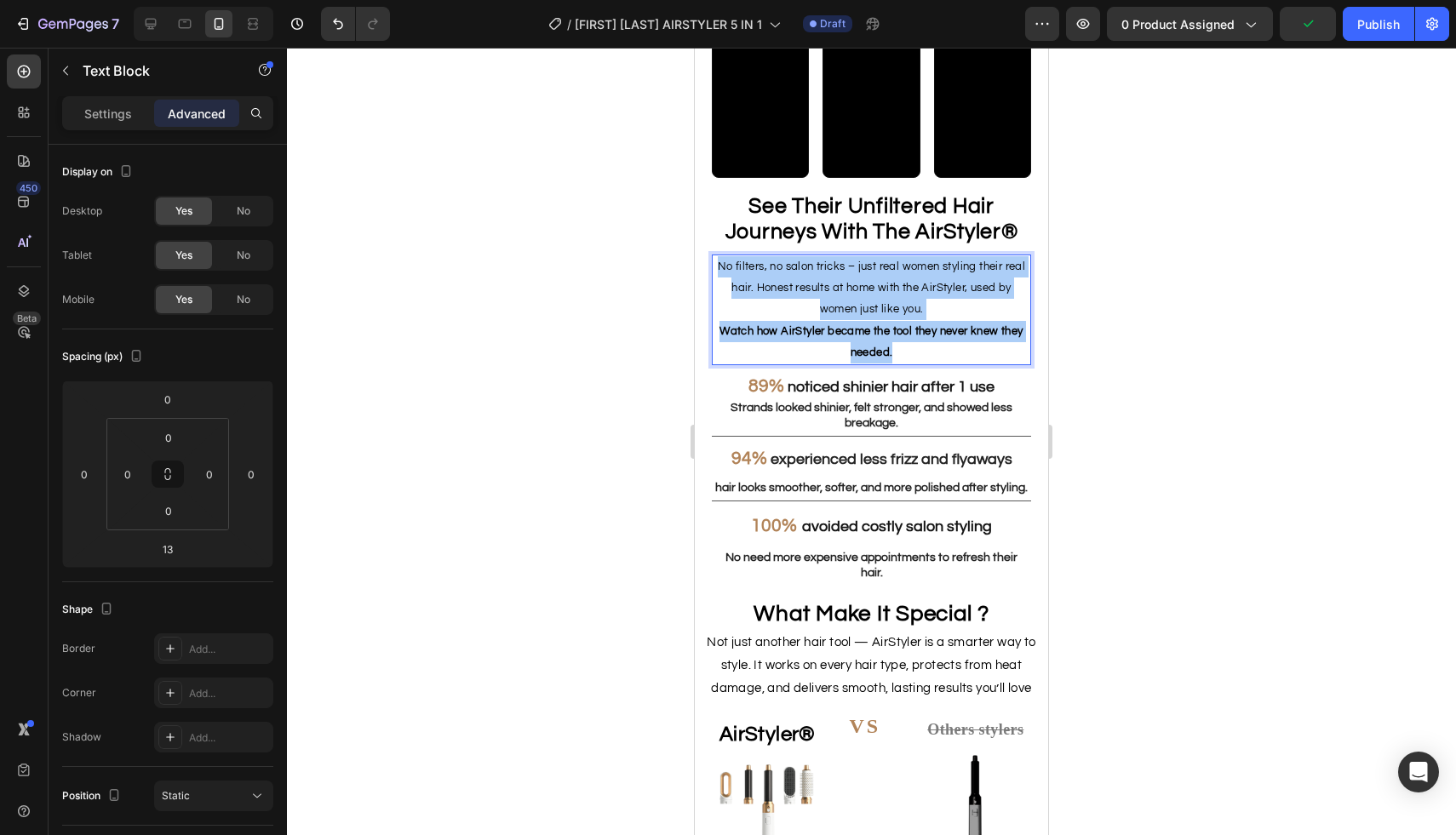click on "Settings Advanced" at bounding box center (168, 113) 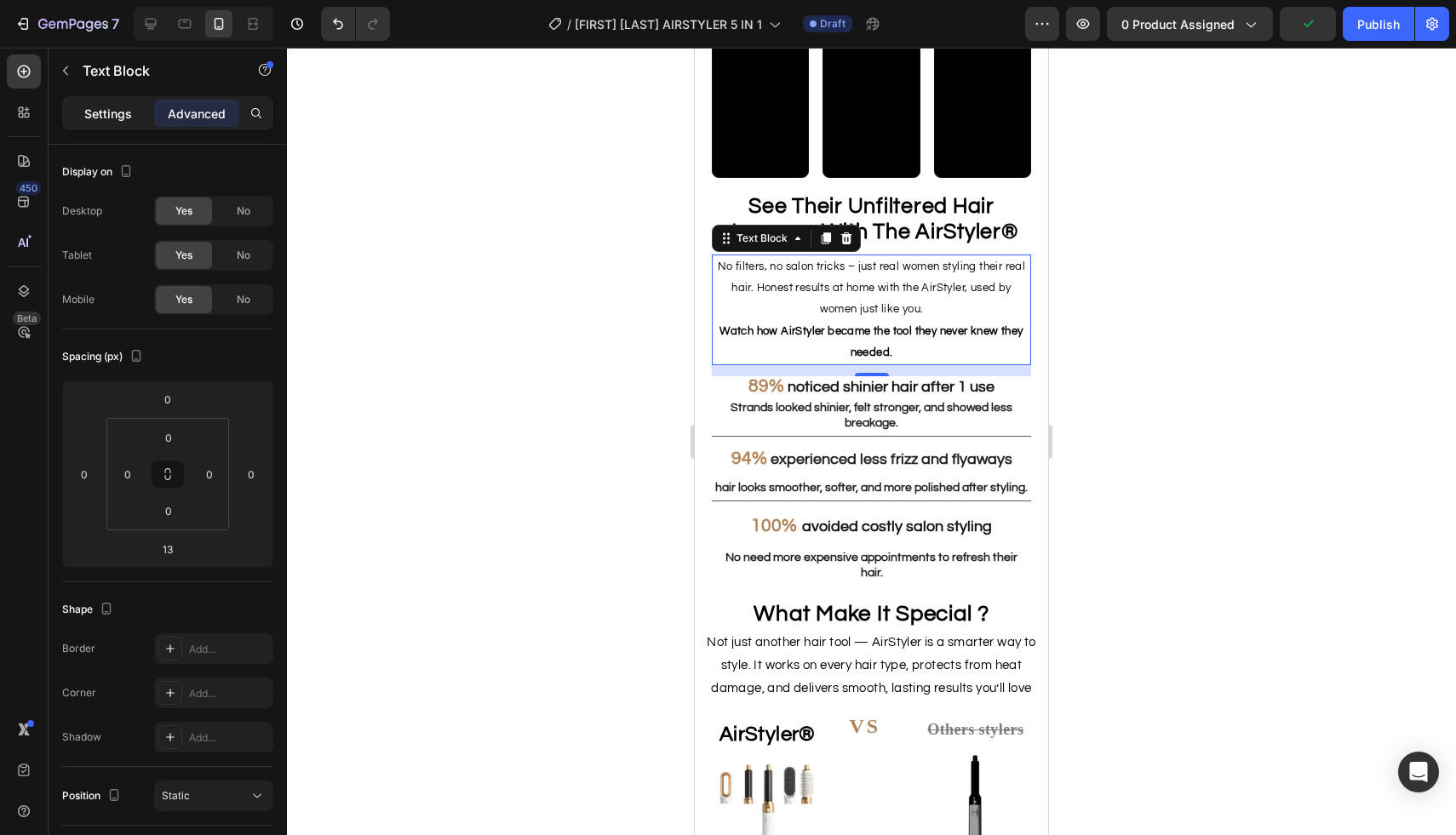 click on "Settings" at bounding box center (108, 113) 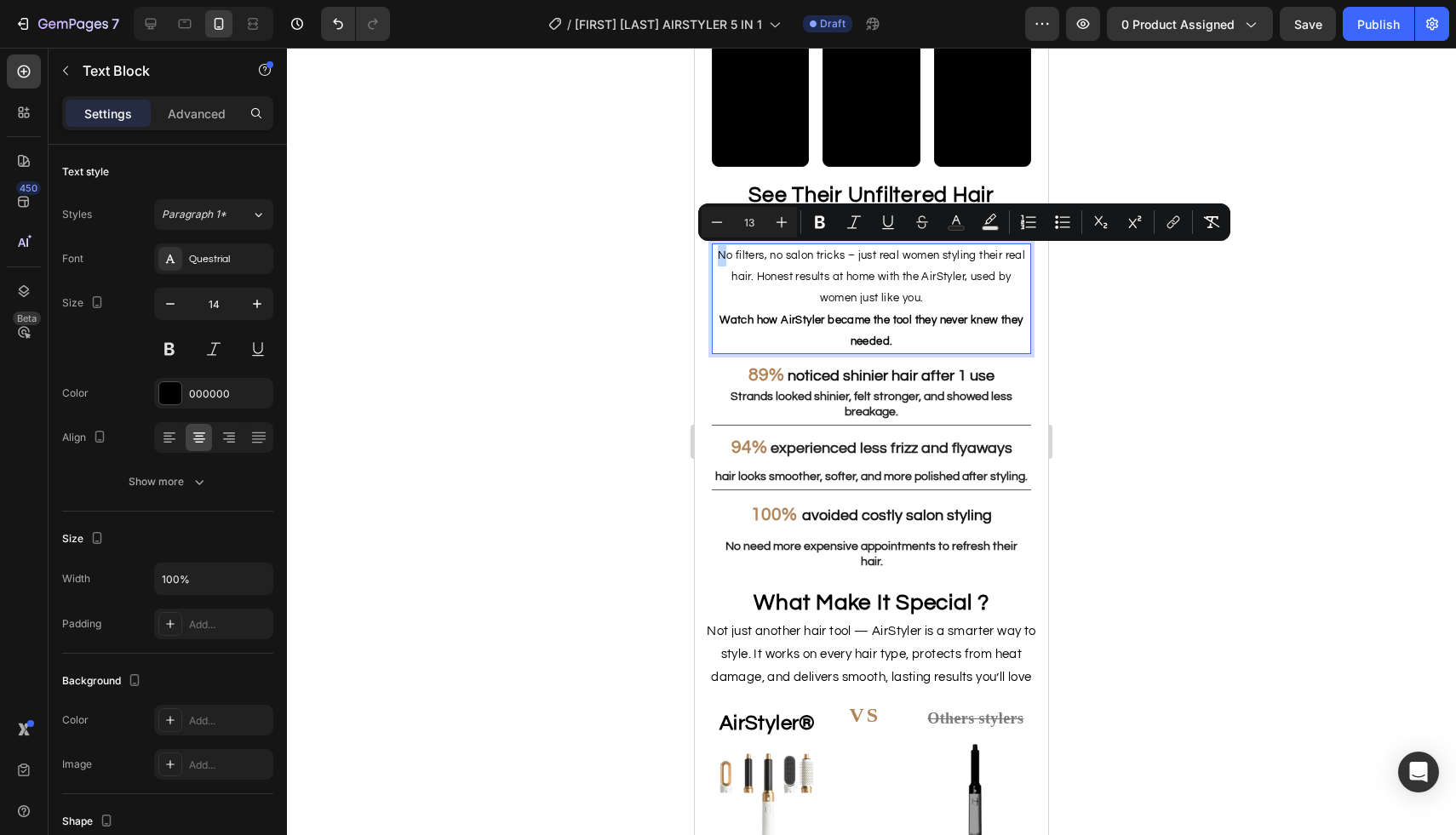 click on "No filters, no salon tricks – just real women styling their real hair. Honest results at home with the AirStyler, used by women just like you." at bounding box center (871, 277) 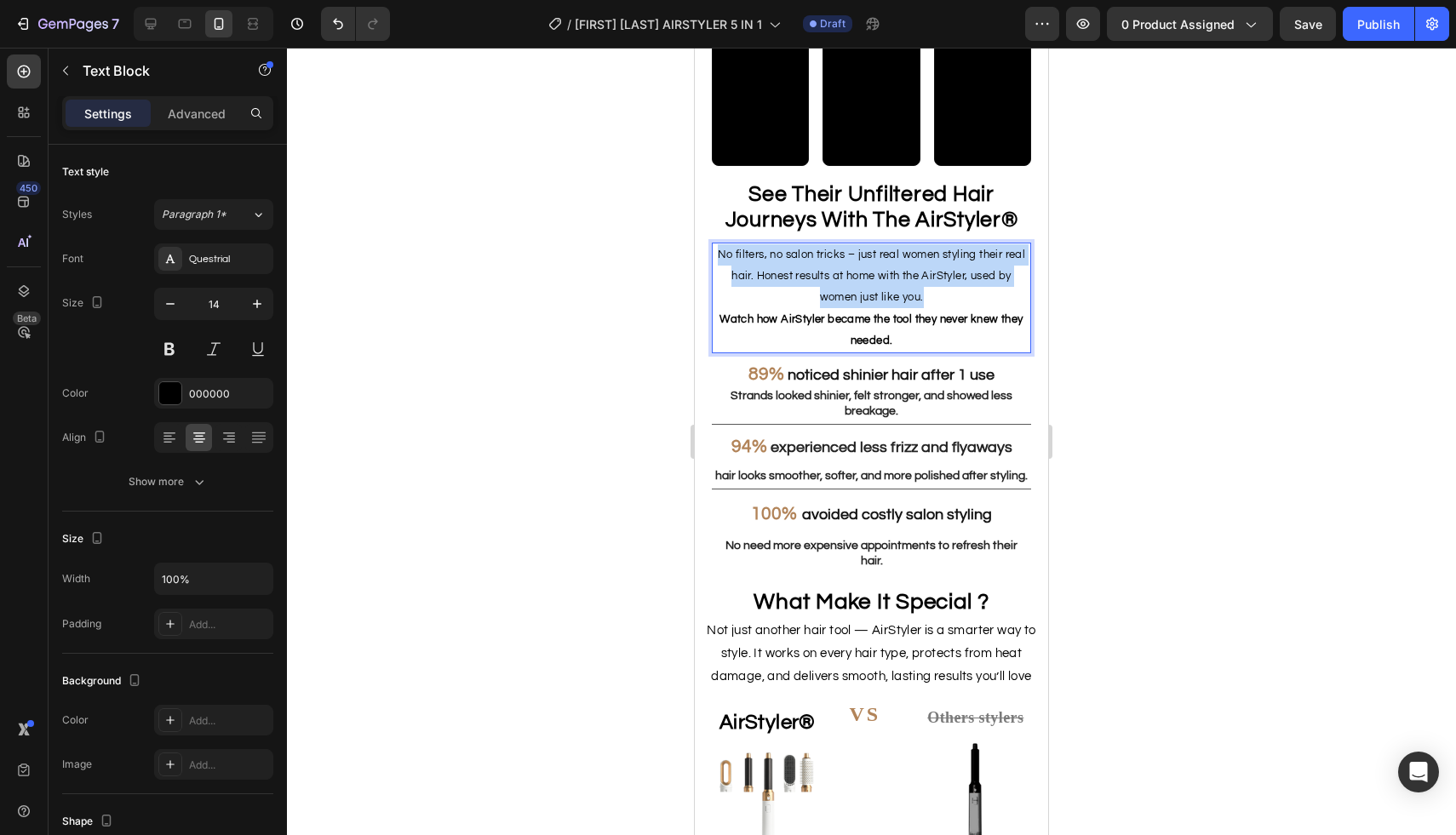click on "No filters, no salon tricks – just real women styling their real hair. Honest results at home with the AirStyler, used by women just like you." at bounding box center [871, 277] 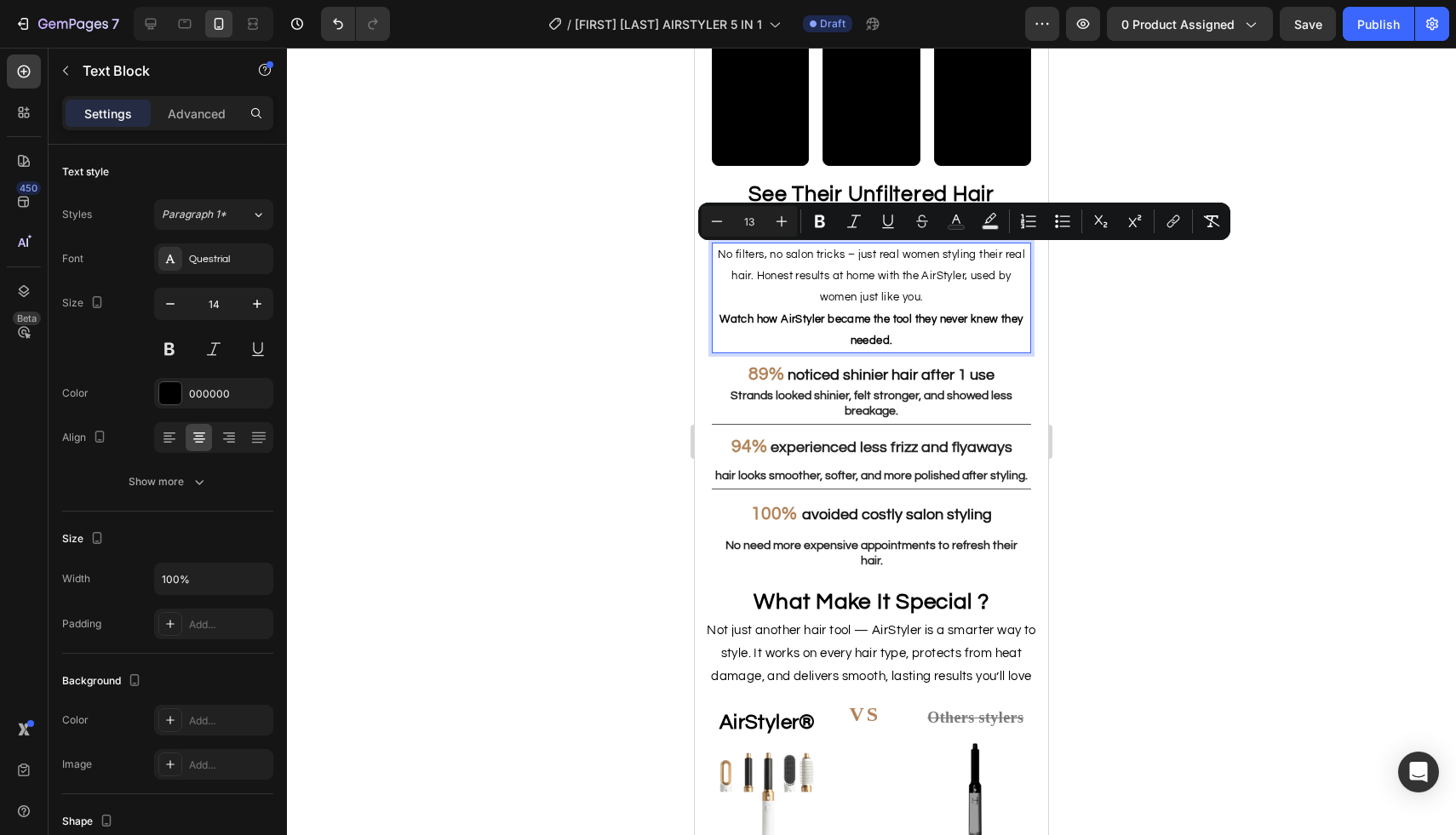 drag, startPoint x: 914, startPoint y: 311, endPoint x: 901, endPoint y: 317, distance: 14 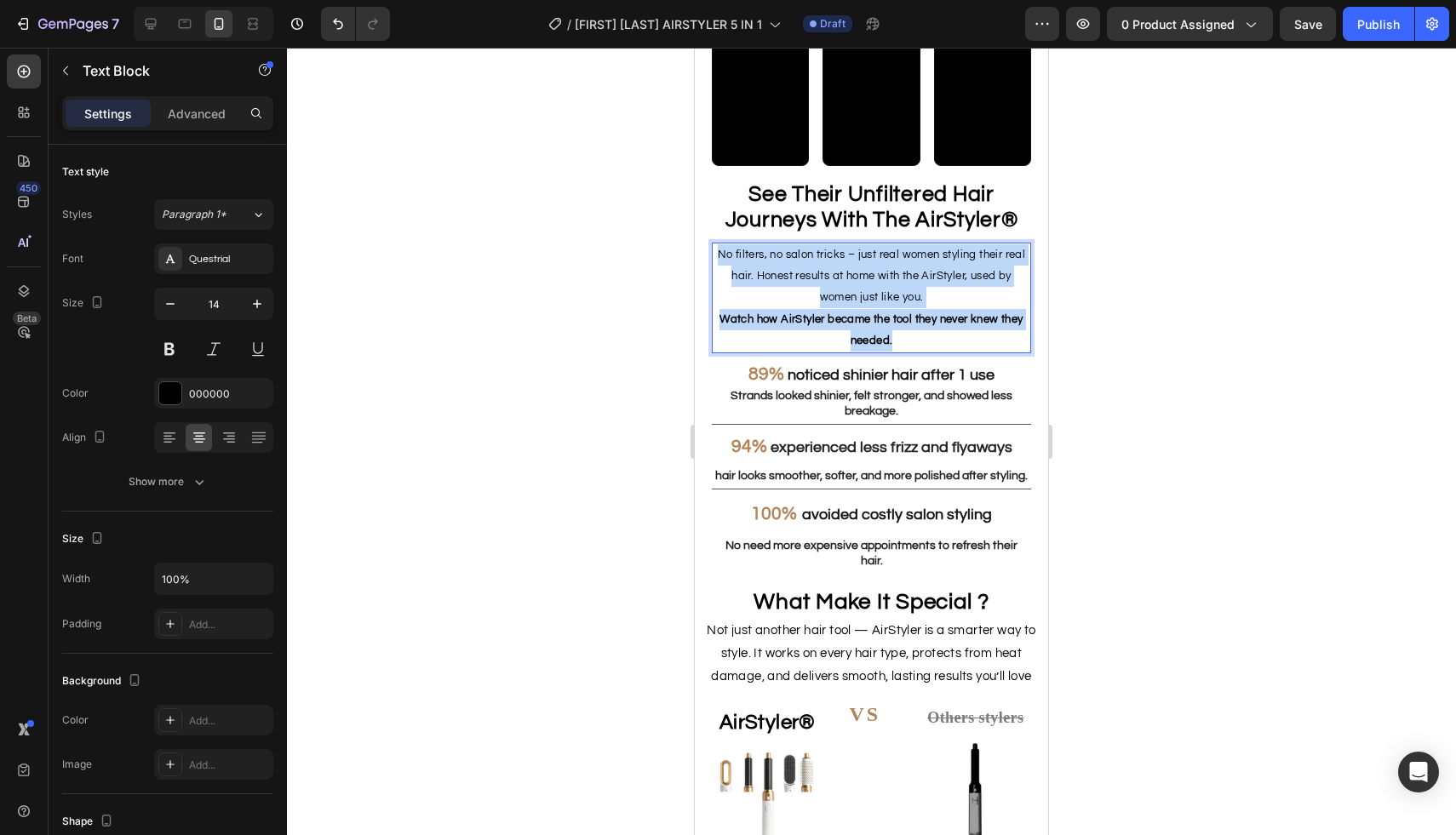 drag, startPoint x: 900, startPoint y: 337, endPoint x: 716, endPoint y: 250, distance: 203.53132 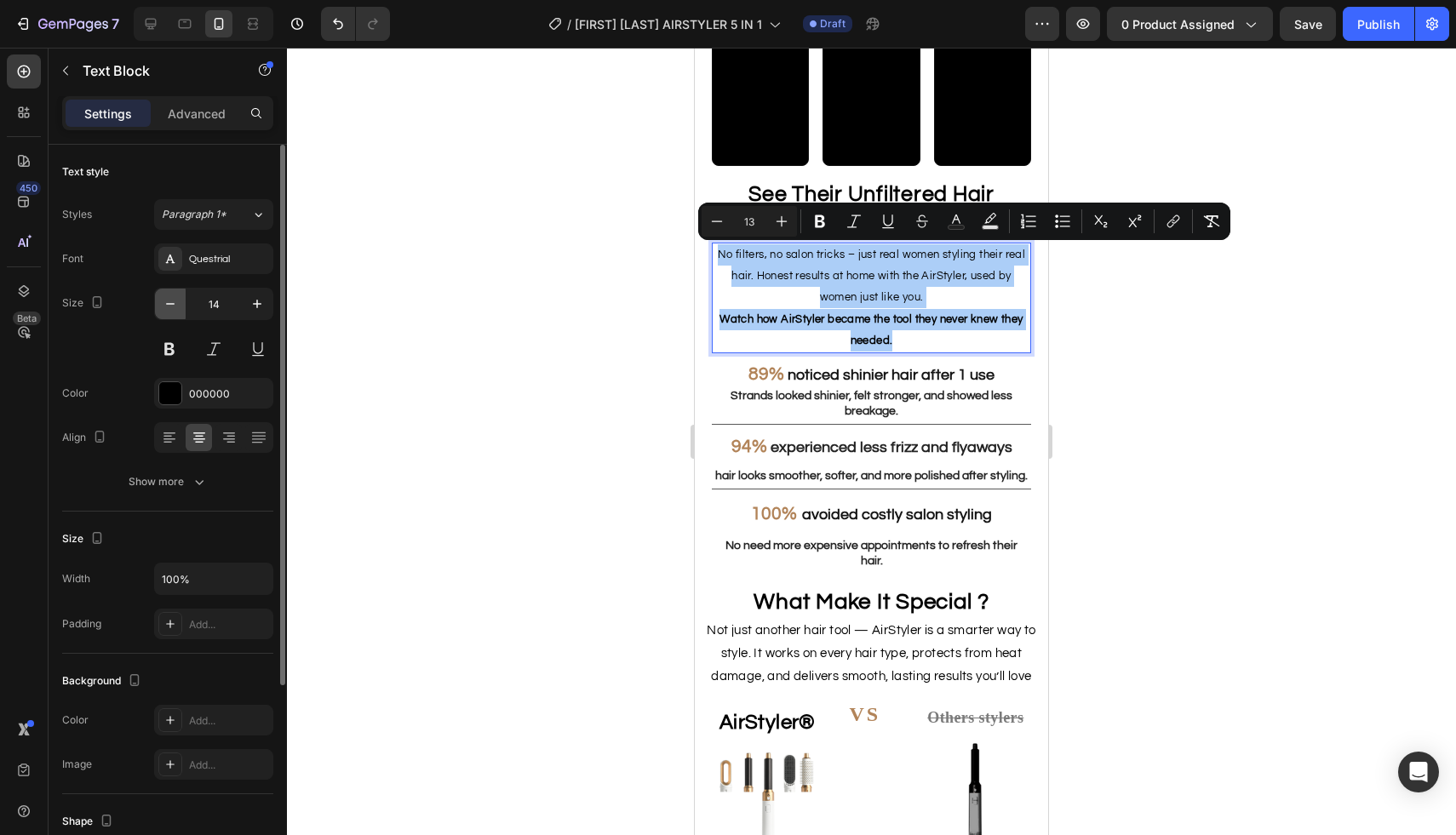 click 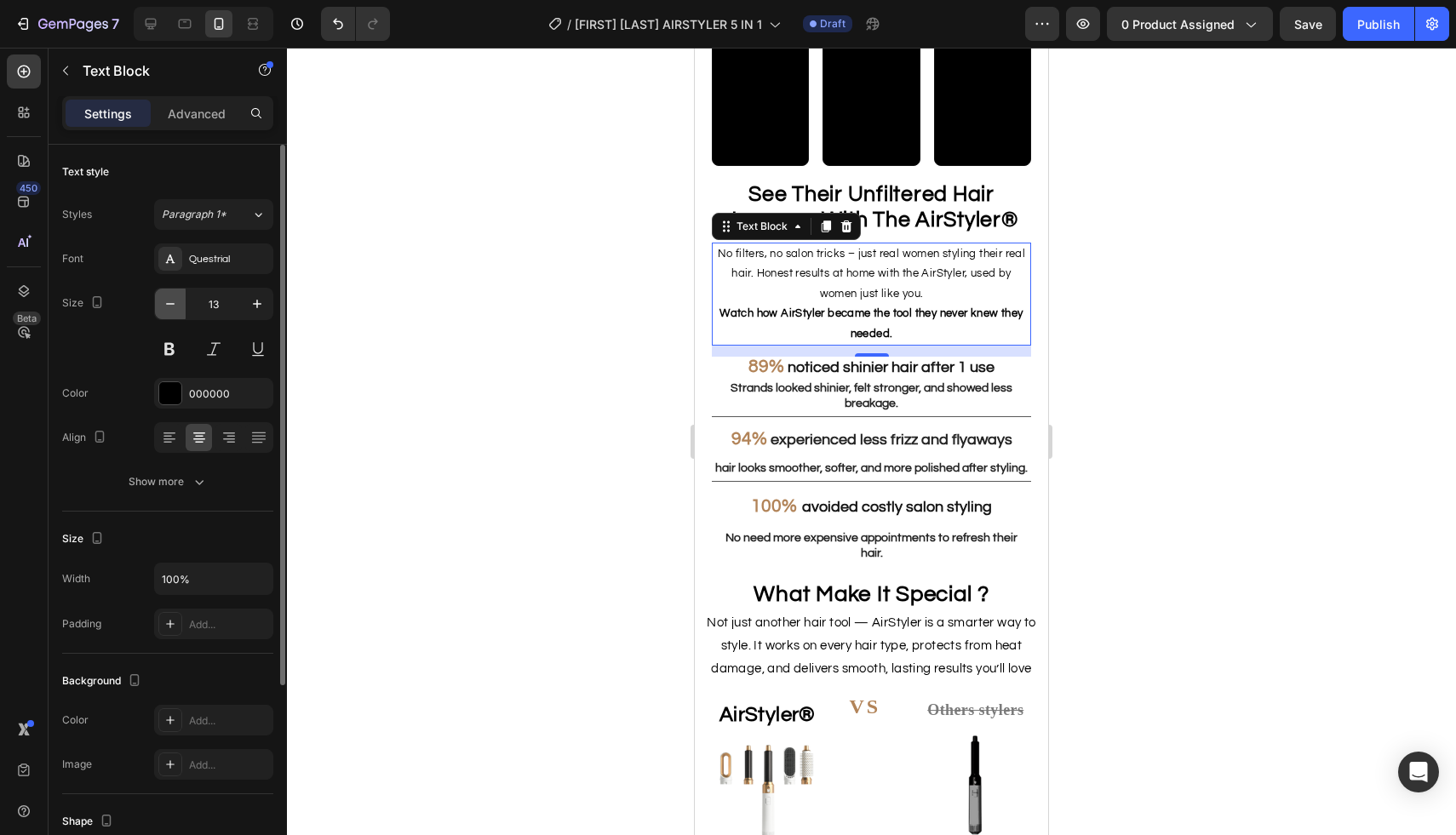 click 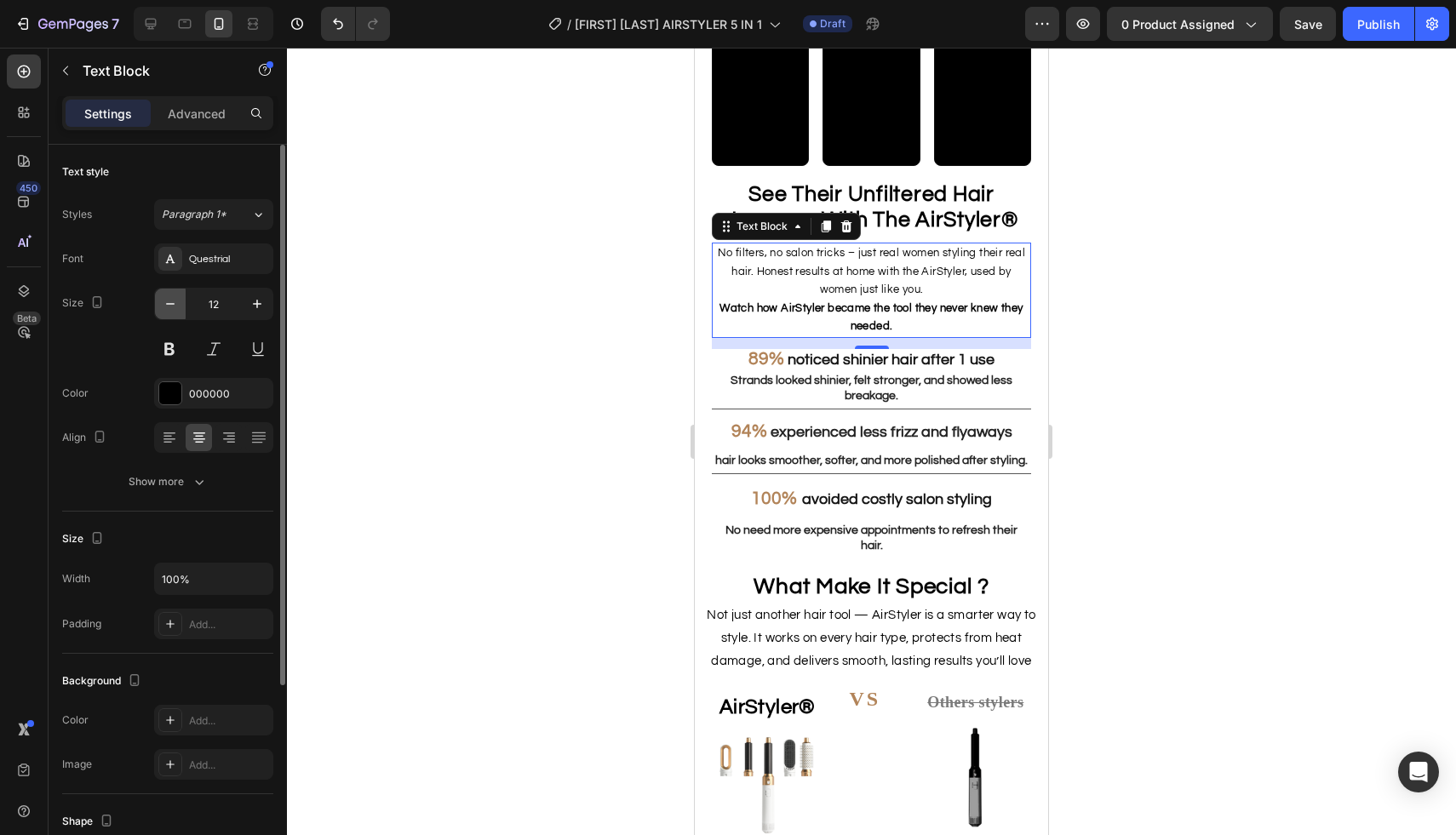 click 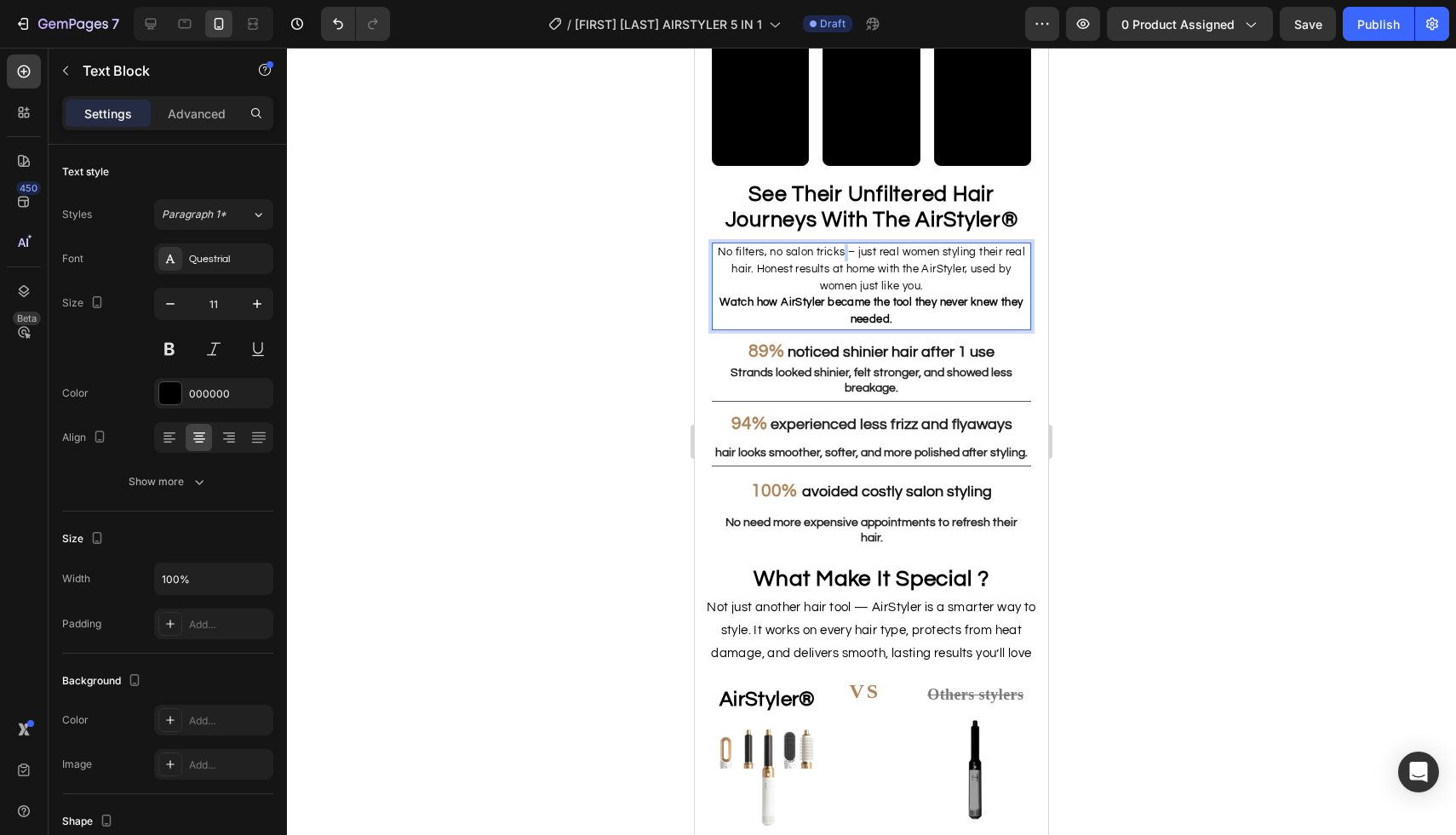 click on "No filters, no salon tricks – just real women styling their real hair. Honest results at home with the AirStyler, used by women just like you." at bounding box center (872, 269) 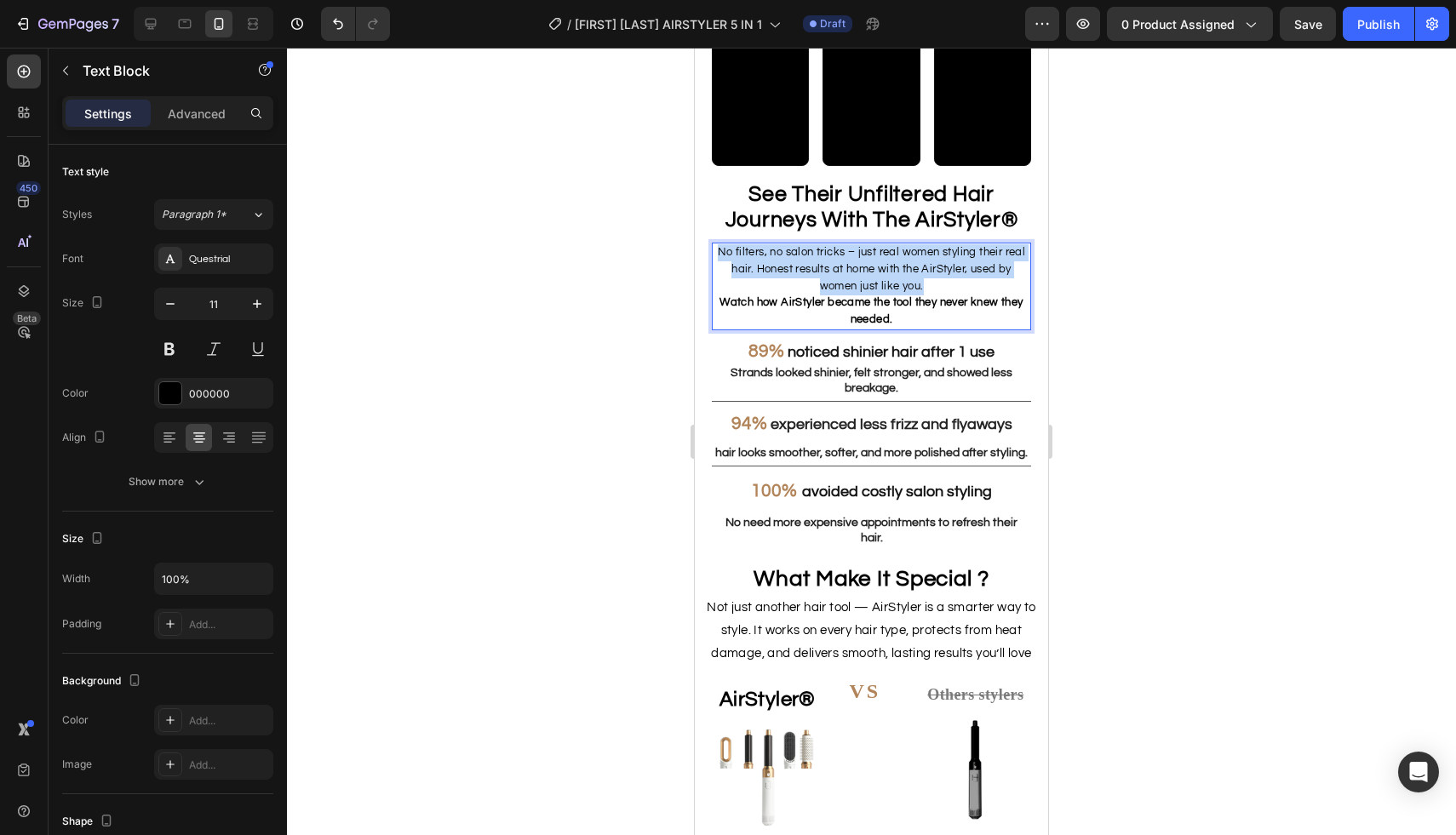 click on "No filters, no salon tricks – just real women styling their real hair. Honest results at home with the AirStyler, used by women just like you." at bounding box center [872, 269] 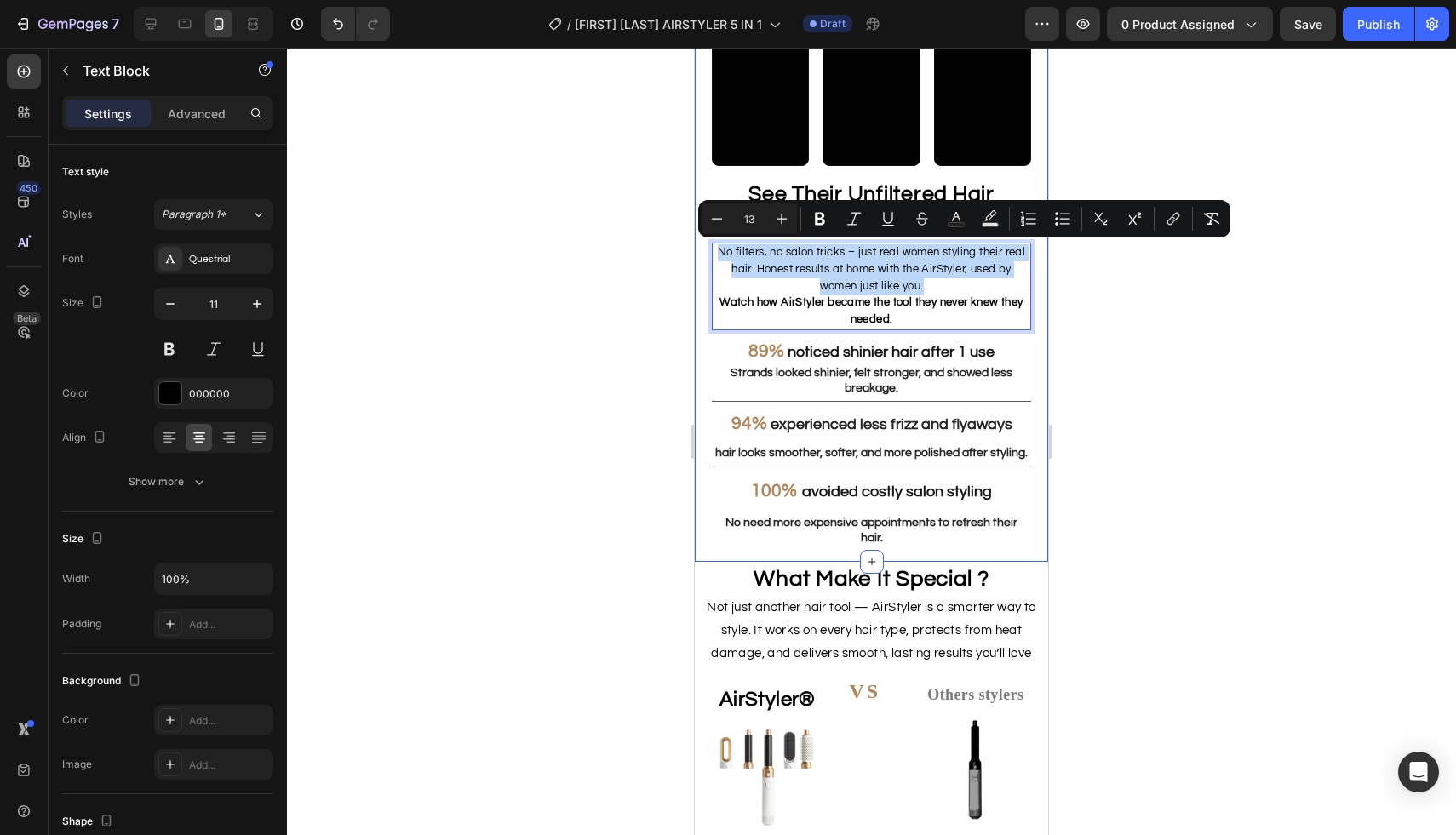 drag, startPoint x: 888, startPoint y: 333, endPoint x: 890, endPoint y: 319, distance: 14.142136 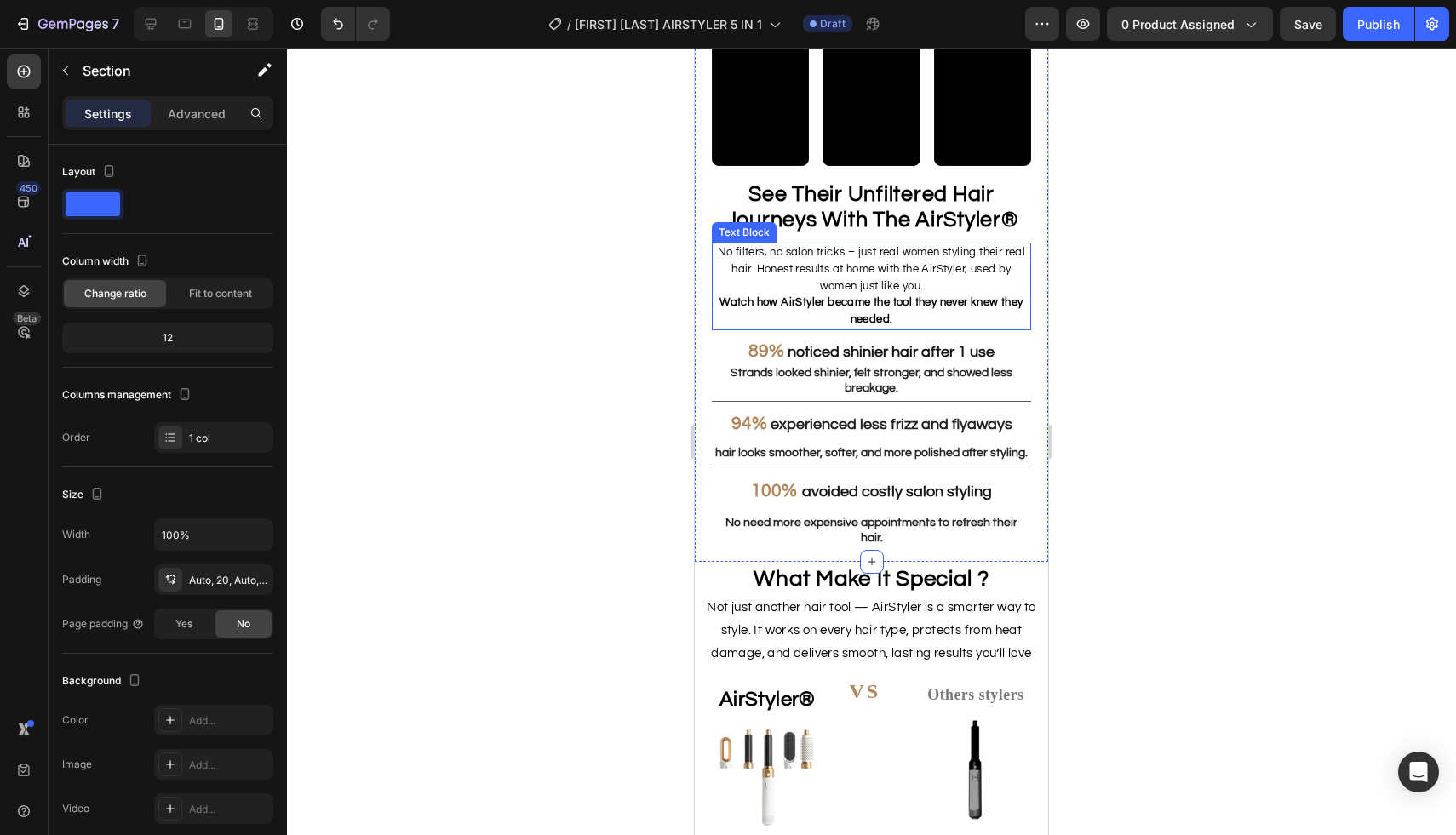 click on "Watch how AirStyler became the tool they never knew they needed." at bounding box center [871, 312] 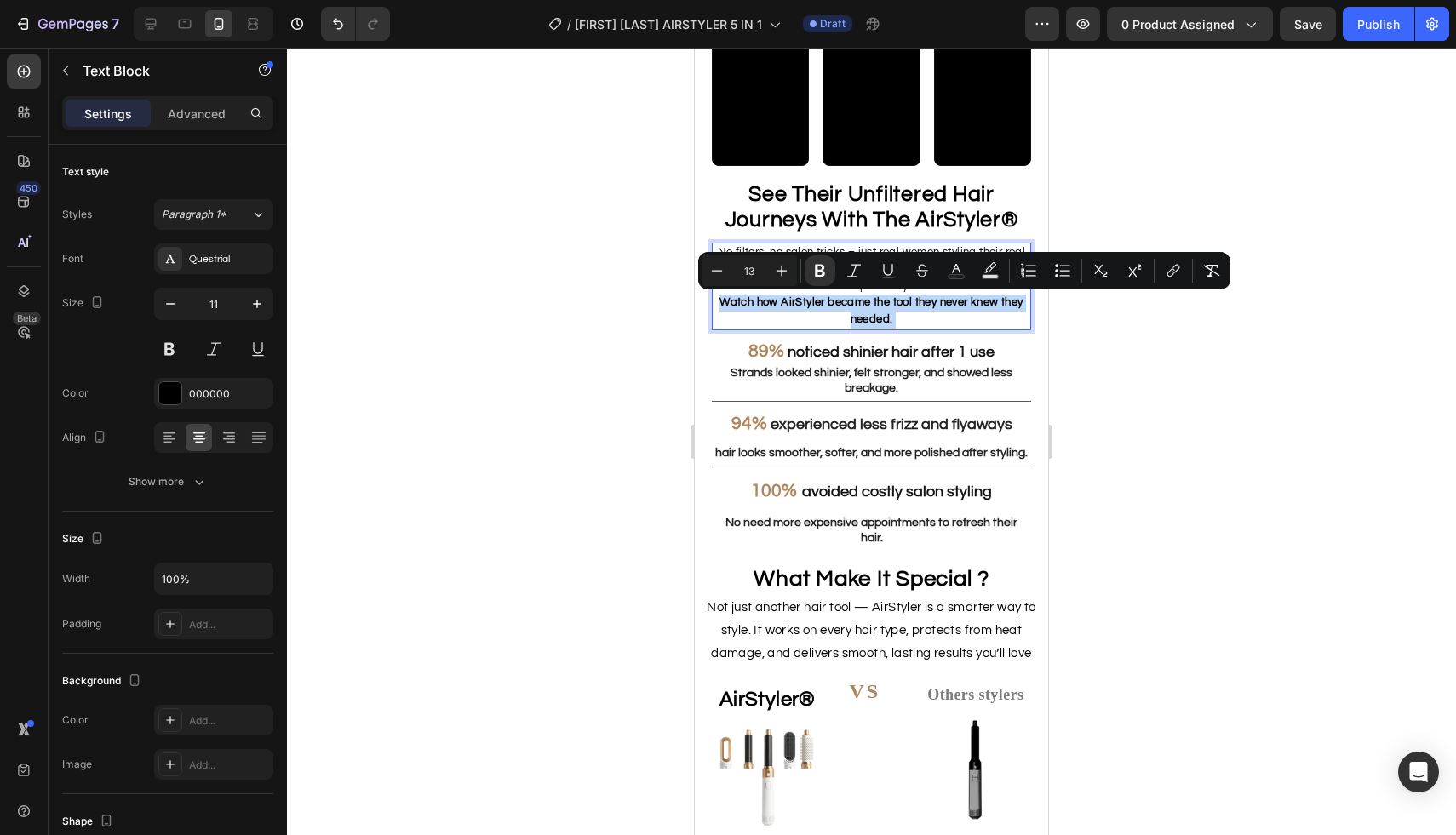 drag, startPoint x: 894, startPoint y: 316, endPoint x: 722, endPoint y: 257, distance: 181.8378 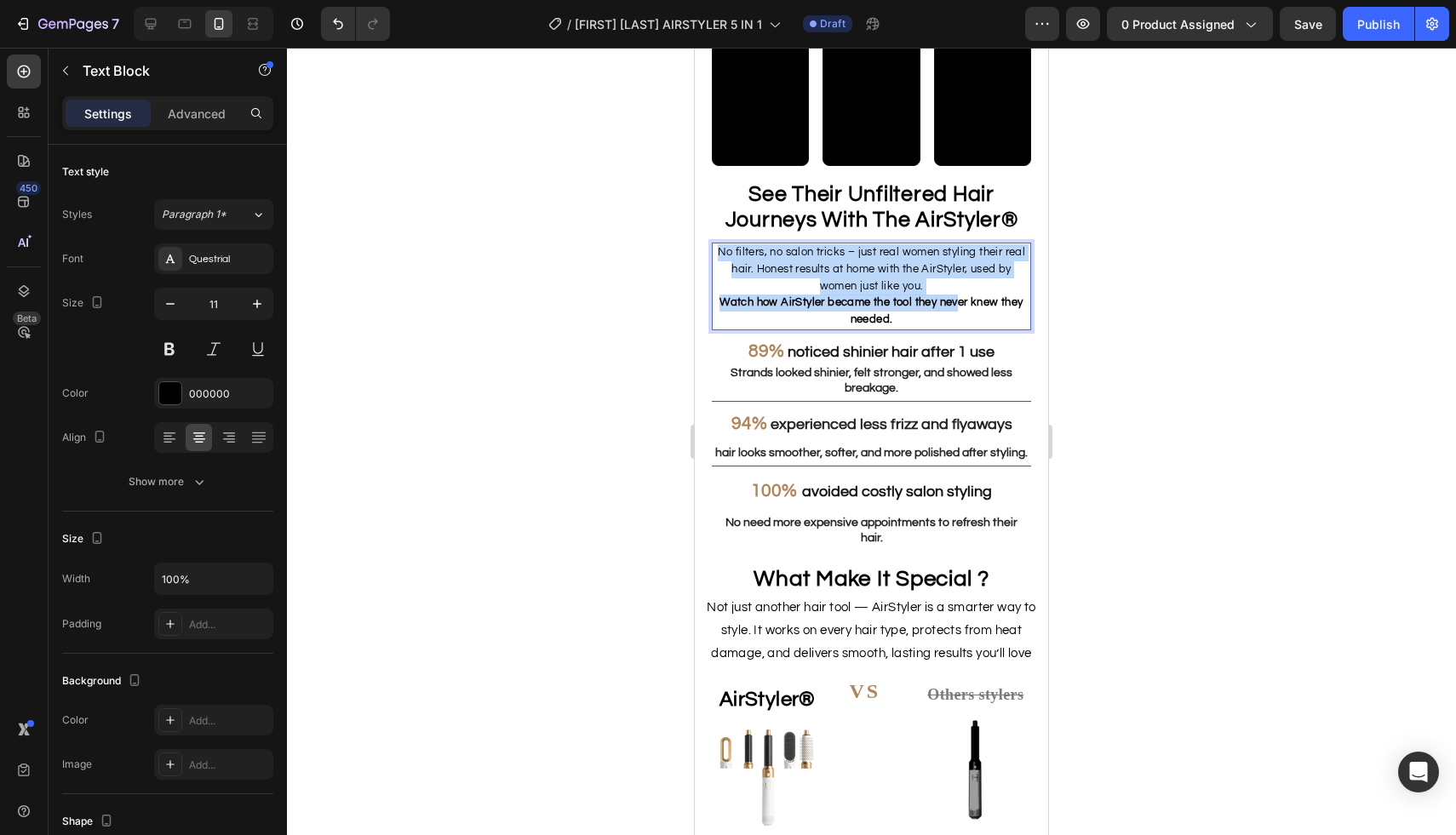 drag, startPoint x: 719, startPoint y: 249, endPoint x: 959, endPoint y: 309, distance: 247.38634 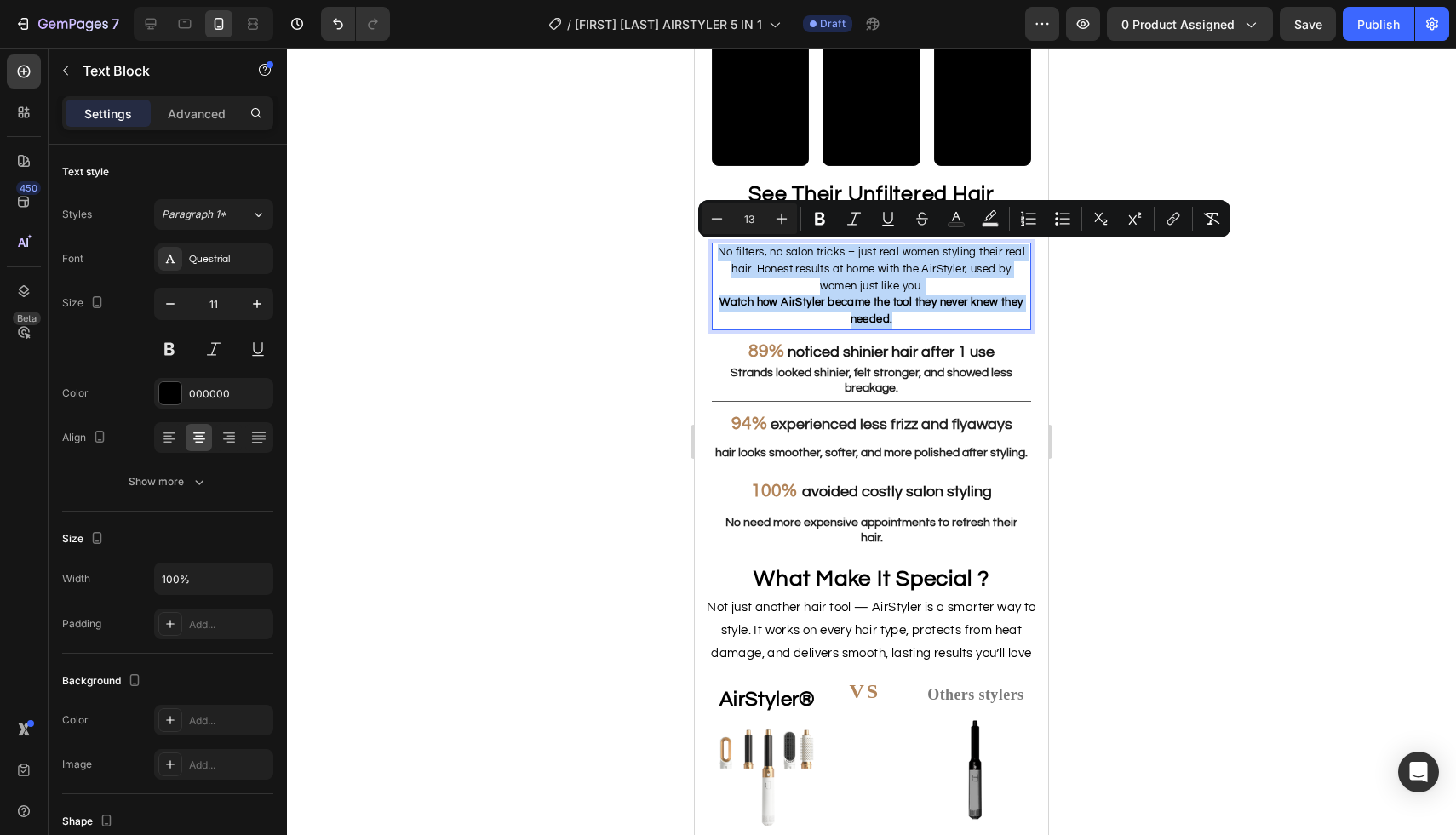 drag, startPoint x: 935, startPoint y: 323, endPoint x: 715, endPoint y: 243, distance: 234.094 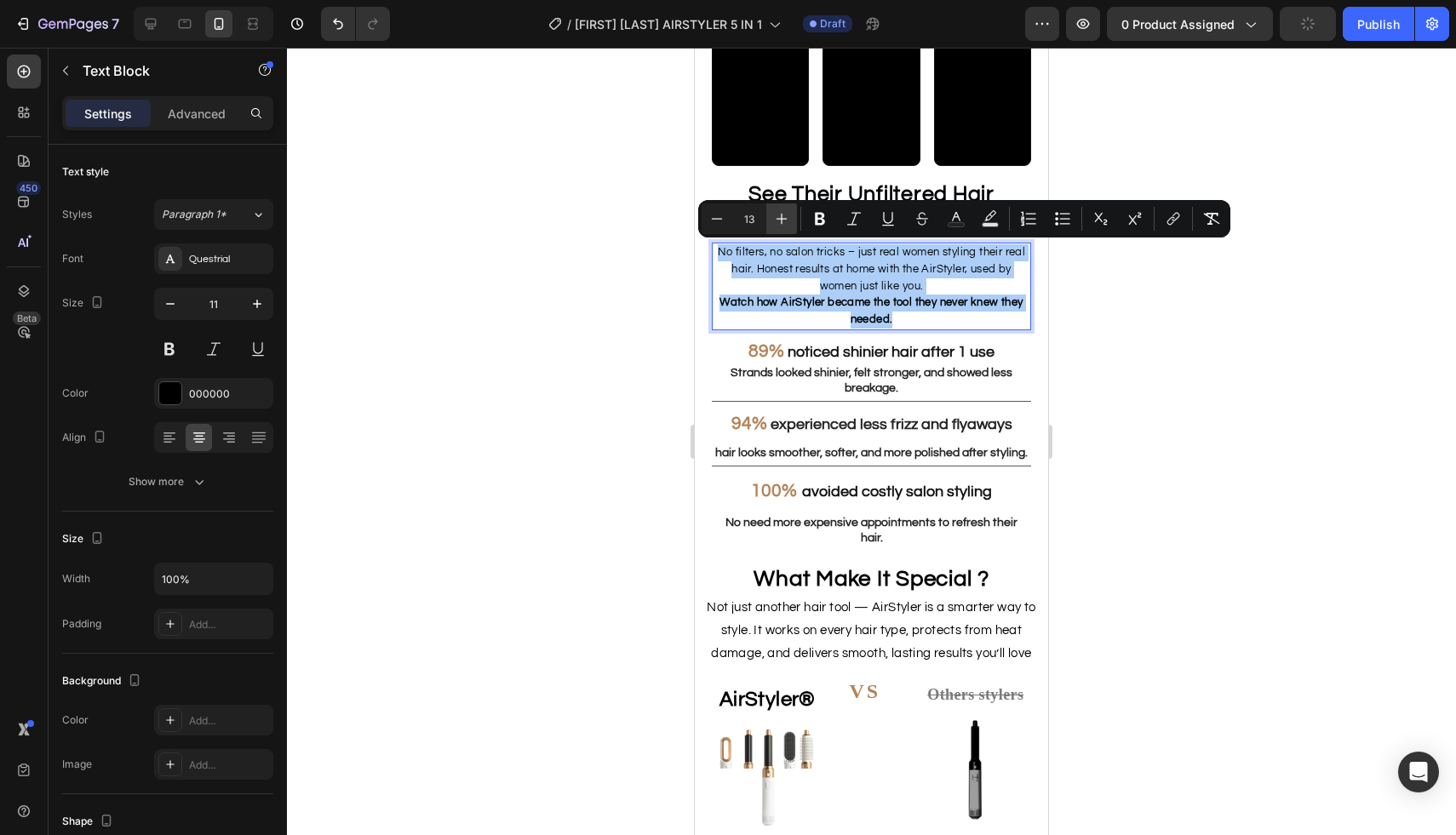 click on "Plus" at bounding box center (782, 219) 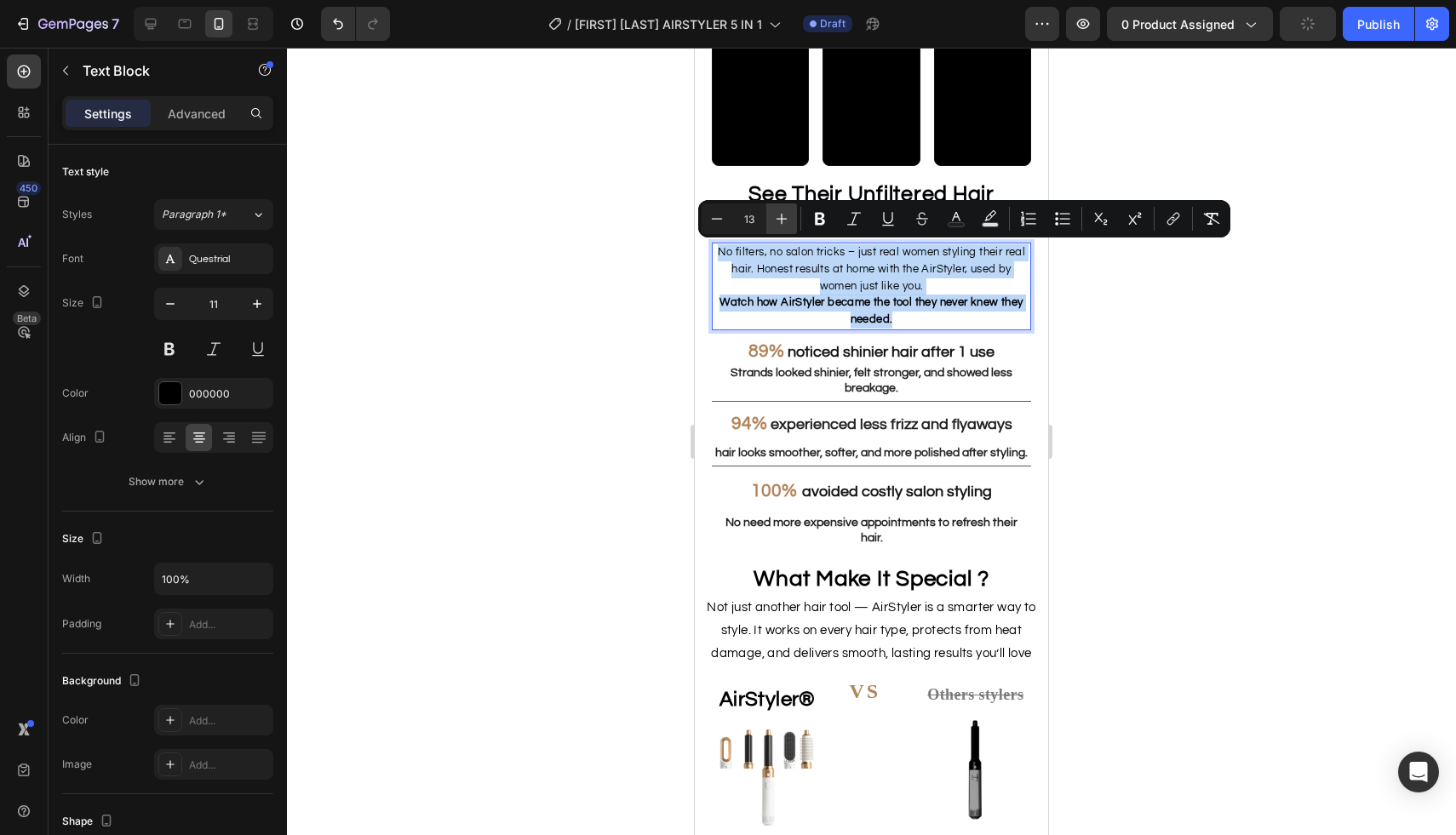 type on "14" 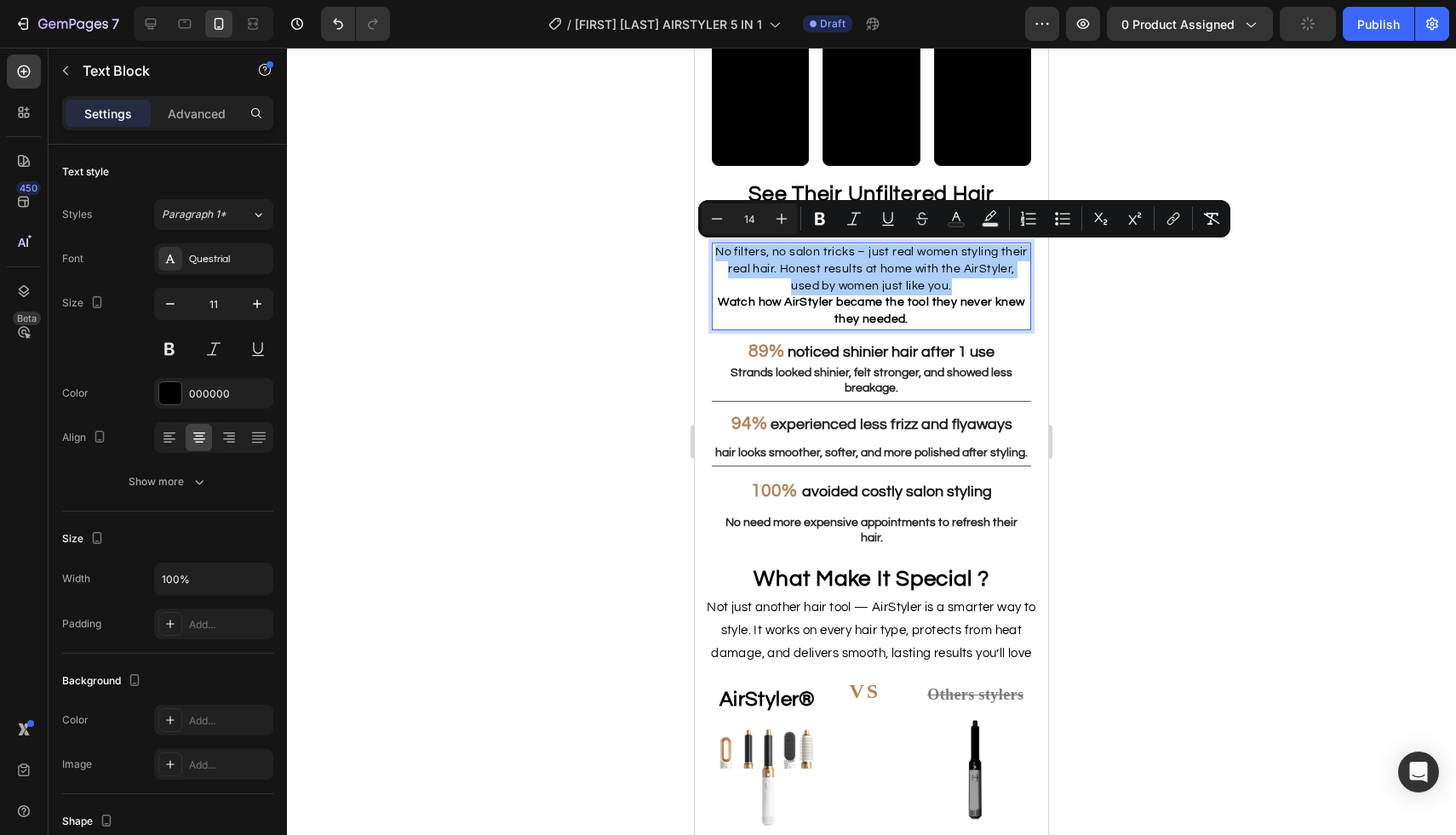 click 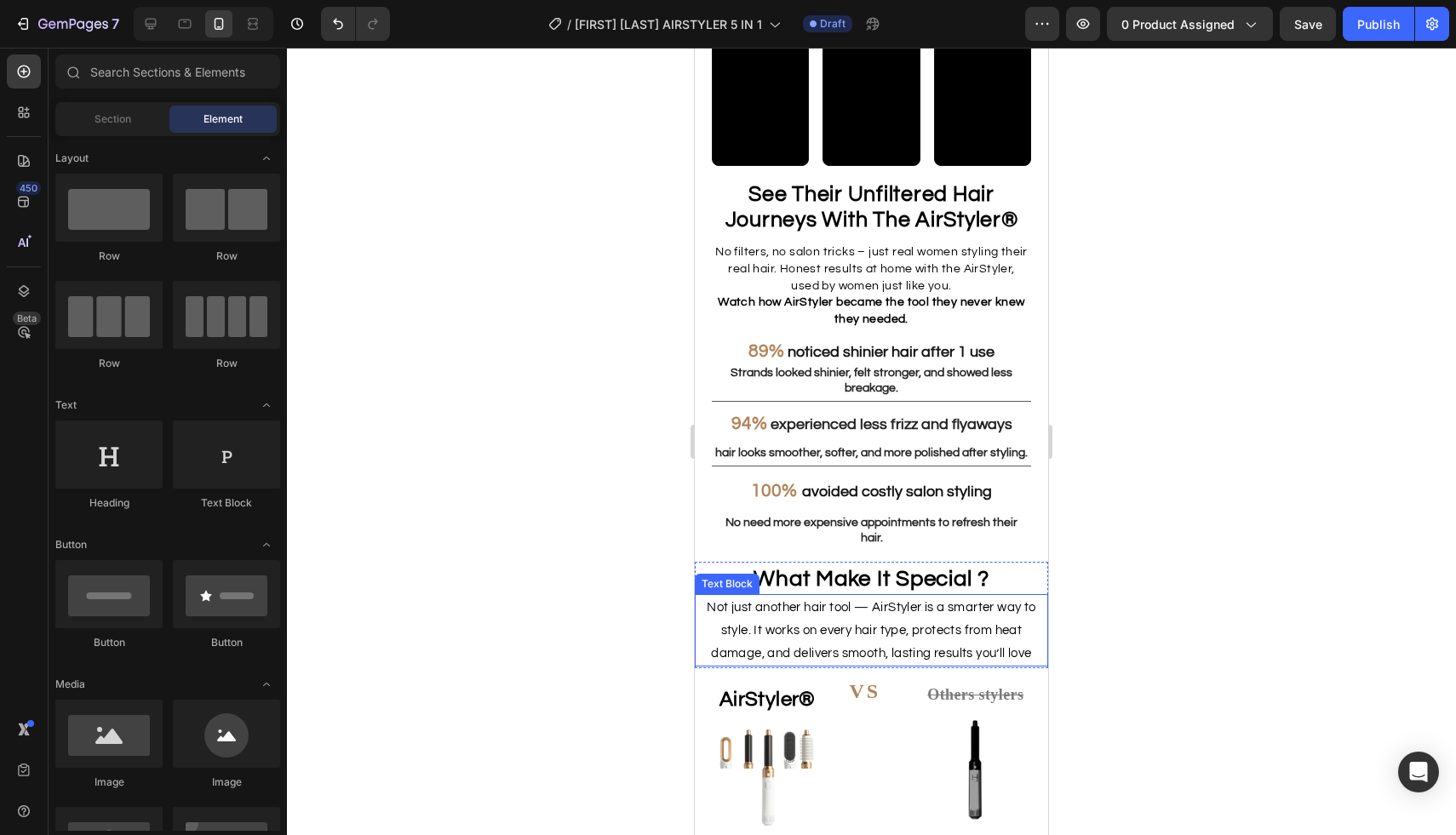 click on "Not just another hair tool — AirStyler is a smarter way to style. It works on every hair type, protects from heat damage, and delivers smooth, lasting results you’ll love" at bounding box center [871, 630] 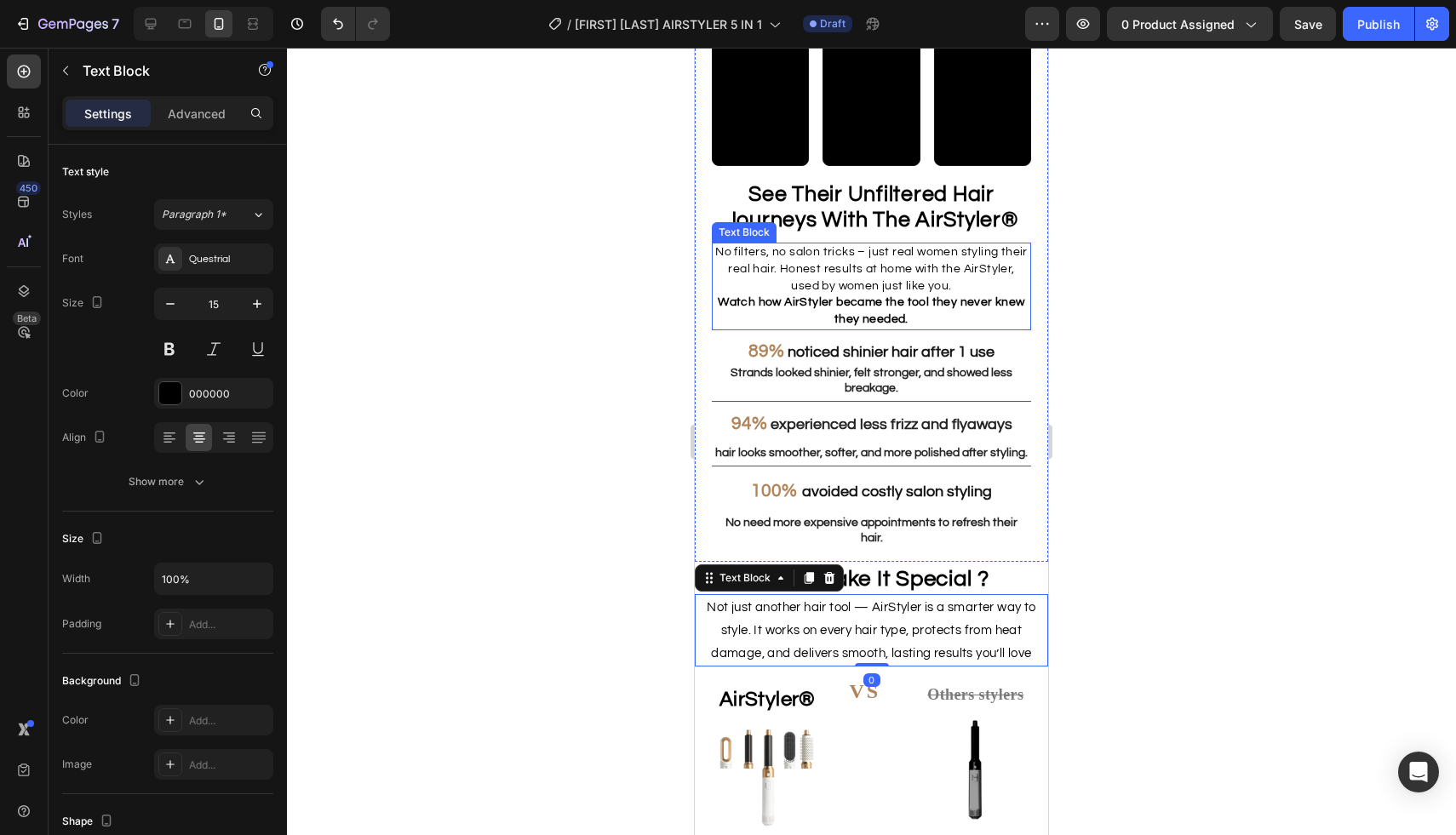 click on "No filters, no salon tricks – just real women styling their real hair. Honest results at home with the AirStyler, used by women just like you." at bounding box center [871, 269] 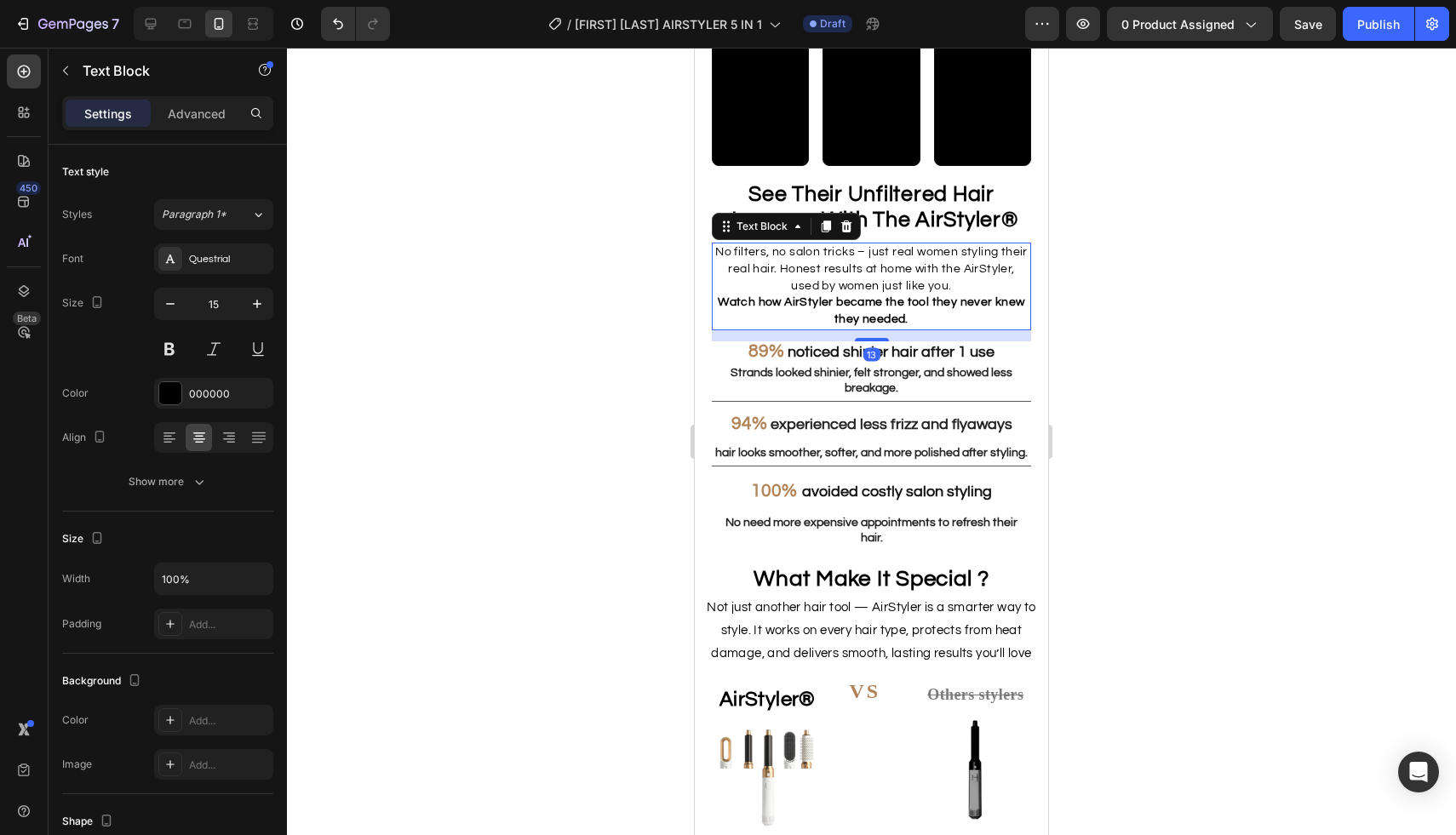 scroll, scrollTop: 203, scrollLeft: 0, axis: vertical 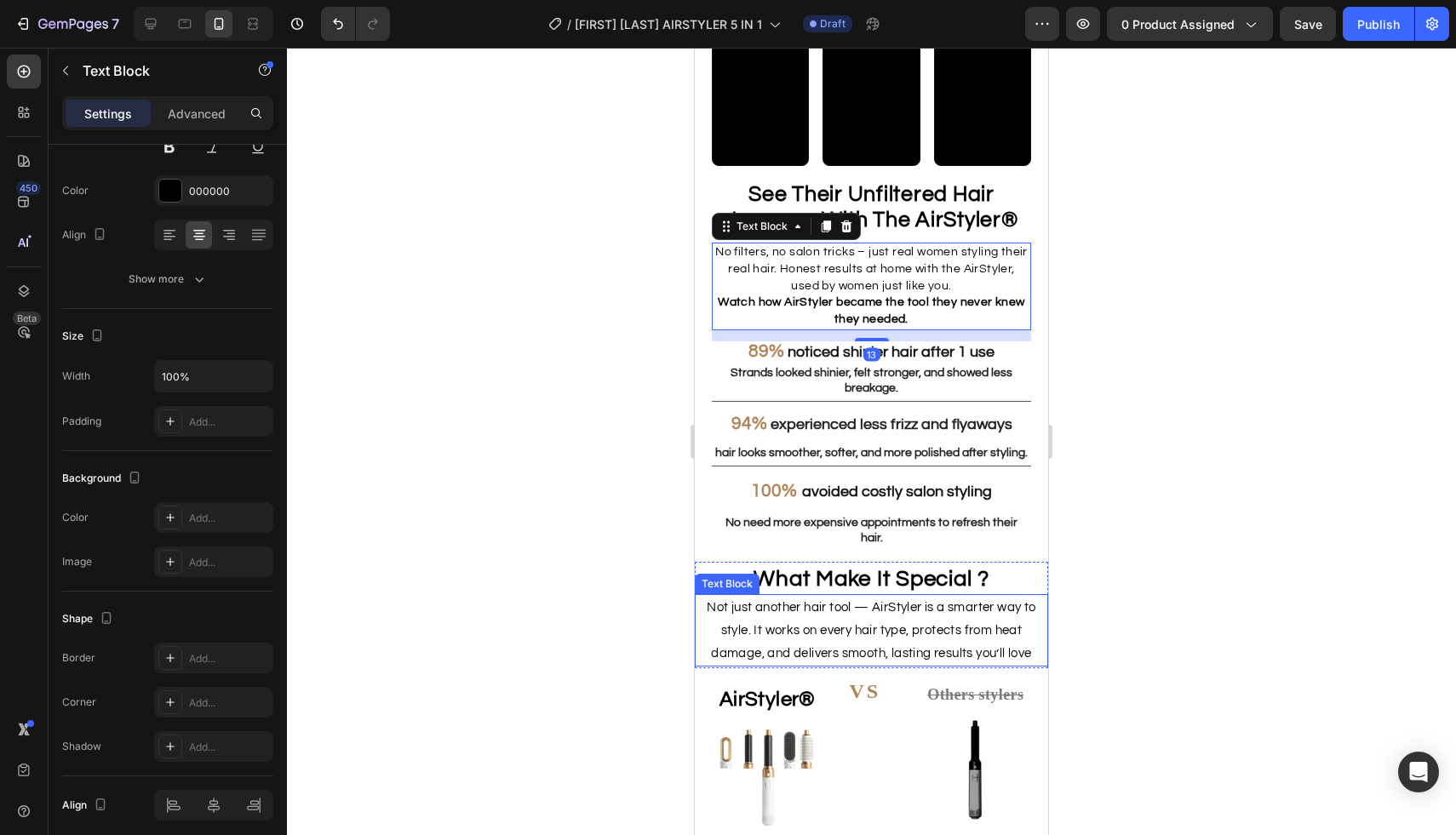 click on "Not just another hair tool — AirStyler is a smarter way to style. It works on every hair type, protects from heat damage, and delivers smooth, lasting results you’ll love" at bounding box center [871, 630] 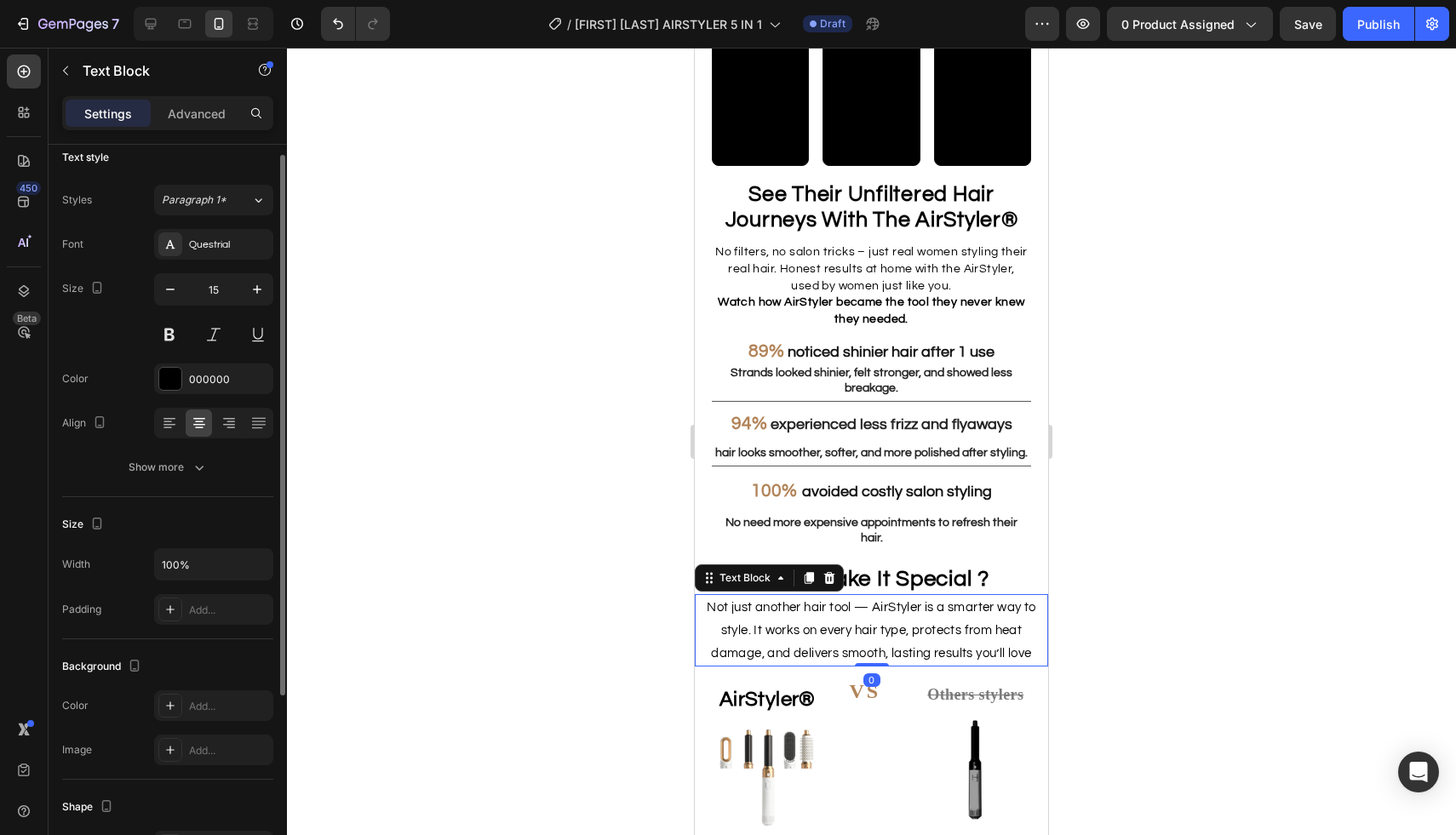 scroll, scrollTop: 0, scrollLeft: 0, axis: both 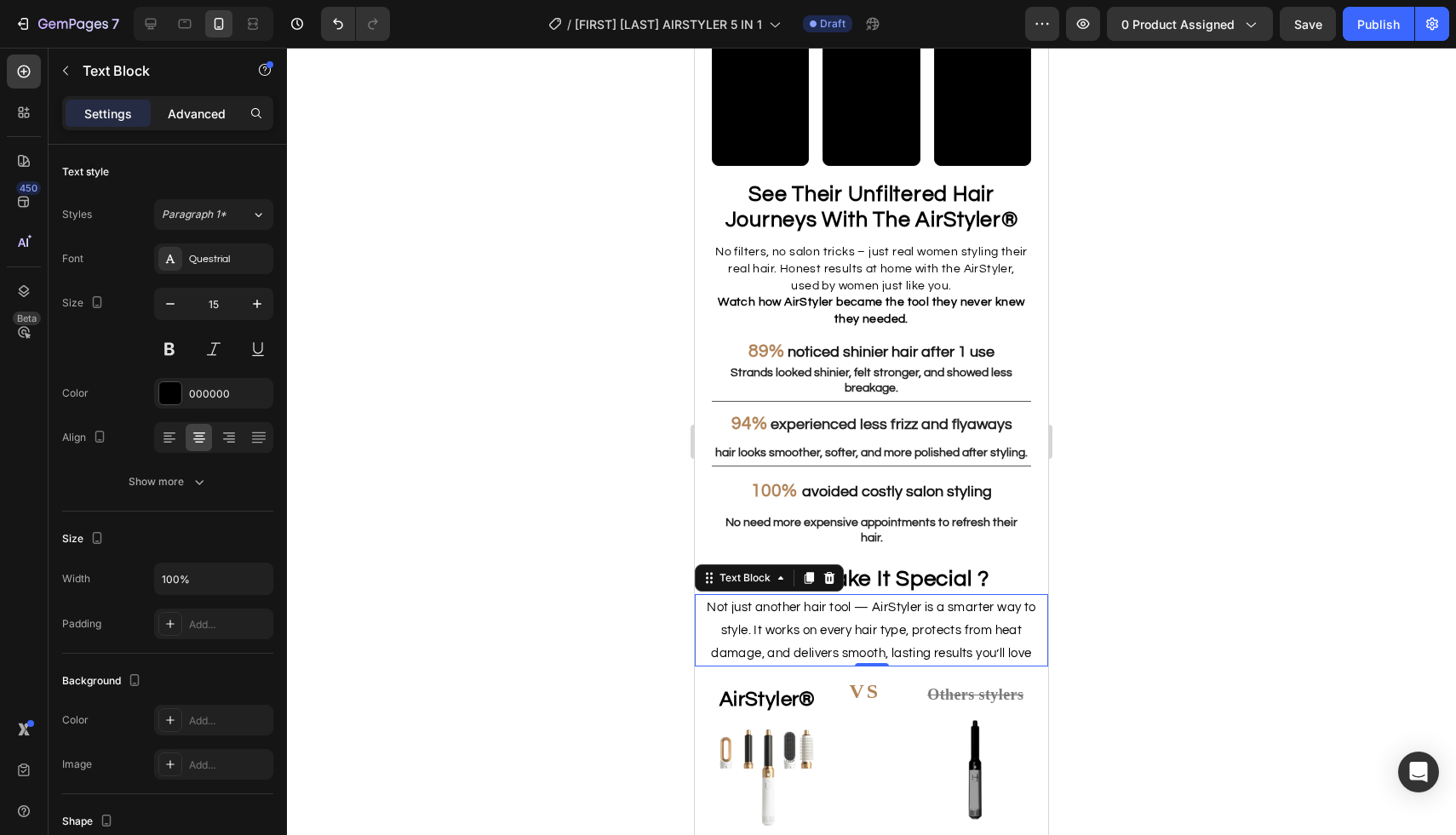 click on "Advanced" at bounding box center [197, 113] 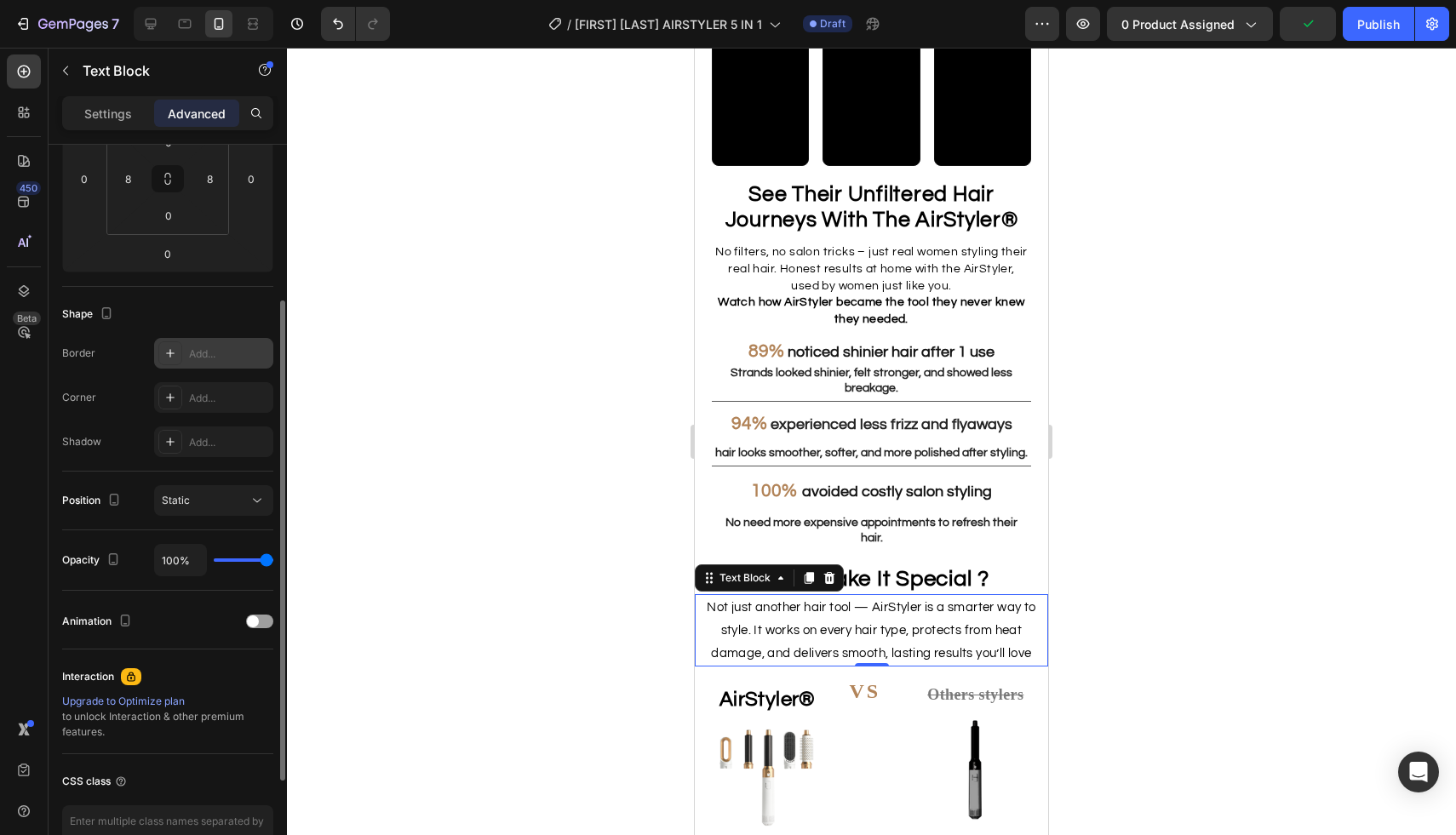 scroll, scrollTop: 300, scrollLeft: 0, axis: vertical 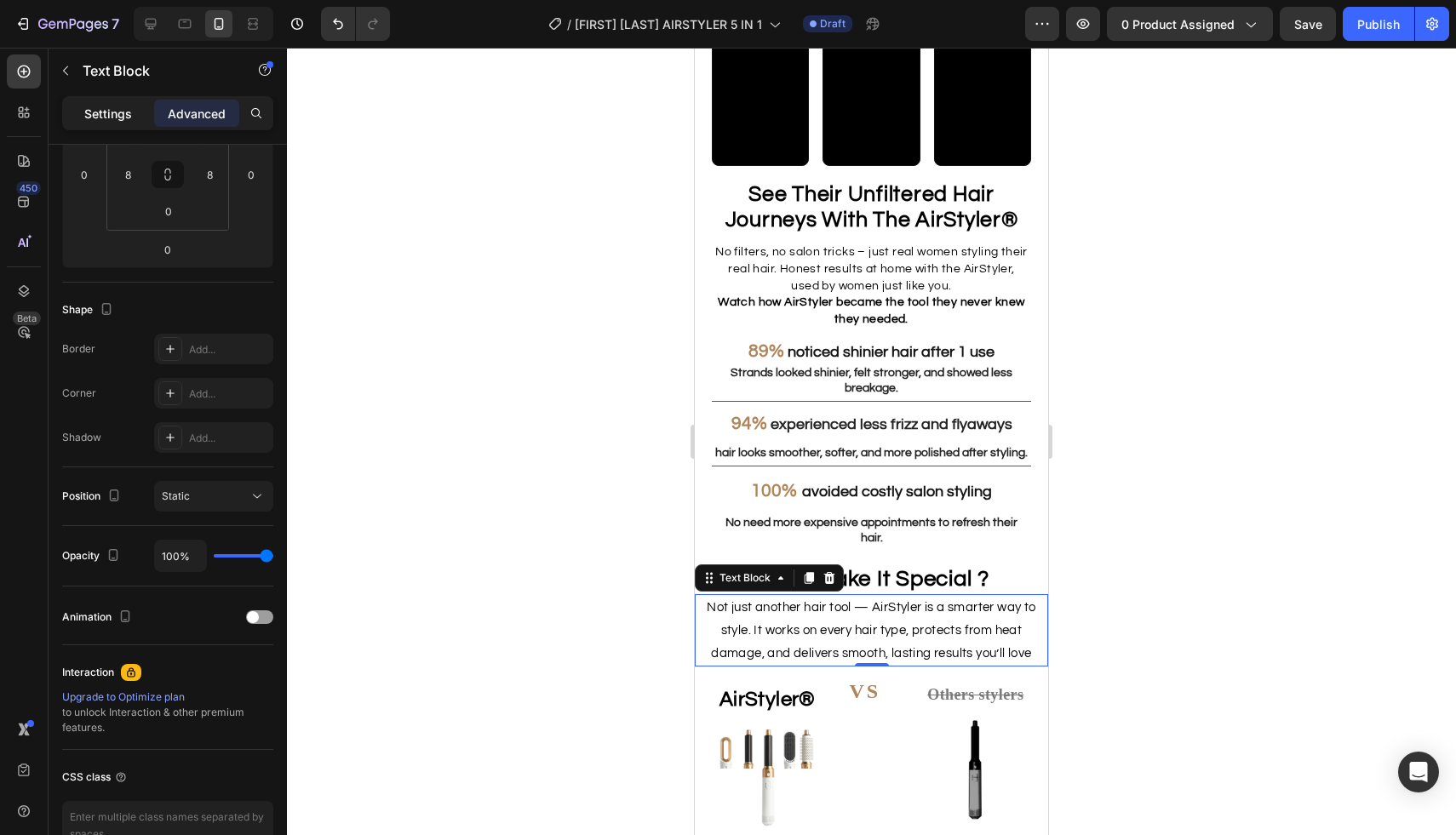 click on "Settings" at bounding box center (108, 113) 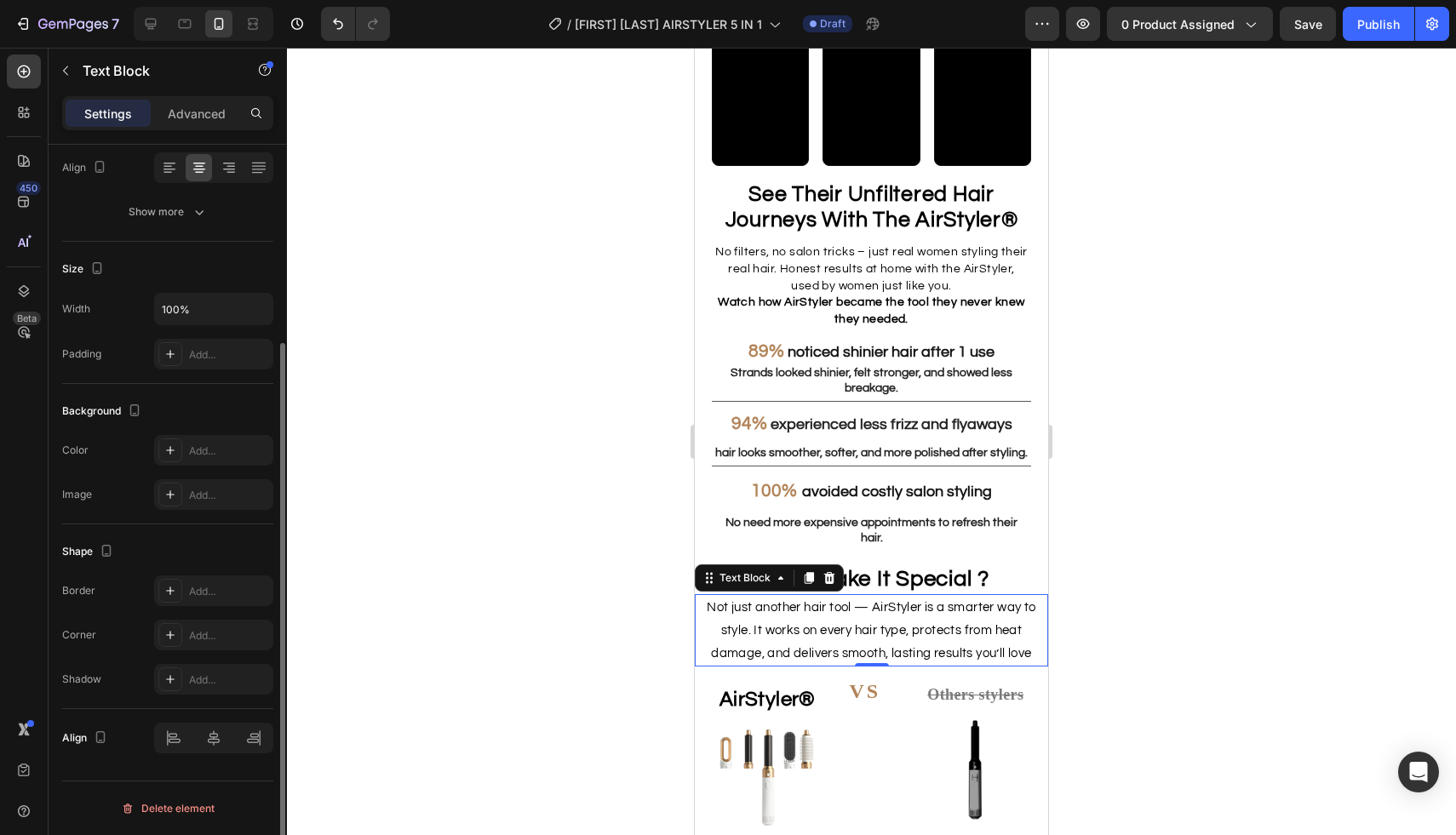 scroll, scrollTop: 270, scrollLeft: 0, axis: vertical 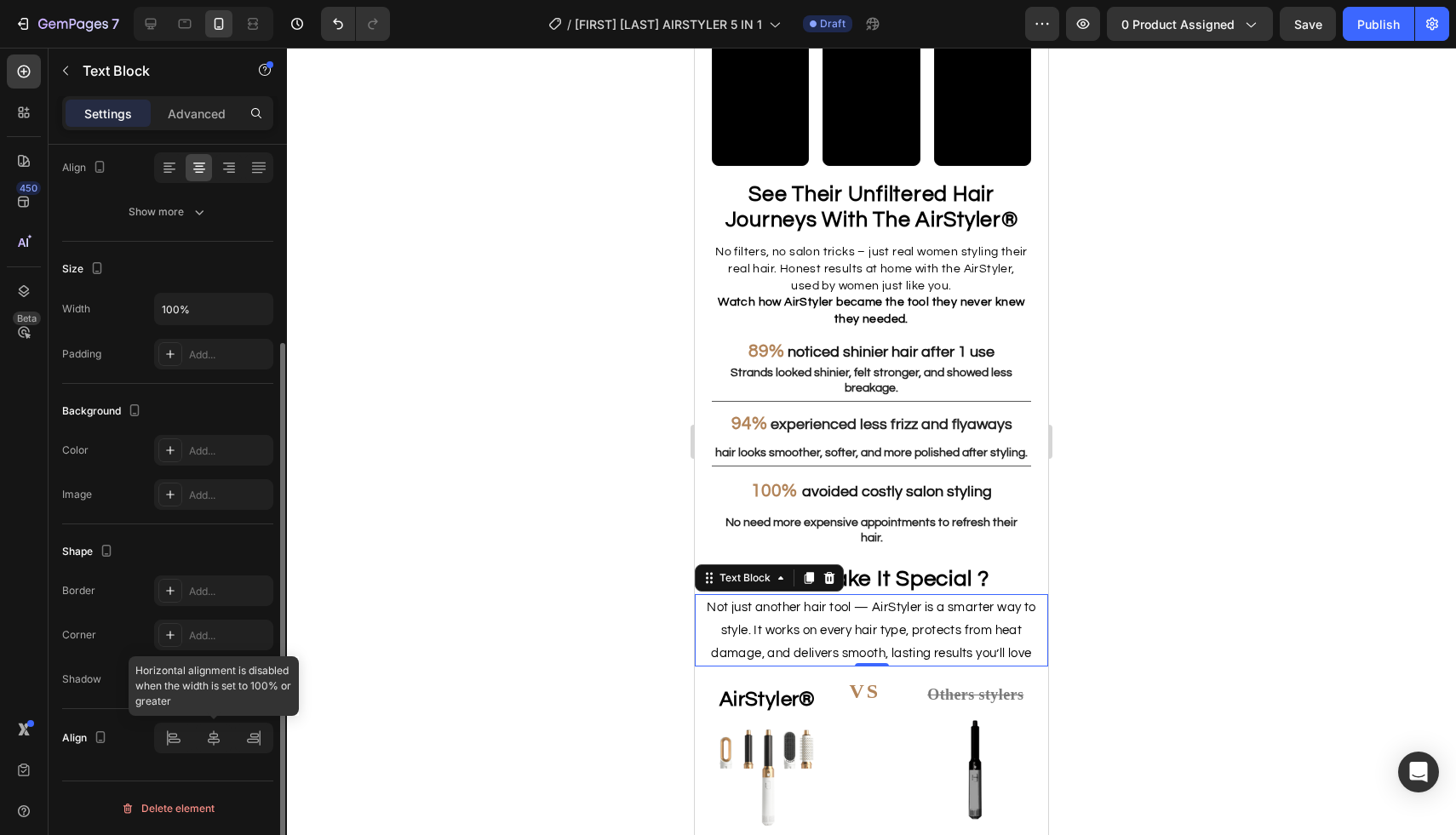 click 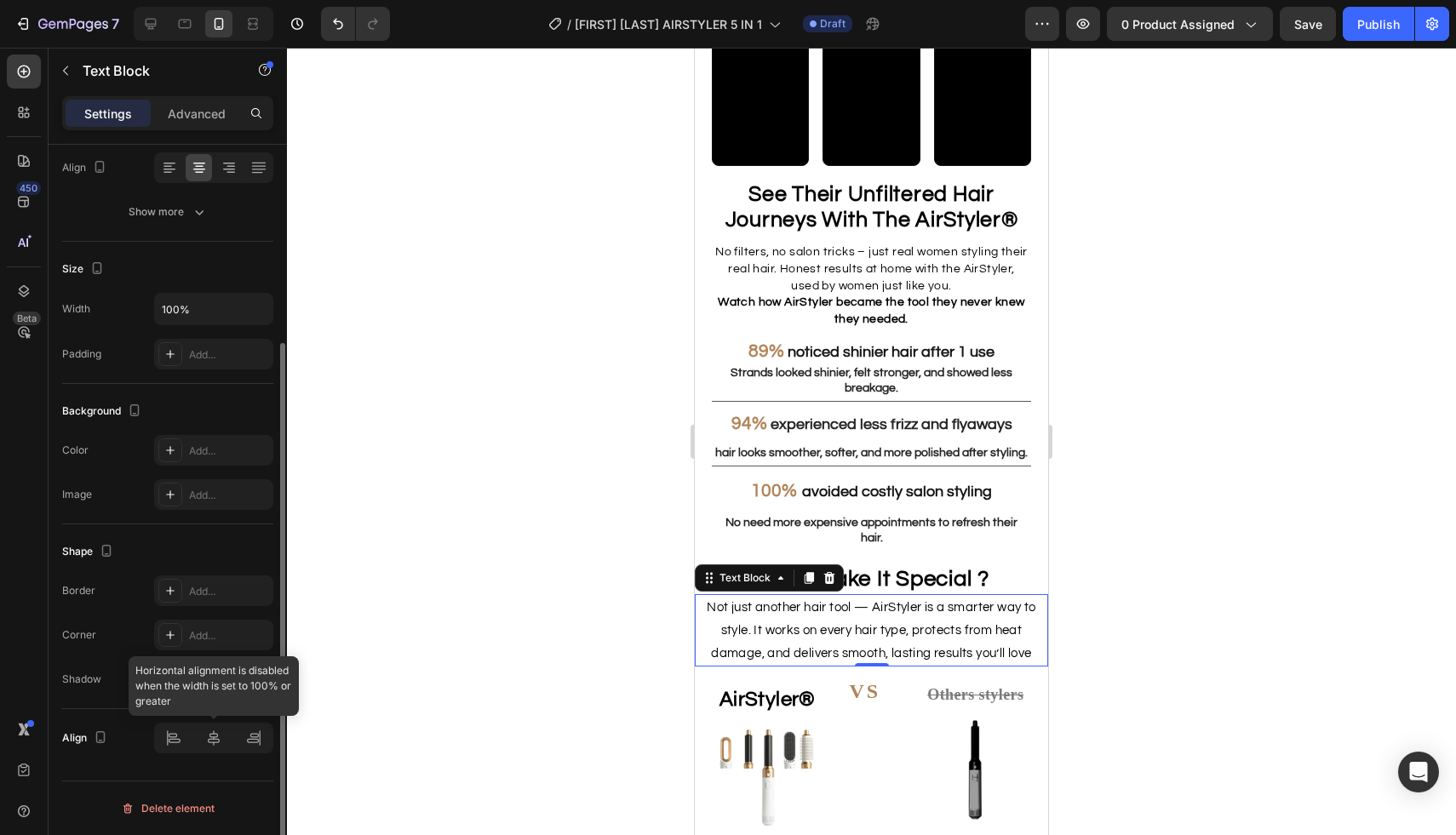 click 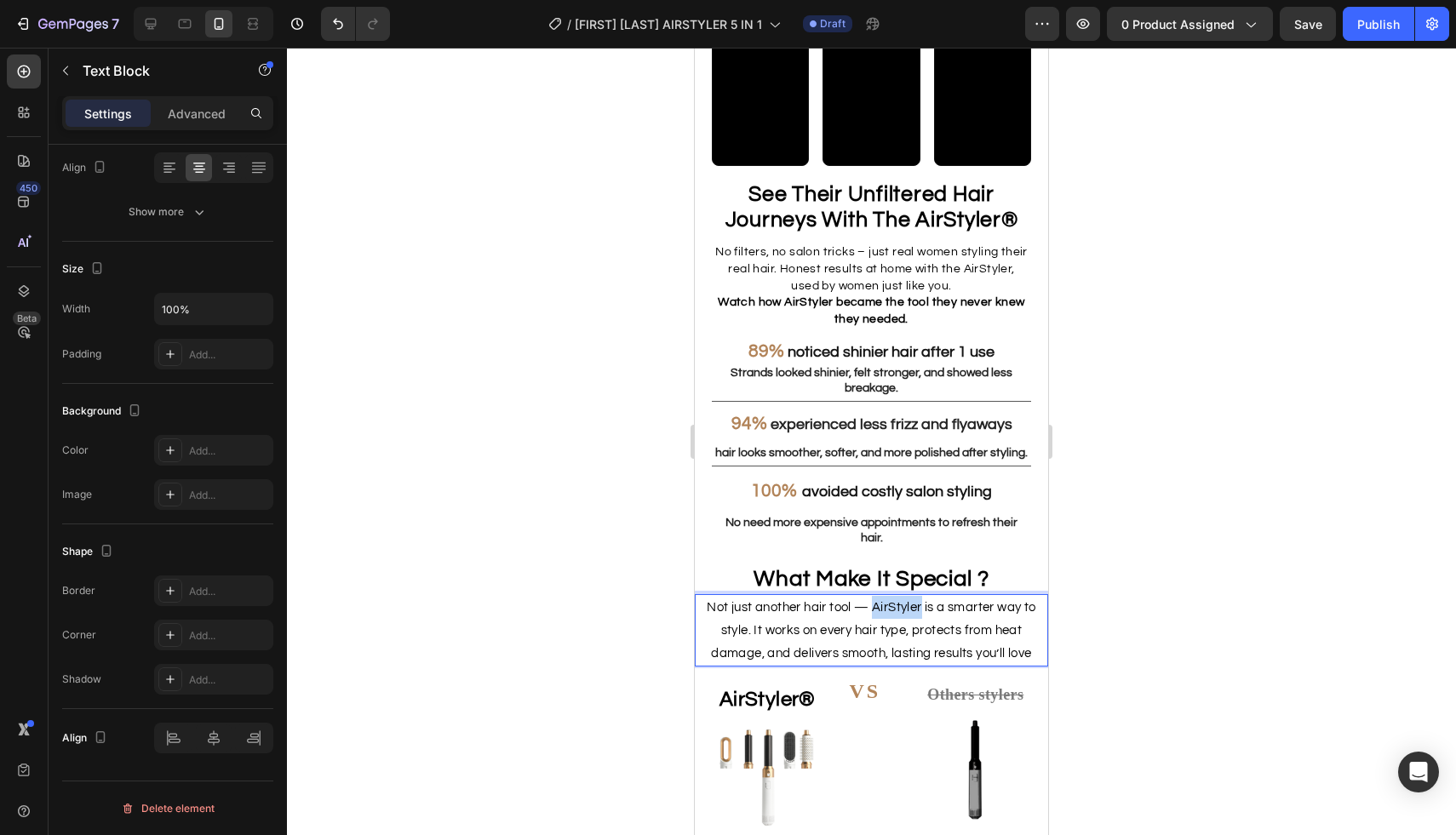 click on "Not just another hair tool — AirStyler is a smarter way to style. It works on every hair type, protects from heat damage, and delivers smooth, lasting results you’ll love" at bounding box center (871, 630) 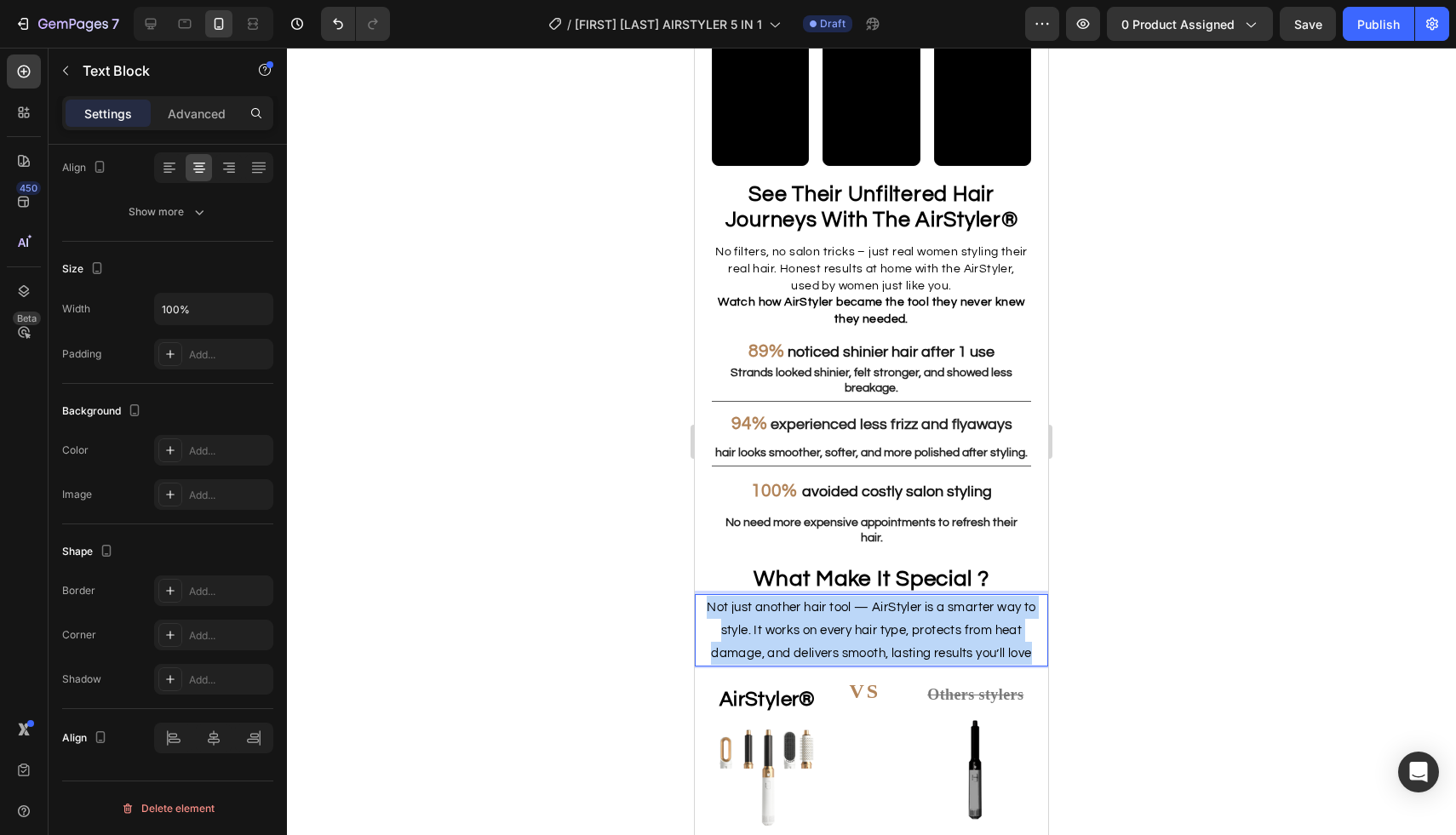 click on "Not just another hair tool — AirStyler is a smarter way to style. It works on every hair type, protects from heat damage, and delivers smooth, lasting results you’ll love" at bounding box center (871, 630) 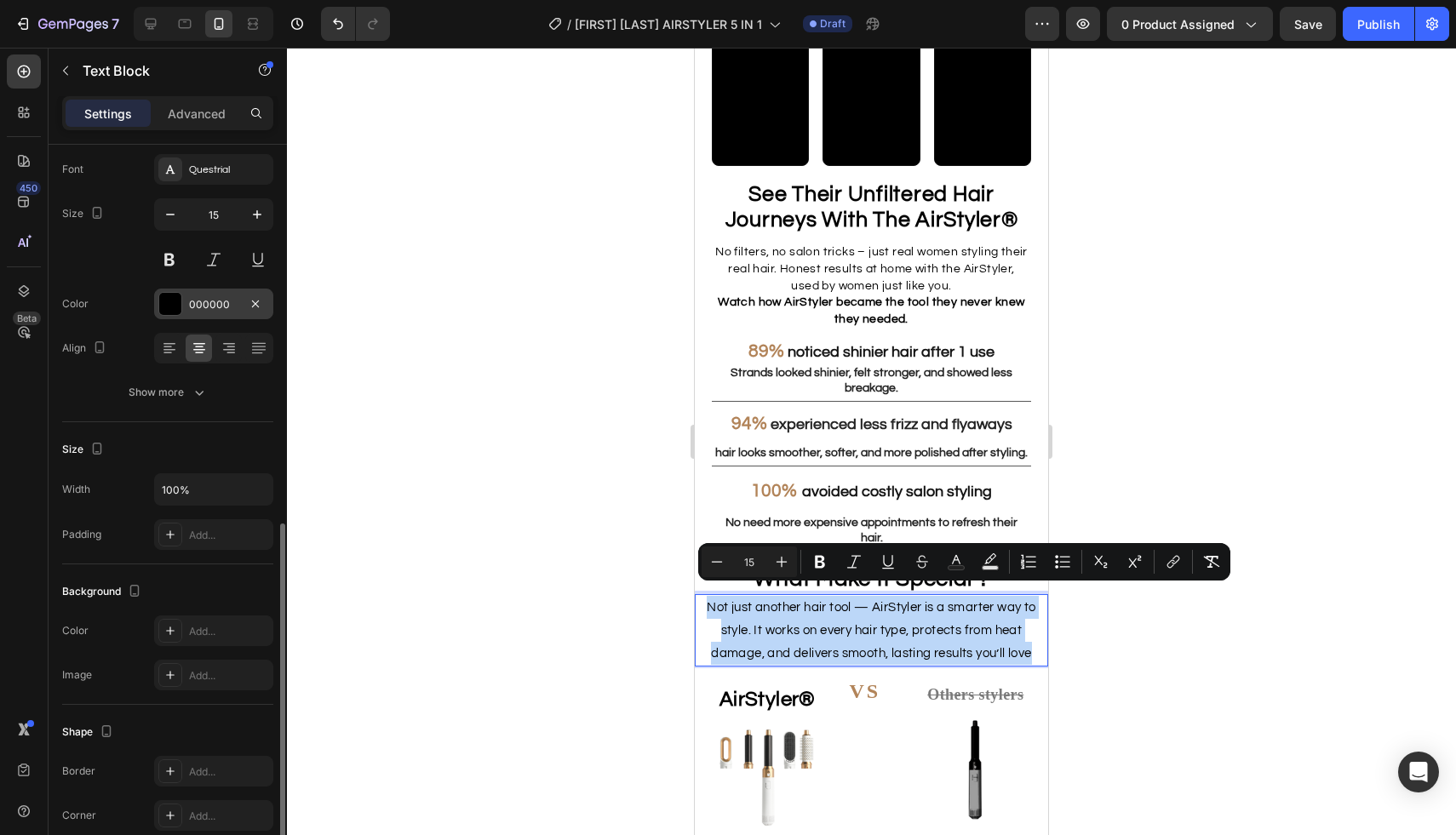 scroll, scrollTop: 0, scrollLeft: 0, axis: both 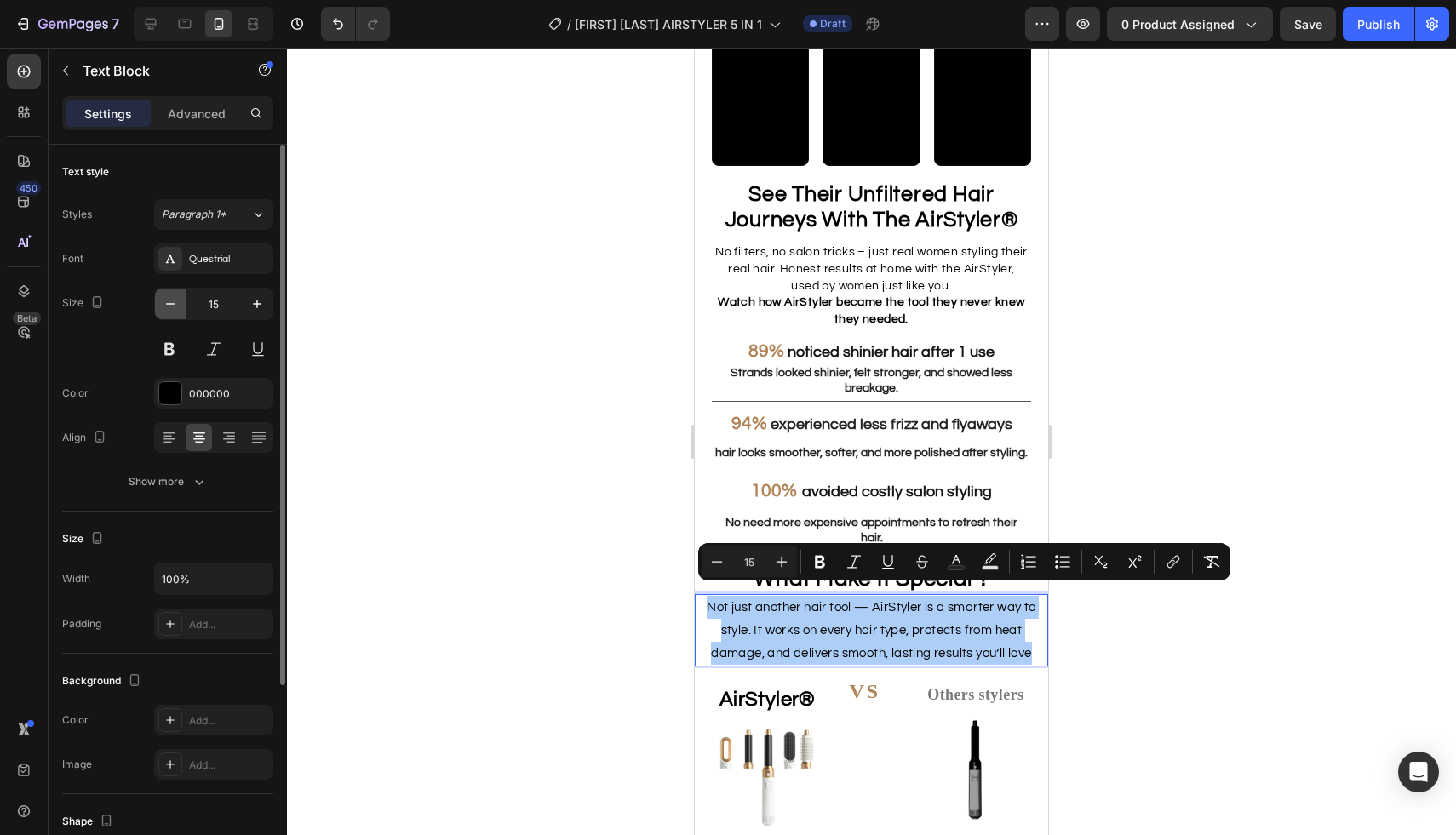 click 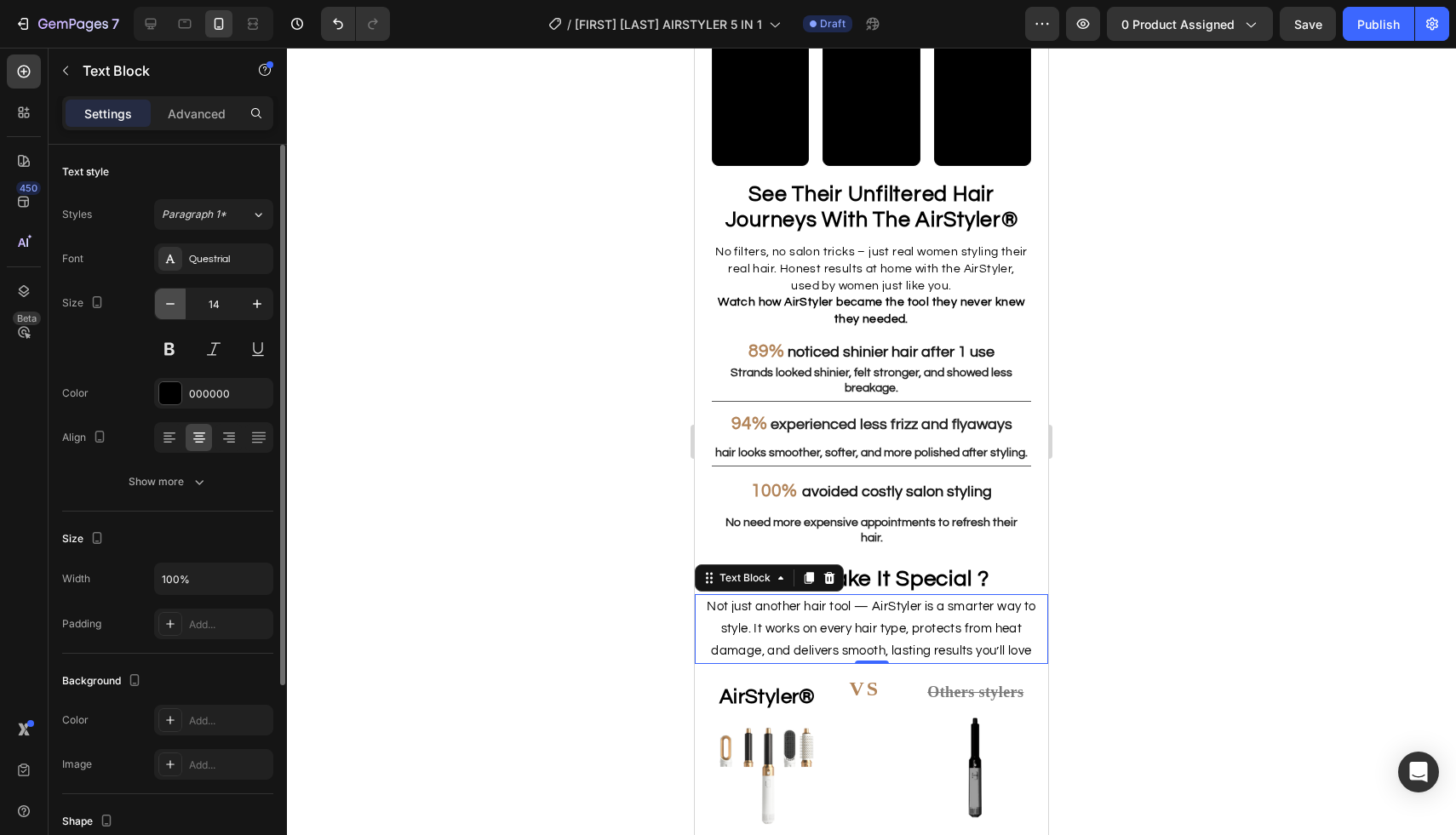click 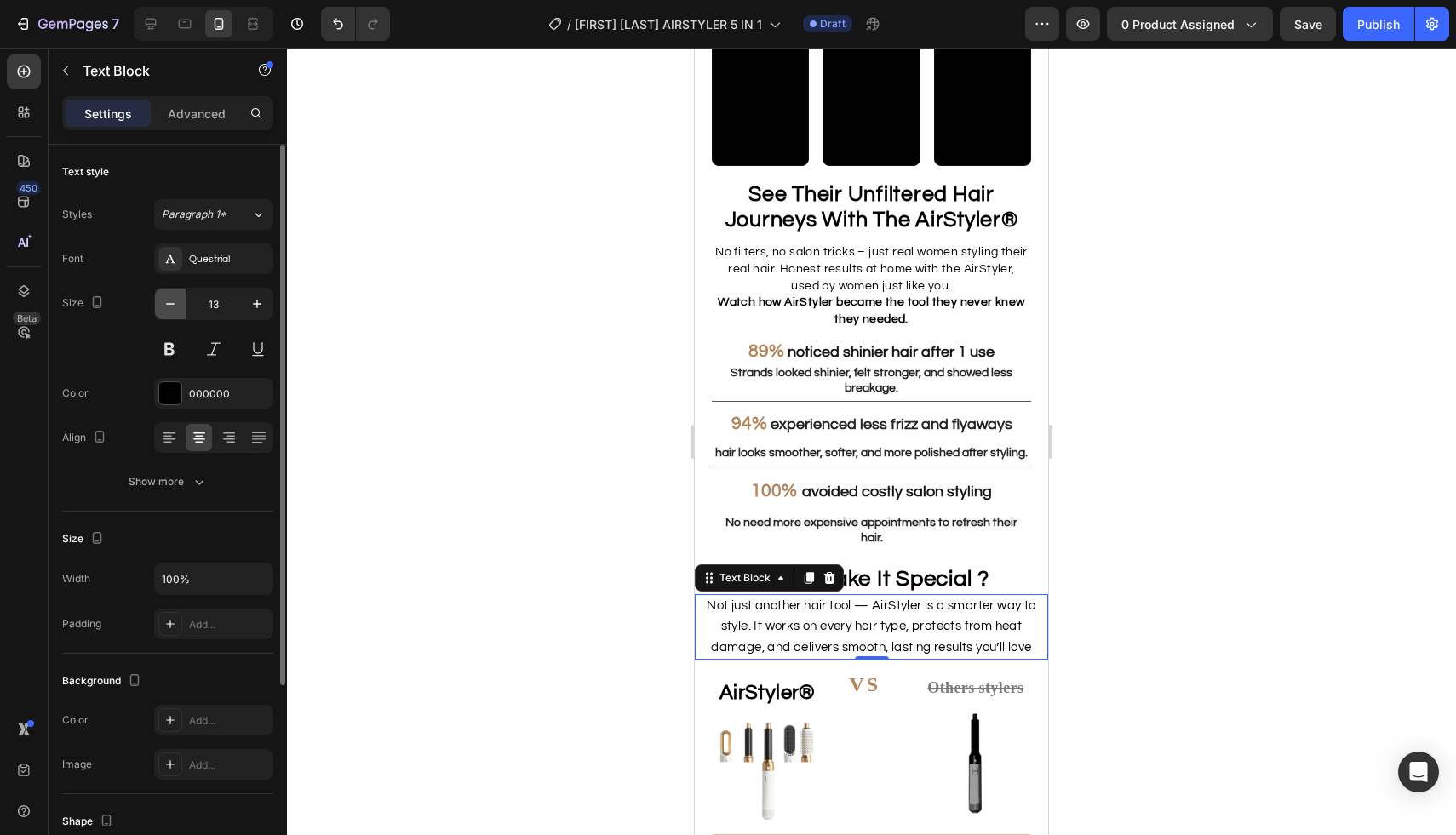 click 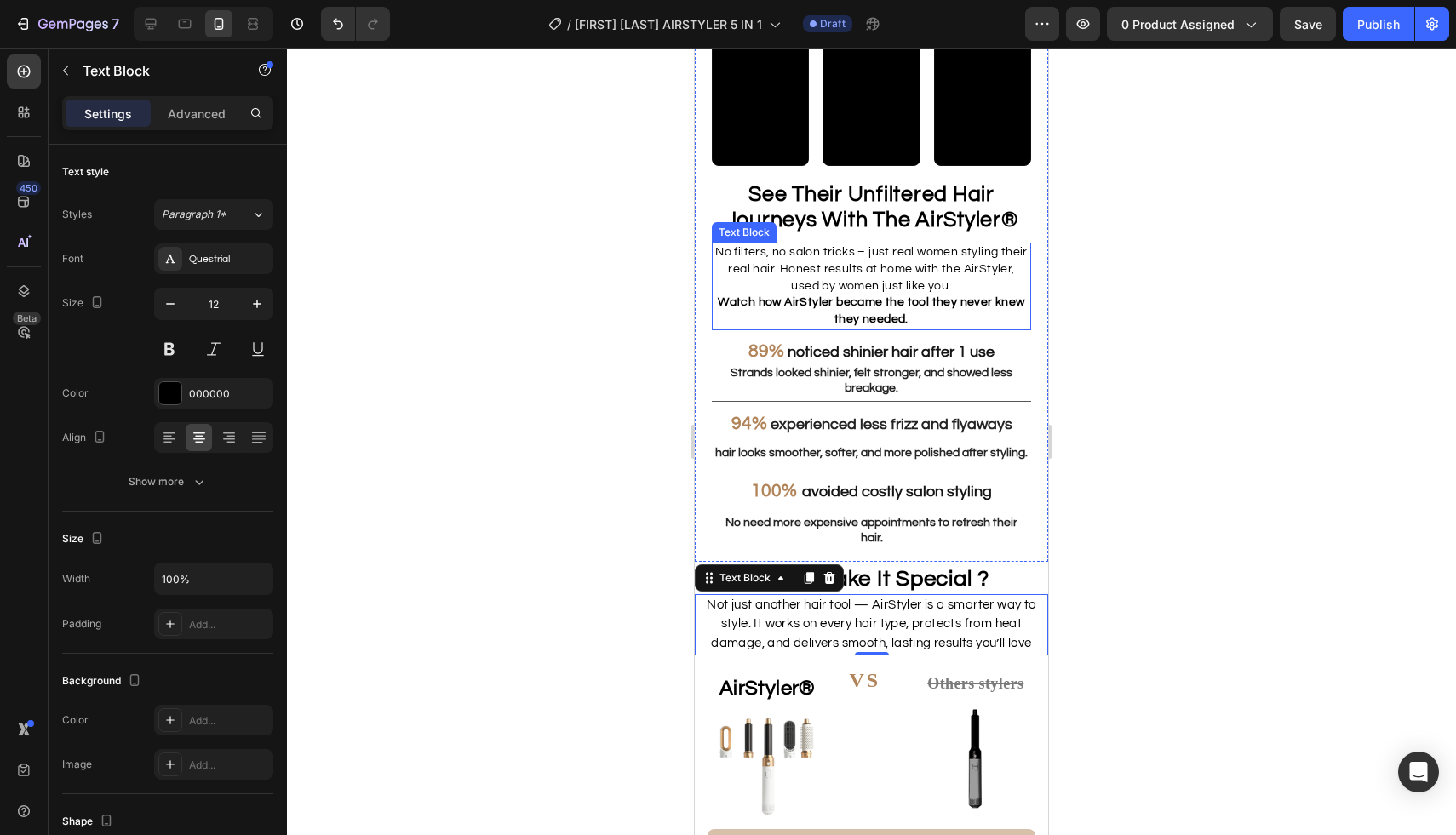 click on "No filters, no salon tricks – just real women styling their real hair. Honest results at home with the AirStyler, used by women just like you." at bounding box center [871, 269] 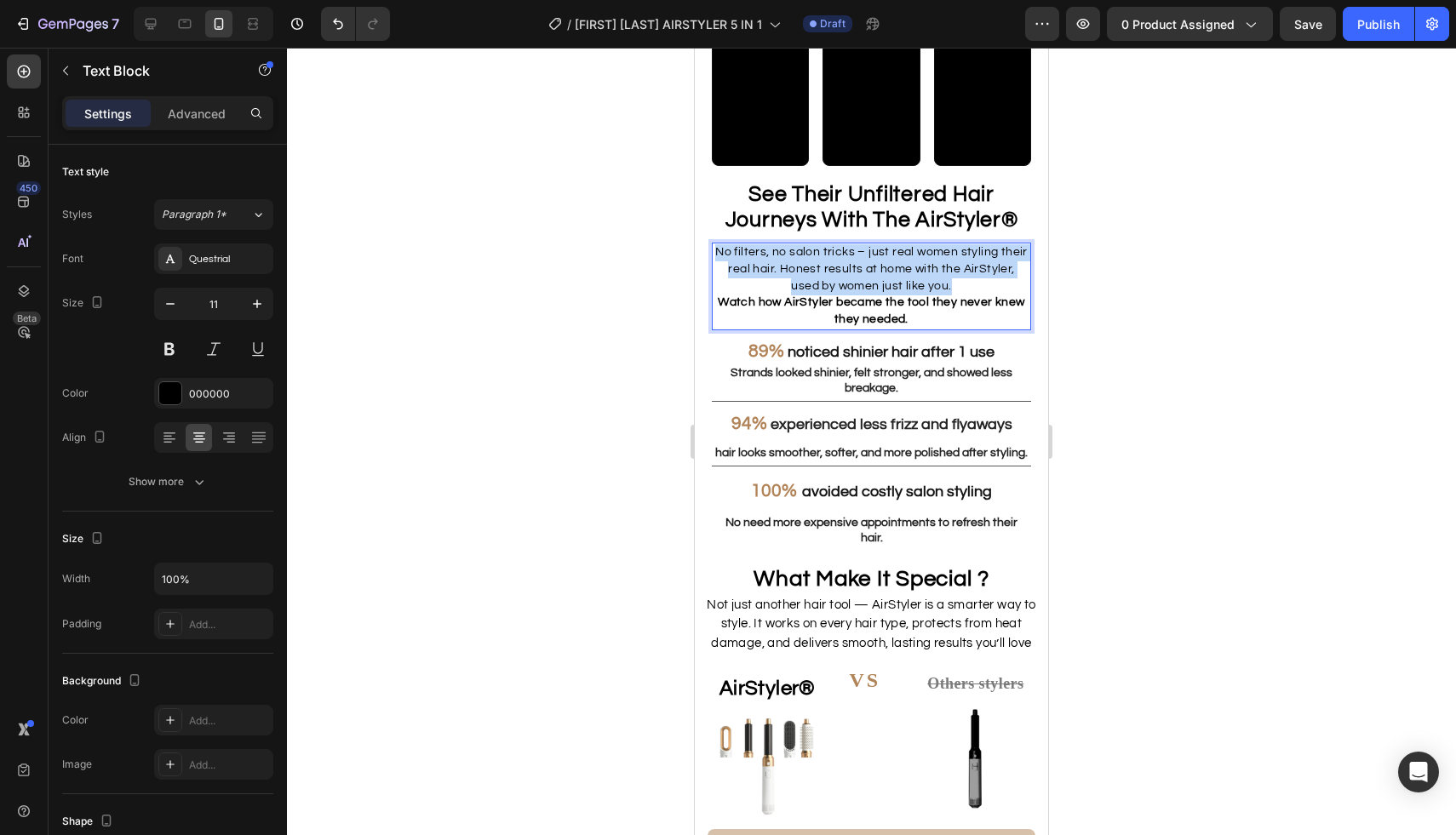 click on "No filters, no salon tricks – just real women styling their real hair. Honest results at home with the AirStyler, used by women just like you." at bounding box center [871, 269] 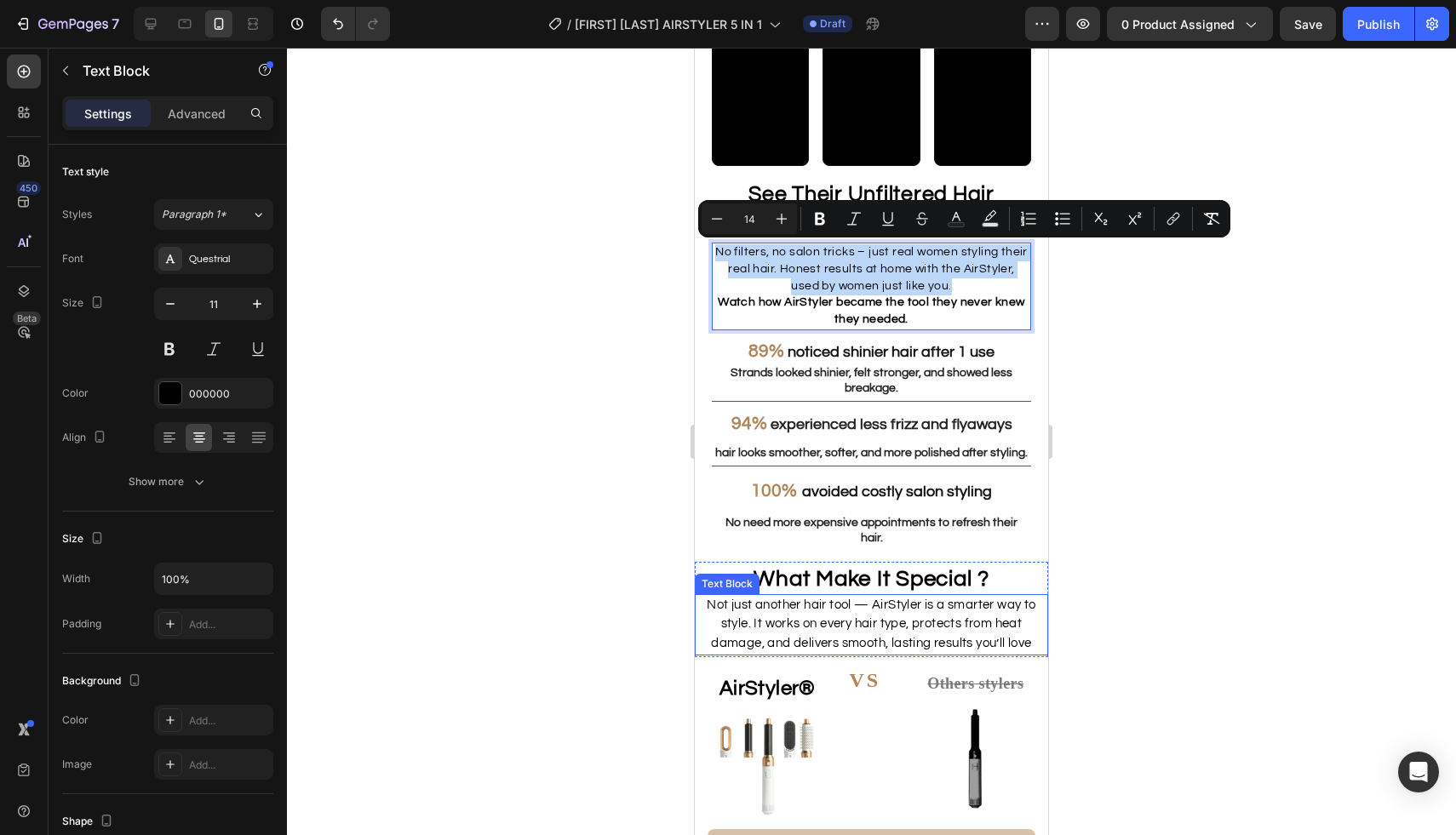 click on "Not just another hair tool — AirStyler is a smarter way to style. It works on every hair type, protects from heat damage, and delivers smooth, lasting results you’ll love" at bounding box center (871, 624) 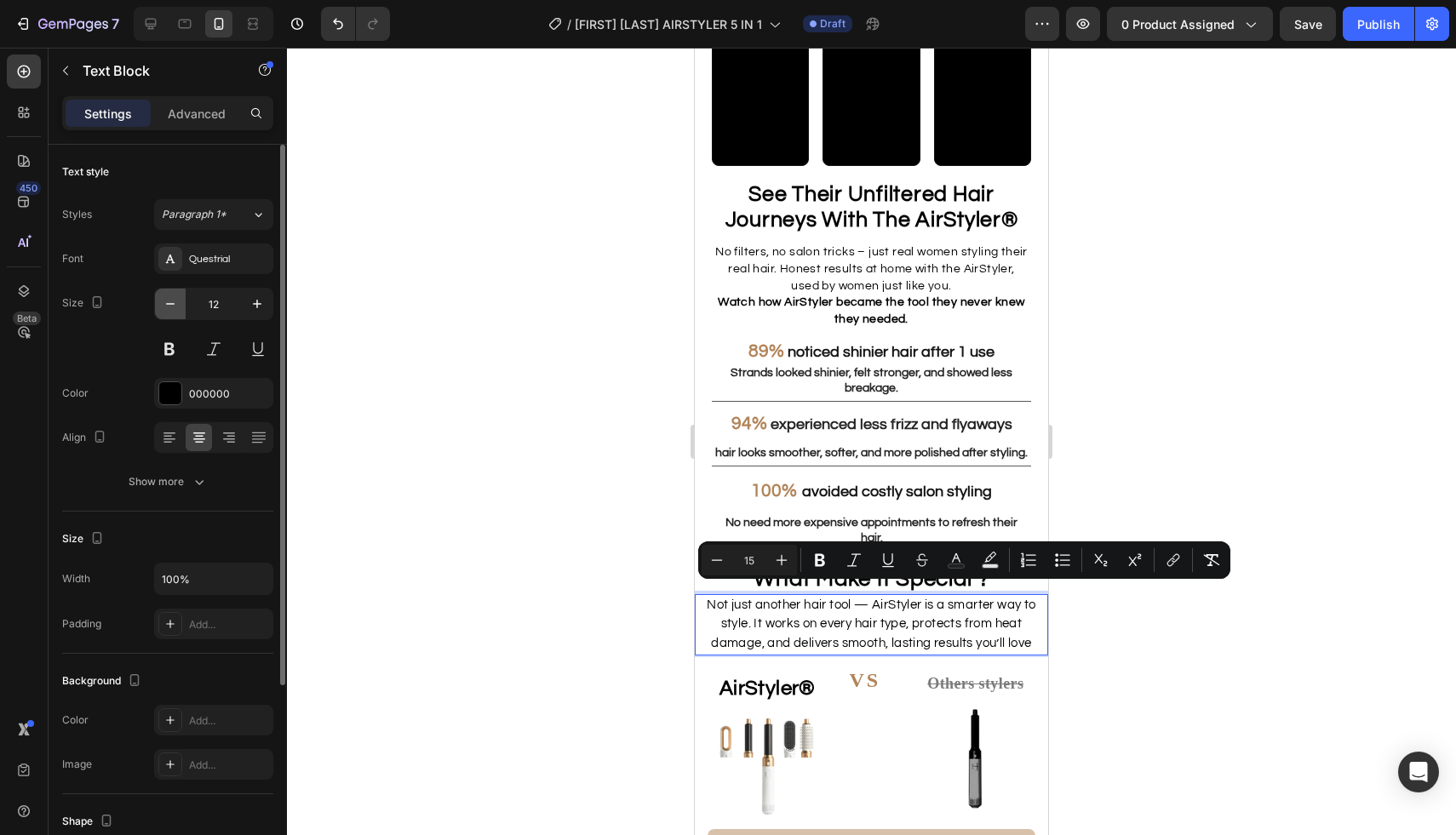 click 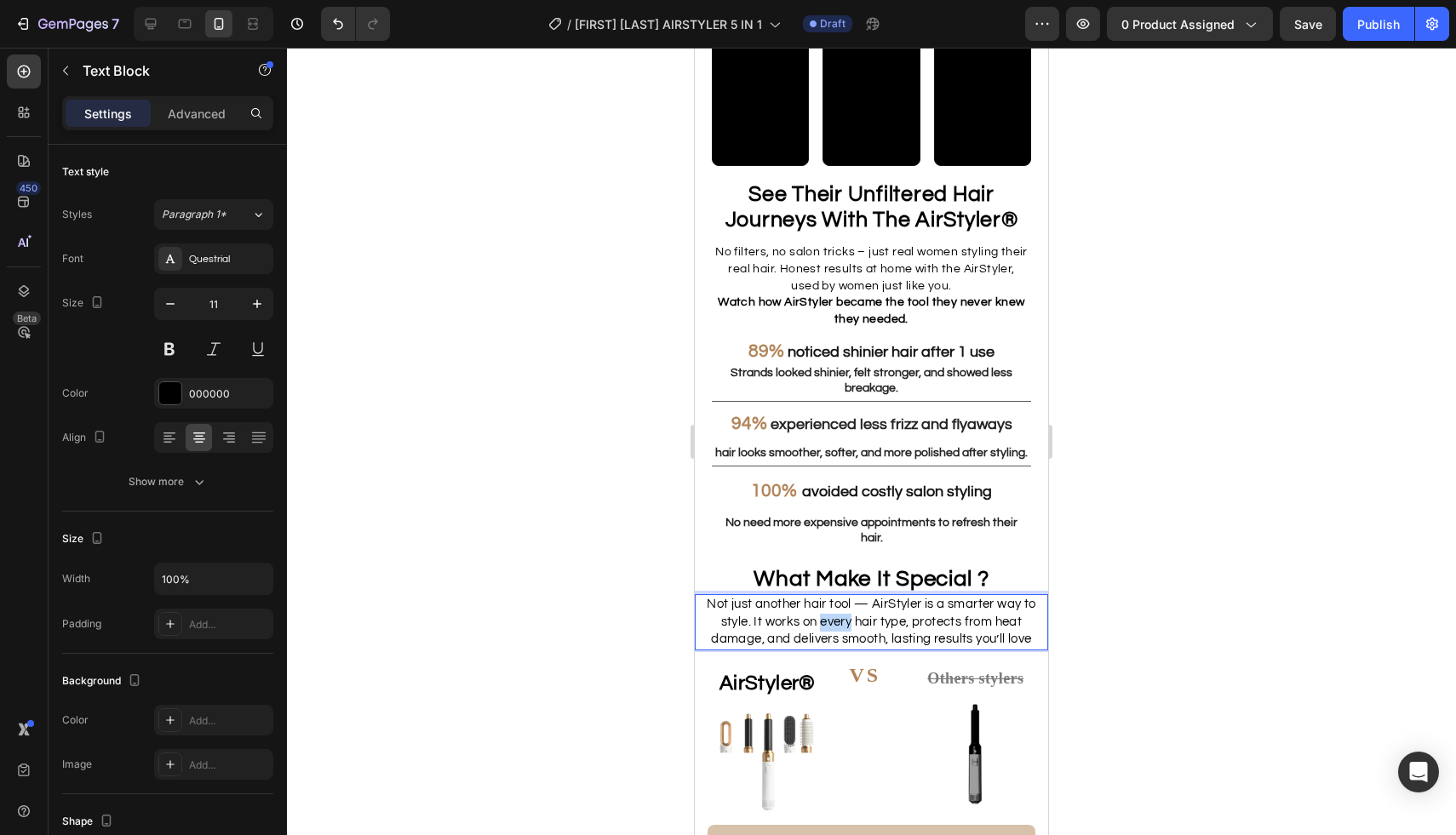click on "Not just another hair tool — AirStyler is a smarter way to style. It works on every hair type, protects from heat damage, and delivers smooth, lasting results you’ll love" at bounding box center (871, 621) 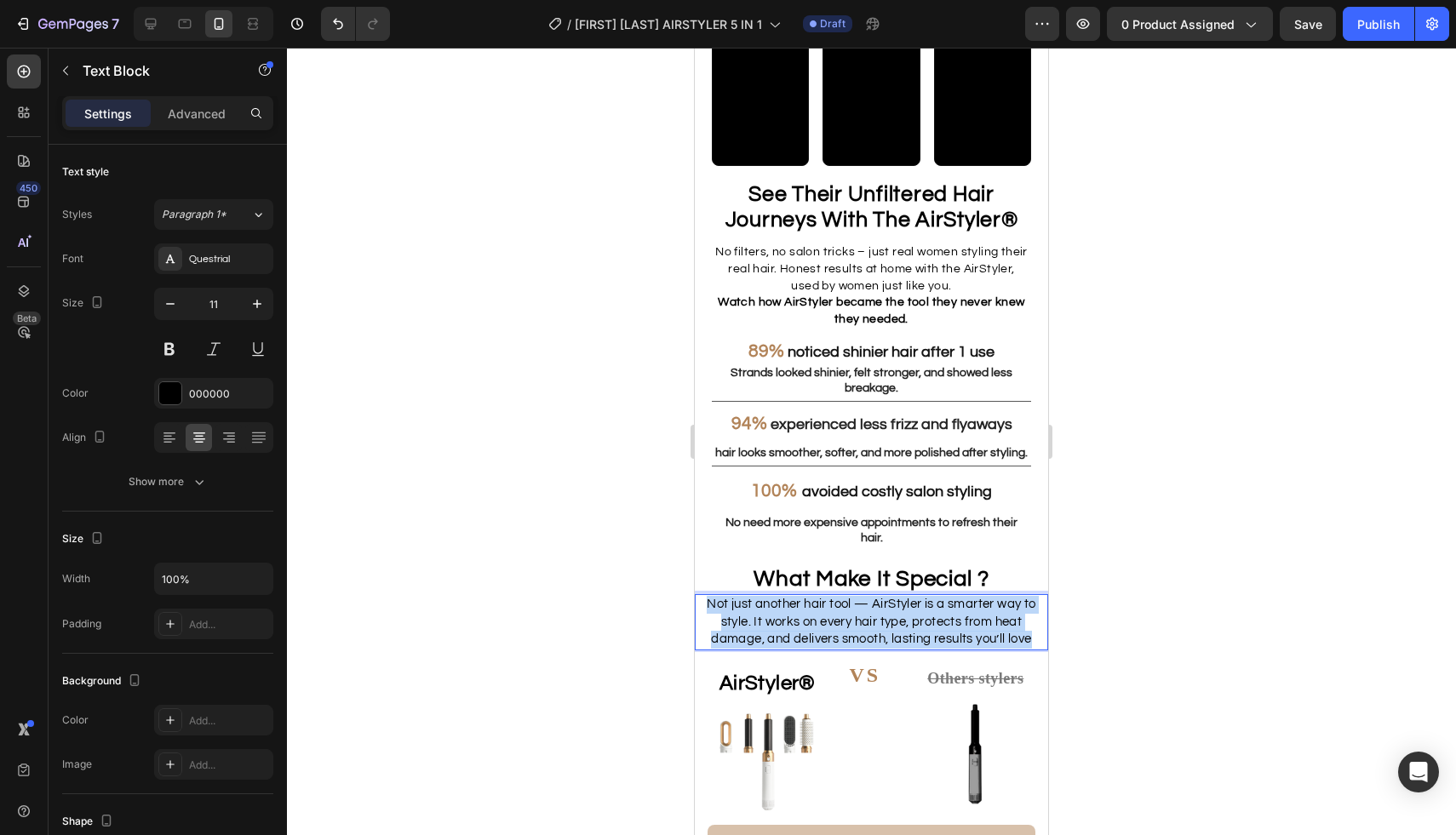 click on "Not just another hair tool — AirStyler is a smarter way to style. It works on every hair type, protects from heat damage, and delivers smooth, lasting results you’ll love" at bounding box center [871, 621] 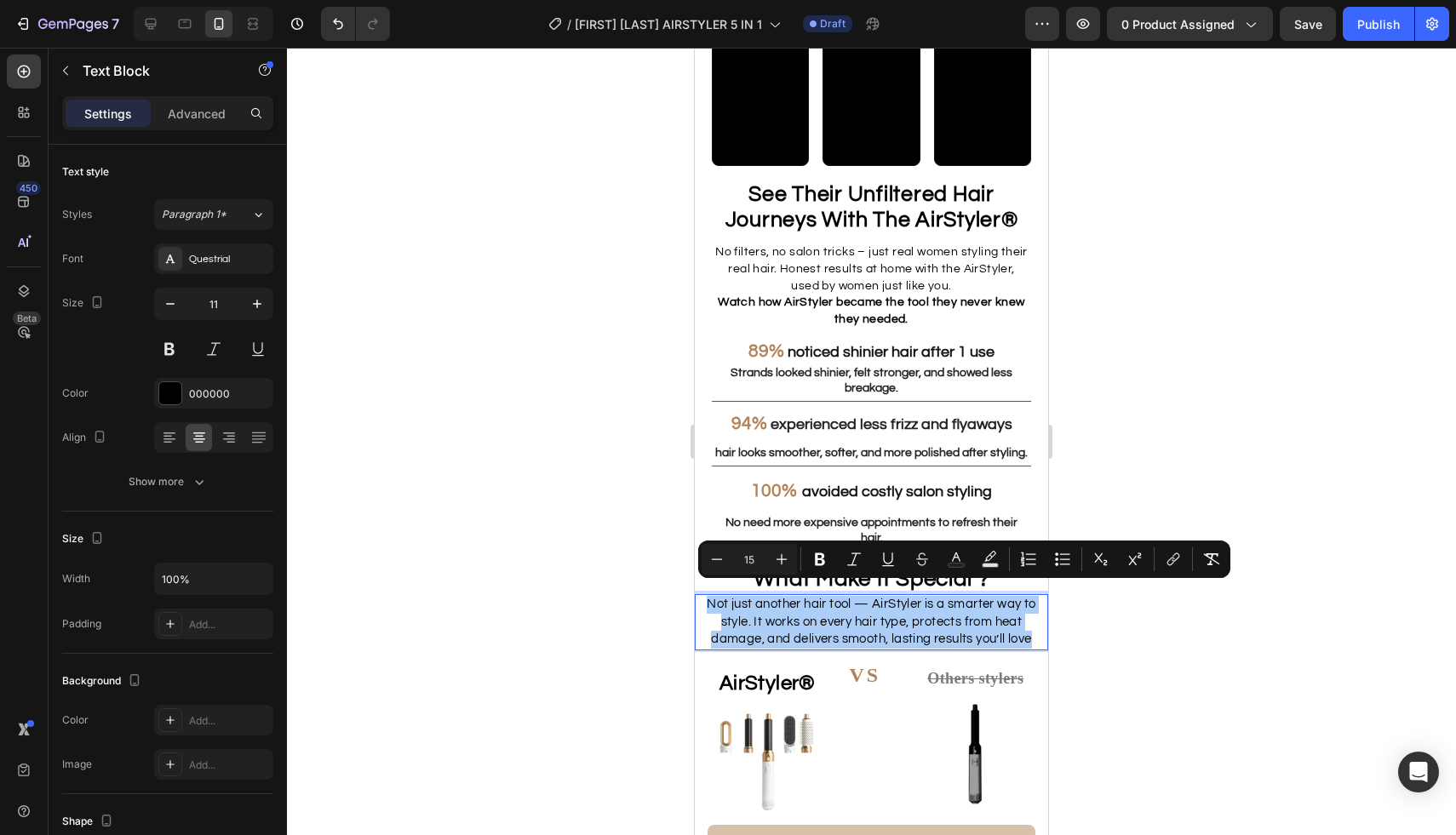 click 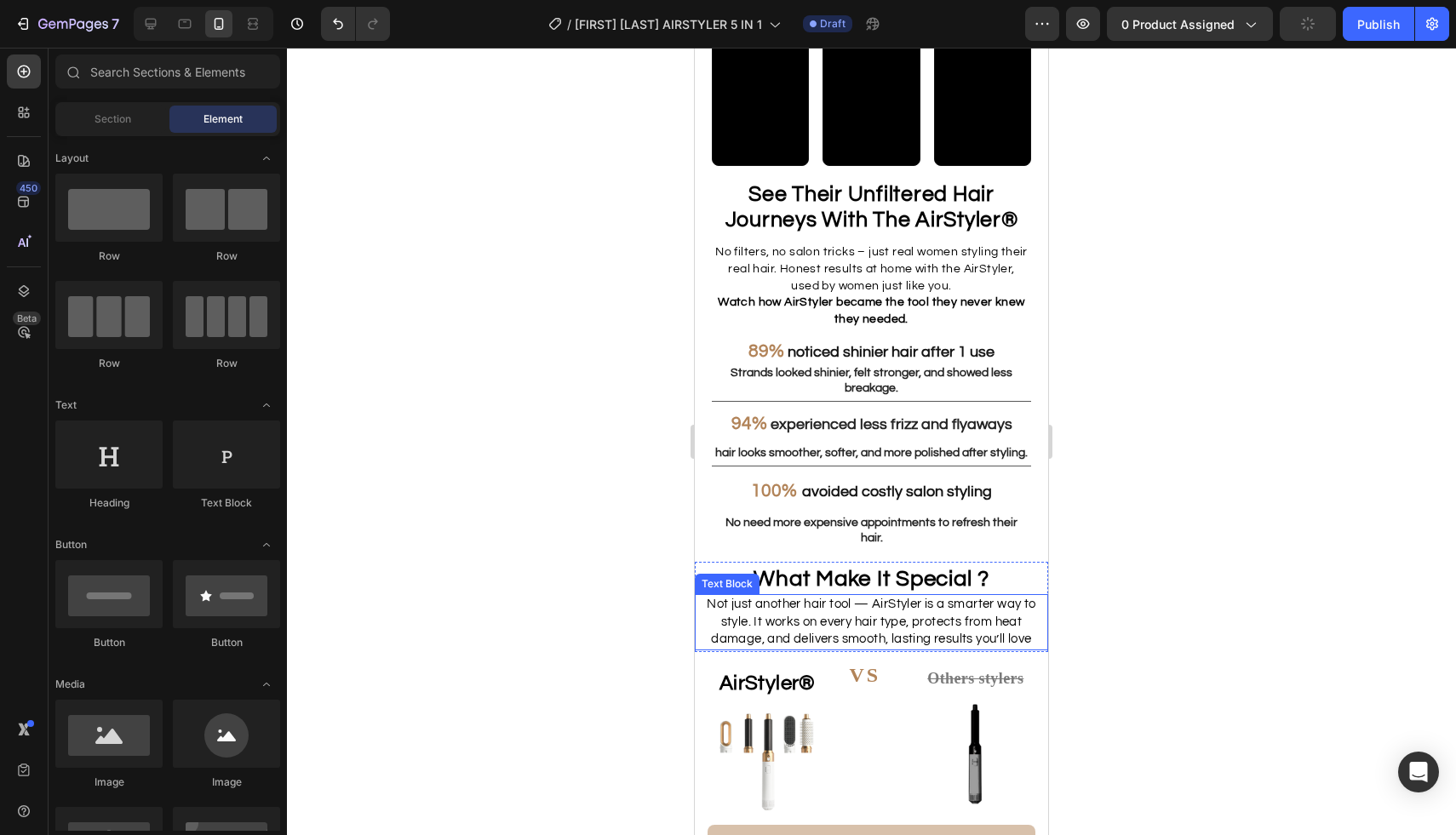 click on "Not just another hair tool — AirStyler is a smarter way to style. It works on every hair type, protects from heat damage, and delivers smooth, lasting results you’ll love" at bounding box center (871, 622) 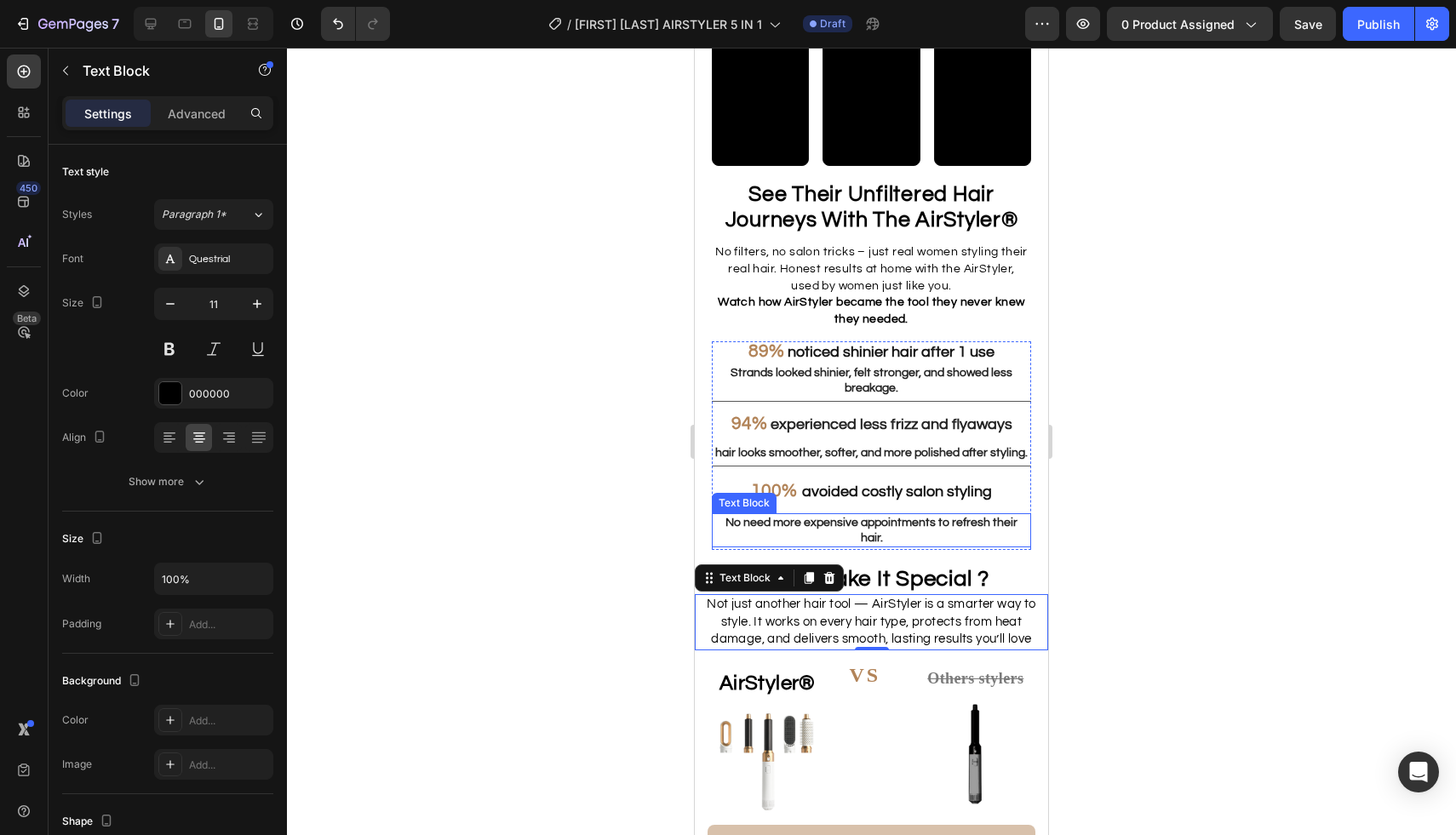 click on "No need more expensive appointments to refresh their hair." at bounding box center [871, 530] 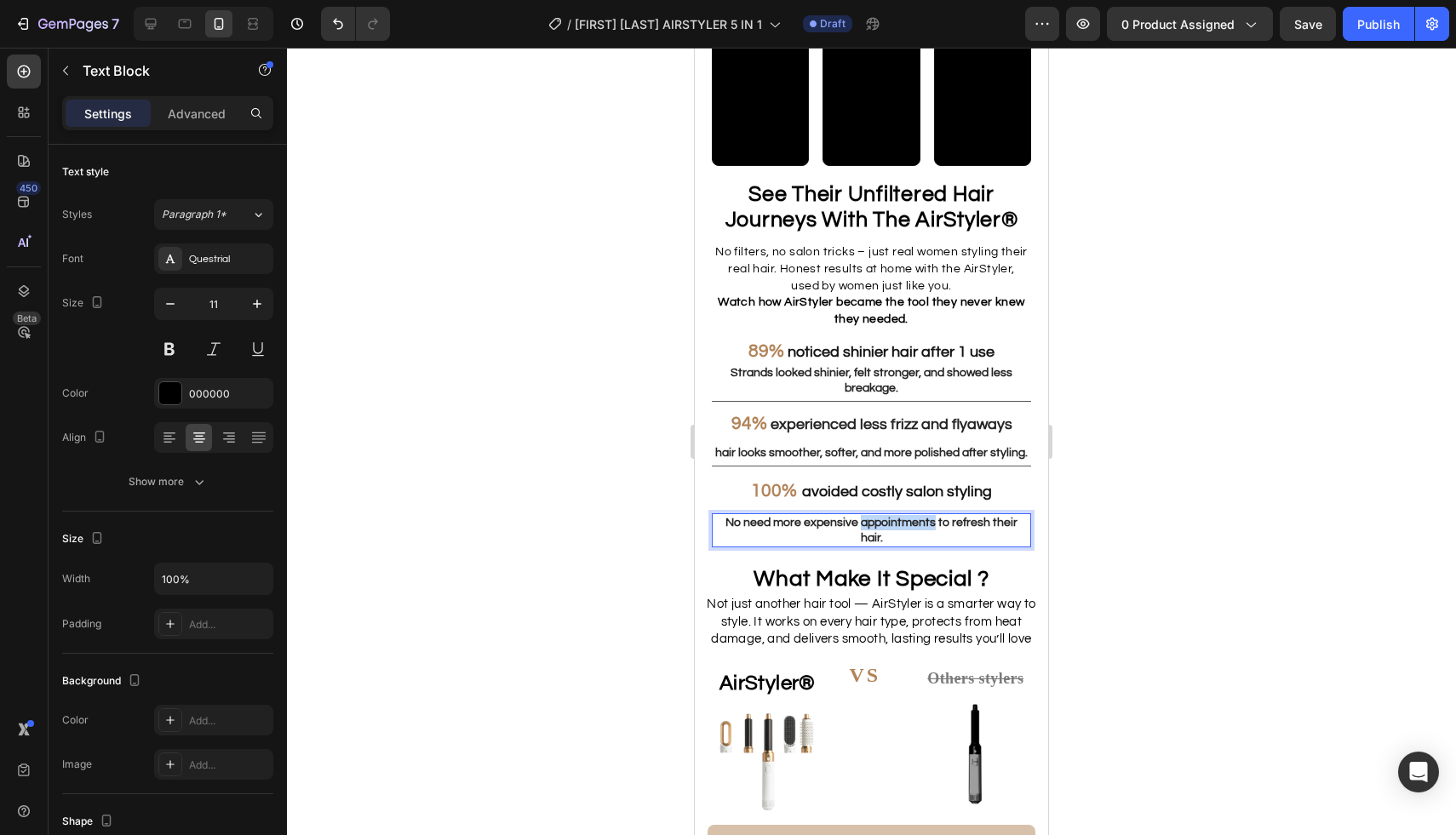 click on "No need more expensive appointments to refresh their hair." at bounding box center [871, 530] 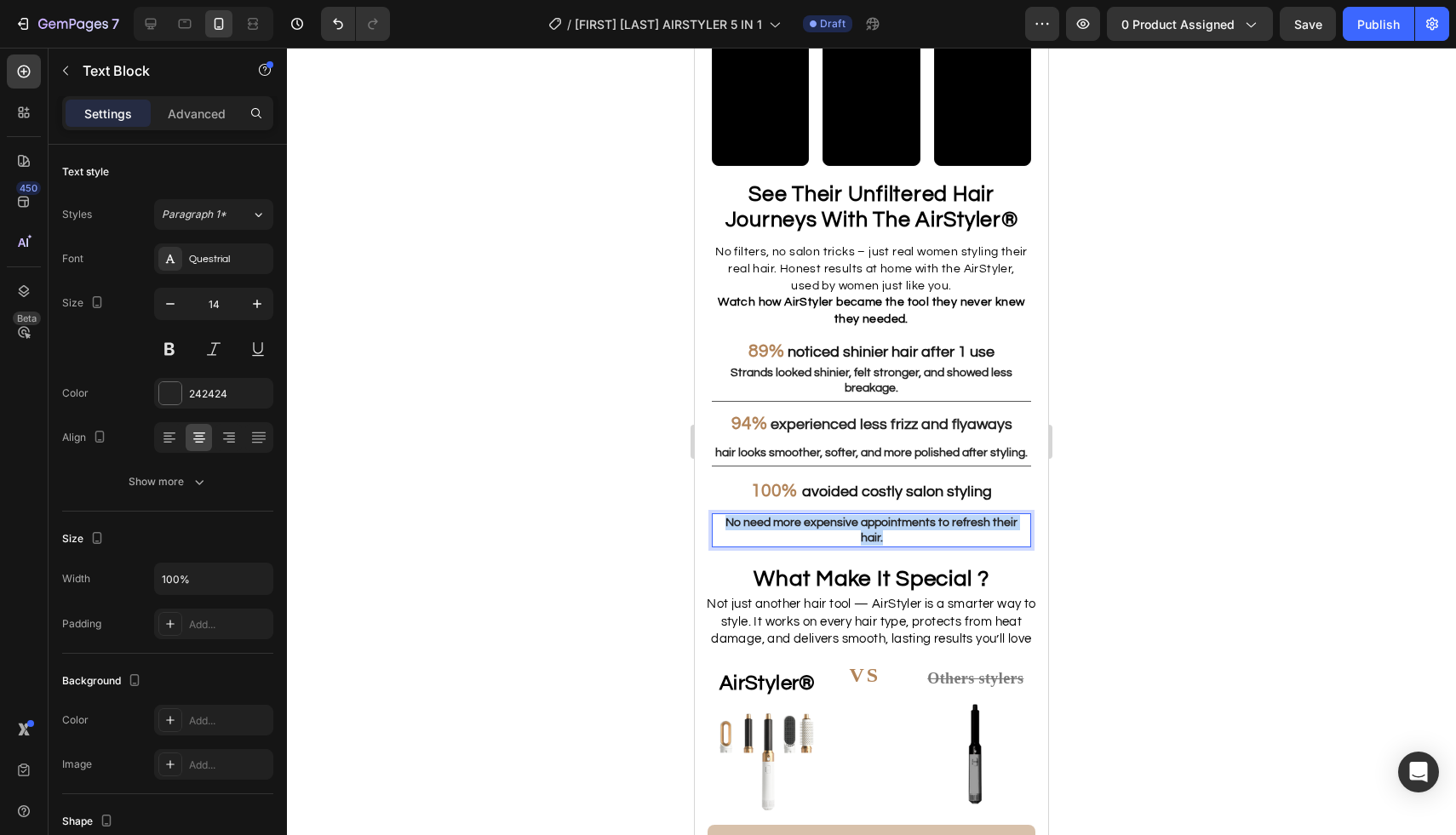 click on "No need more expensive appointments to refresh their hair." at bounding box center [871, 530] 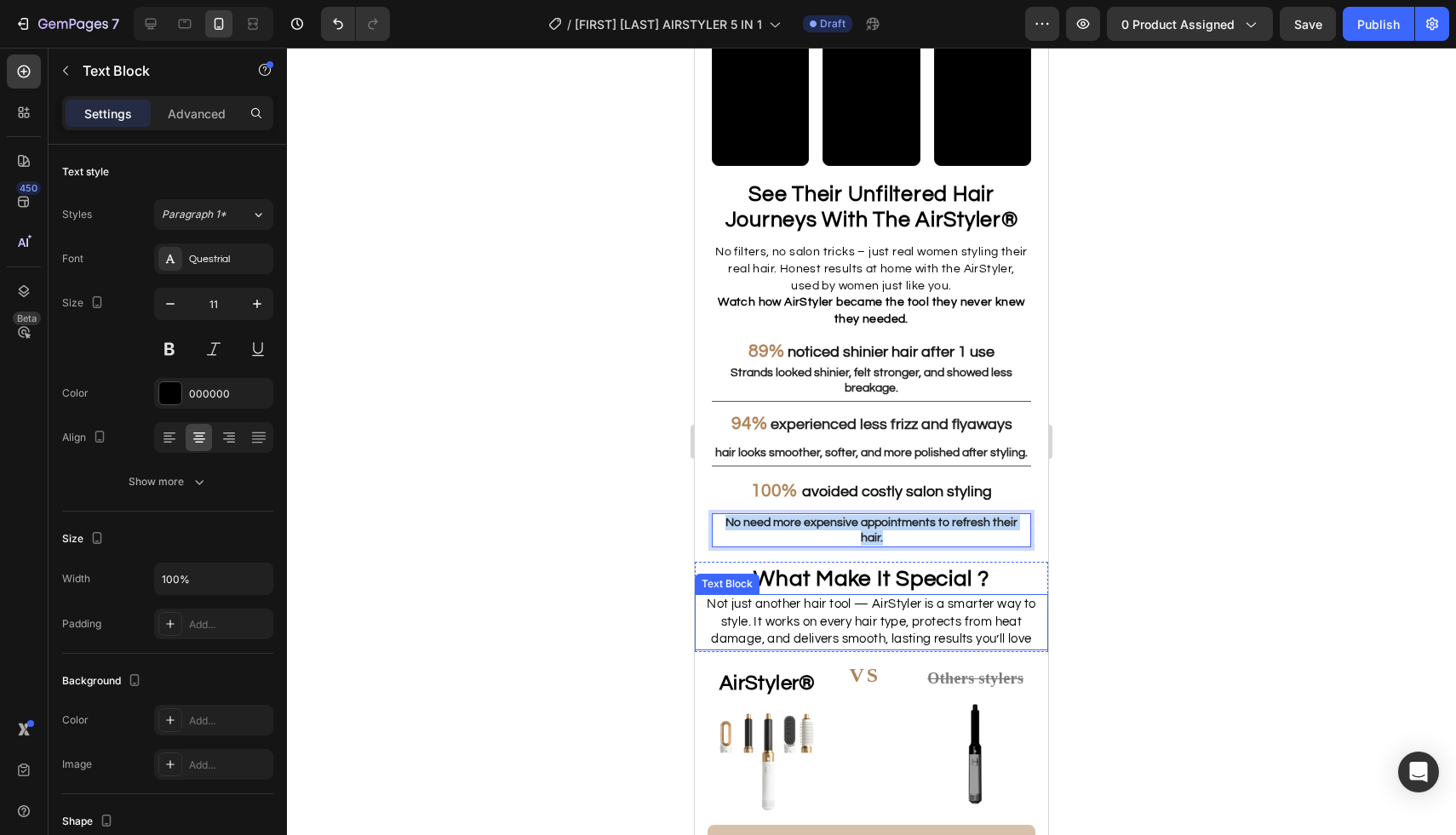 click on "Not just another hair tool — AirStyler is a smarter way to style. It works on every hair type, protects from heat damage, and delivers smooth, lasting results you’ll love" at bounding box center [871, 621] 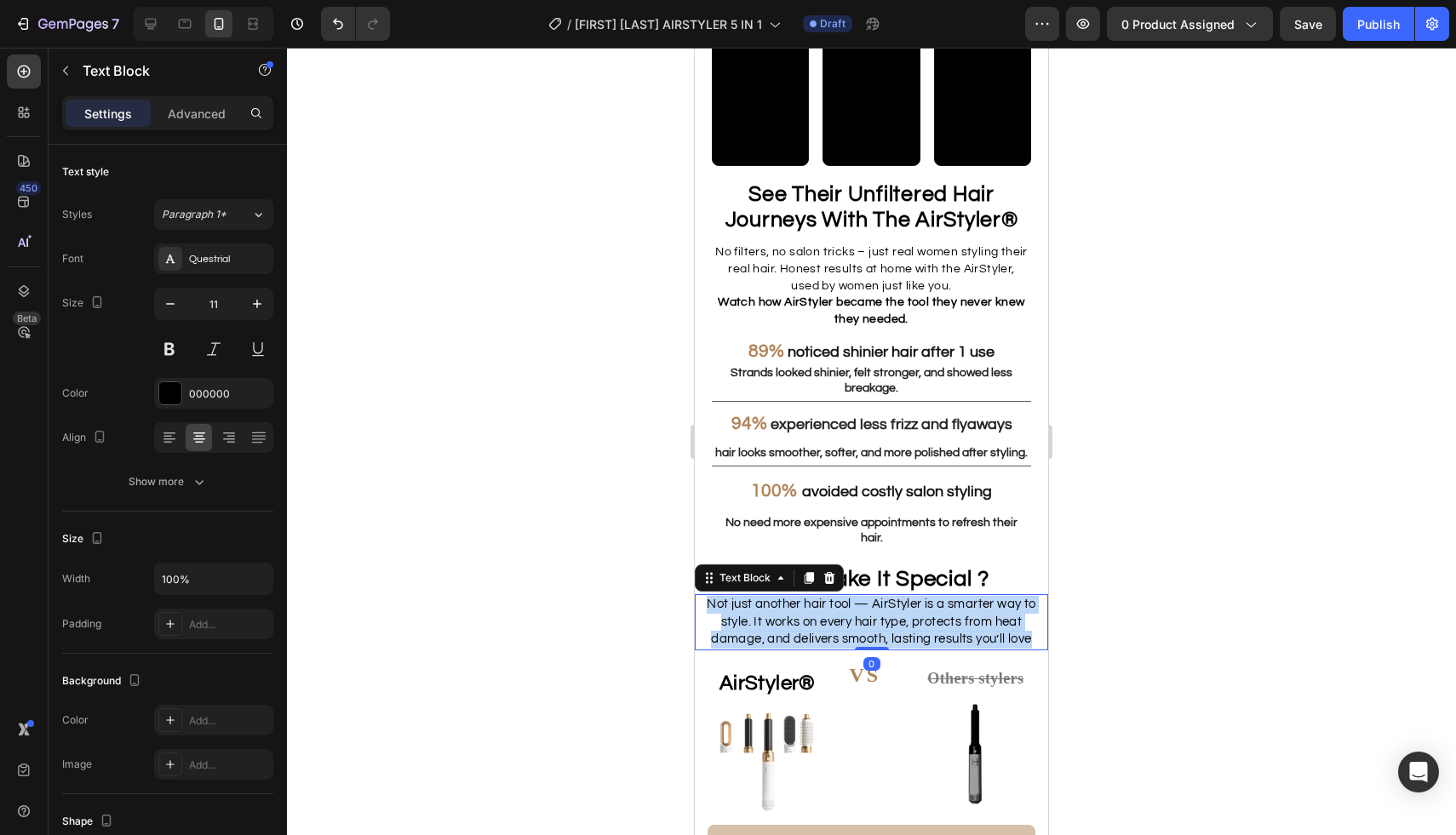 click on "Not just another hair tool — AirStyler is a smarter way to style. It works on every hair type, protects from heat damage, and delivers smooth, lasting results you’ll love" at bounding box center [871, 621] 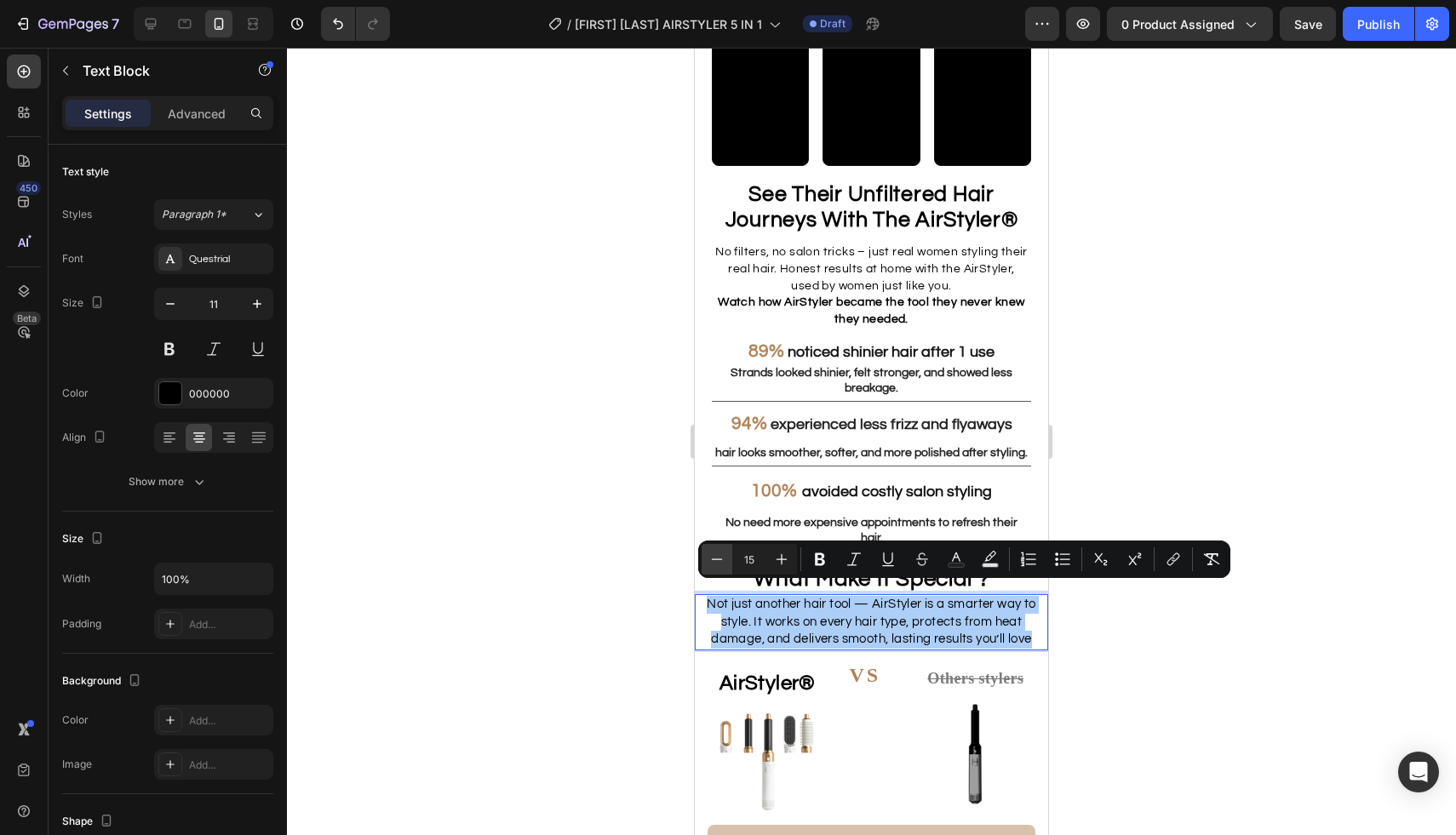click on "Minus" at bounding box center (717, 559) 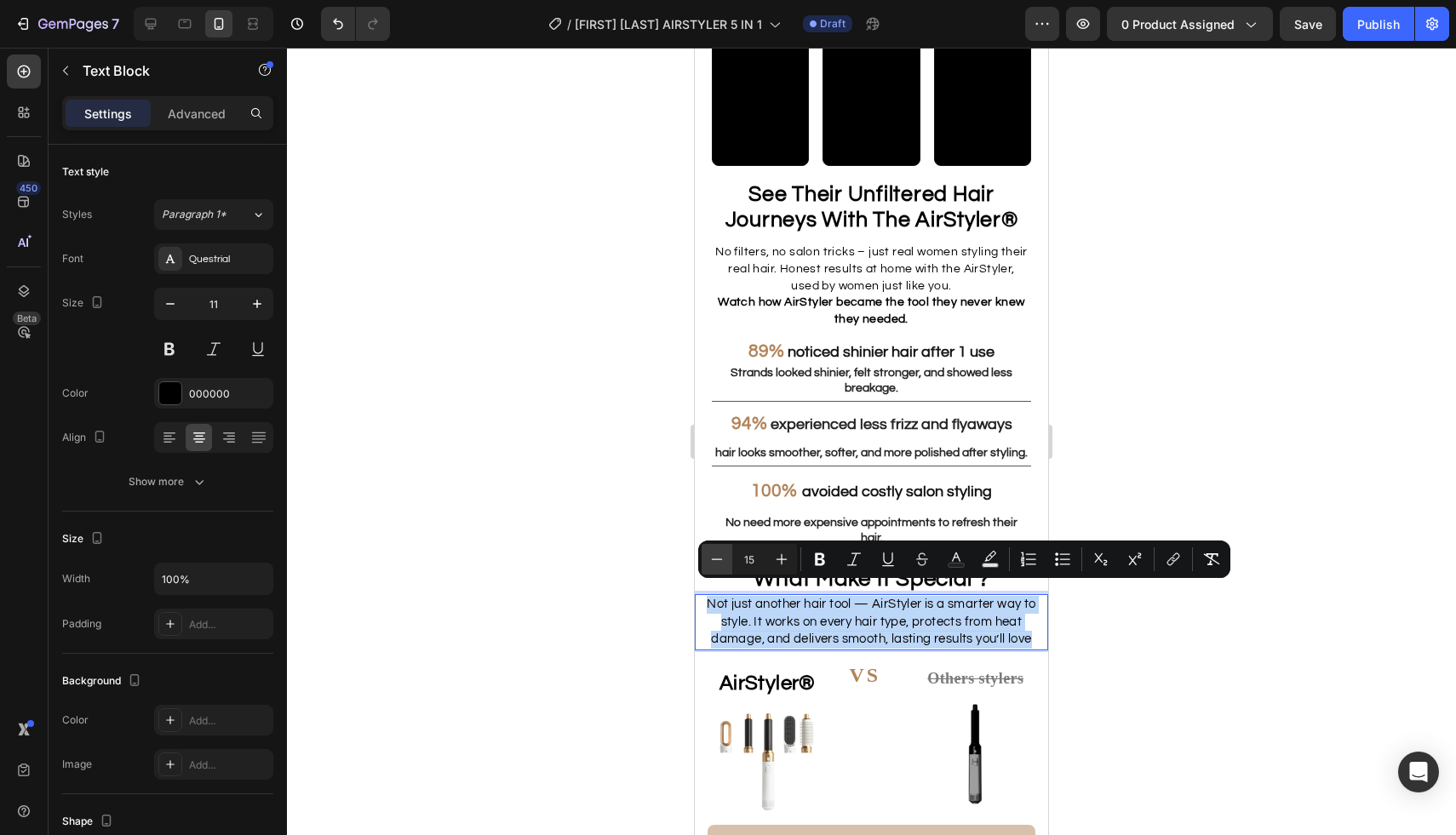 type on "14" 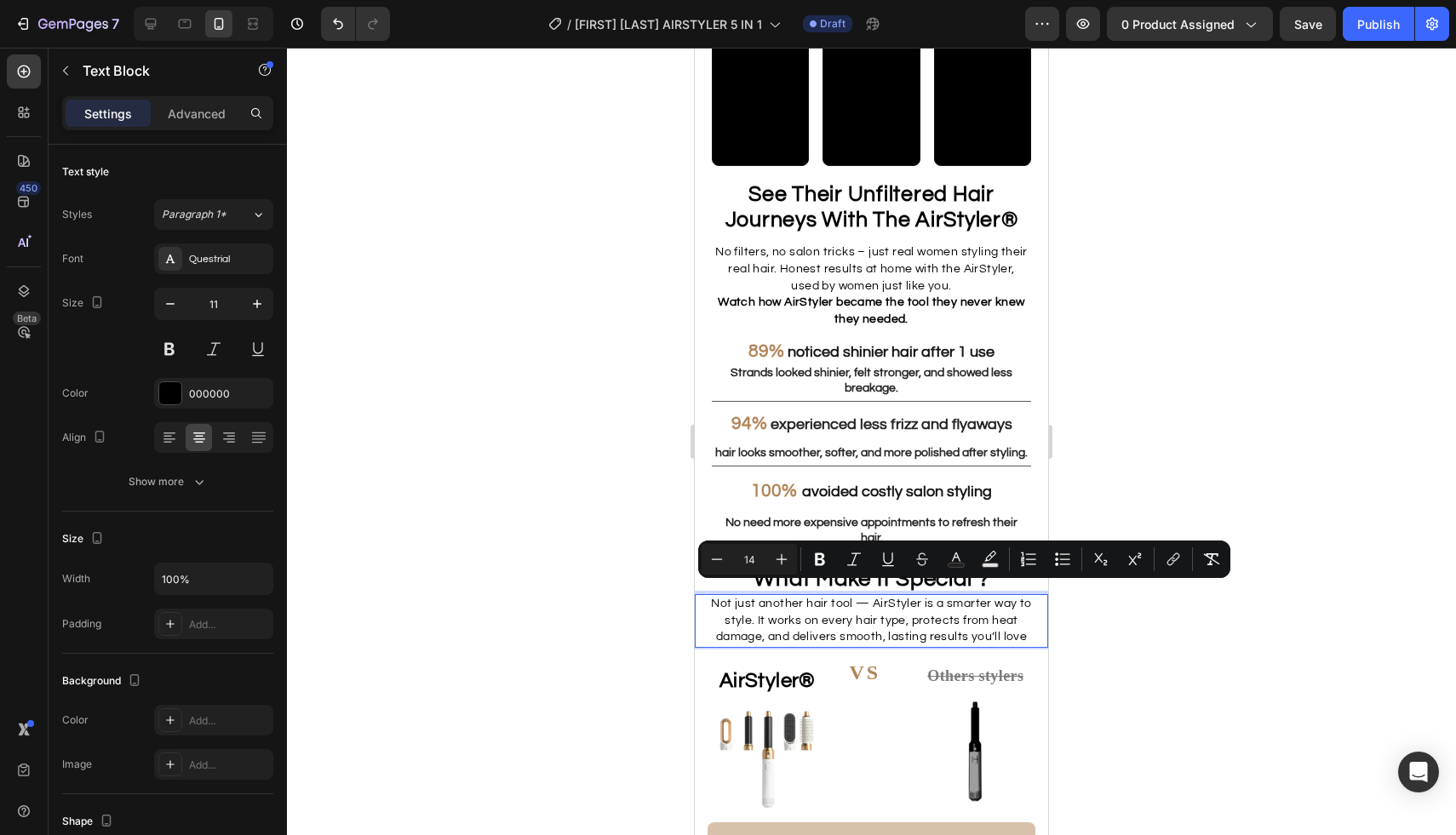 click 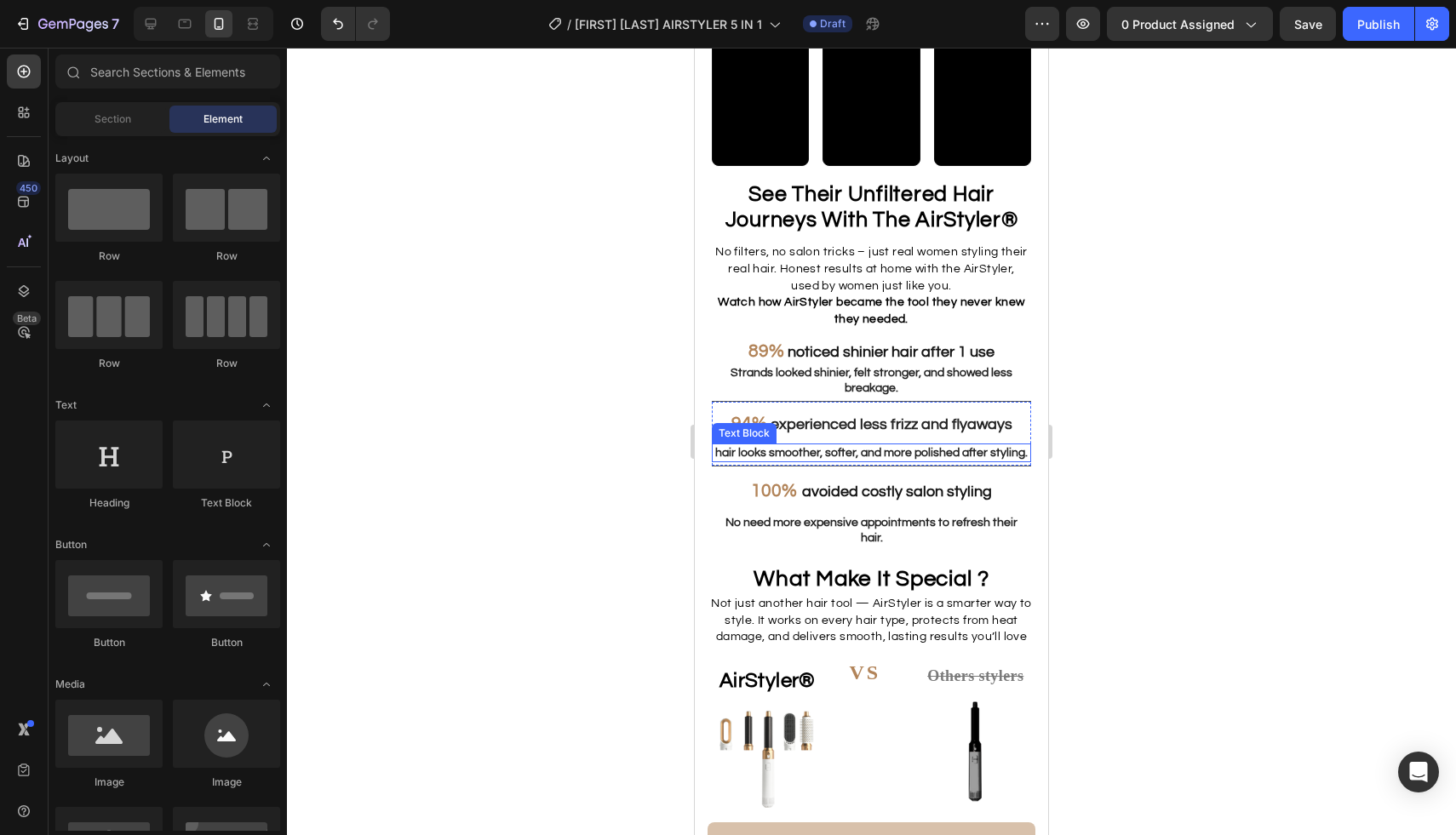 click on "hair looks smoother, softer, and more polished after styling." at bounding box center (871, 453) 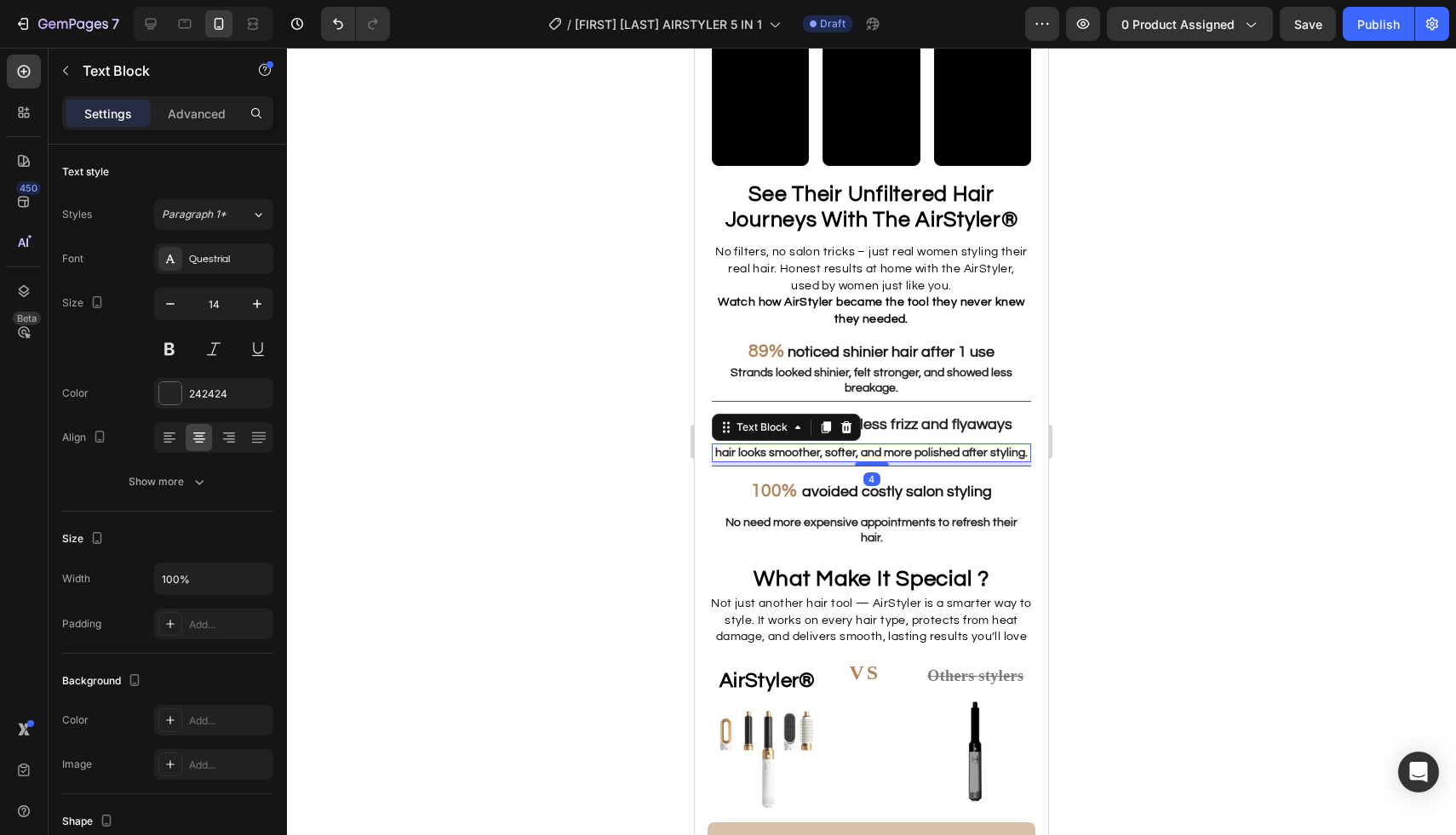 click on "hair looks smoother, softer, and more polished after styling." at bounding box center [871, 453] 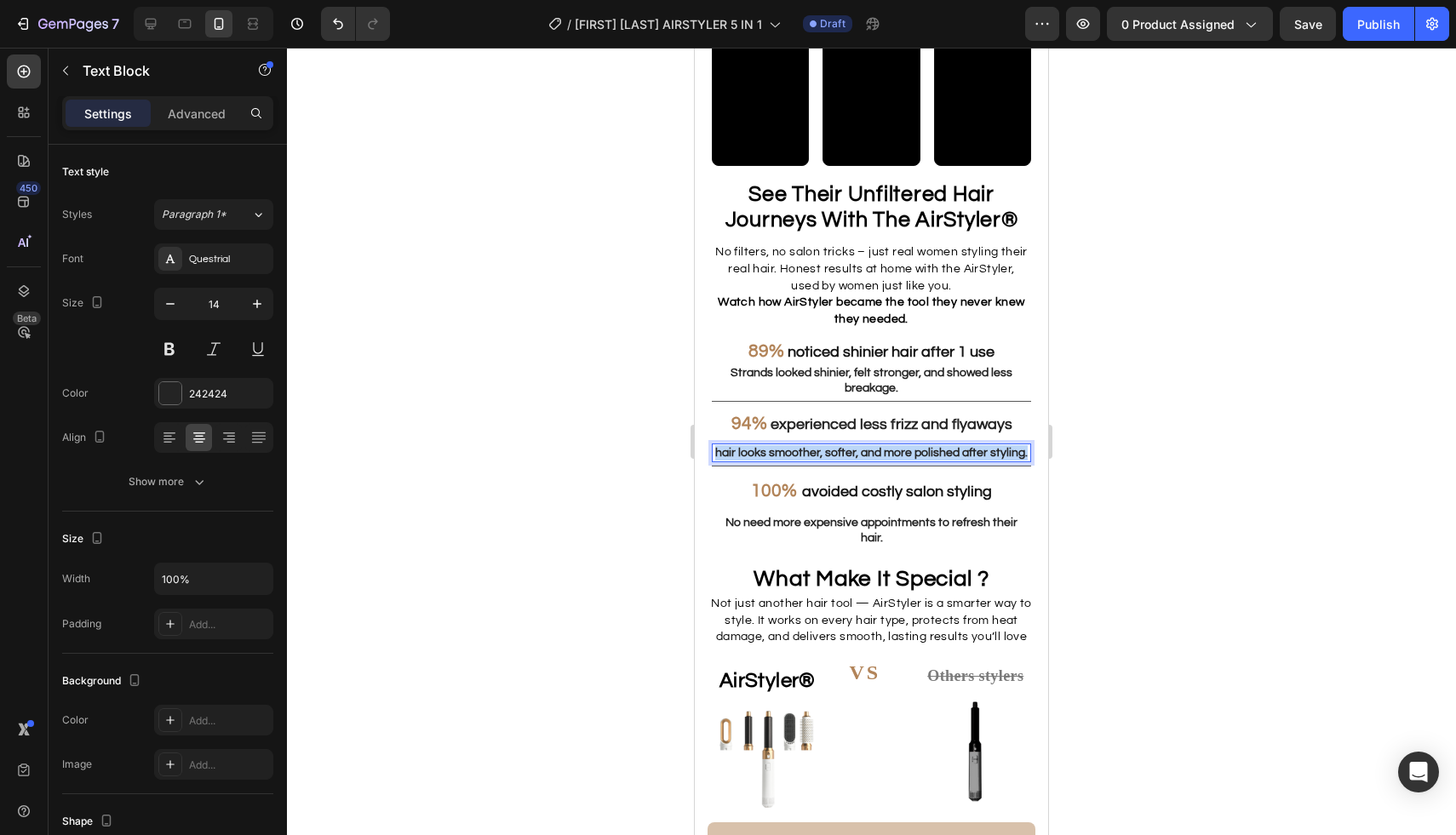 click on "hair looks smoother, softer, and more polished after styling." at bounding box center (871, 453) 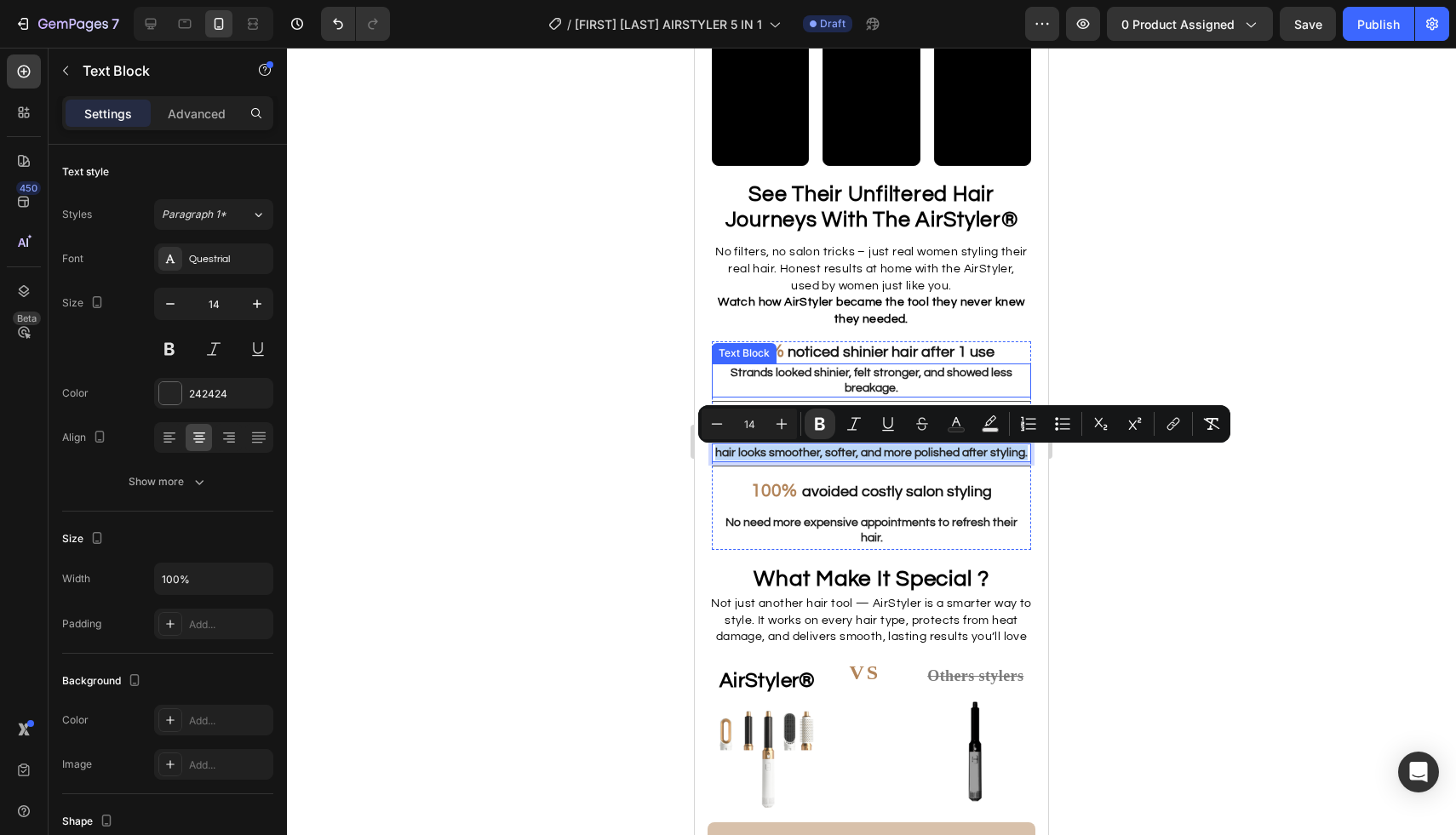 click on "Strands looked shinier, felt stronger, and showed less breakage." at bounding box center [871, 380] 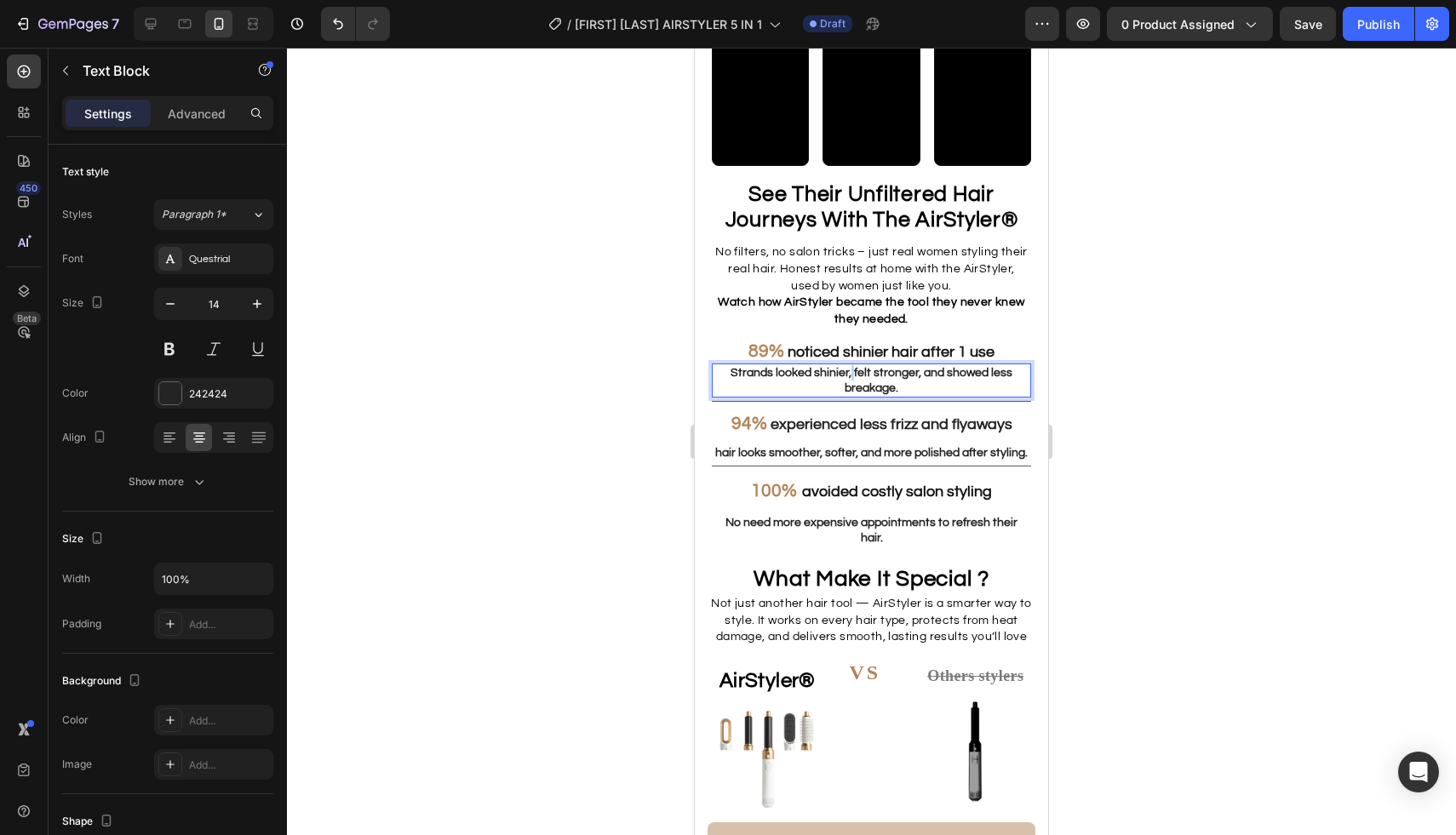 click on "Strands looked shinier, felt stronger, and showed less breakage." at bounding box center [871, 380] 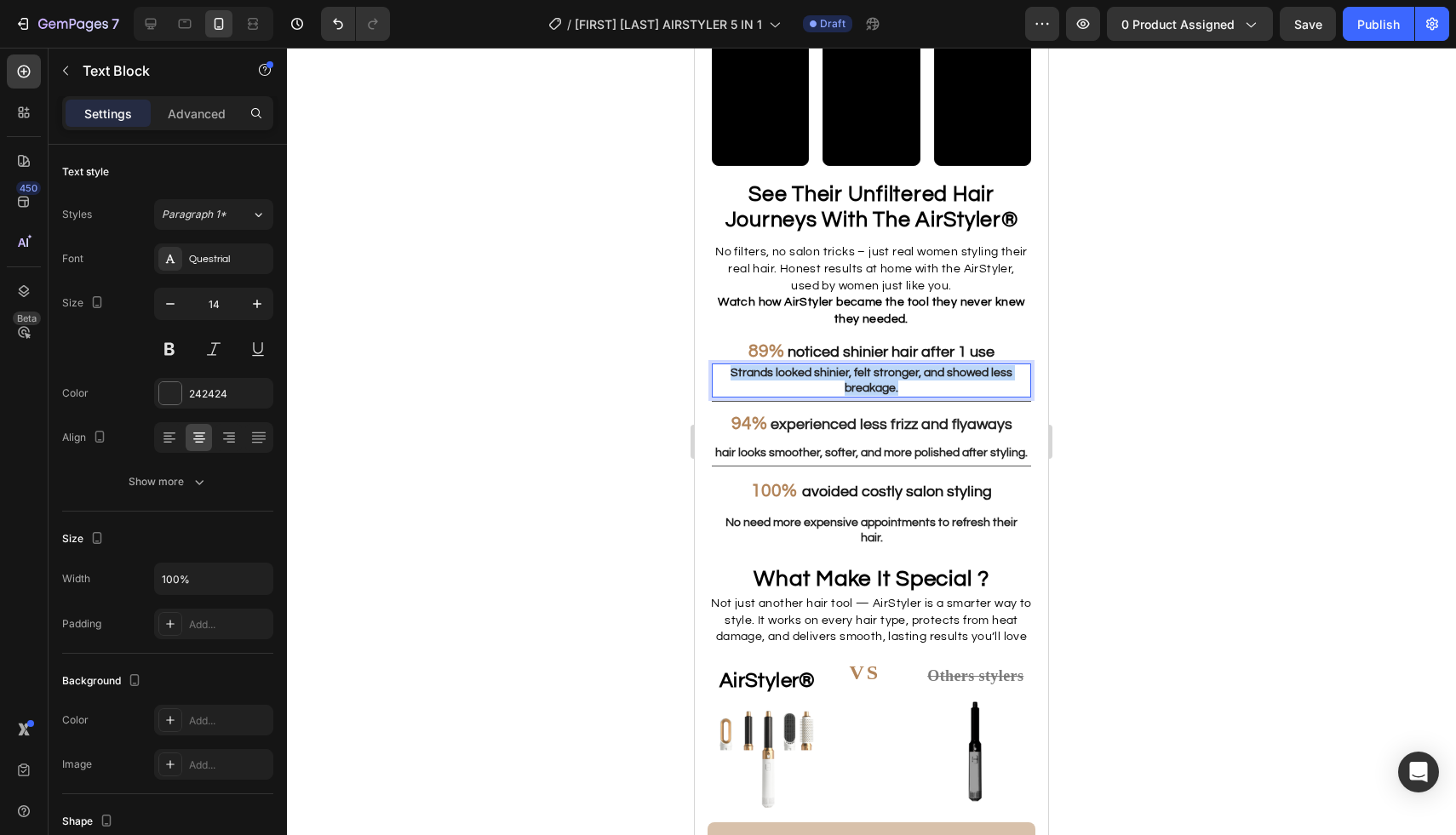 click on "Strands looked shinier, felt stronger, and showed less breakage." at bounding box center (871, 380) 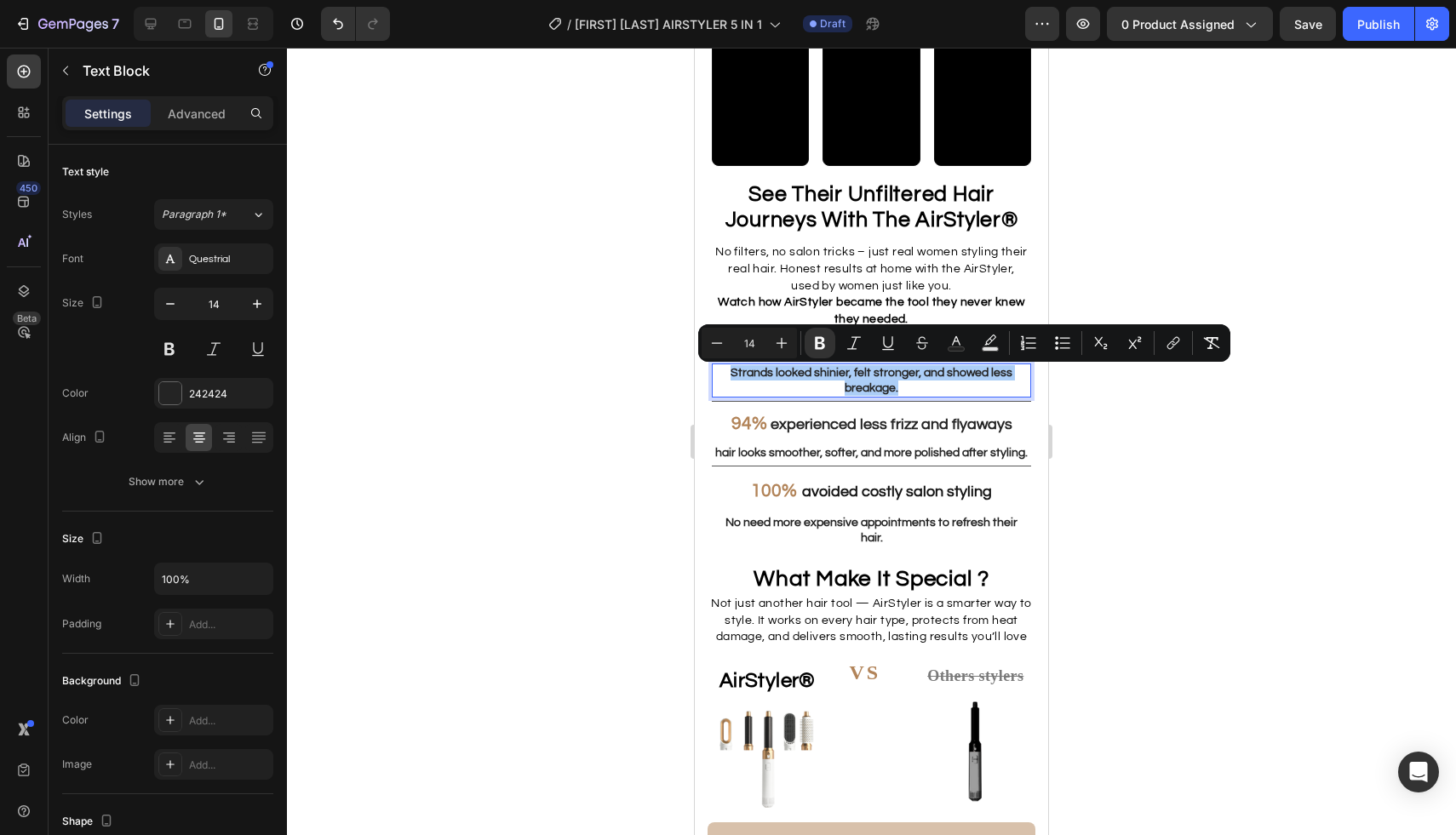 click 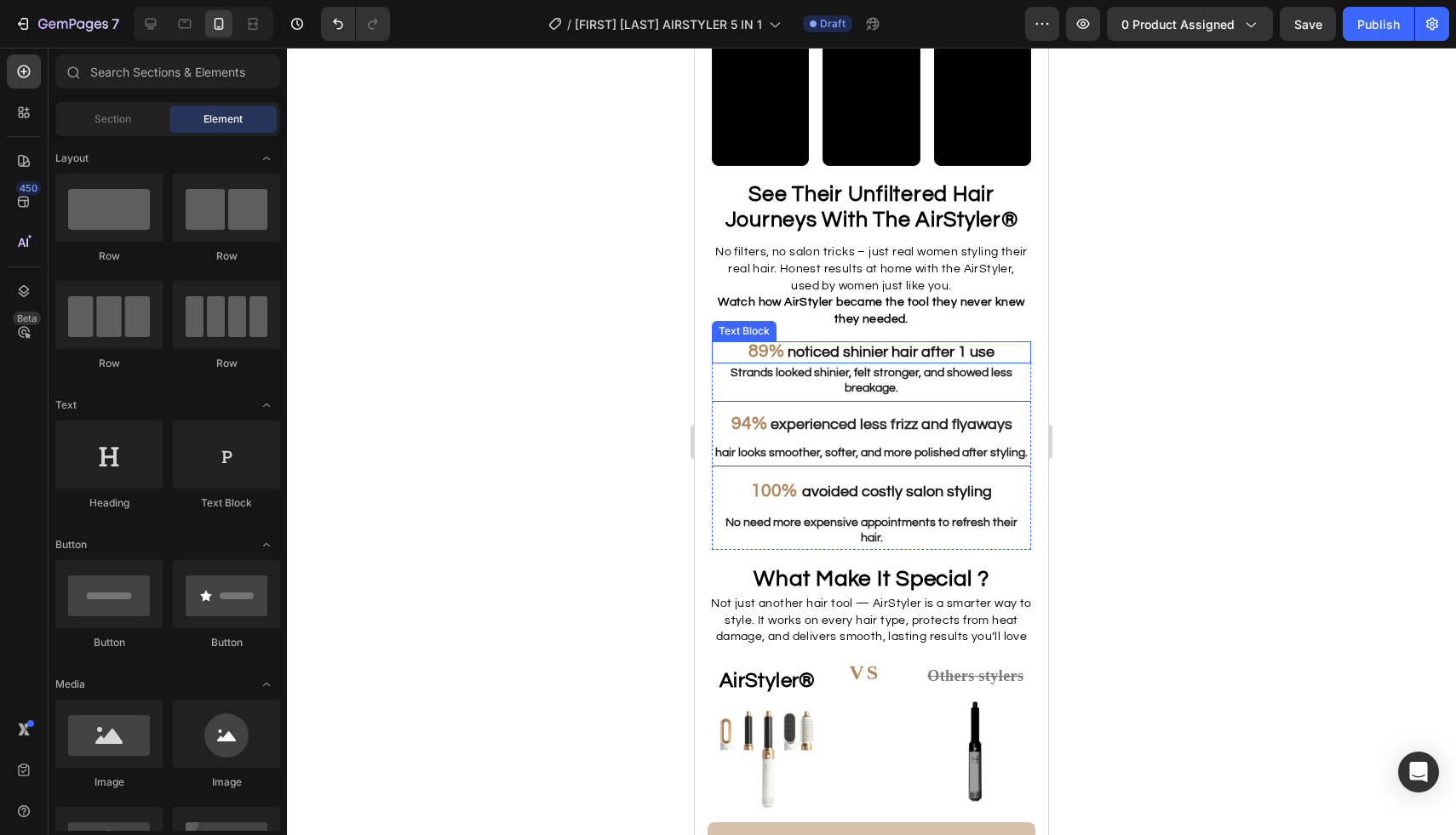 click on "noticed shinier hair after 1 use" at bounding box center [891, 352] 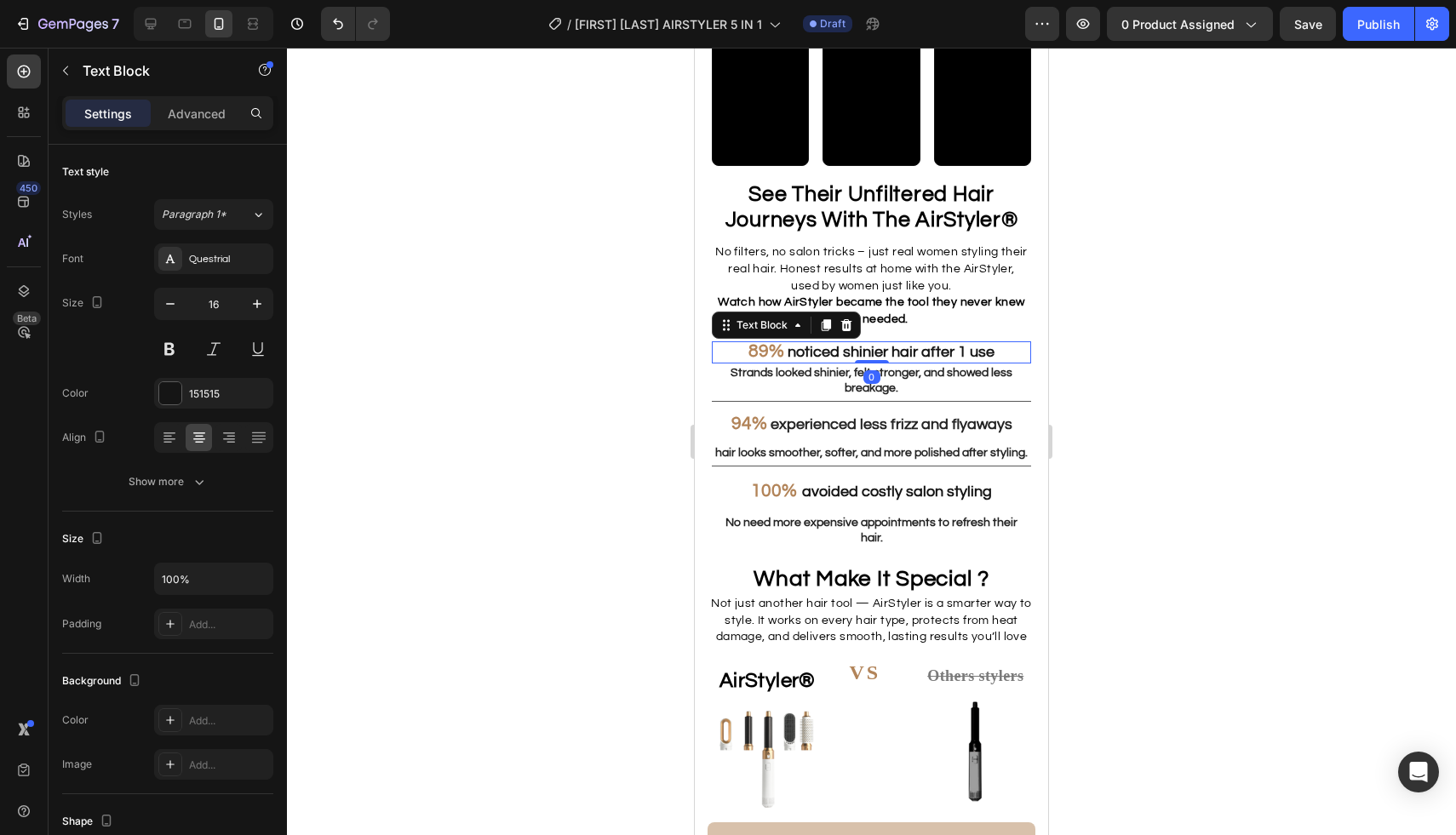 click on "noticed shinier hair after 1 use" at bounding box center [891, 352] 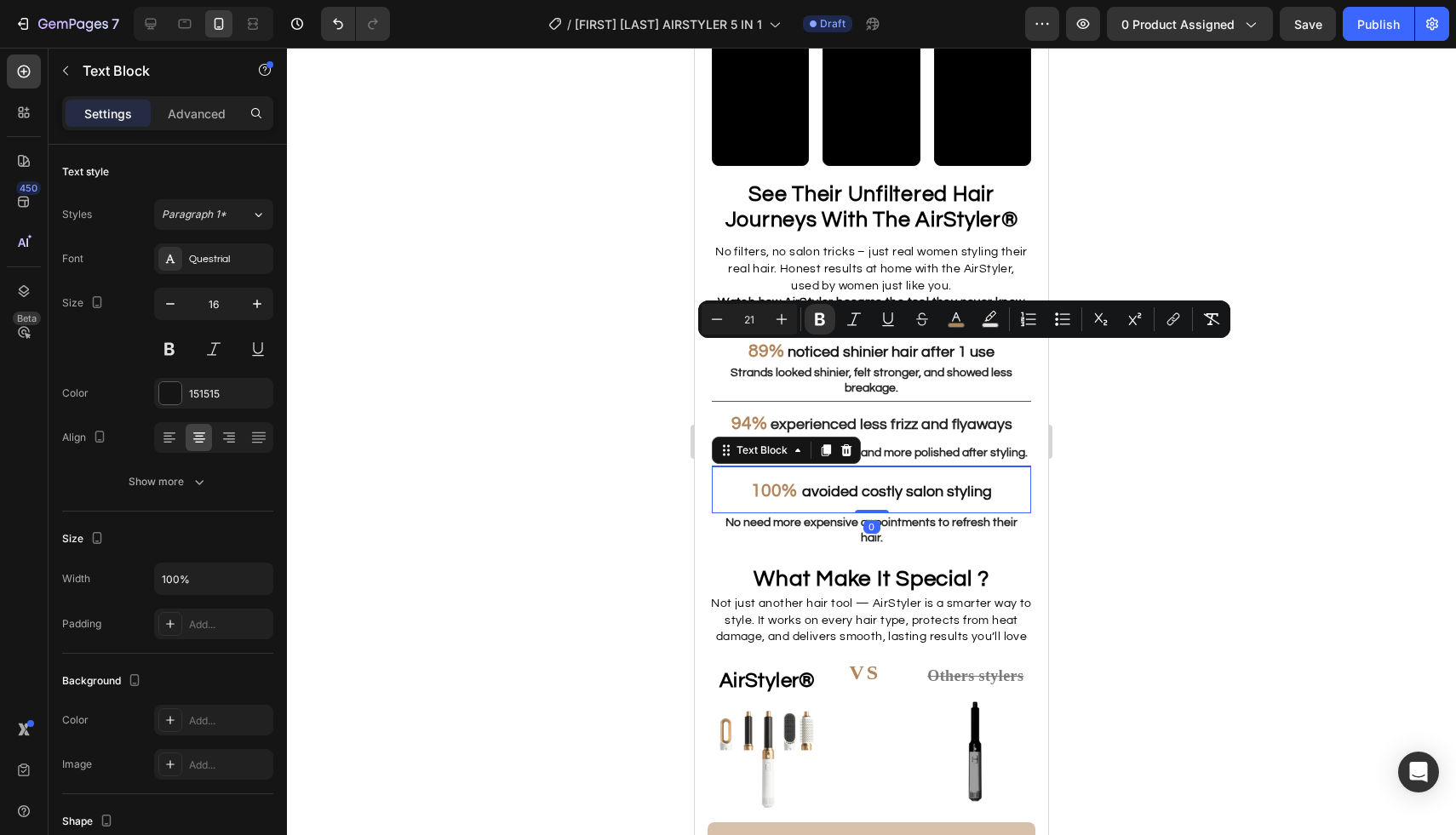 click on "100%   avoided costly salon styling" at bounding box center (871, 489) 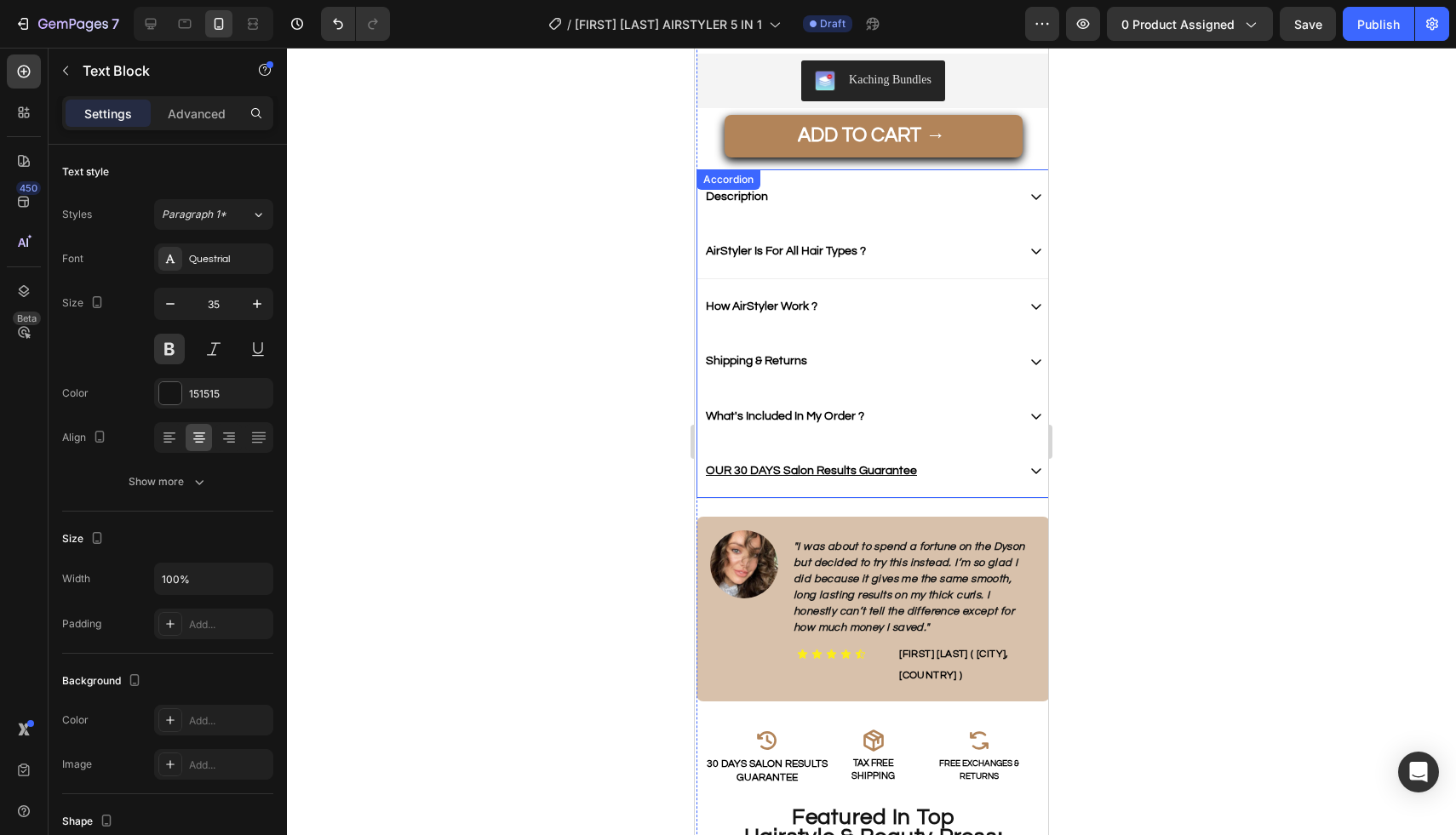 scroll, scrollTop: 679, scrollLeft: 0, axis: vertical 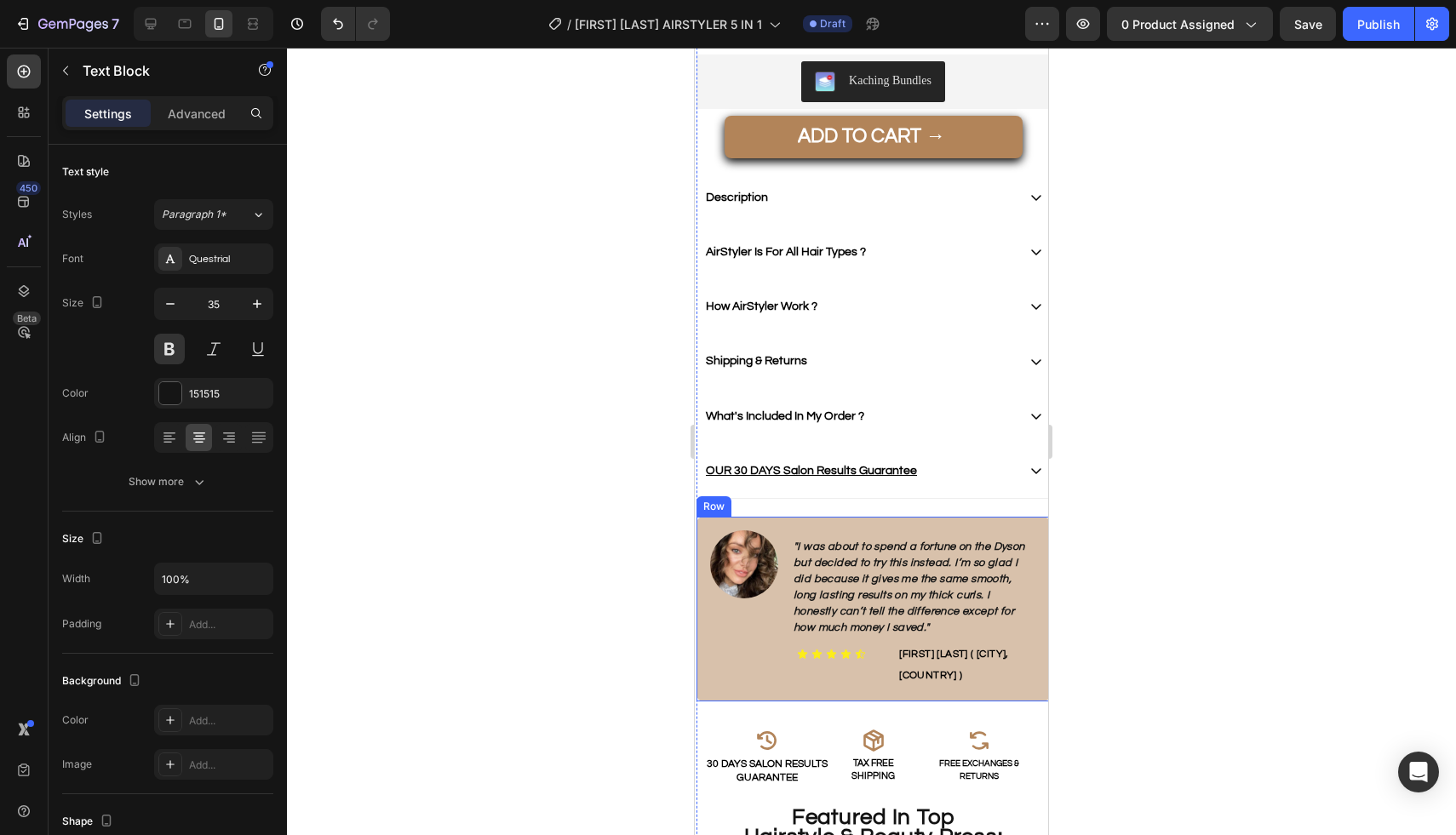 click on "Image" at bounding box center [744, 609] 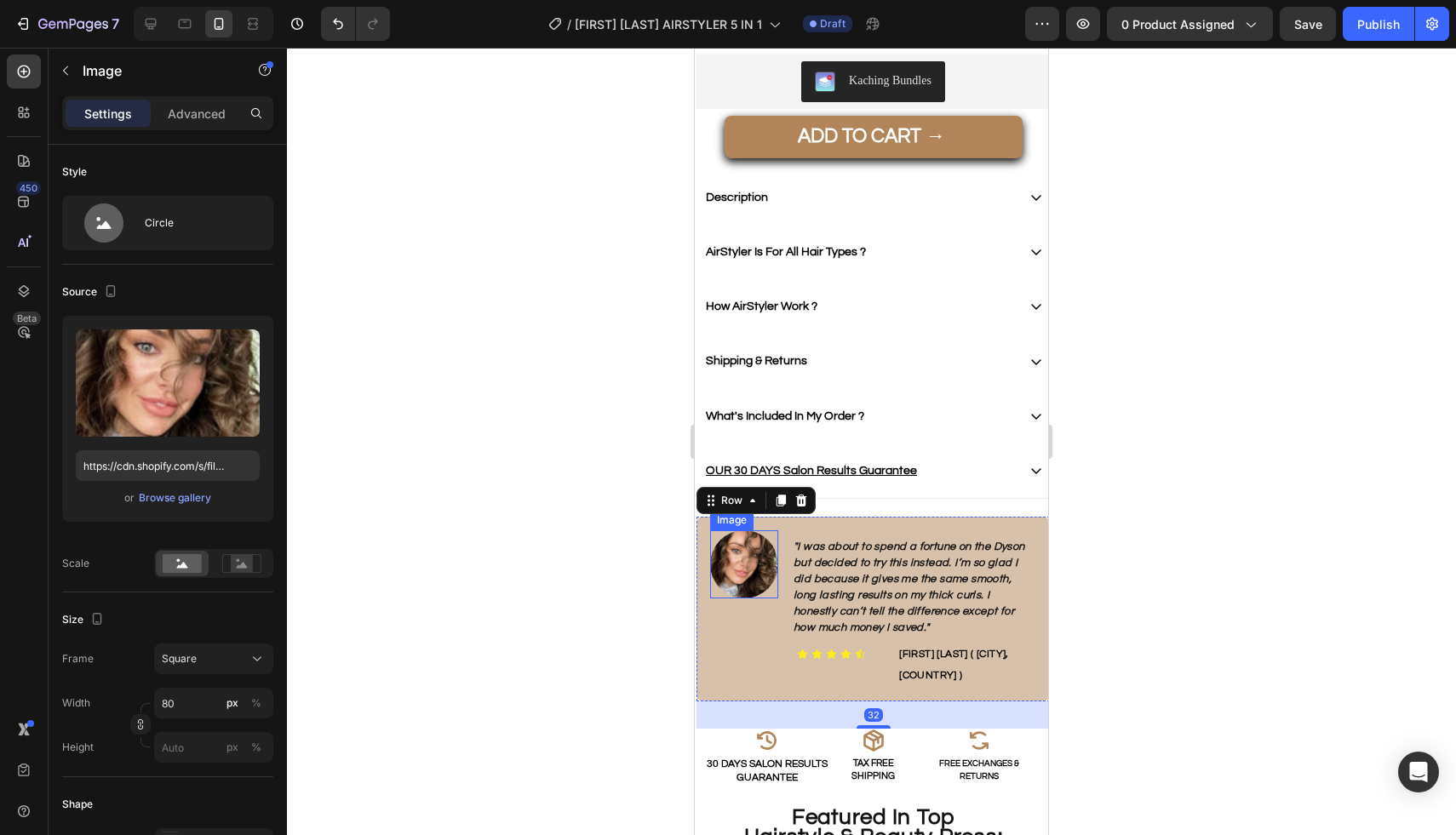 click at bounding box center [744, 564] 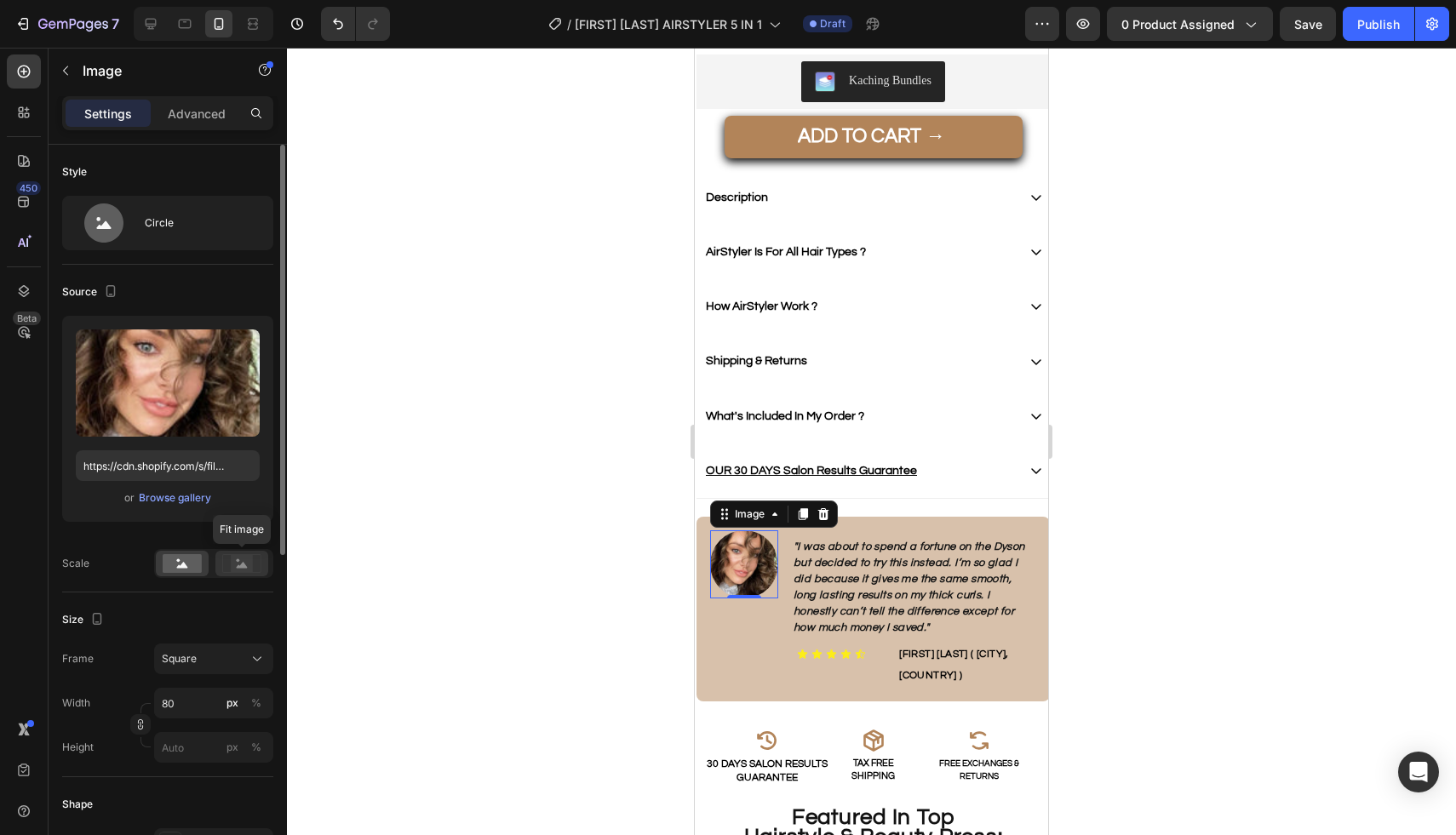 click 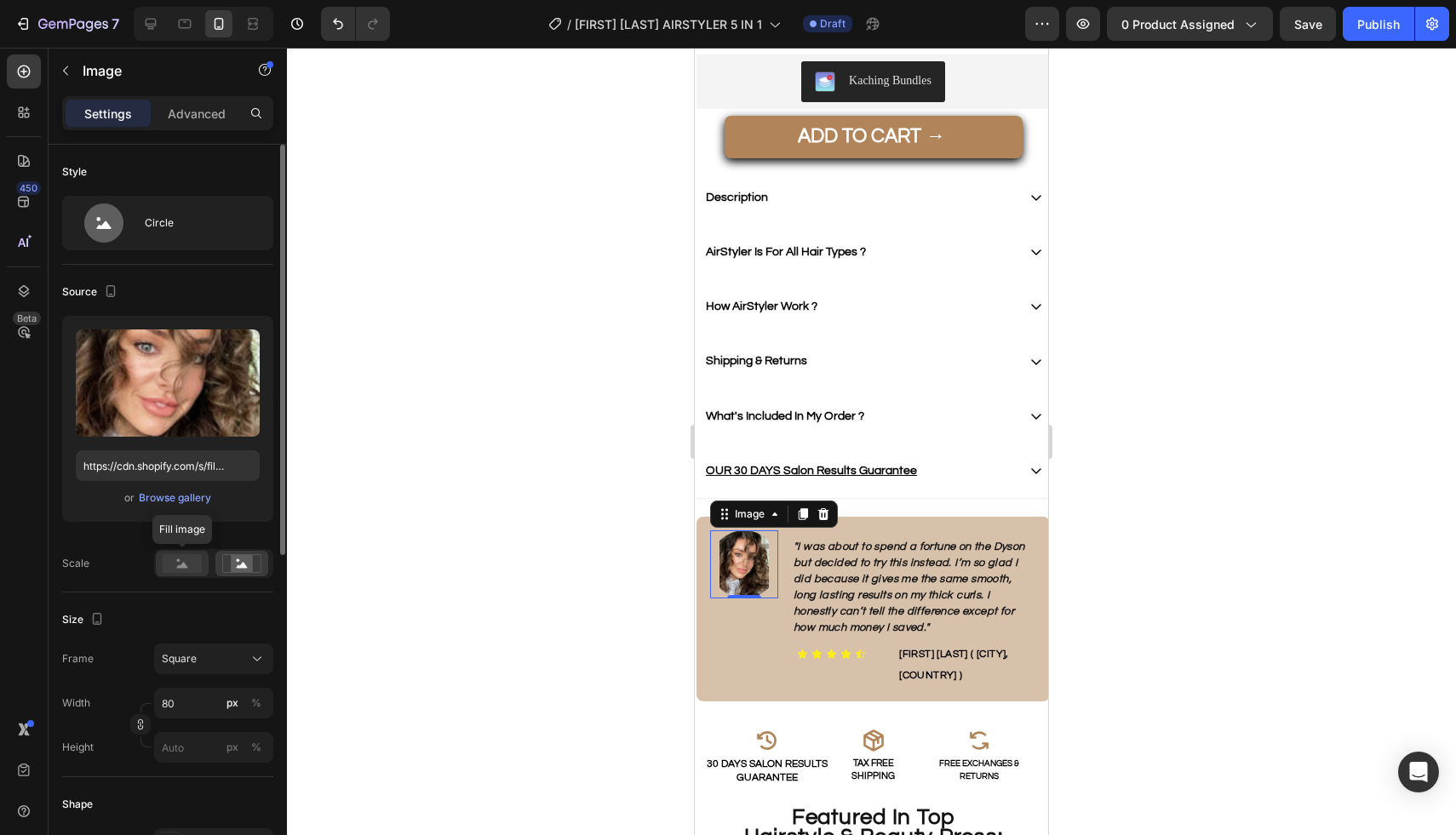 click 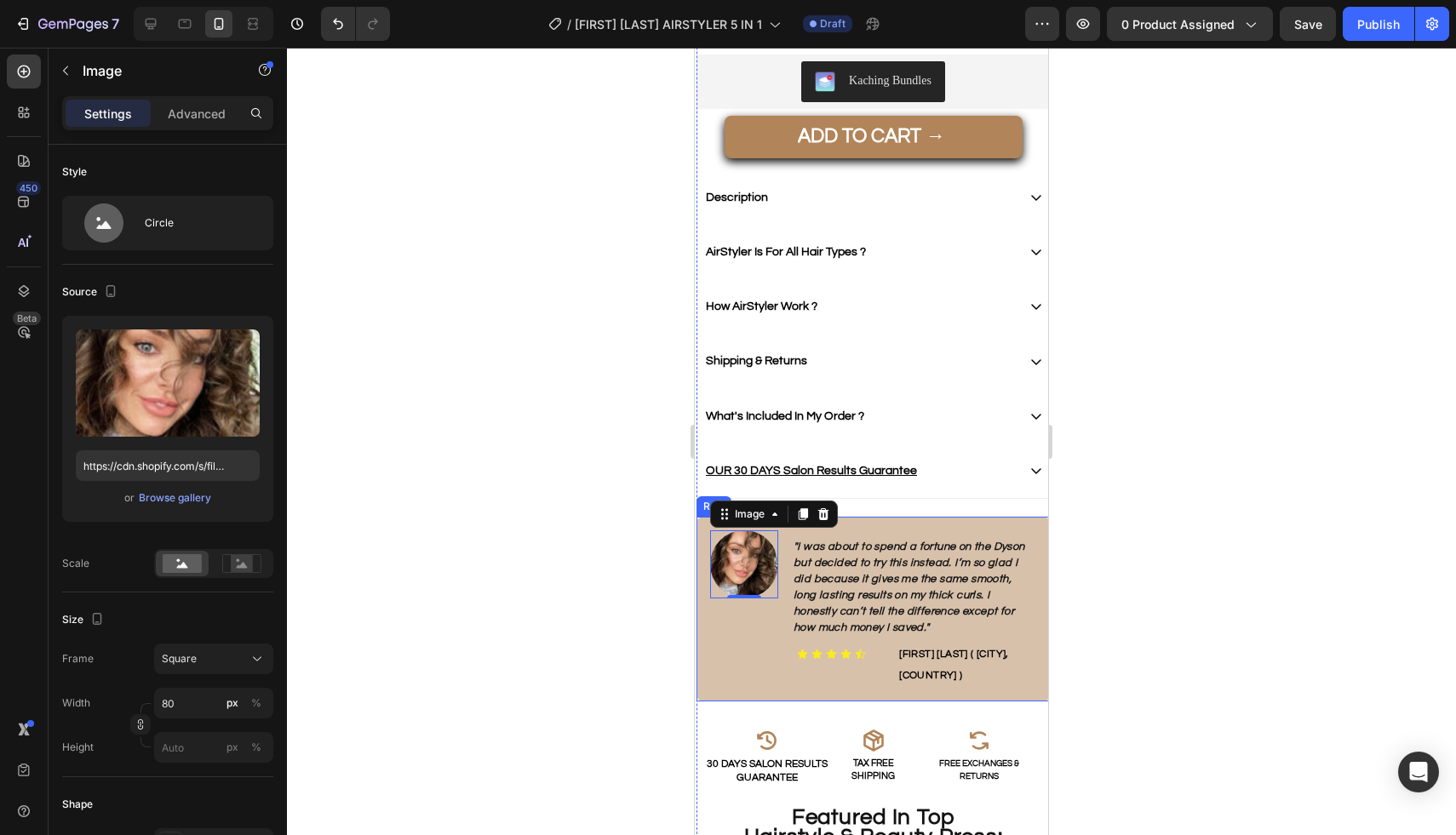 click on "Image   0" at bounding box center (744, 609) 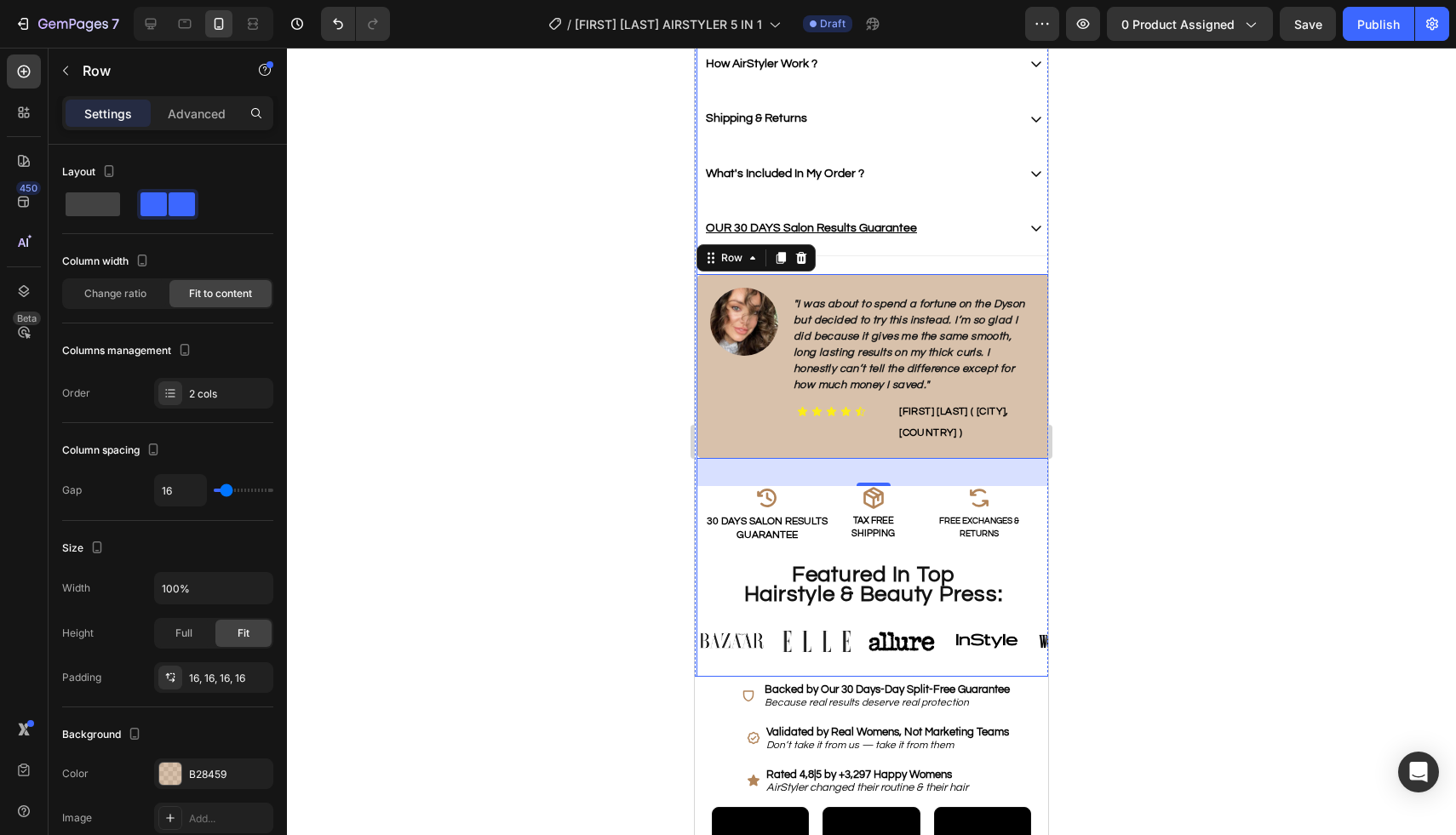 scroll, scrollTop: 926, scrollLeft: 0, axis: vertical 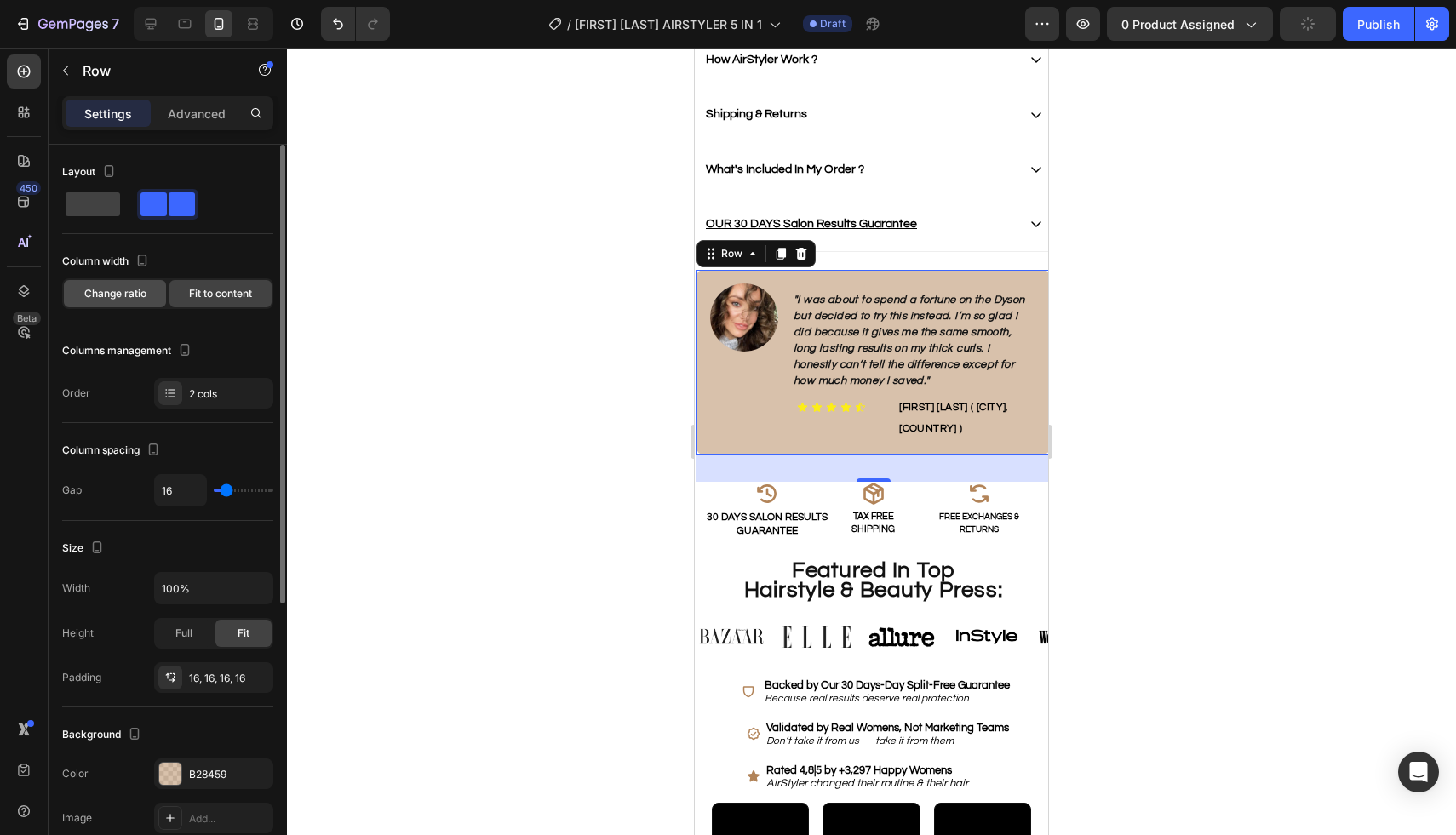 click on "Change ratio" 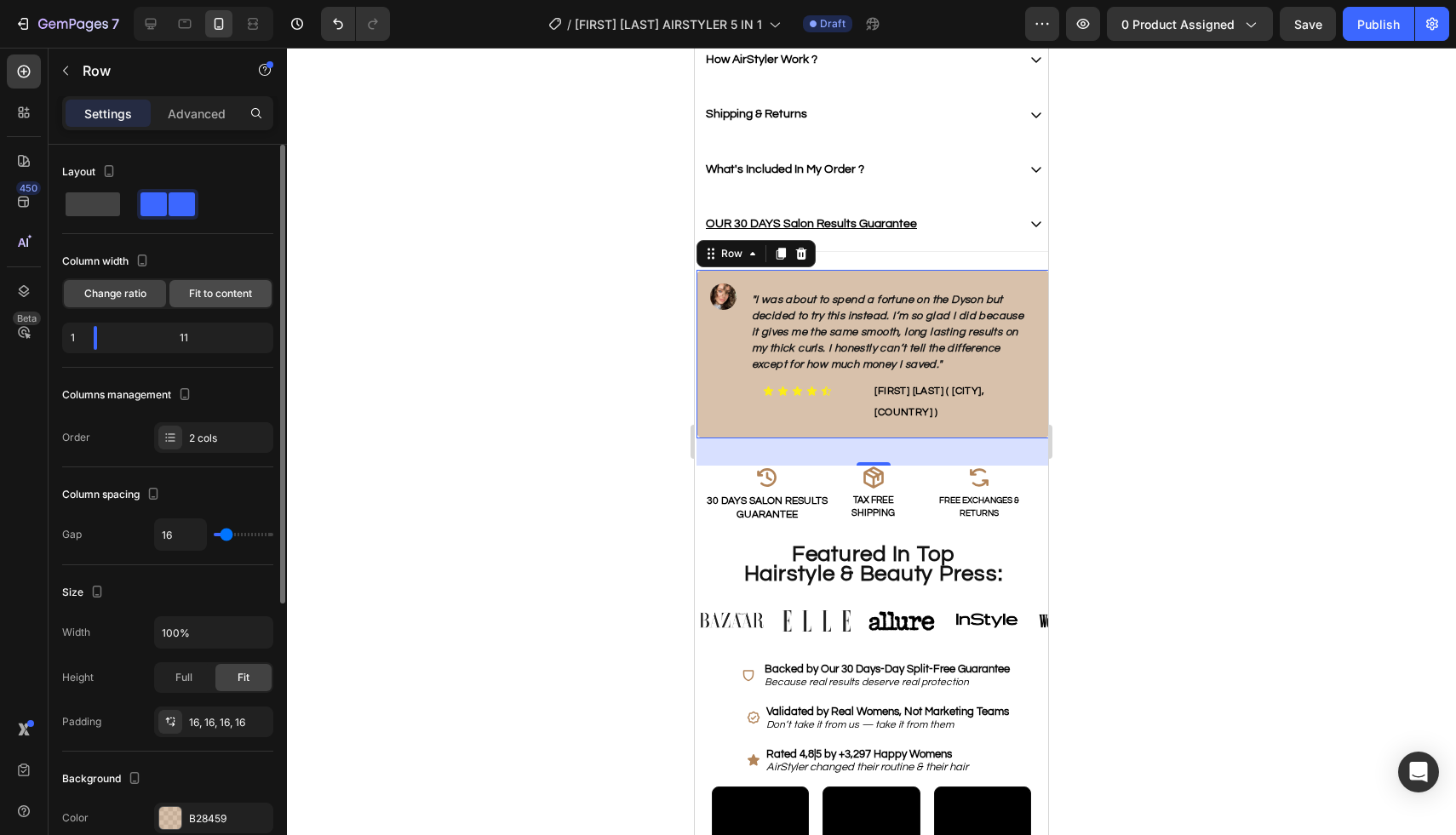 click on "Fit to content" 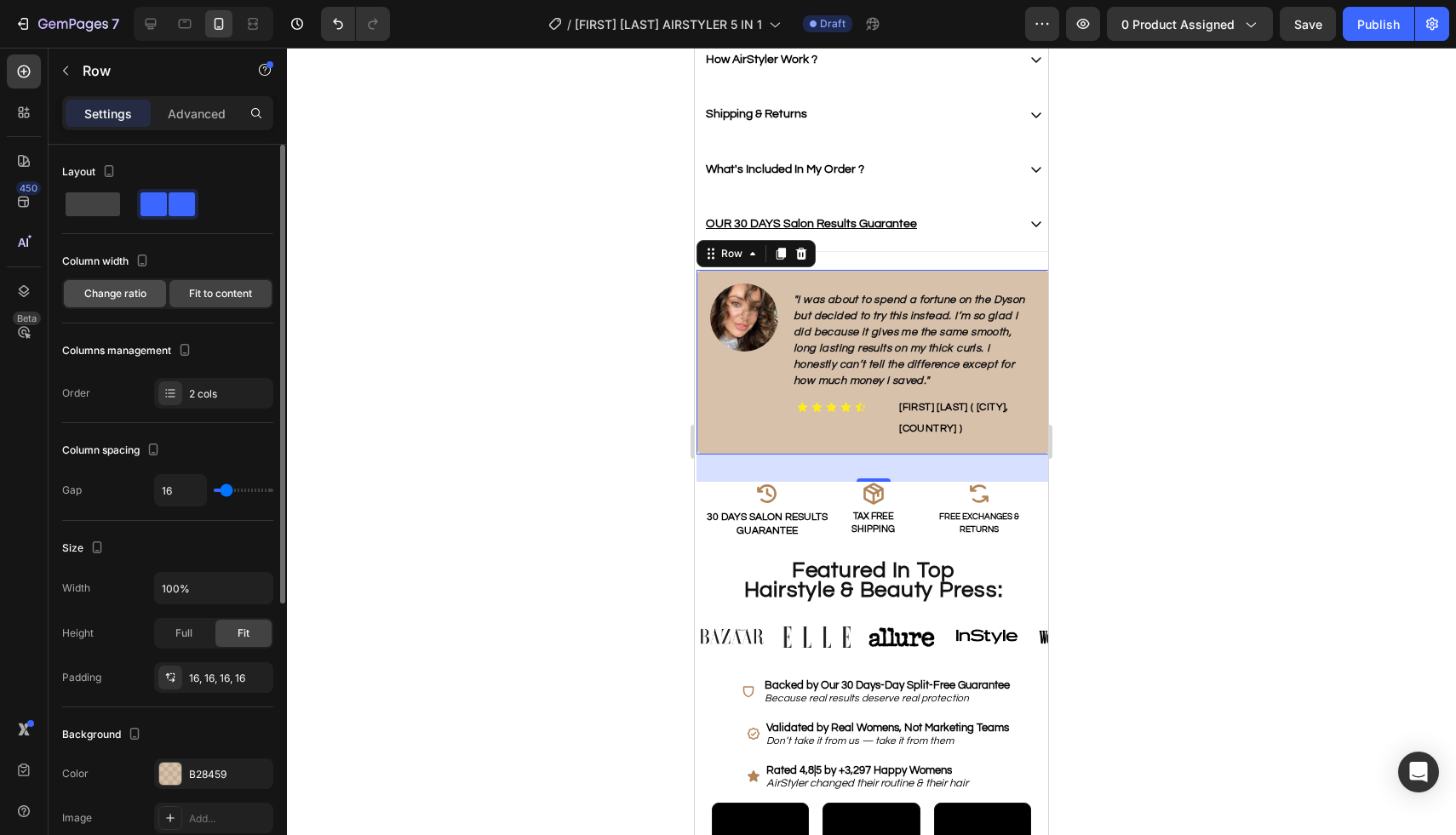 click on "Change ratio" 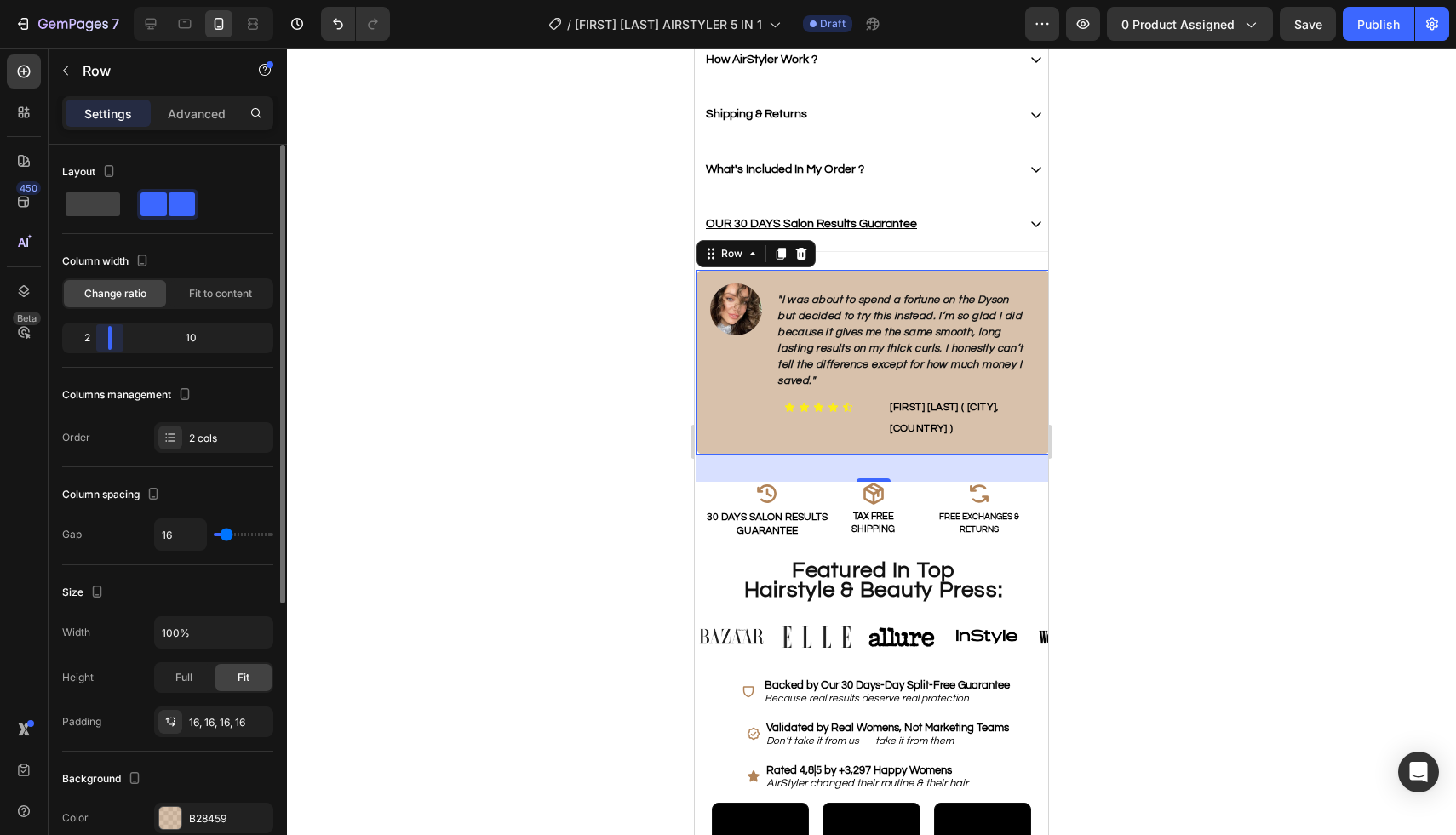 click on "2 10" at bounding box center [168, 338] 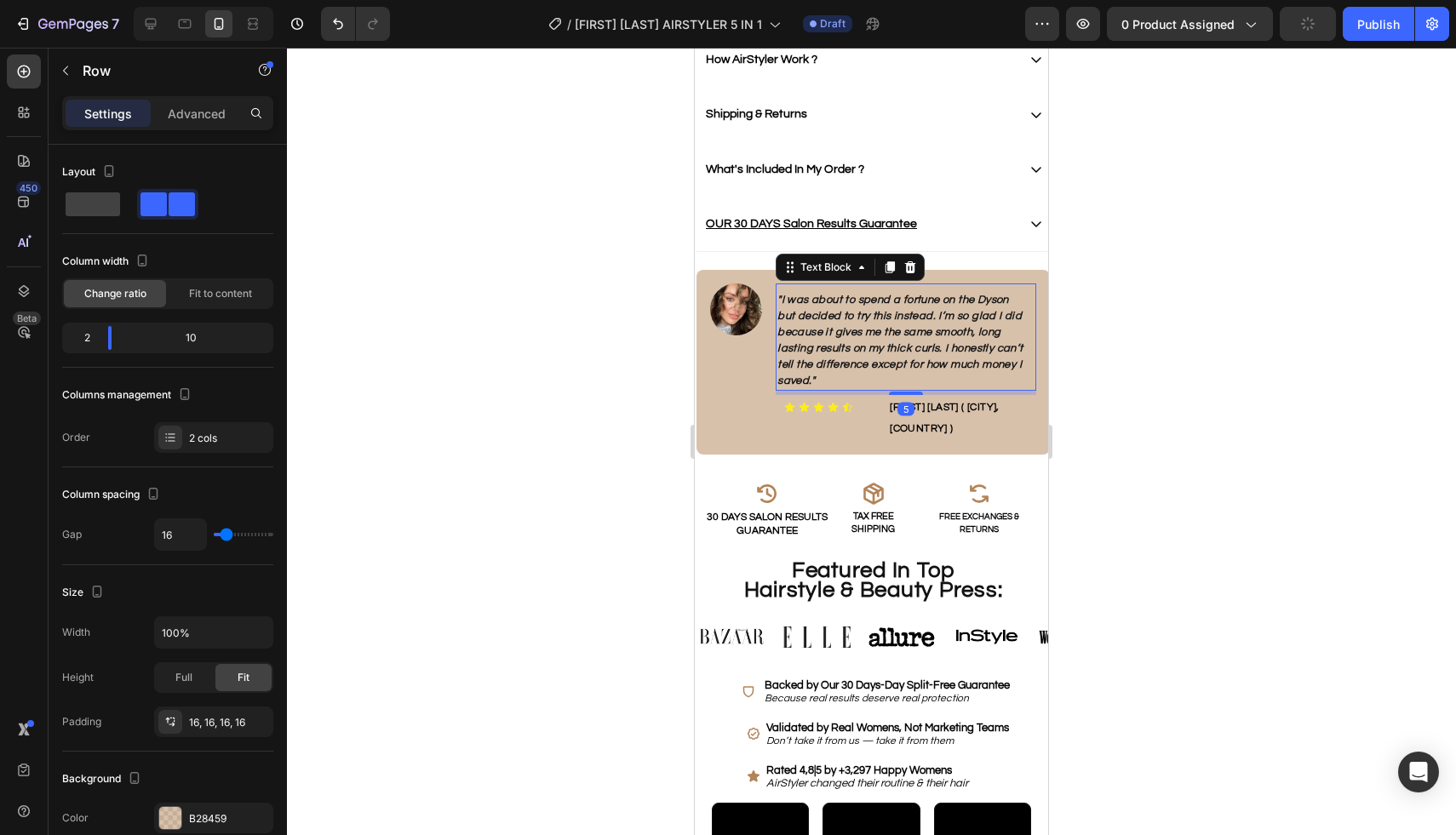 click on ""I was about to spend a fortune on the Dyson but decided to try this instead. I’m so glad I did because it gives me the same smooth, long lasting results on my thick curls. I honestly can’t tell the difference except for how much money I saved."" at bounding box center (903, 340) 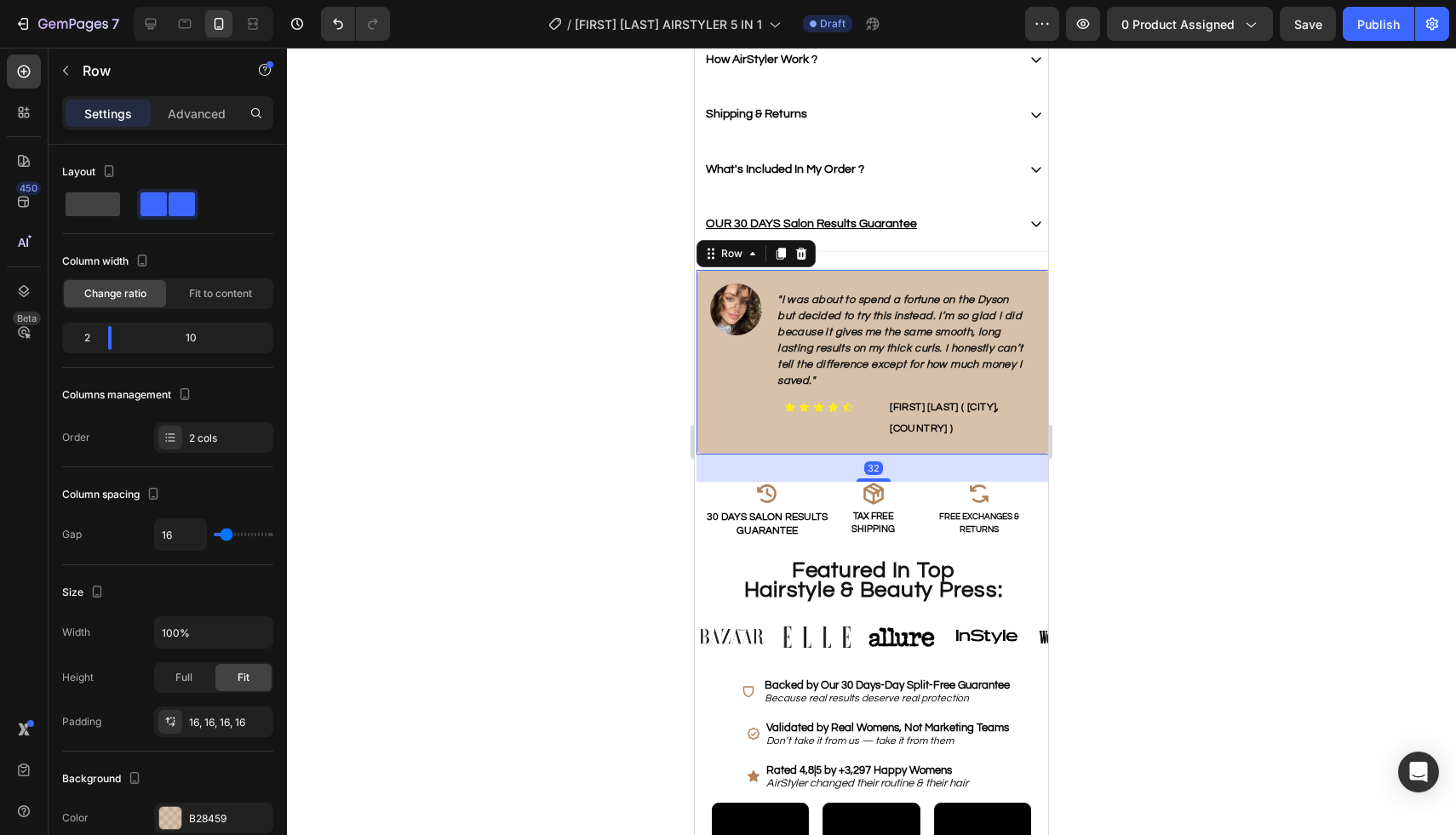 click on "Image "I was about to spend a fortune on the Dyson but decided to try this instead. I’m so glad I did because it gives me the same smooth, long lasting results on my thick curls. I honestly can’t tell the difference except for how much money I saved." Text Block Icon Icon Icon Icon Icon Icon List Jenna H. ( Bristol, UK )  Text Block Row Row   32" at bounding box center [873, 362] 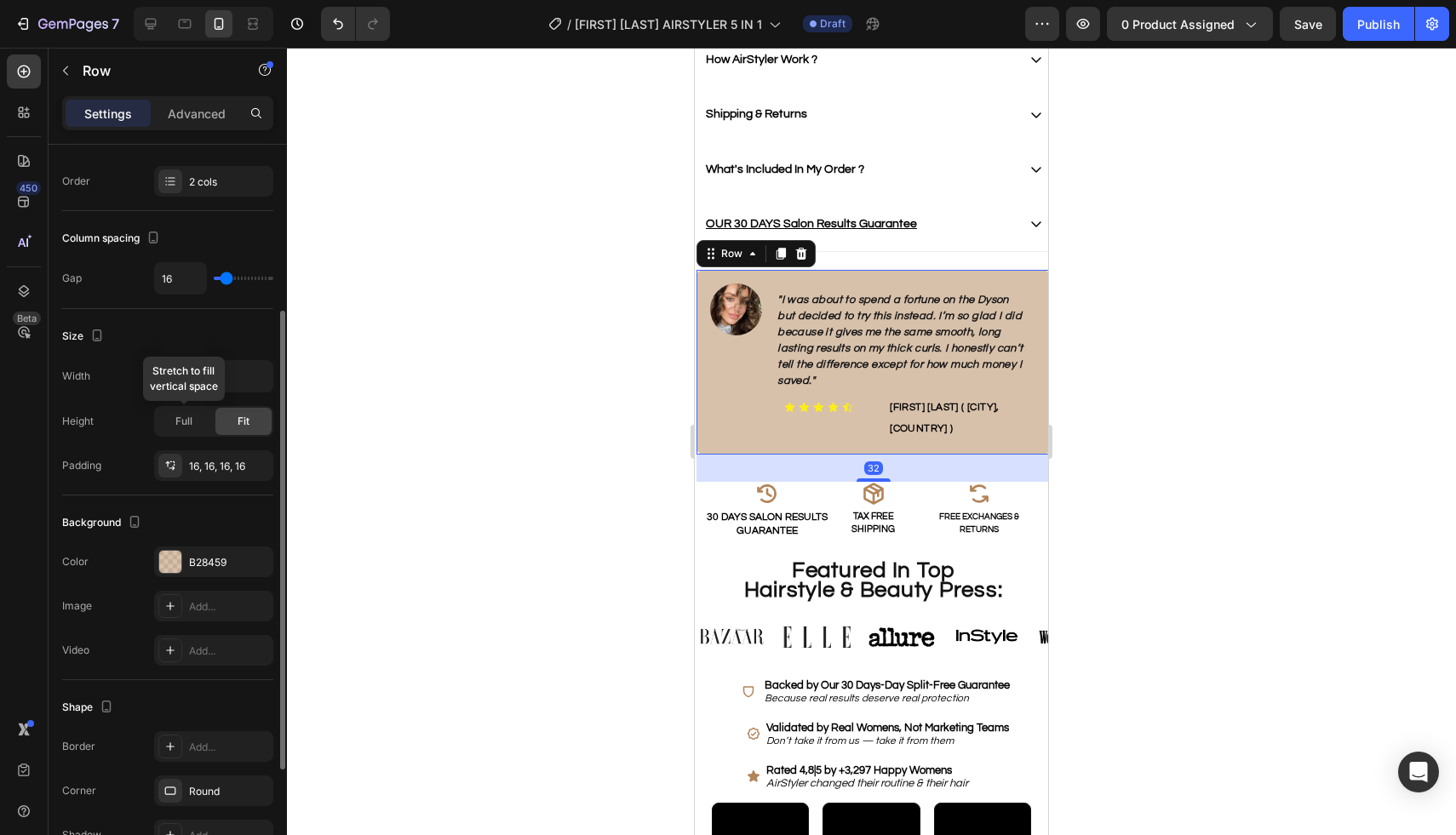scroll, scrollTop: 271, scrollLeft: 0, axis: vertical 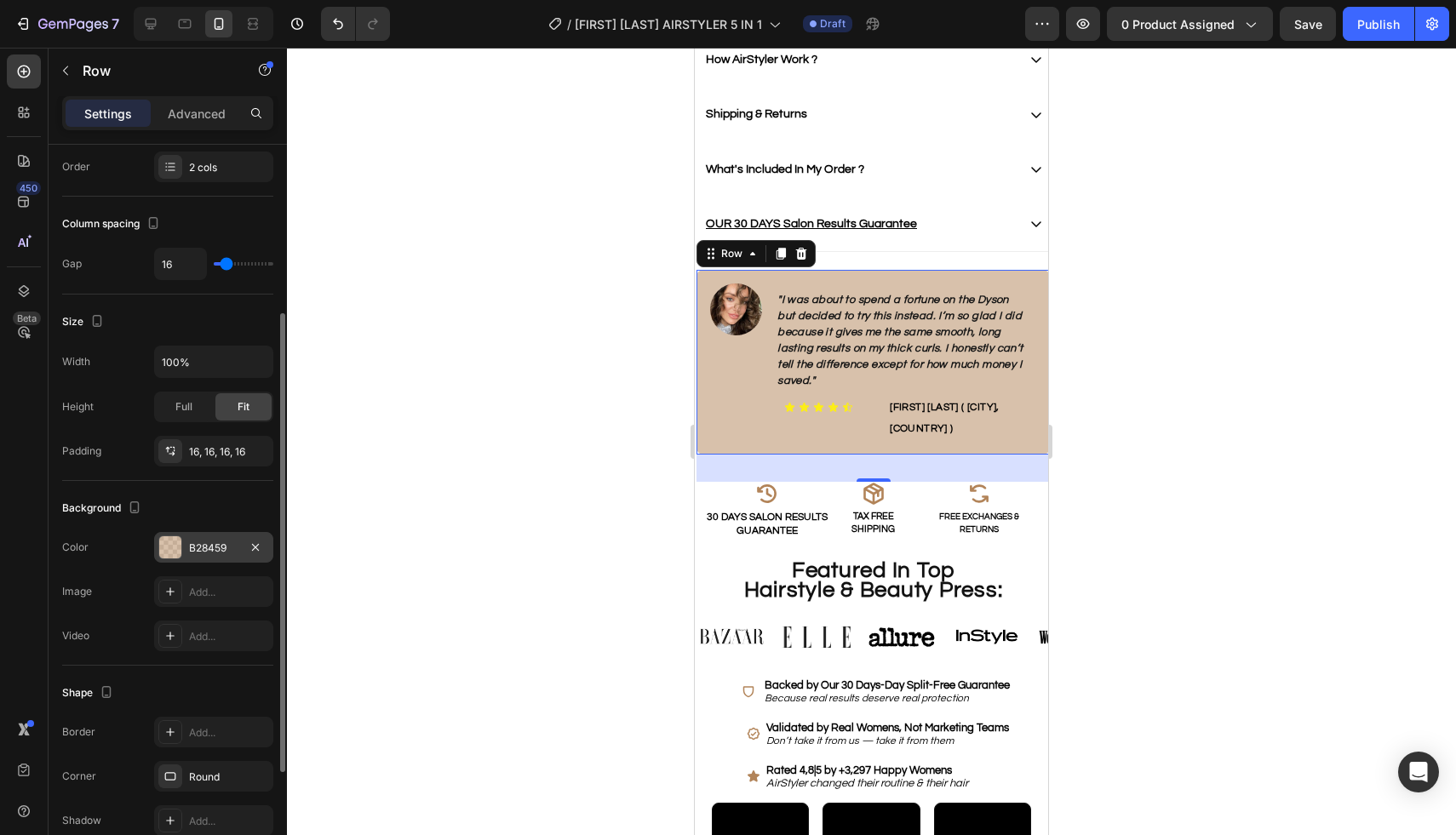 click at bounding box center [170, 547] 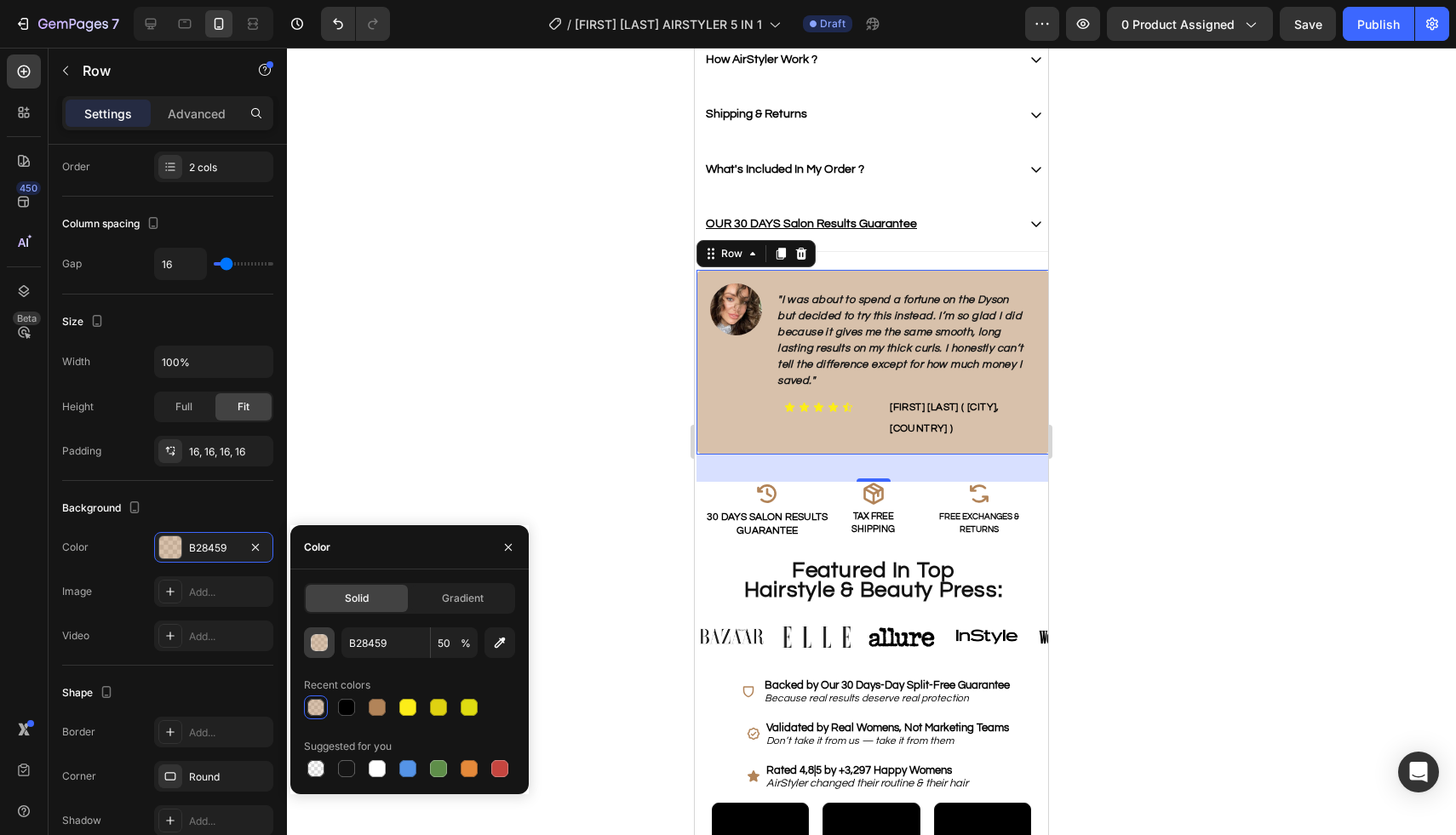 click at bounding box center [319, 643] 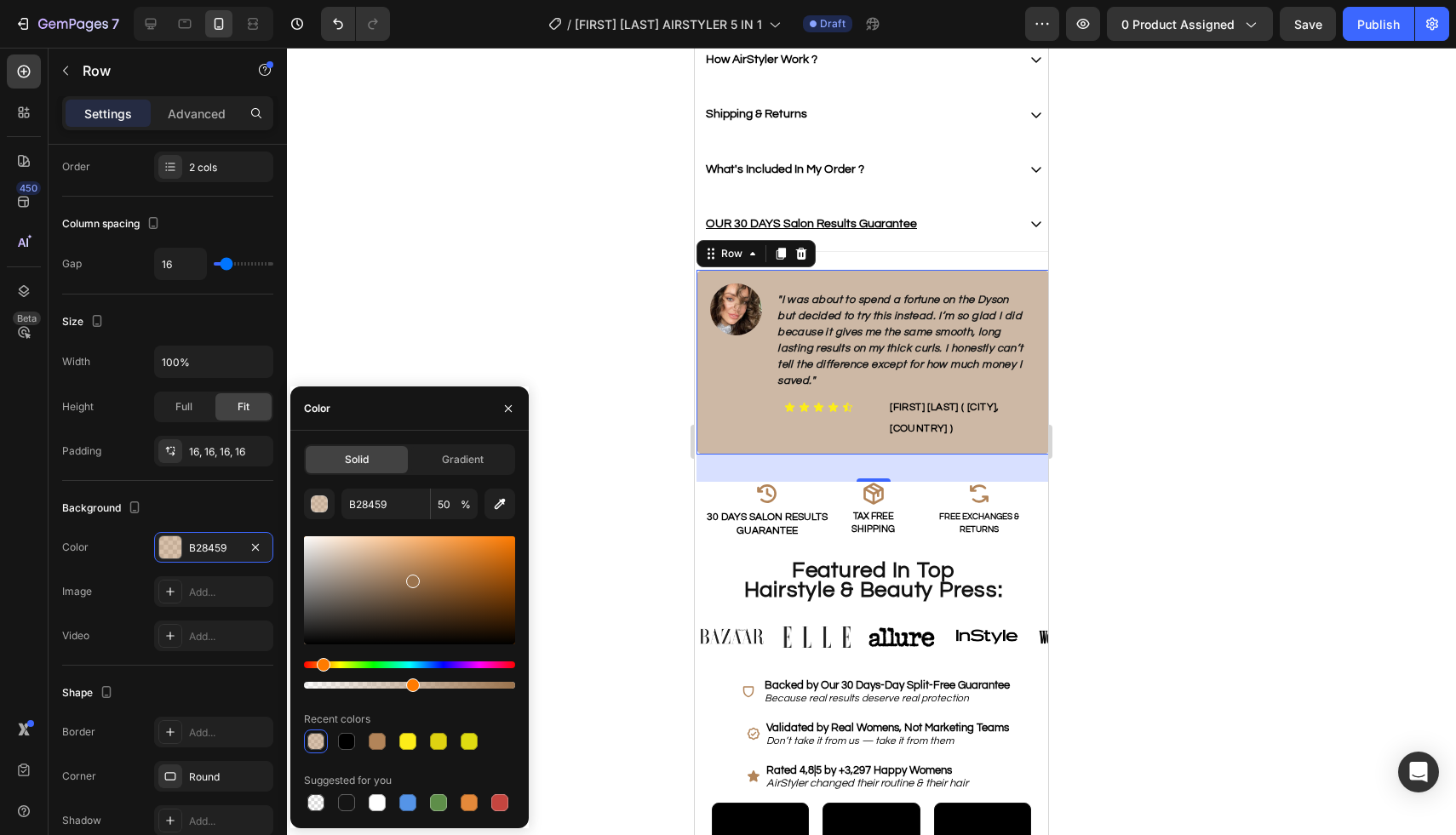 click at bounding box center (413, 581) 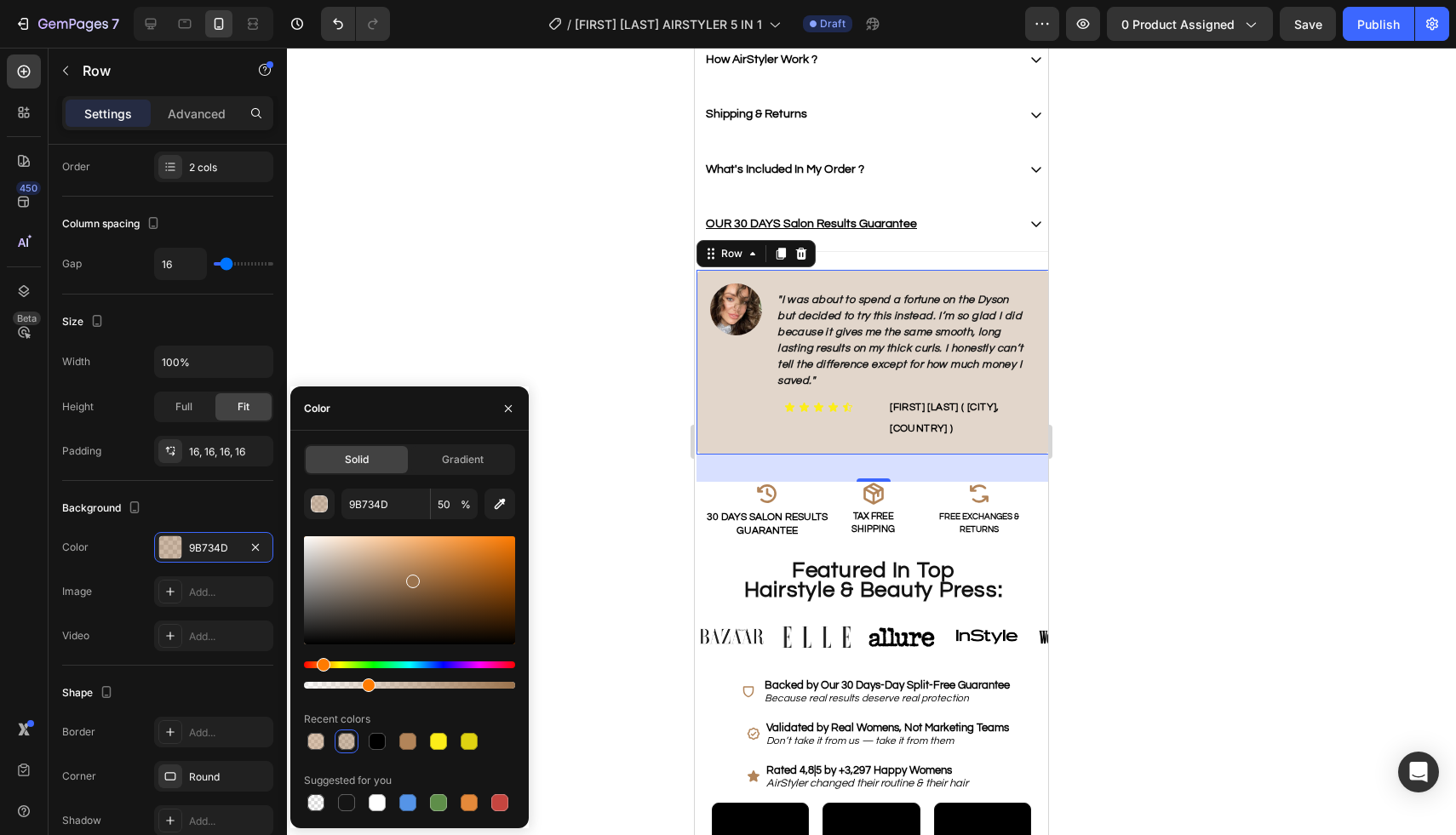 drag, startPoint x: 410, startPoint y: 684, endPoint x: 364, endPoint y: 685, distance: 46.01087 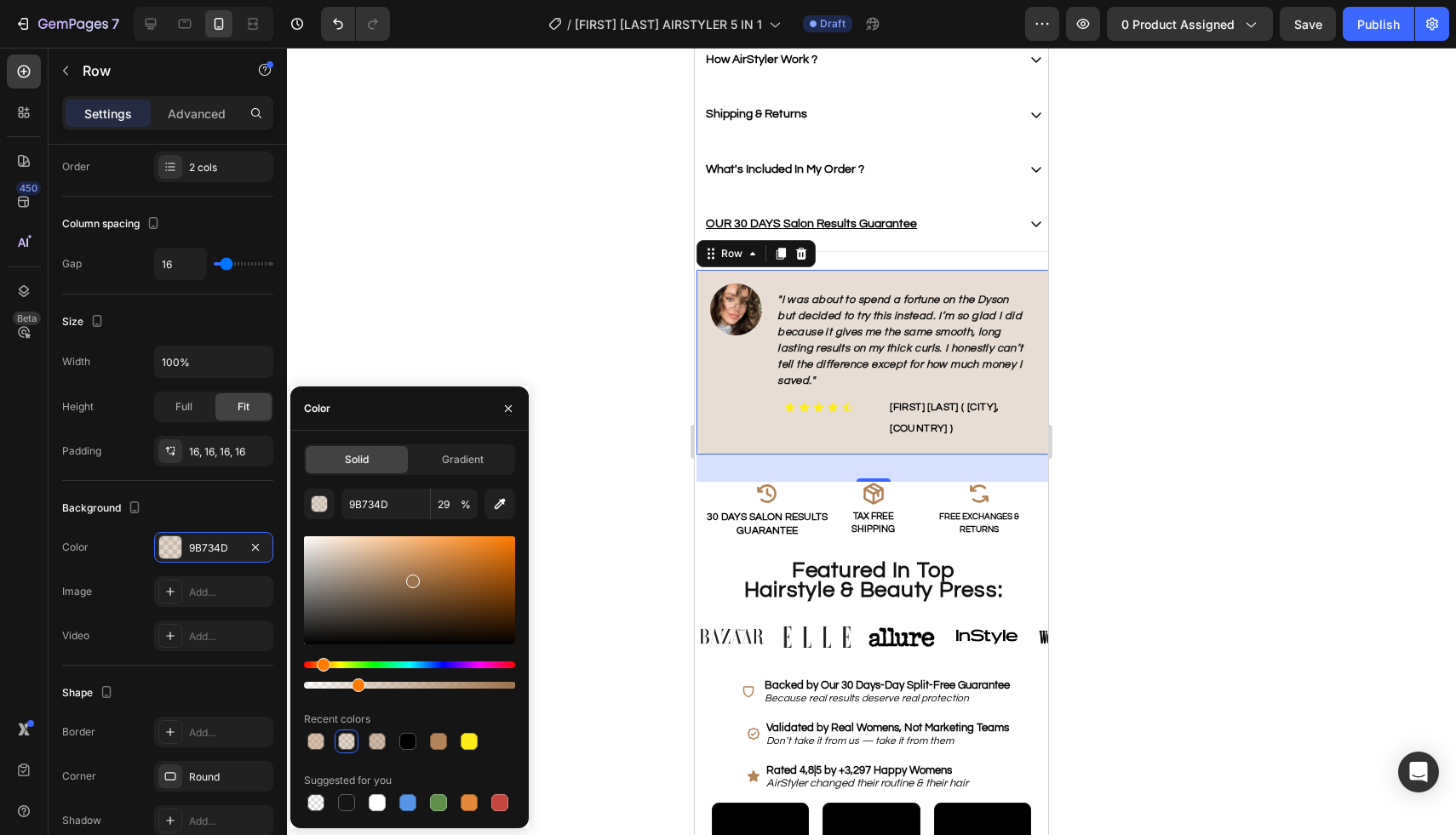 click at bounding box center (358, 685) 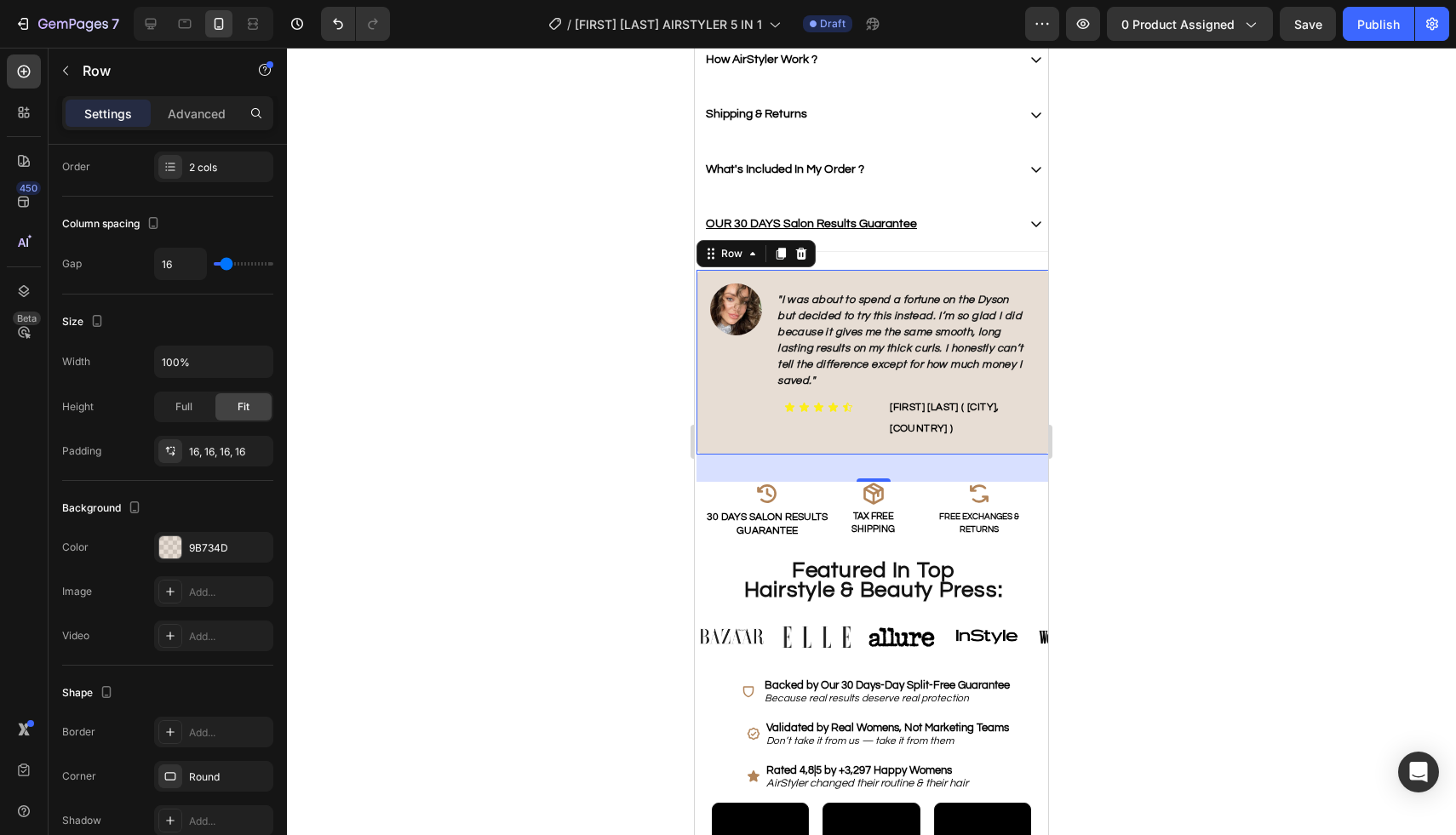 click 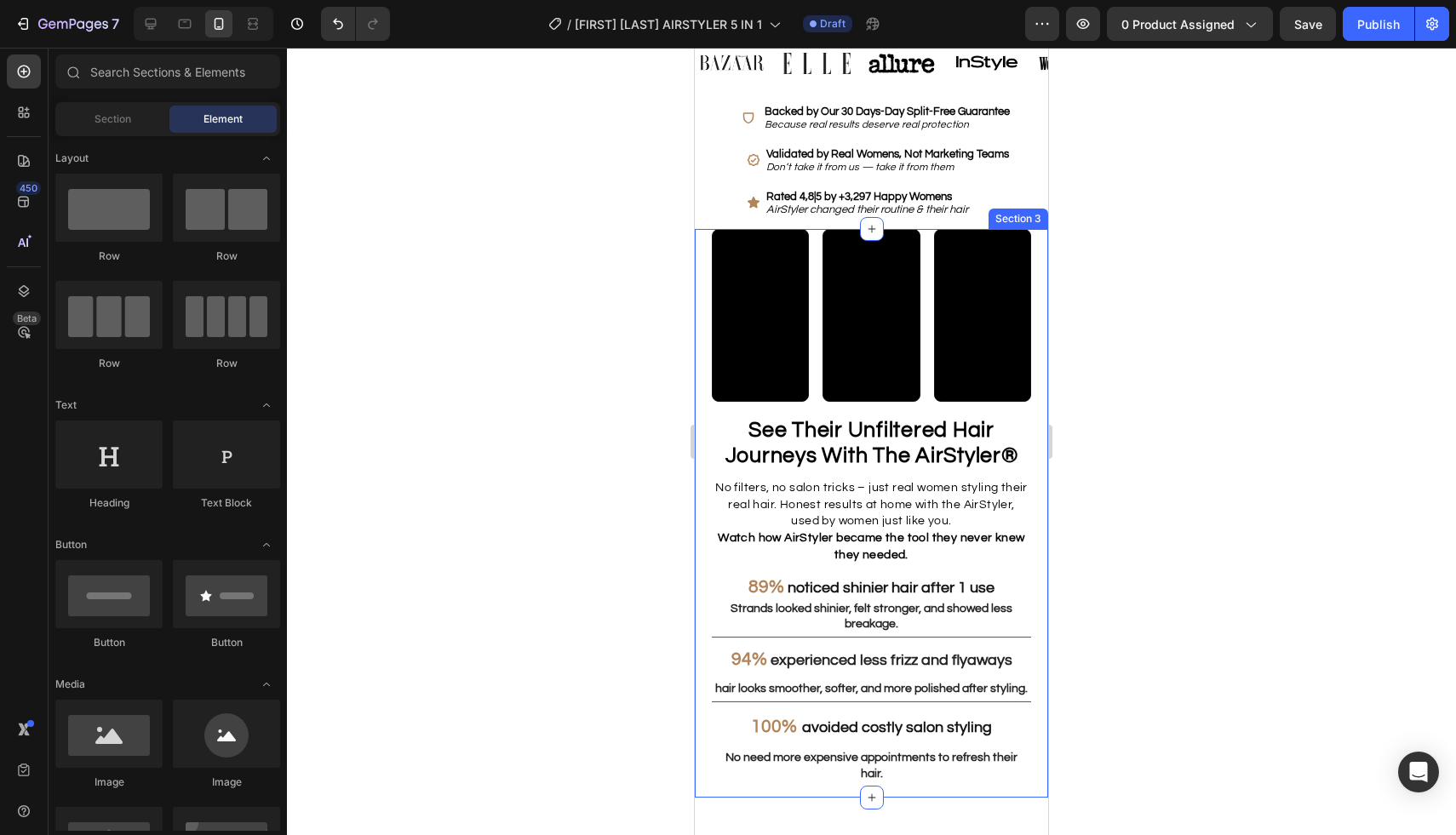 scroll, scrollTop: 1298, scrollLeft: 0, axis: vertical 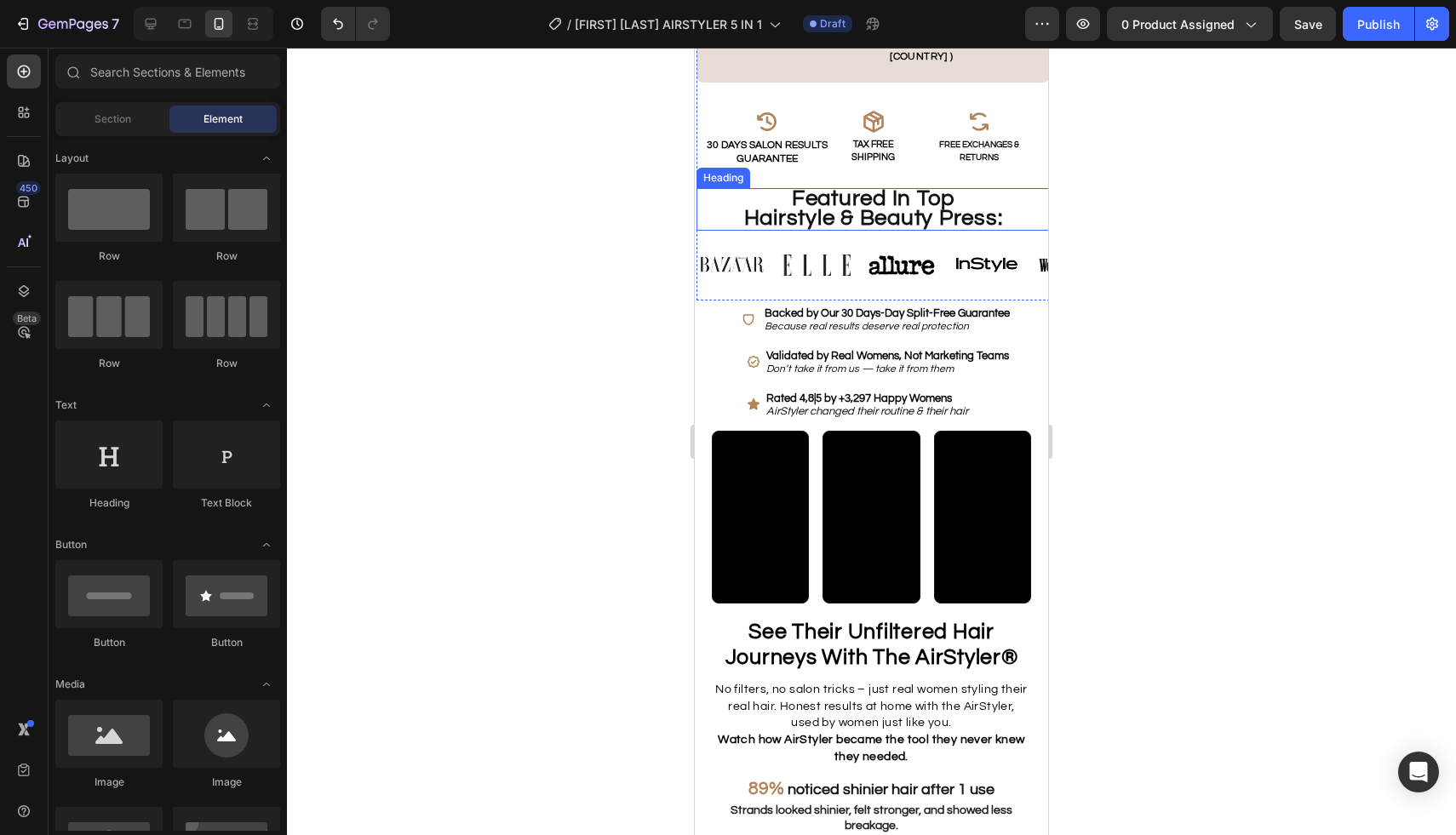 click on "Hairstyle & Beauty Press:" at bounding box center (874, 218) 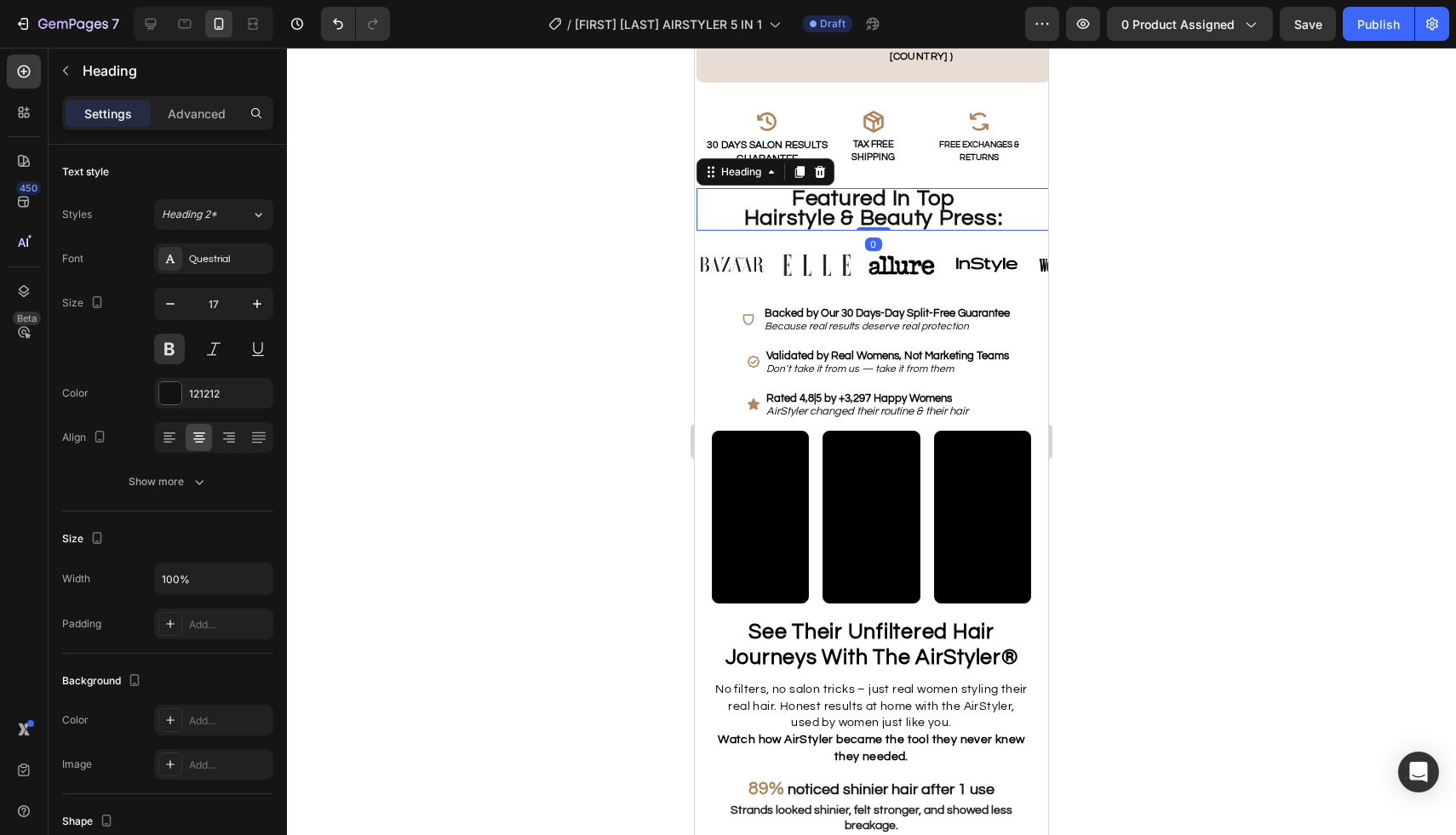 click on "Hairstyle & Beauty Press:" at bounding box center [874, 218] 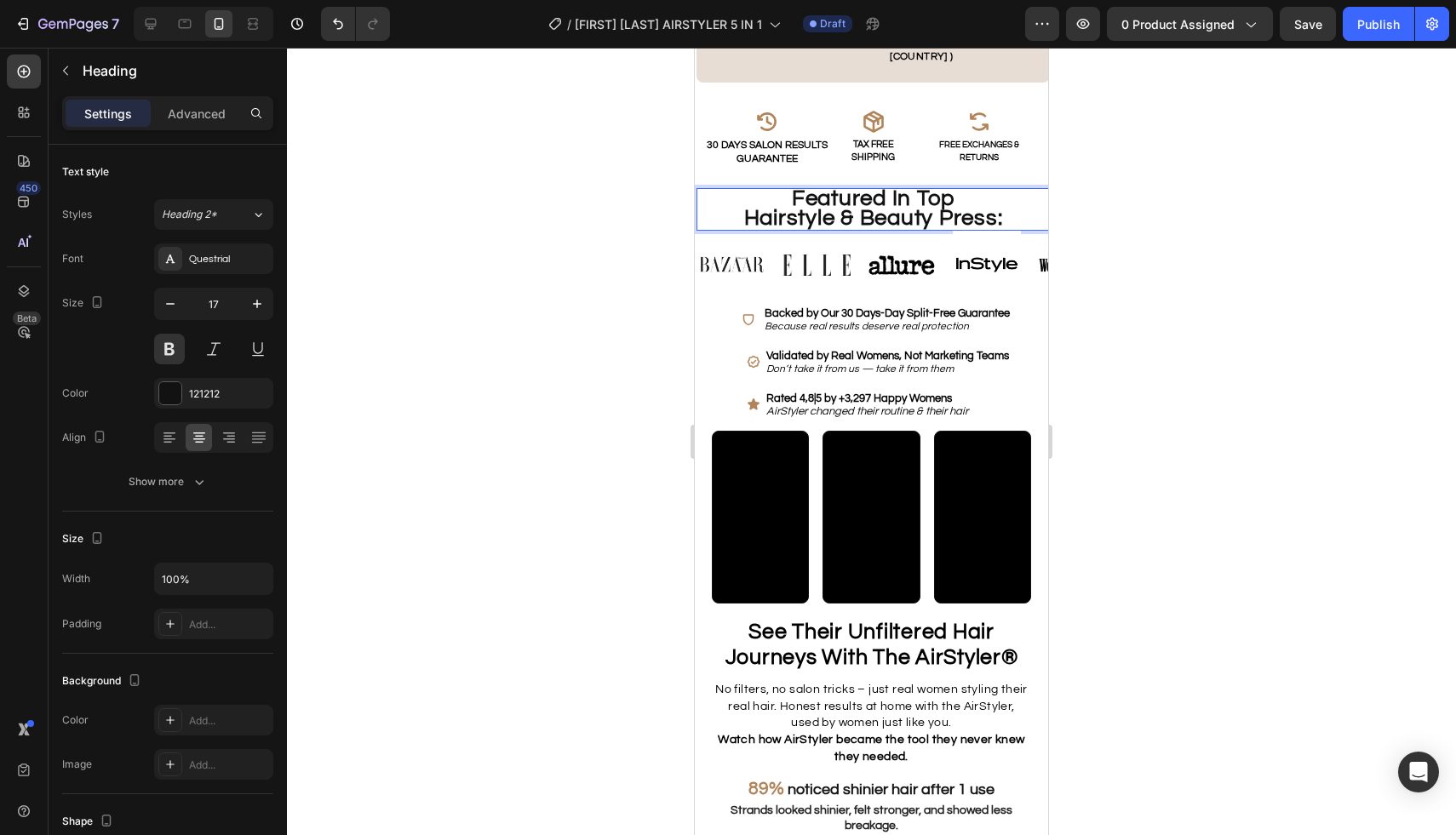click on "Hairstyle & Beauty Press:" at bounding box center [874, 218] 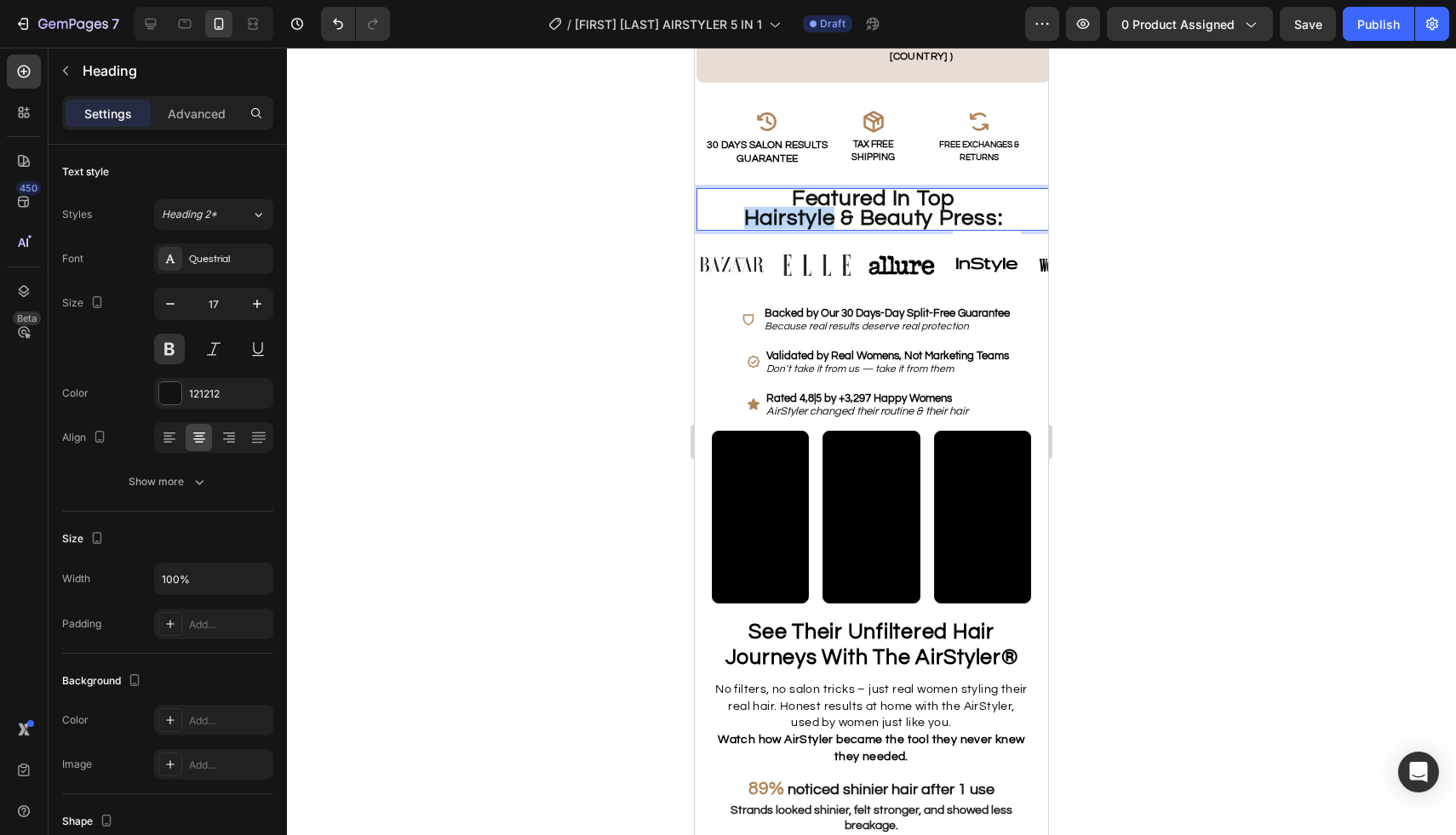 click on "Hairstyle & Beauty Press:" at bounding box center (874, 218) 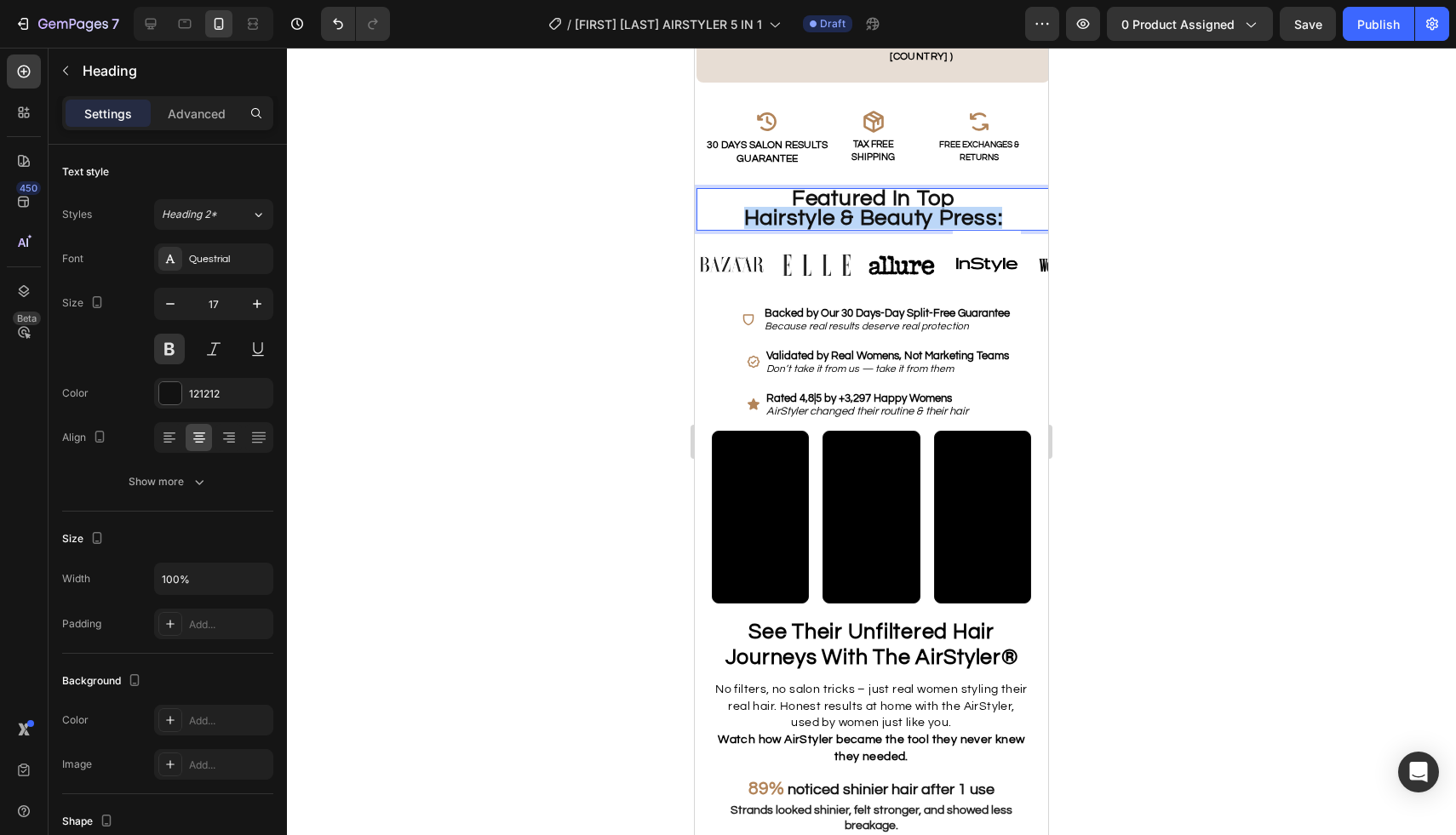 click on "Hairstyle & Beauty Press:" at bounding box center (874, 218) 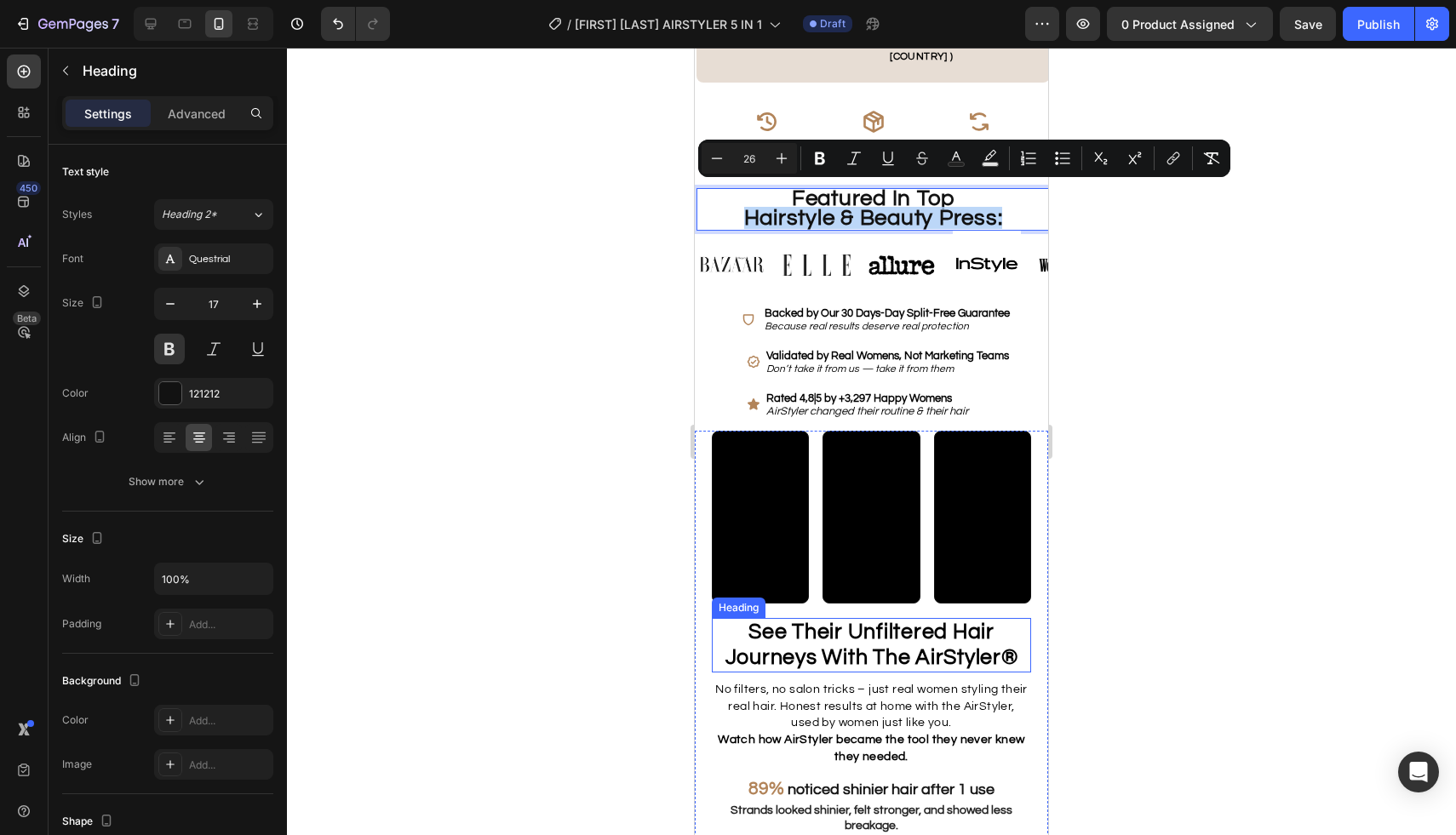 click on "See Their Unfiltered Hair Journeys With The AirStyler" at bounding box center [863, 644] 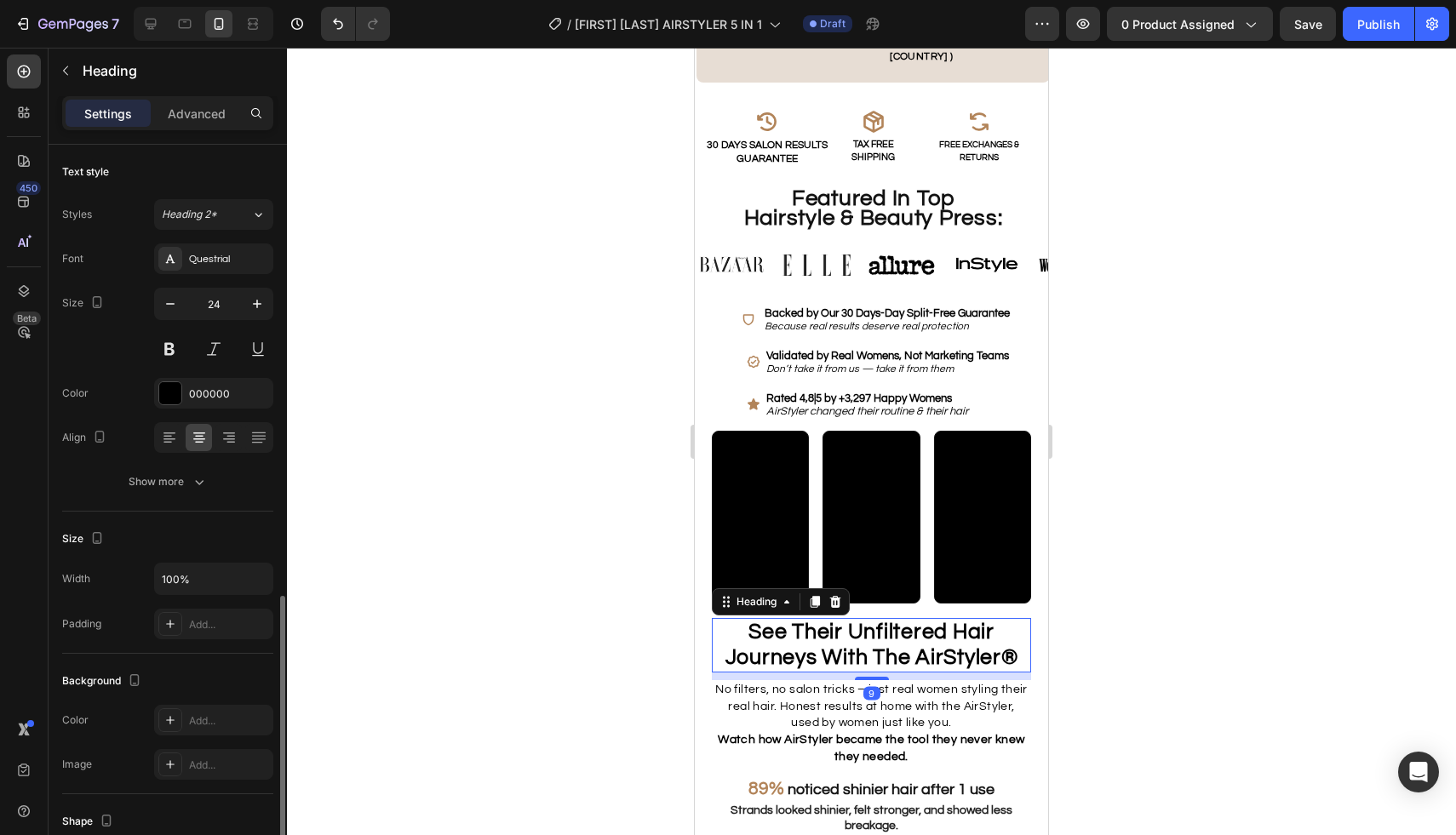 scroll, scrollTop: 271, scrollLeft: 0, axis: vertical 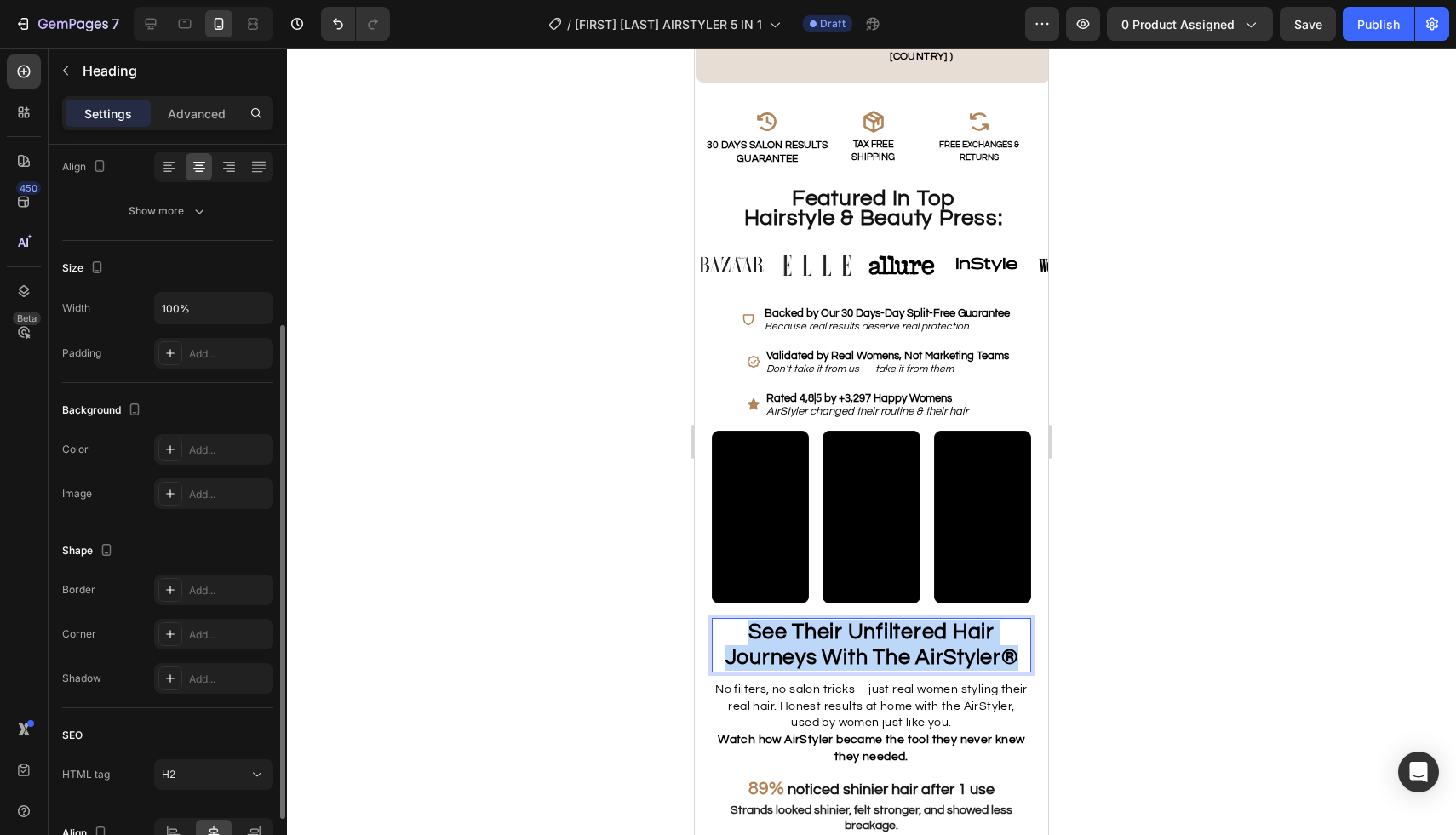 click on "See Their Unfiltered Hair Journeys With The AirStyler" at bounding box center [863, 644] 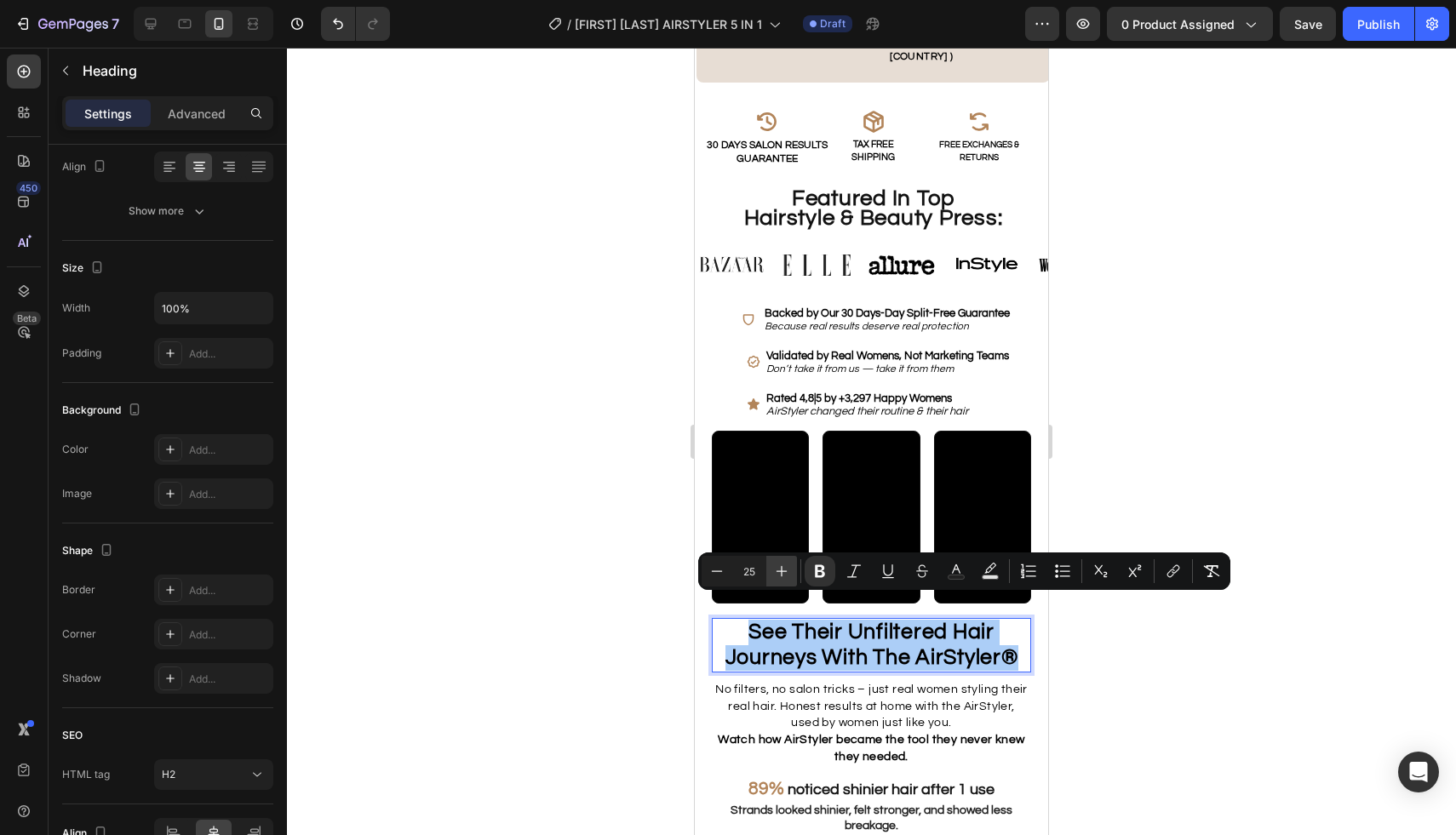 click 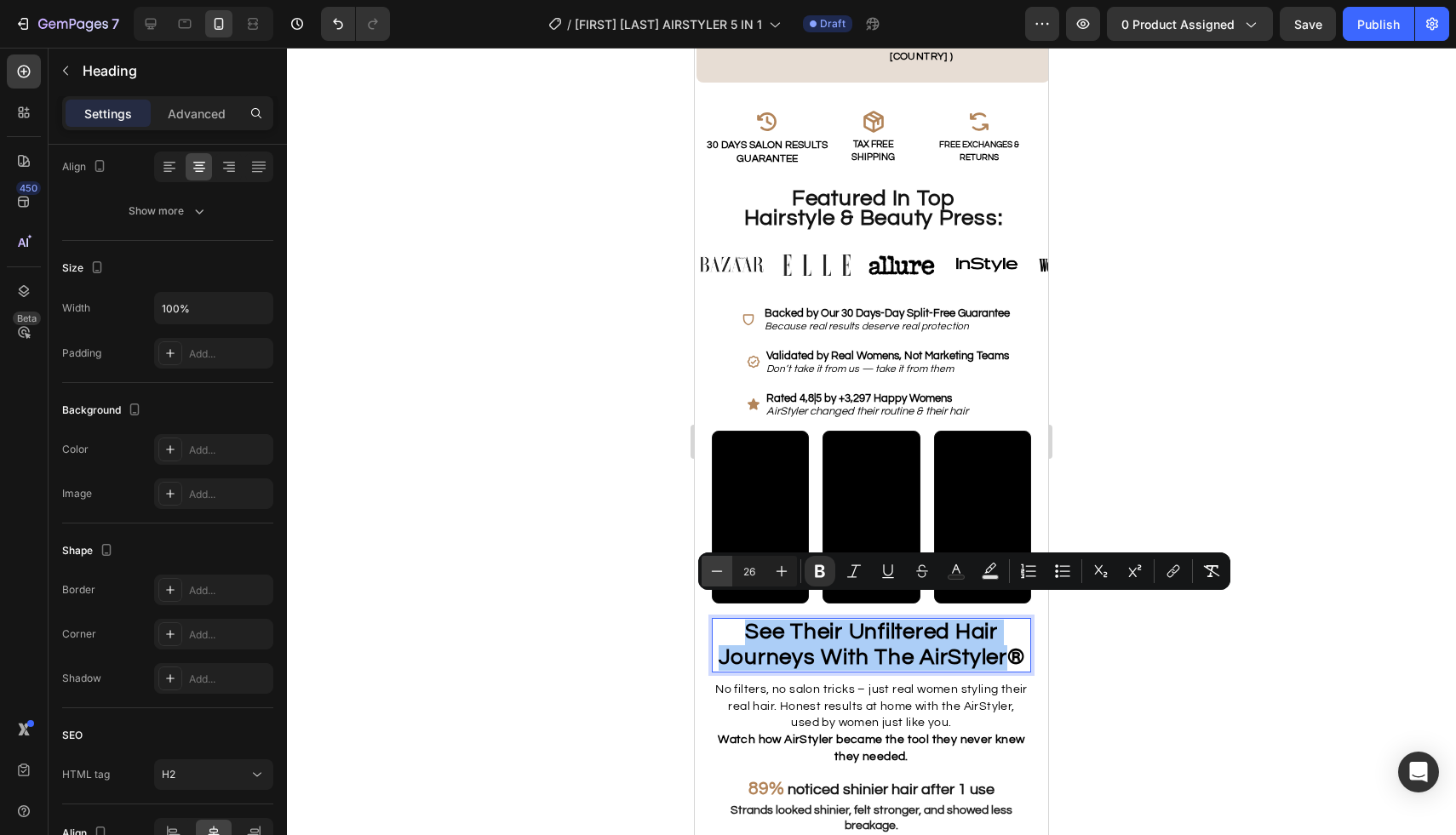 click 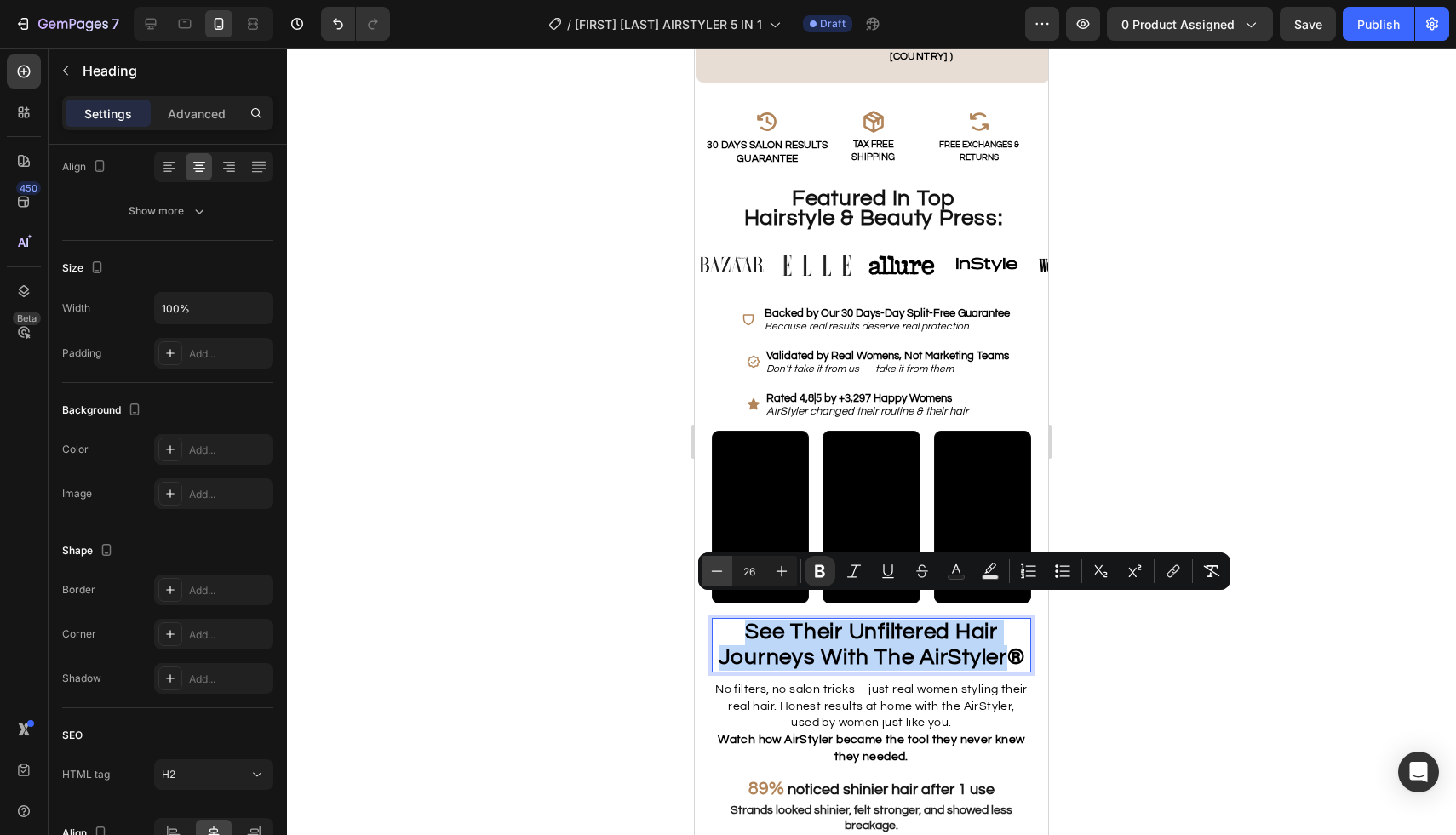 type on "25" 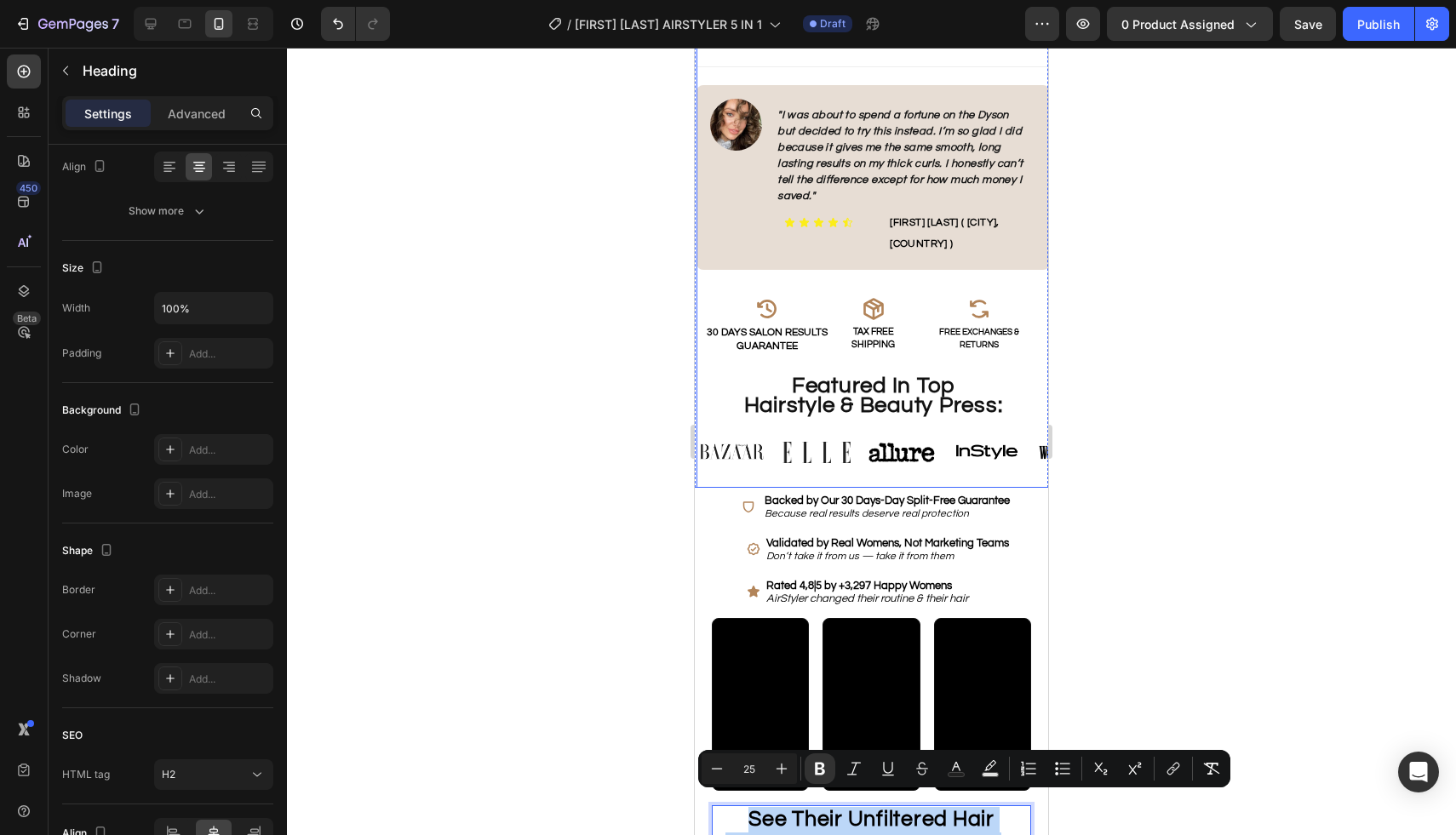 scroll, scrollTop: 1081, scrollLeft: 0, axis: vertical 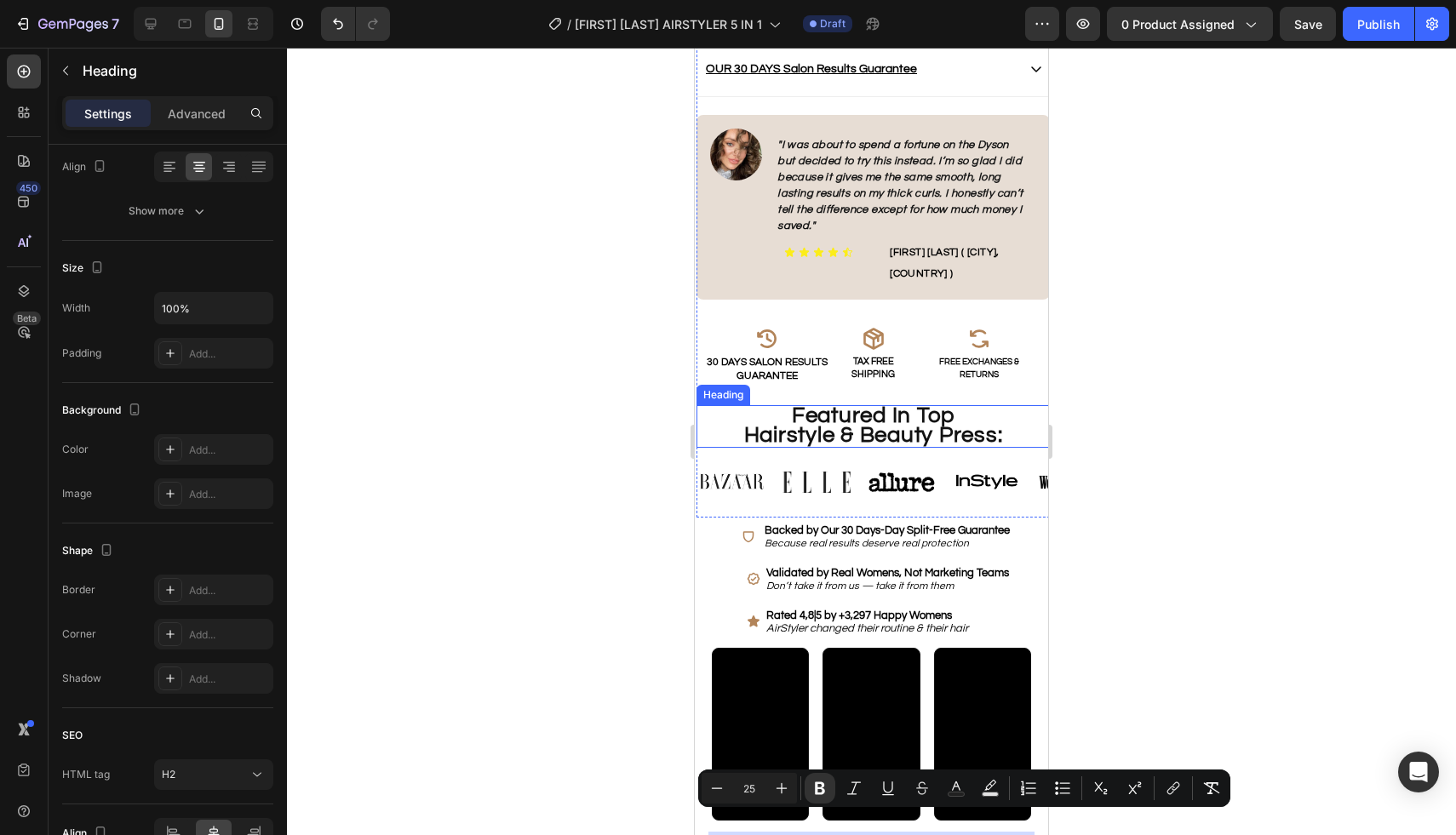 click on "Hairstyle & Beauty Press:" at bounding box center (874, 435) 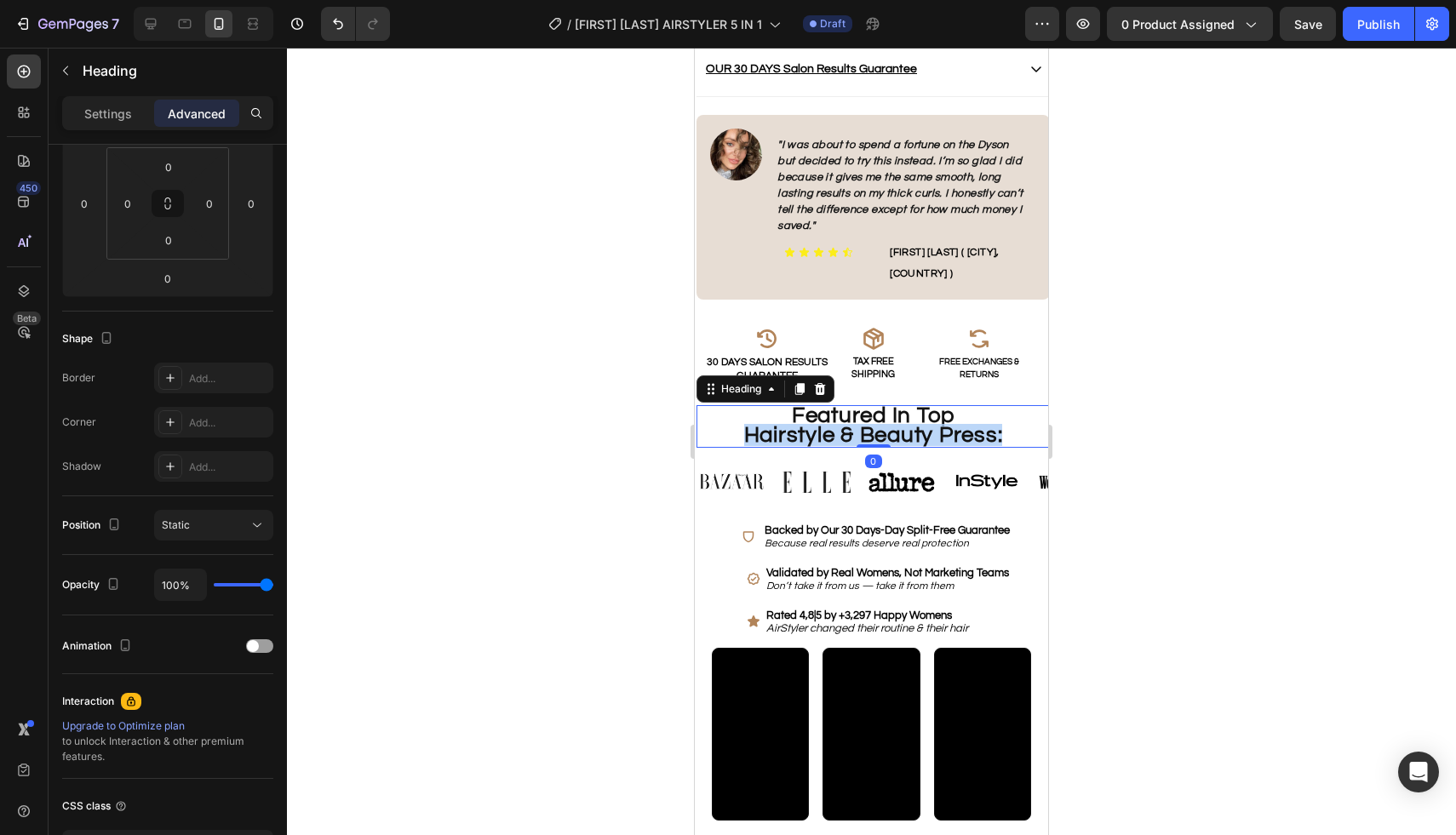 click on "Hairstyle & Beauty Press:" at bounding box center (874, 435) 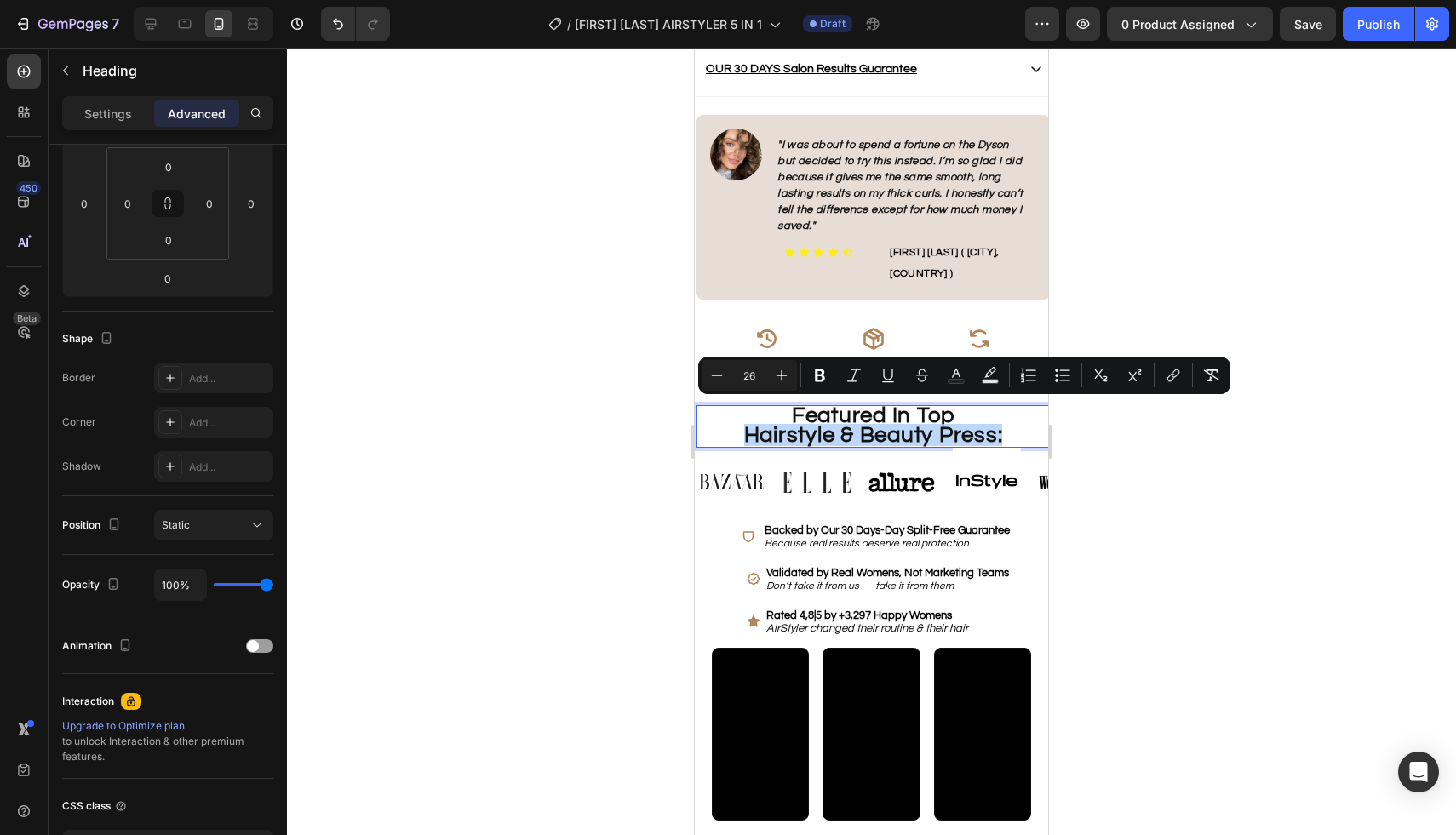 click on "Featured In Top  Hairstyle & Beauty Press:" at bounding box center [873, 426] 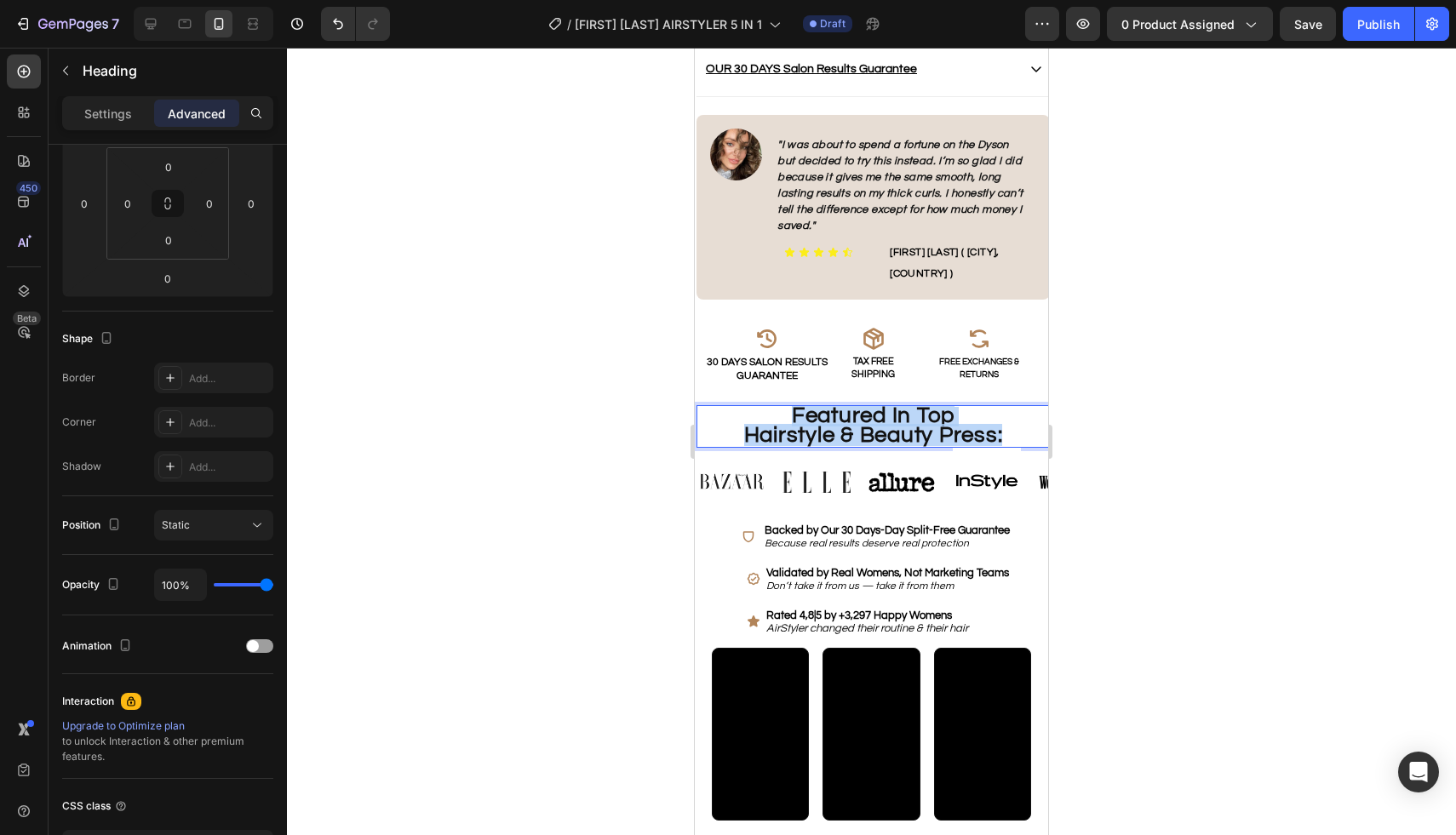 drag, startPoint x: 793, startPoint y: 392, endPoint x: 1014, endPoint y: 411, distance: 221.8152 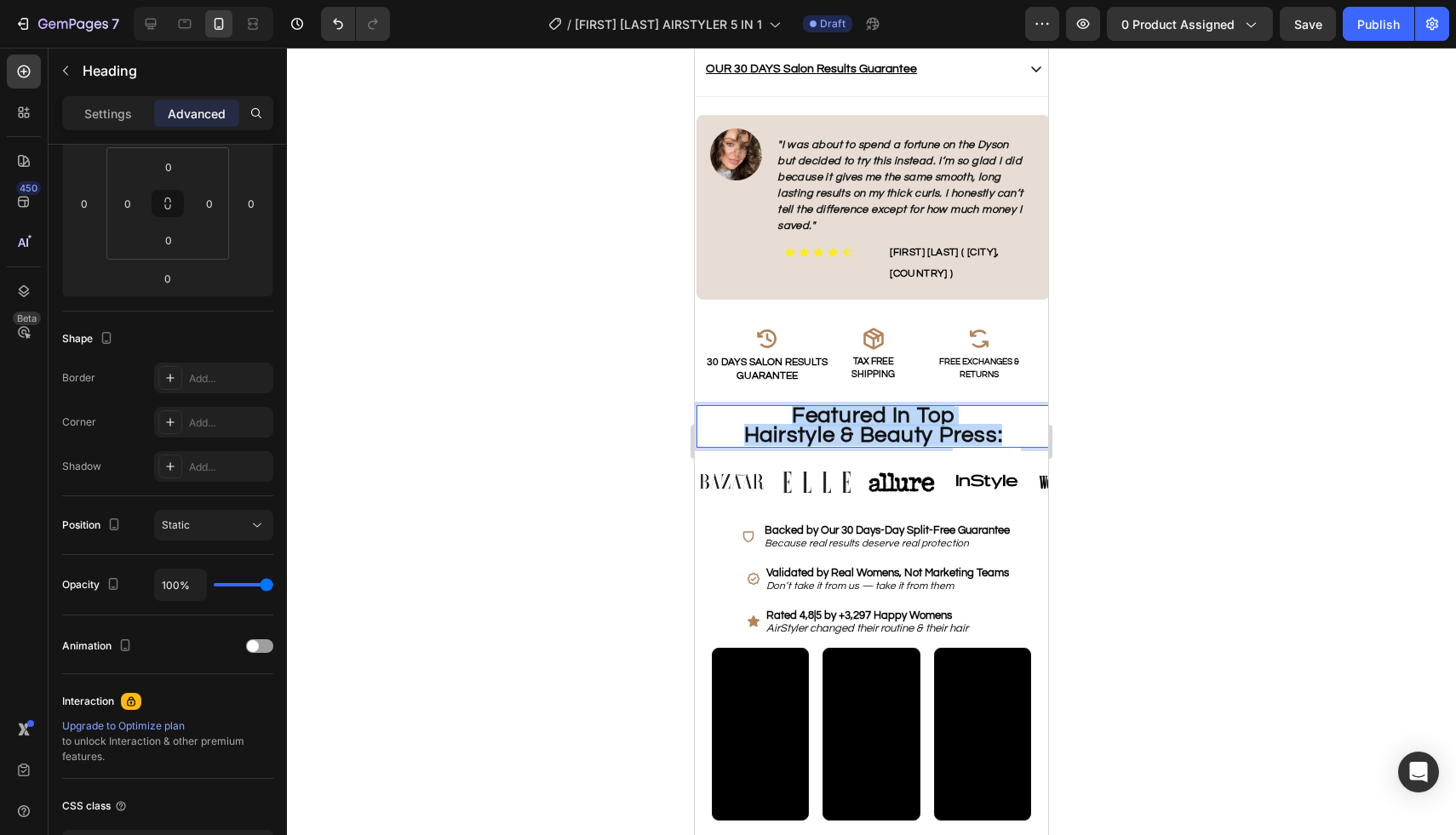click on "Featured In Top  Hairstyle & Beauty Press:" at bounding box center [873, 426] 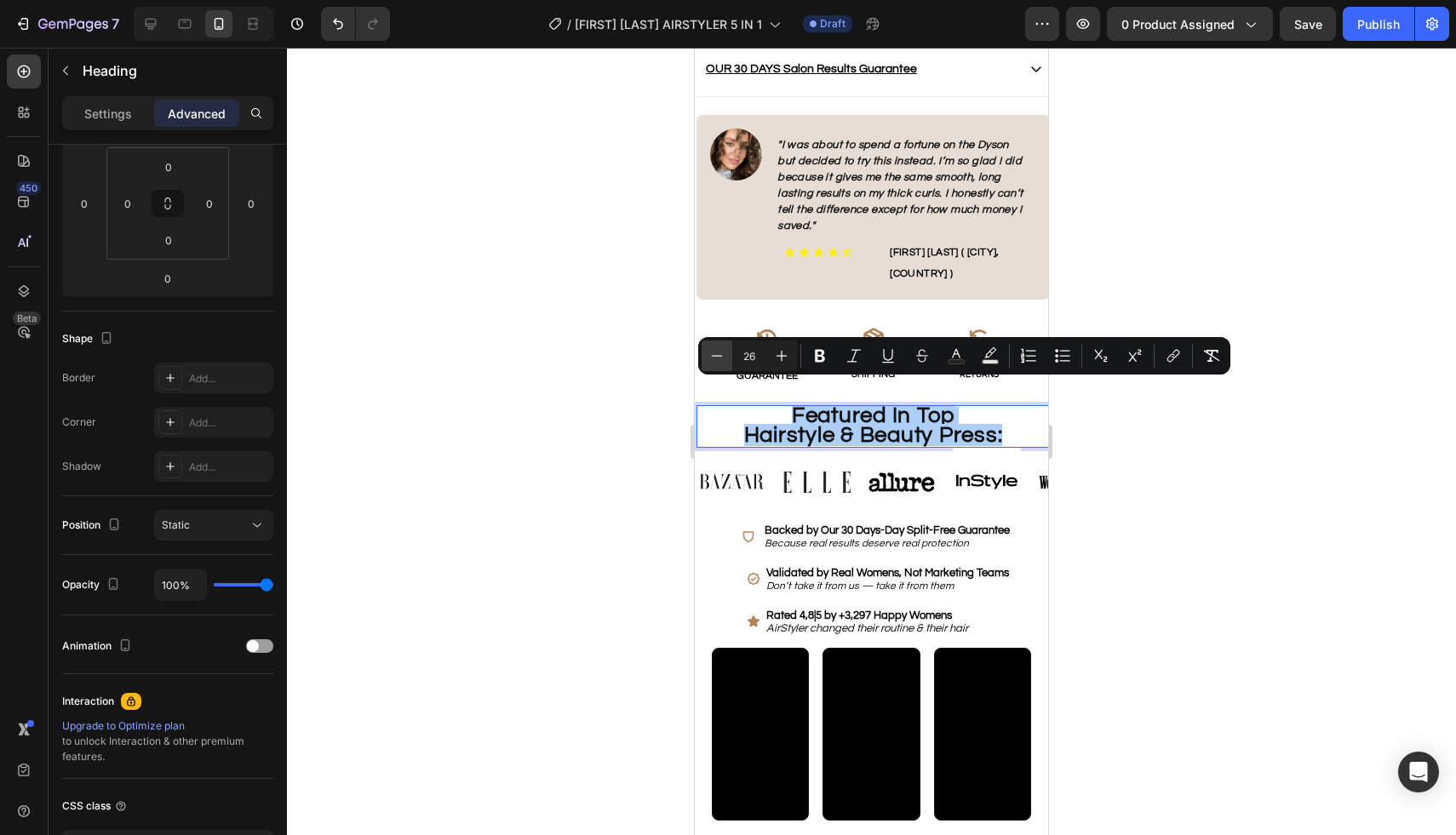 click on "Minus" at bounding box center [717, 356] 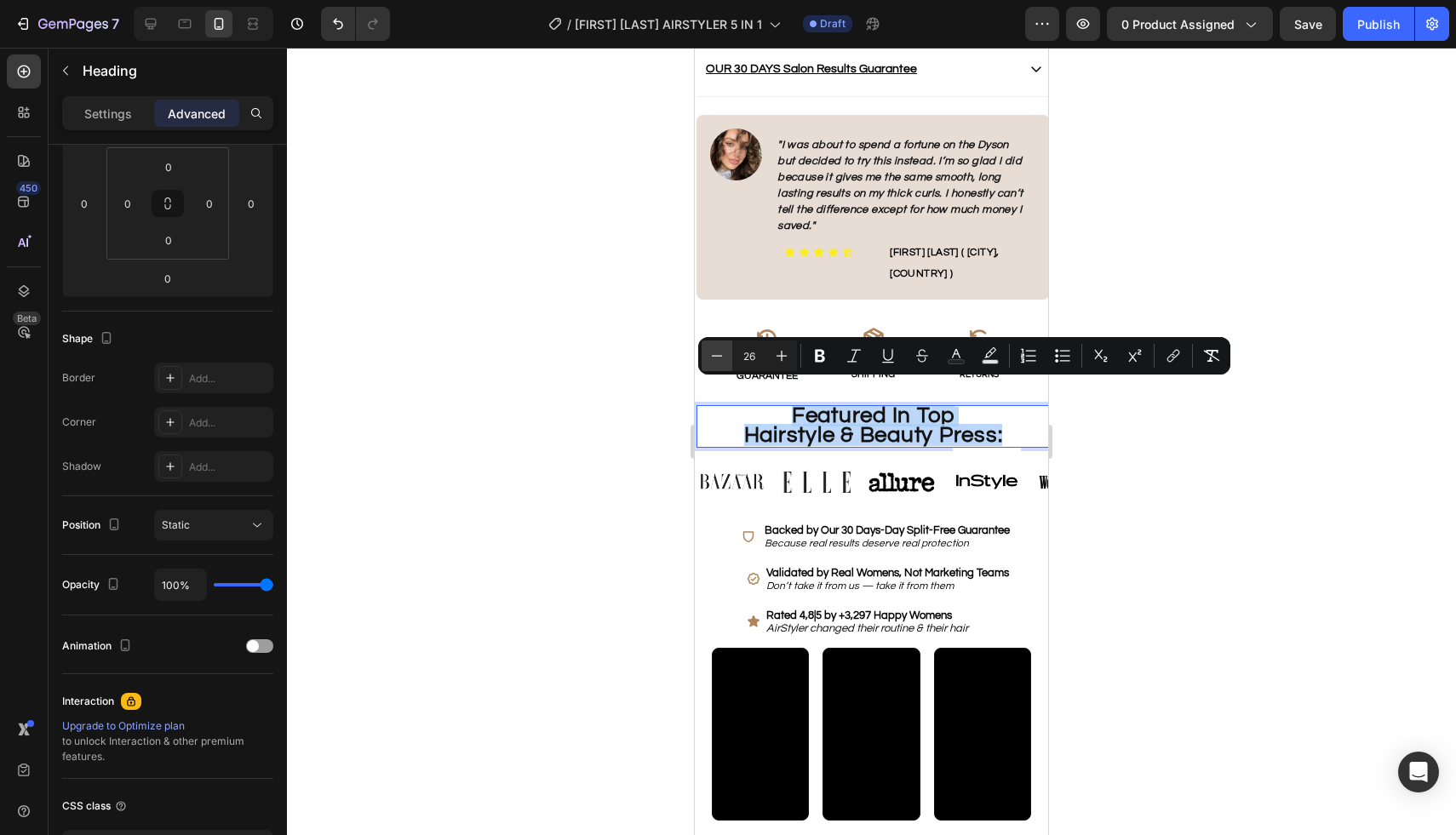 type on "25" 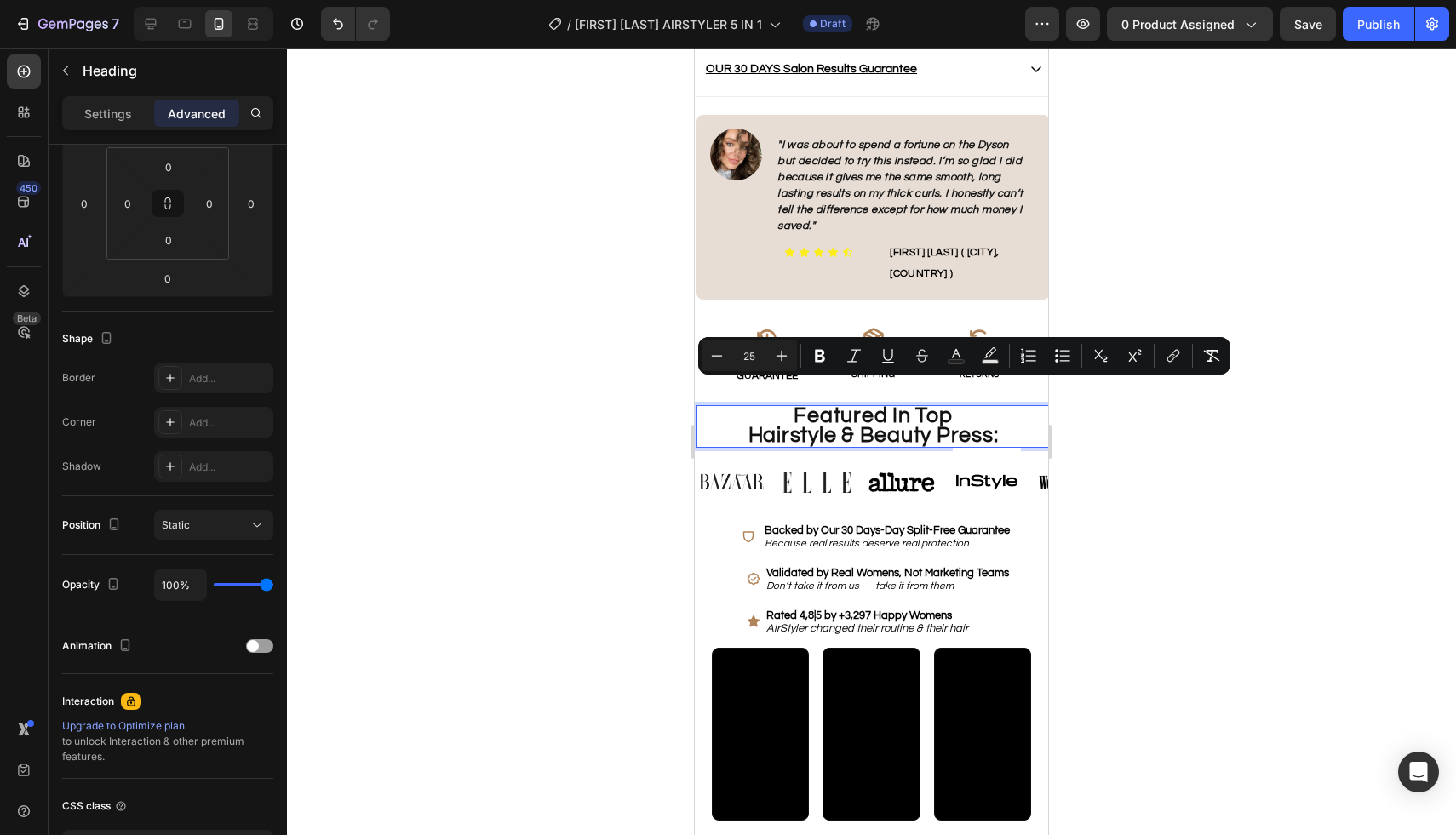 click 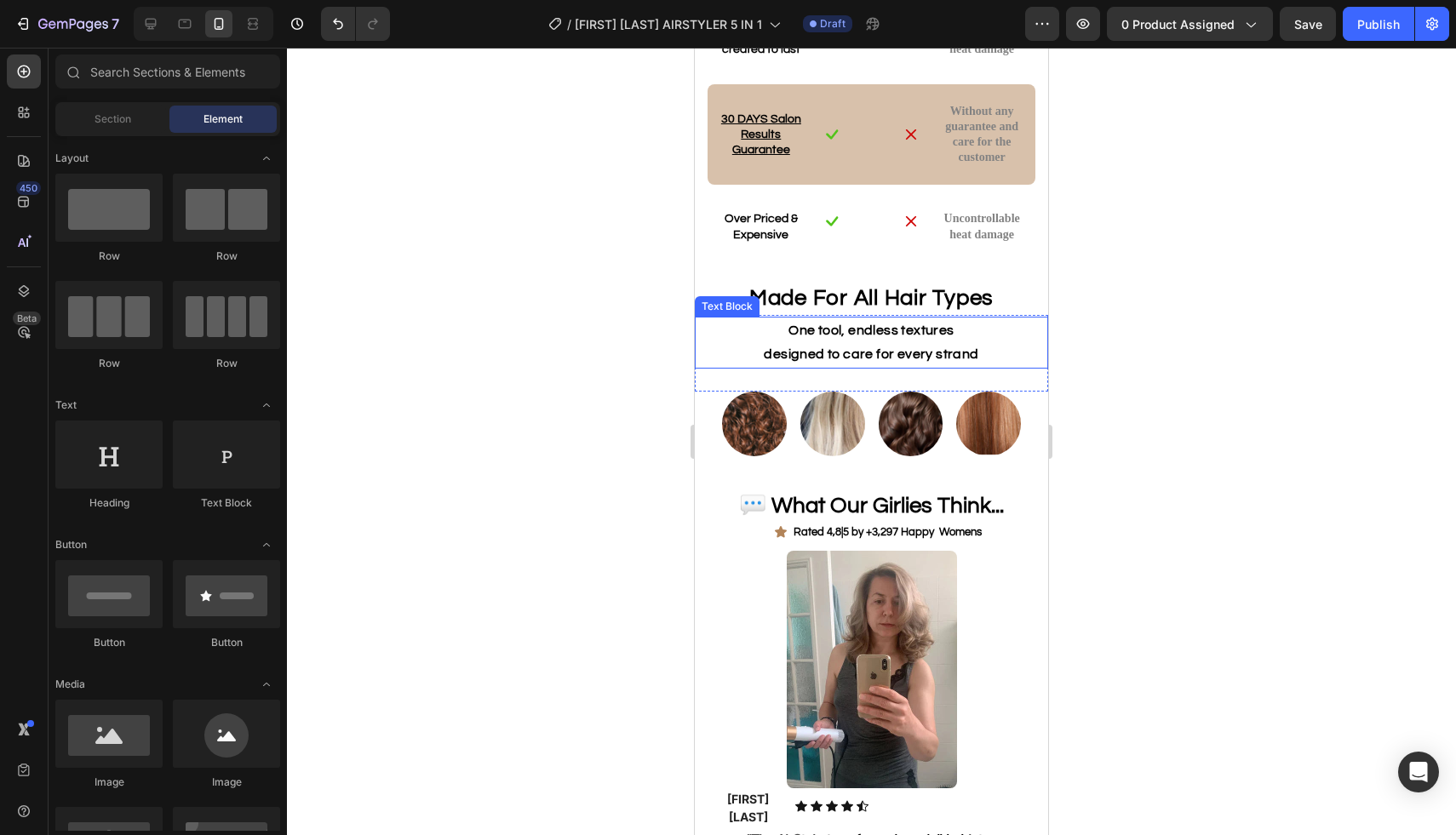 scroll, scrollTop: 2804, scrollLeft: 0, axis: vertical 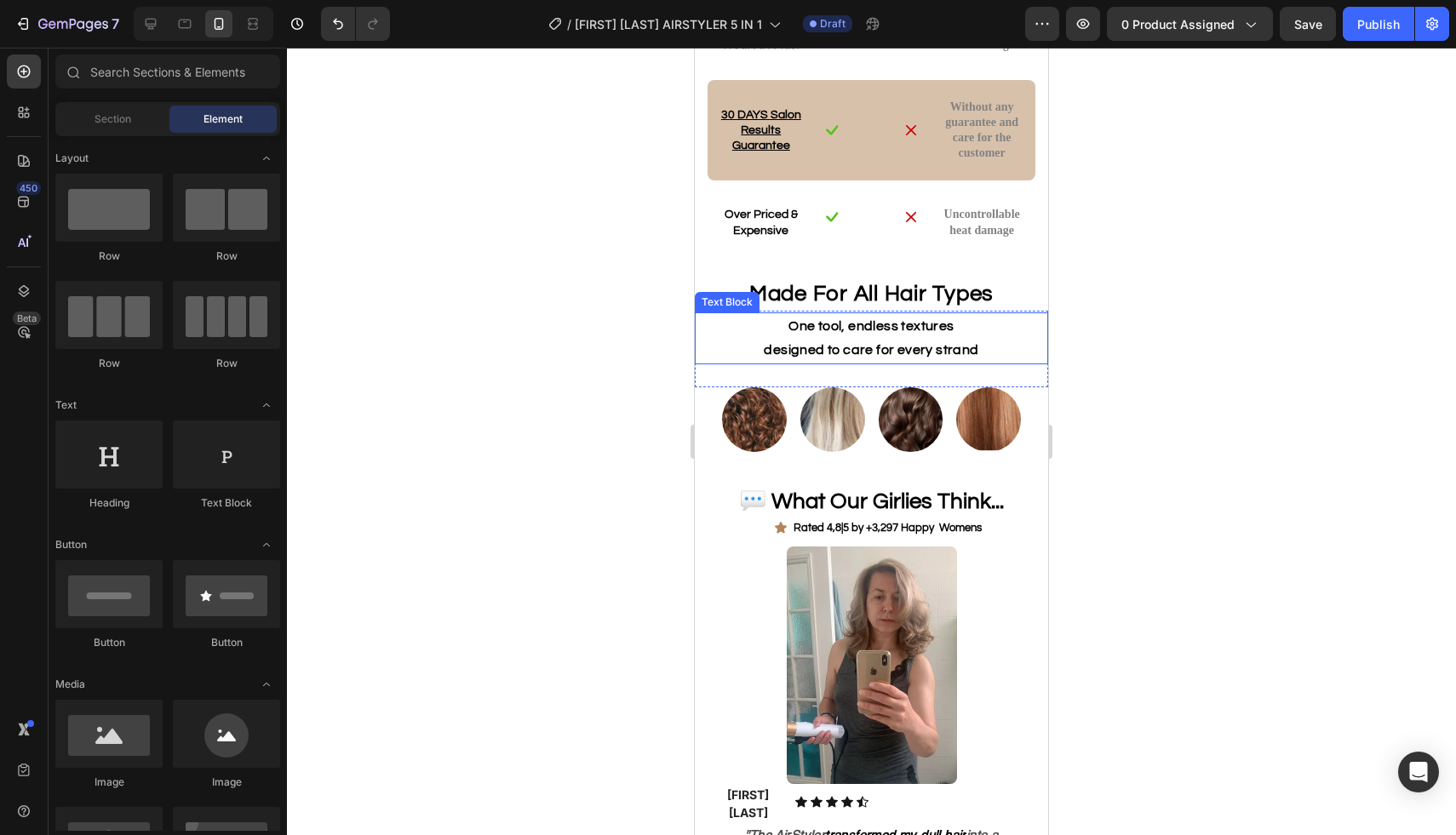 click on "designed to care for every strand" at bounding box center (871, 350) 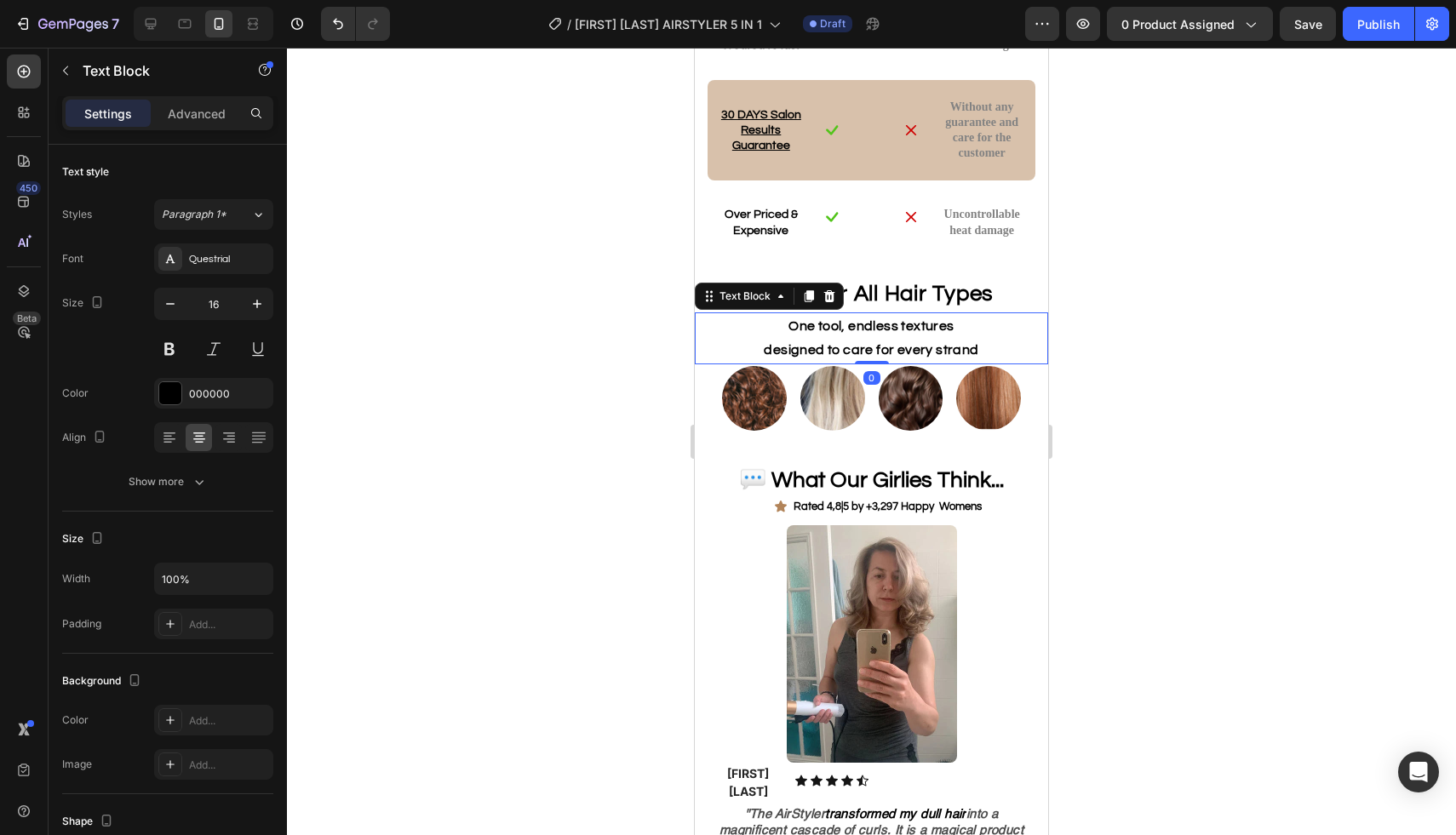 drag, startPoint x: 867, startPoint y: 382, endPoint x: 909, endPoint y: 357, distance: 48.877398 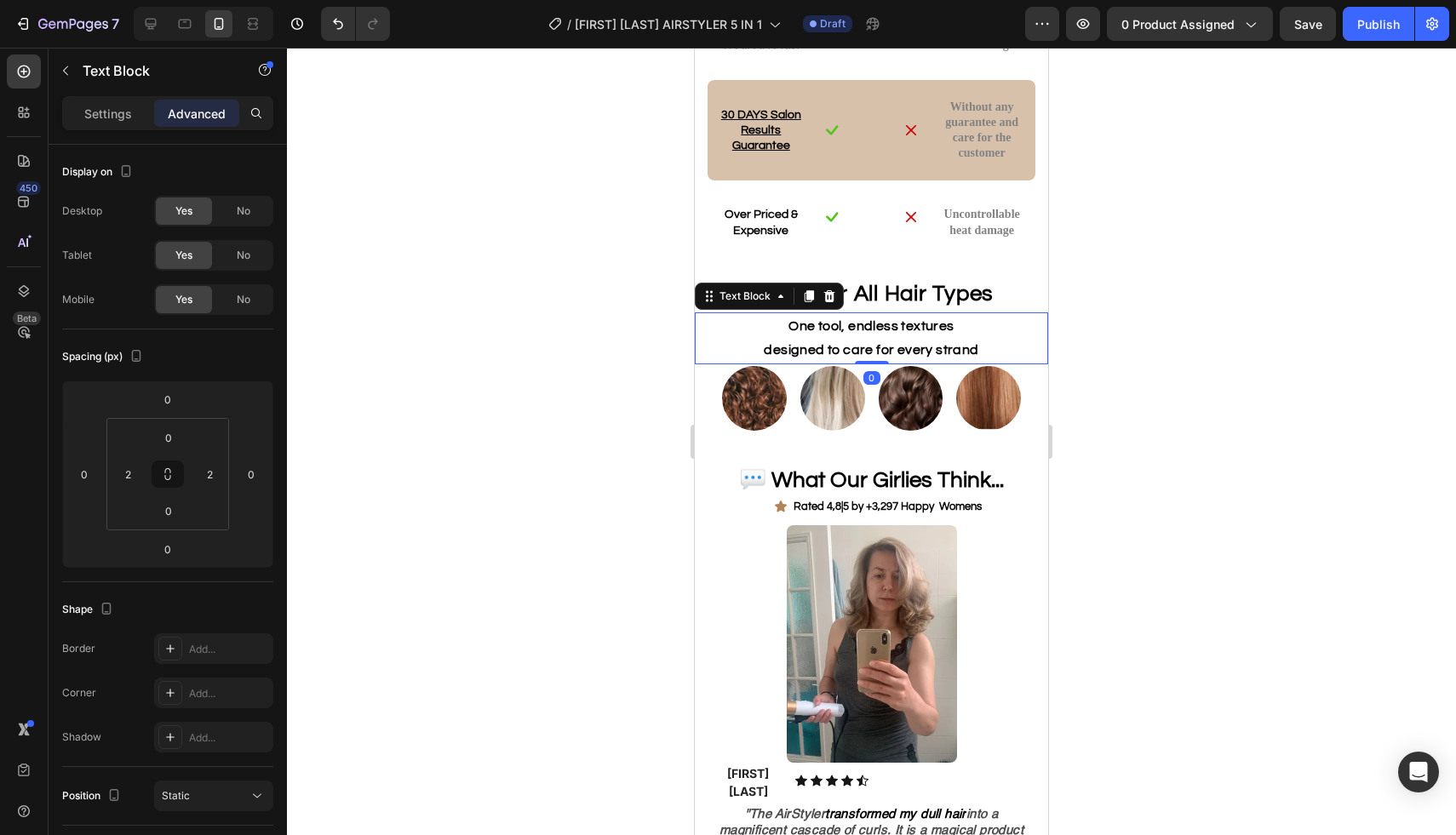 click 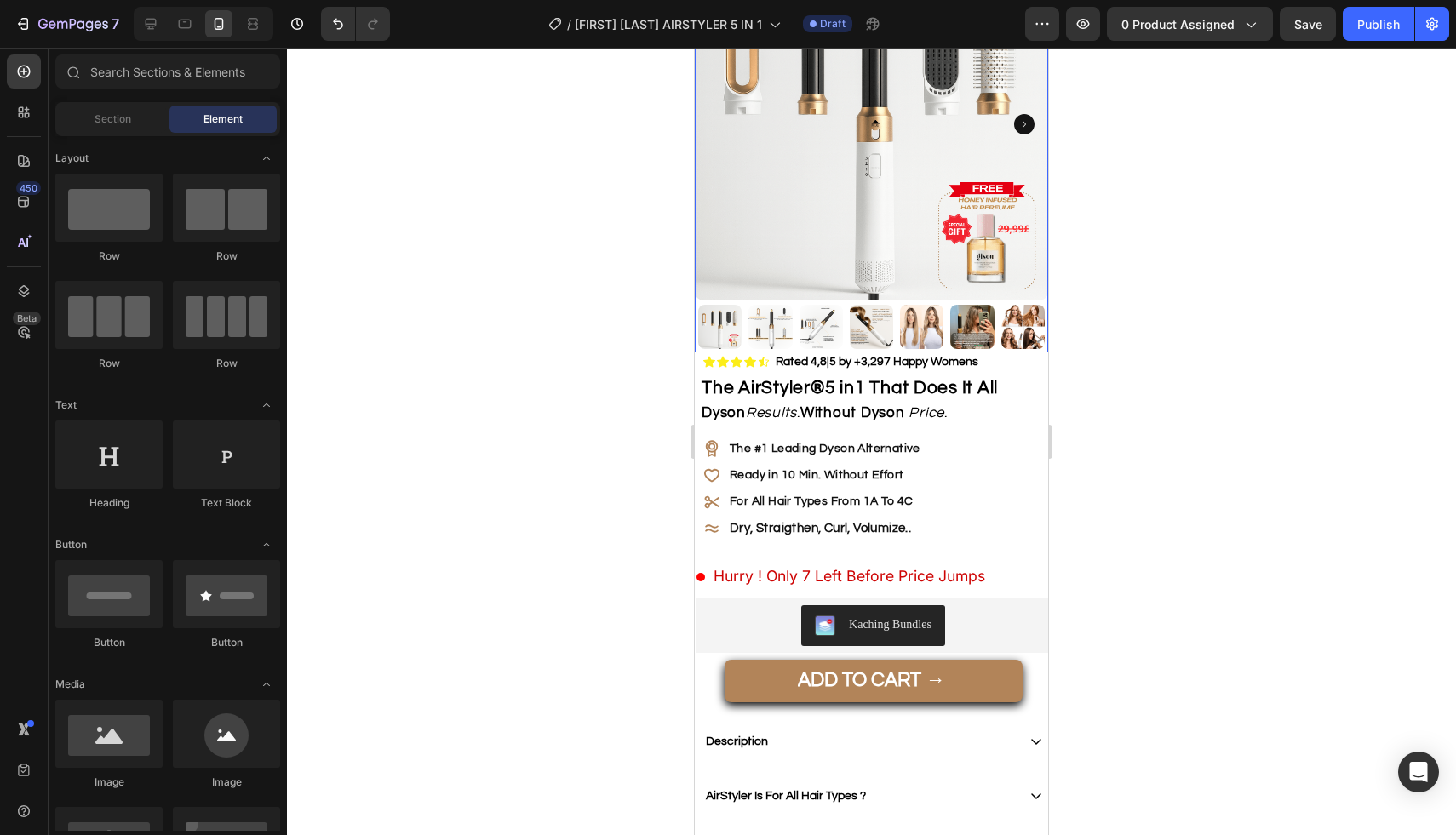 scroll, scrollTop: 0, scrollLeft: 0, axis: both 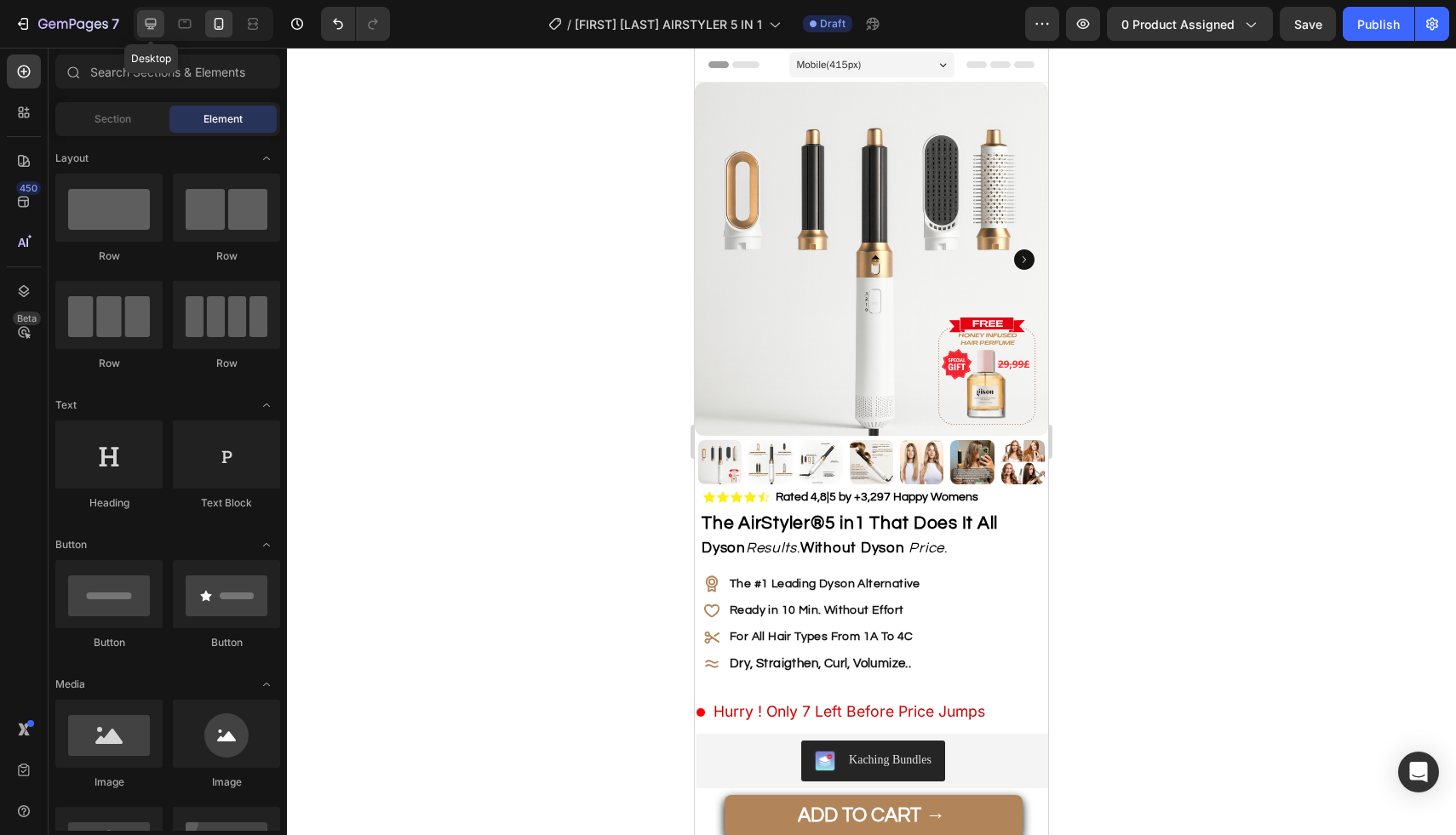 click 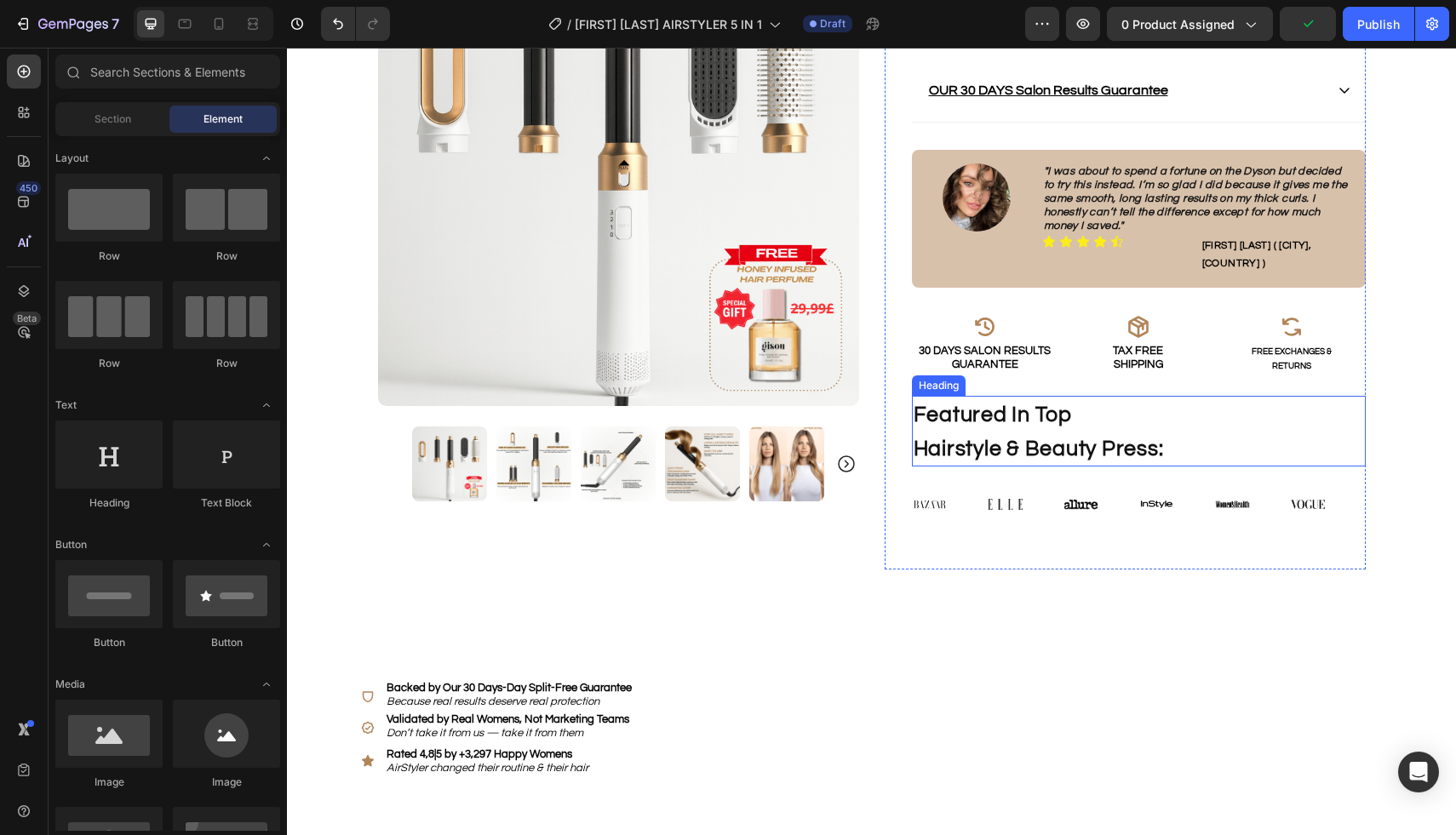 scroll, scrollTop: 877, scrollLeft: 0, axis: vertical 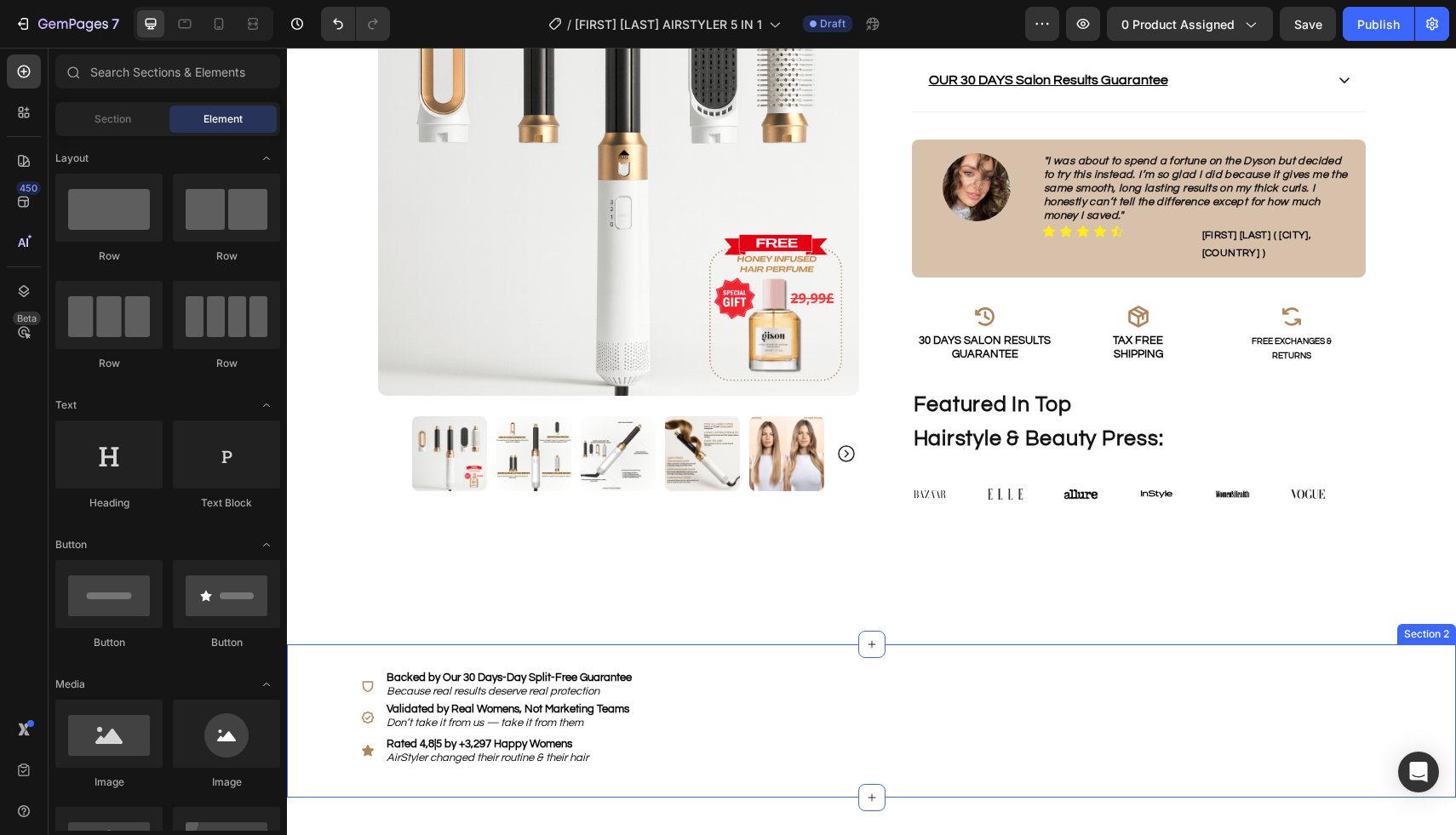 click on "Icon Backed by Our 30 Days-Day Split-Free Guarantee         Because real results deserve real protection Text Block Row
Icon Validated by Real Womens, Not Marketing Teams  Don’t take it from us — take it from them Text Block Row
Icon Rated 4,8|5 by +3,297 Happy Womens   AirStyler changed their routine & their hair Text Block Row Section 2" at bounding box center [871, 721] 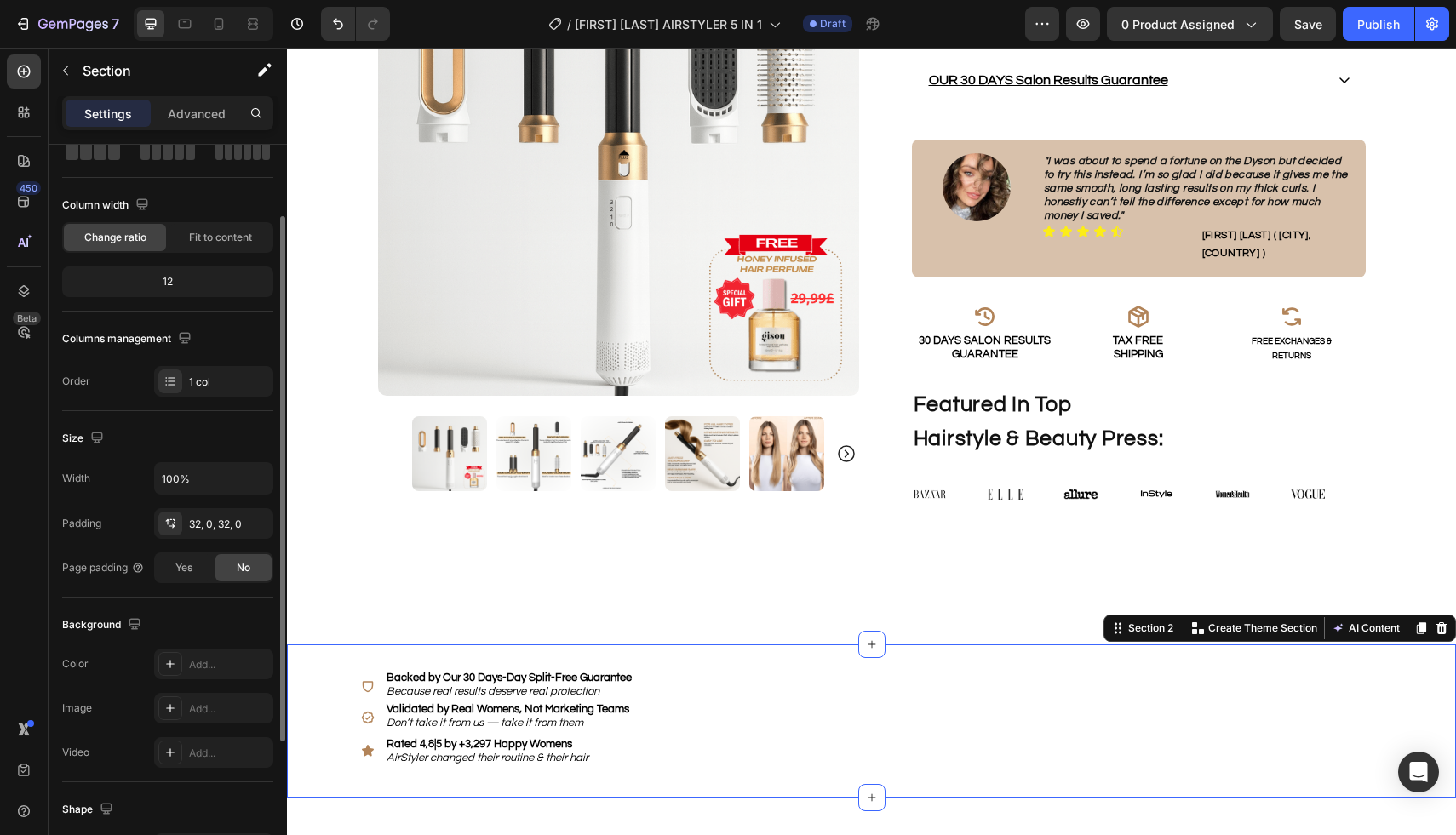 scroll, scrollTop: 103, scrollLeft: 0, axis: vertical 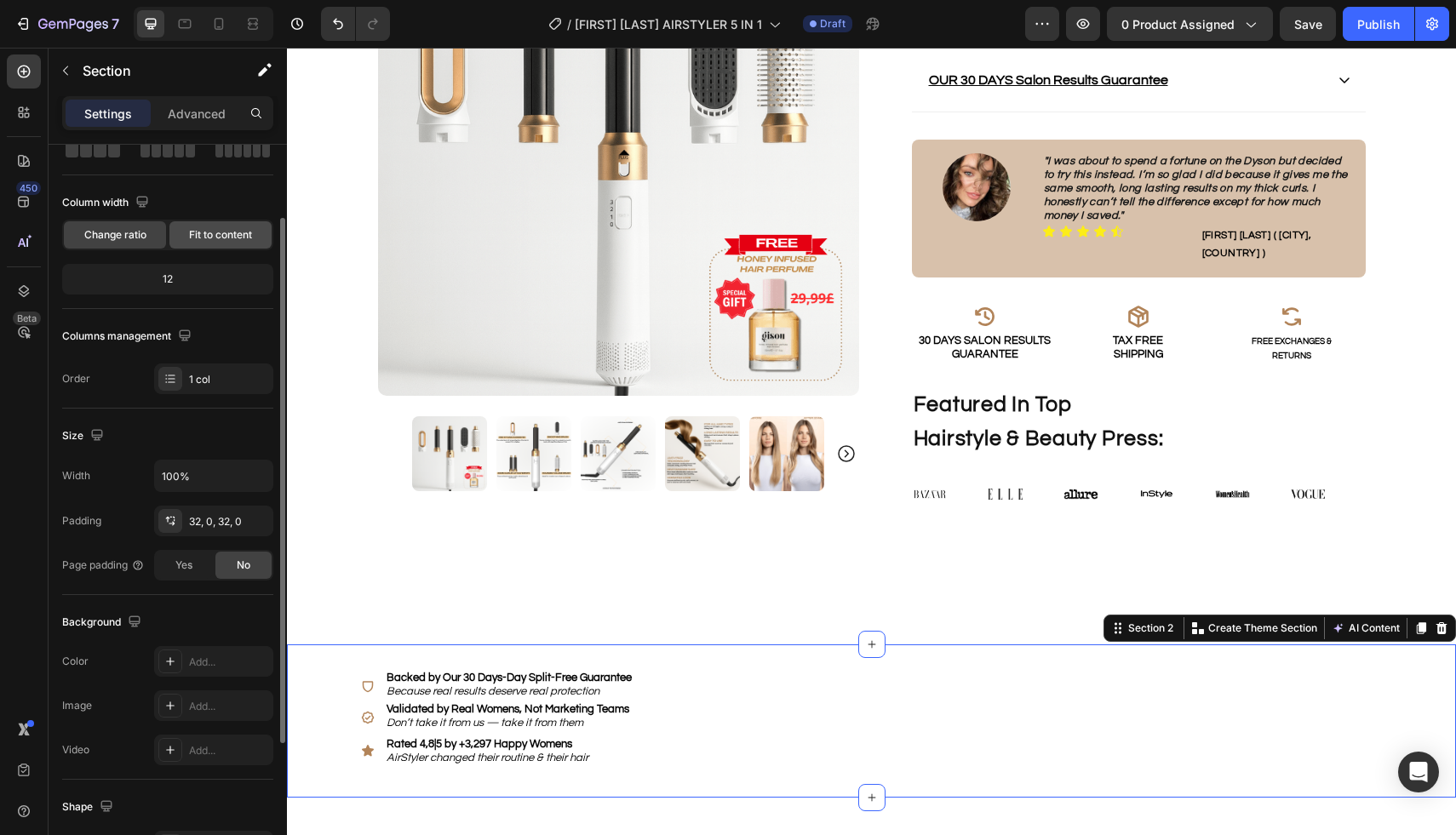 click on "Fit to content" 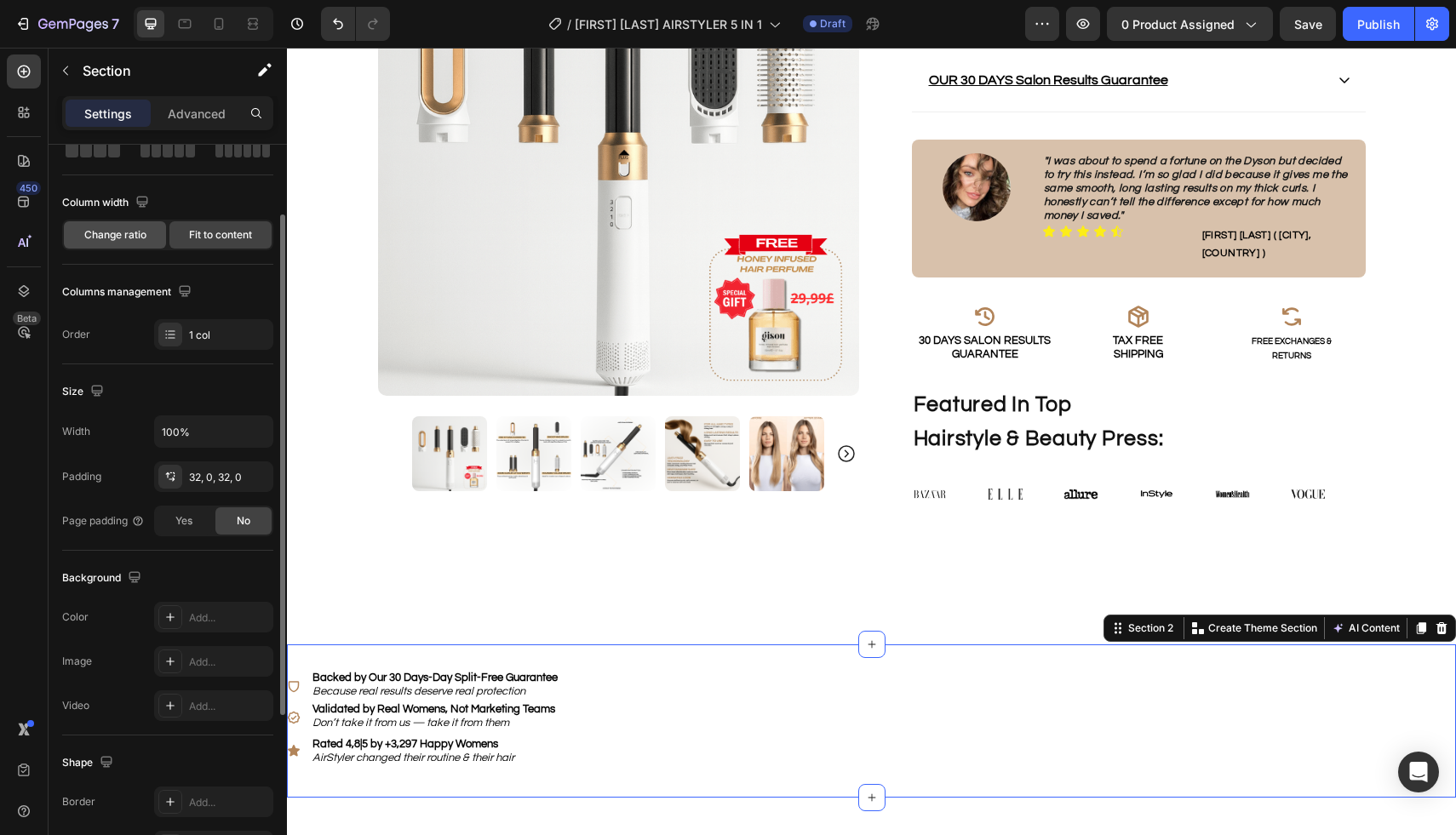 click on "Change ratio" 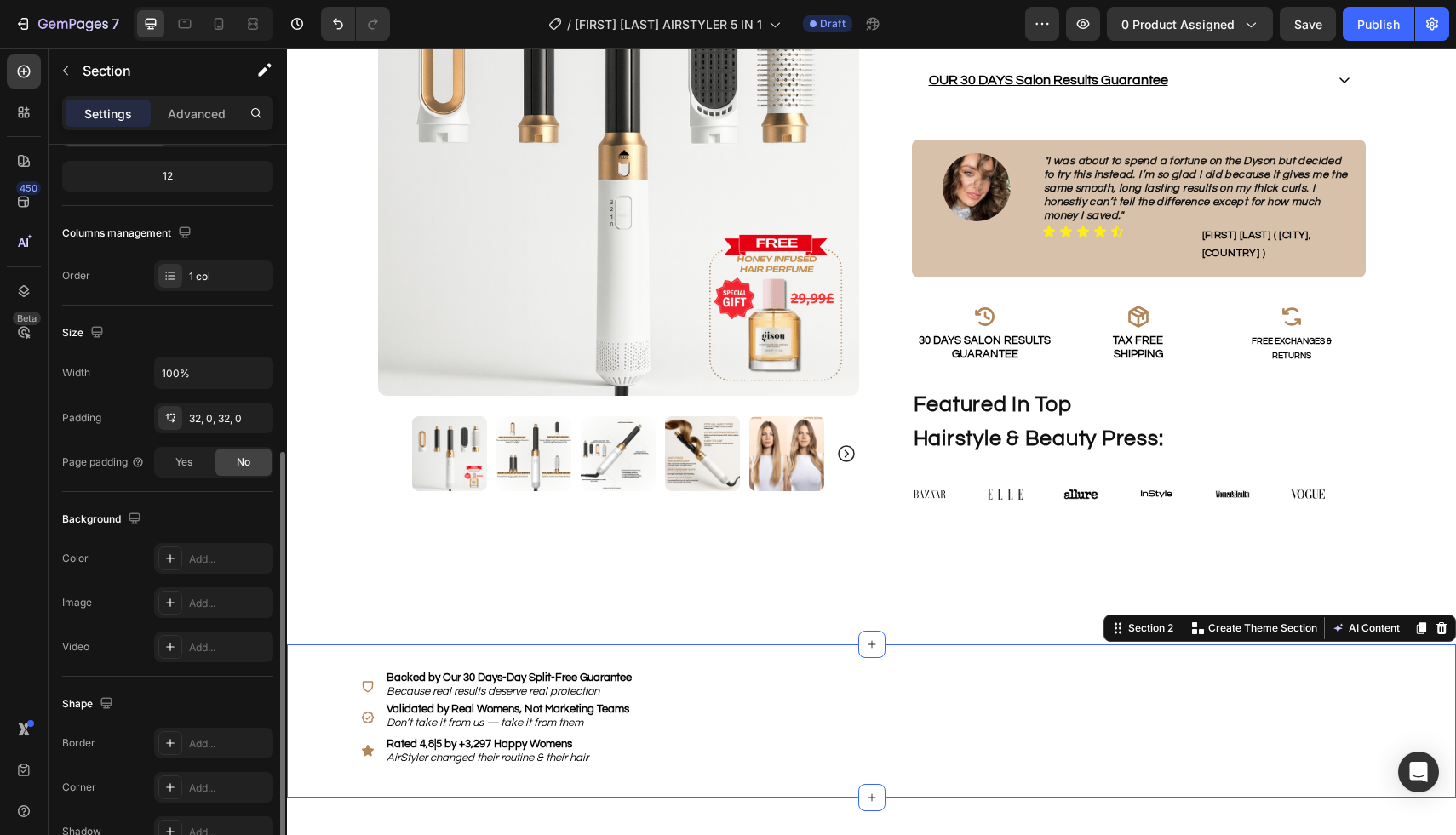 scroll, scrollTop: 300, scrollLeft: 0, axis: vertical 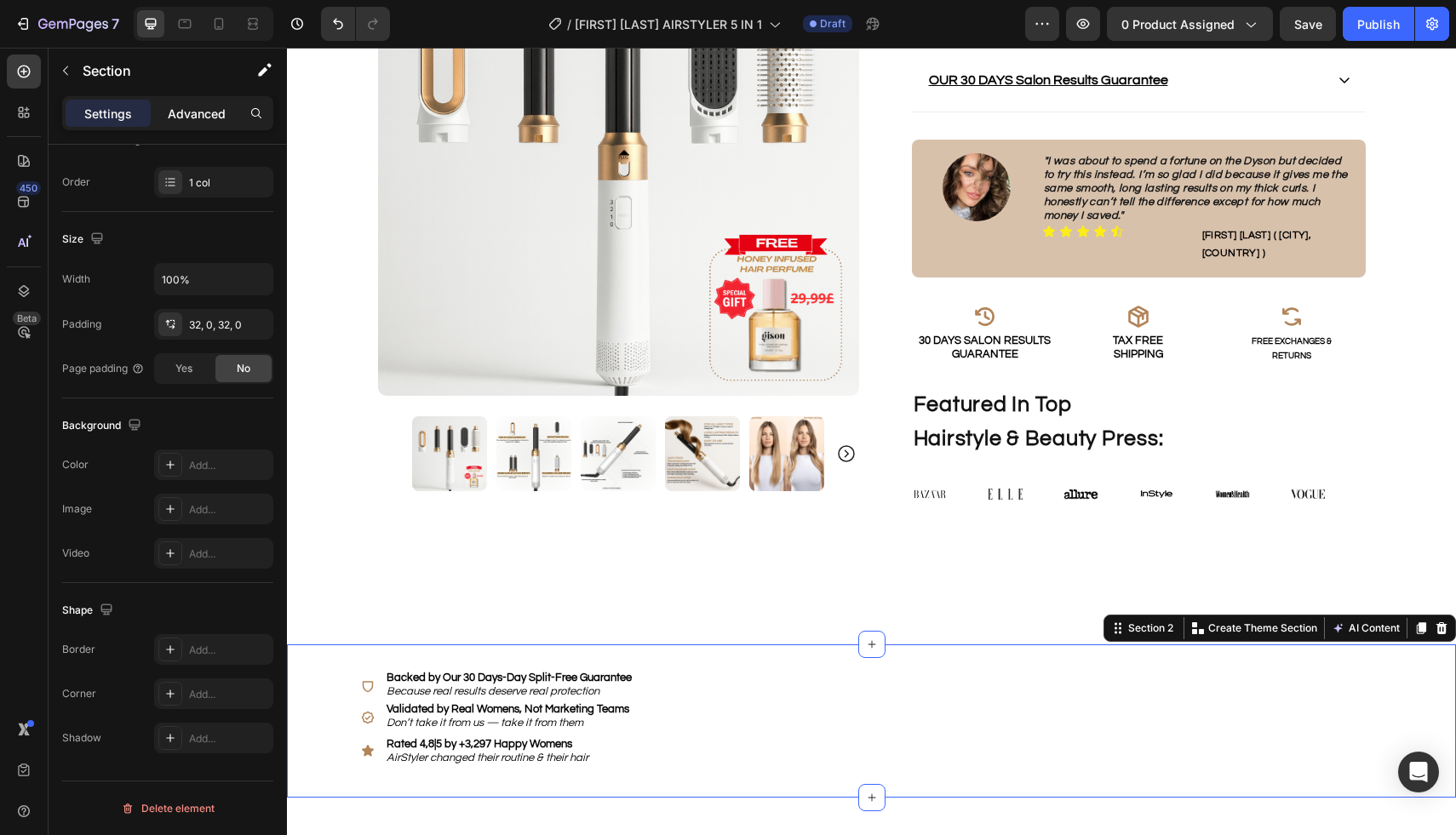 click on "Advanced" 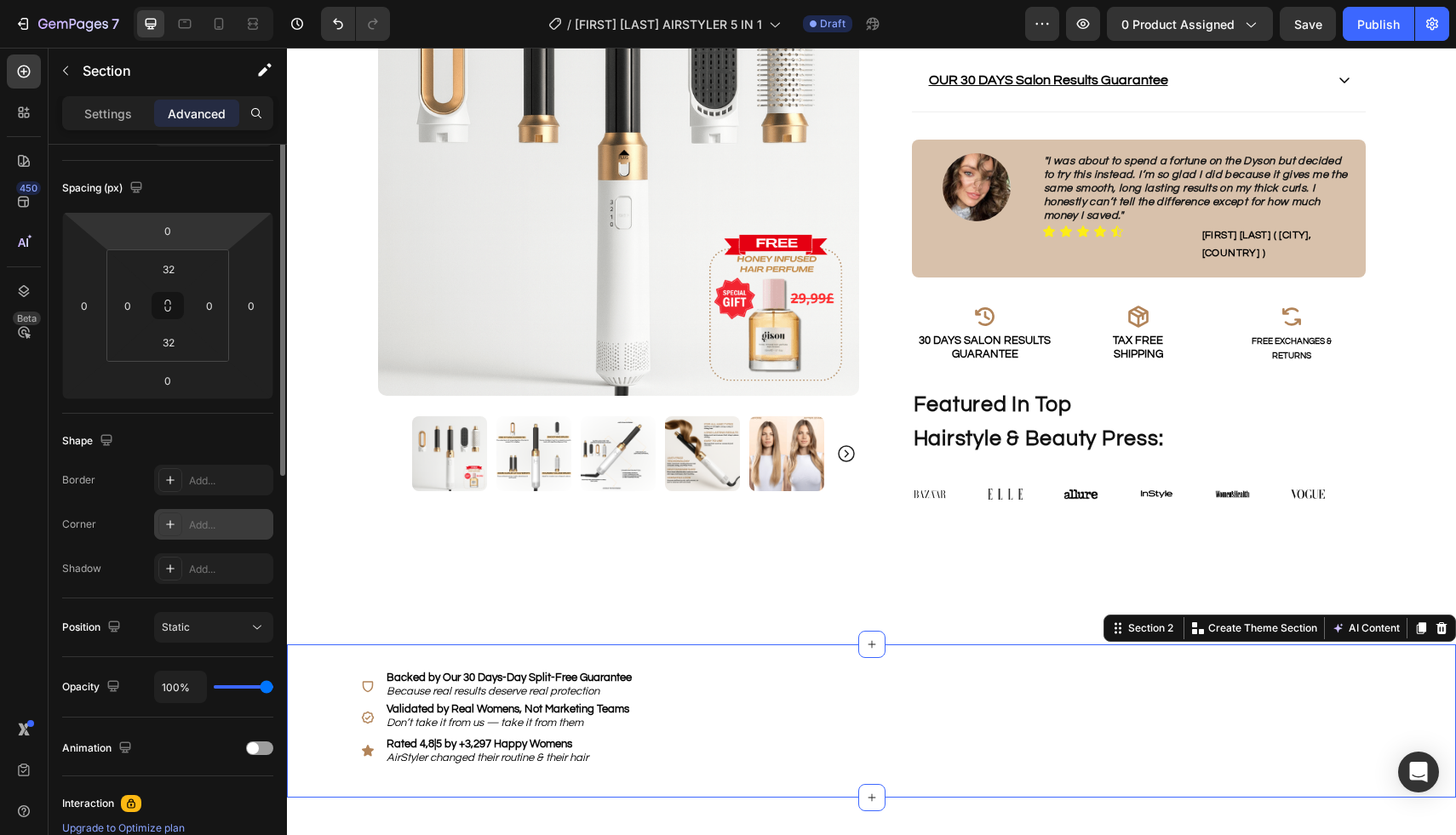 scroll, scrollTop: 0, scrollLeft: 0, axis: both 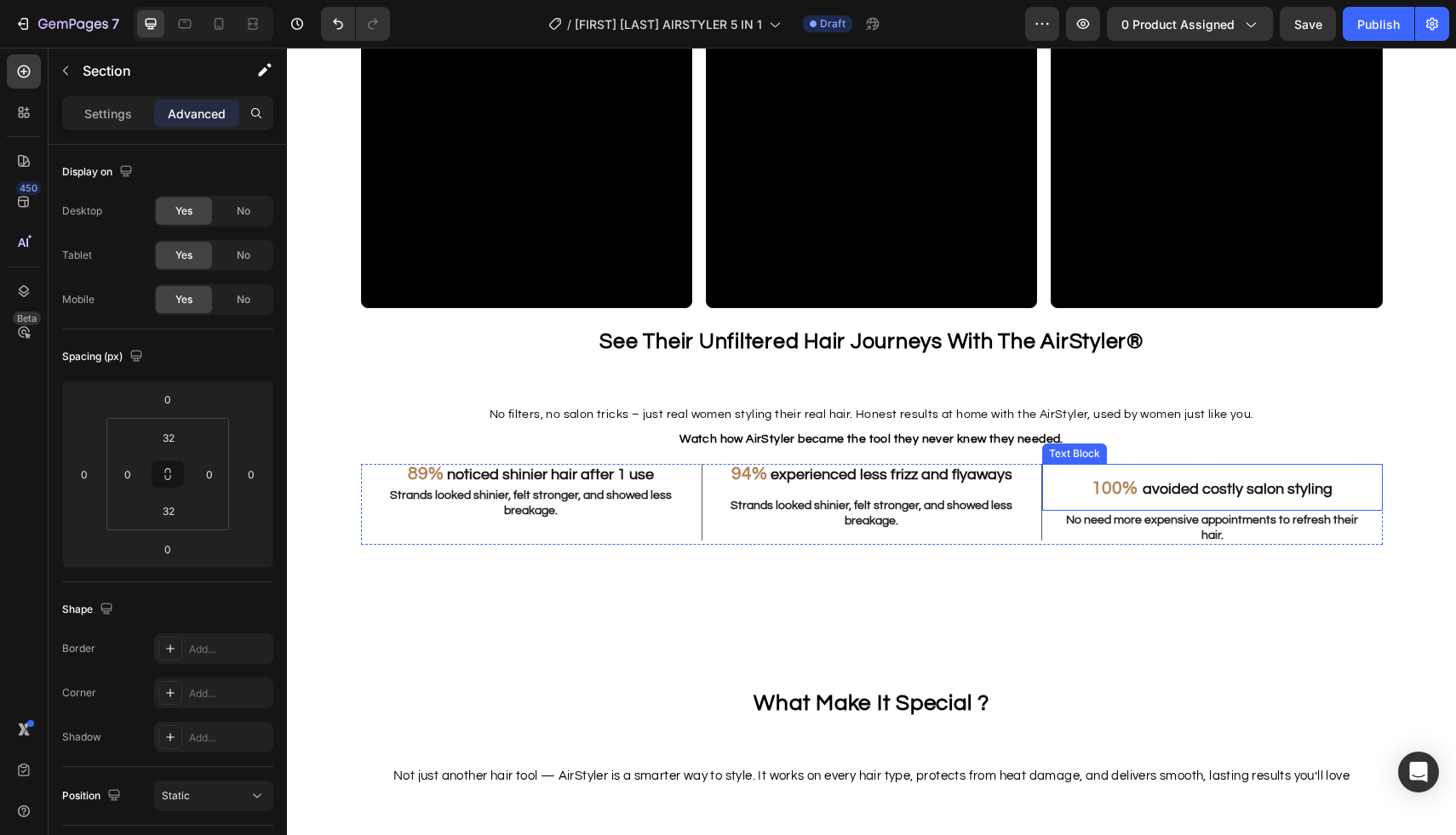 click on "avoided costly salon styling" at bounding box center [1237, 489] 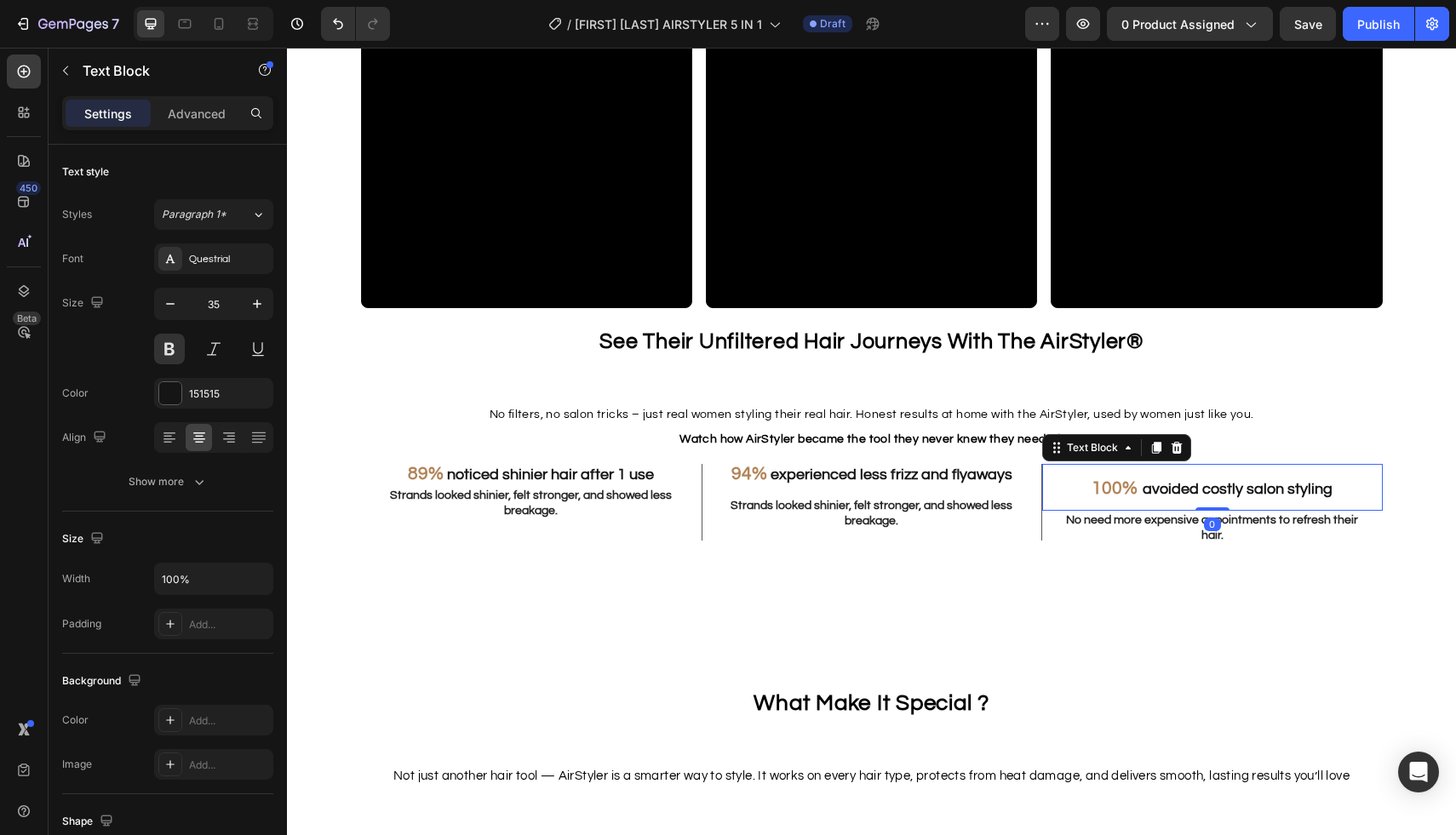 click on "100%" at bounding box center [1115, 488] 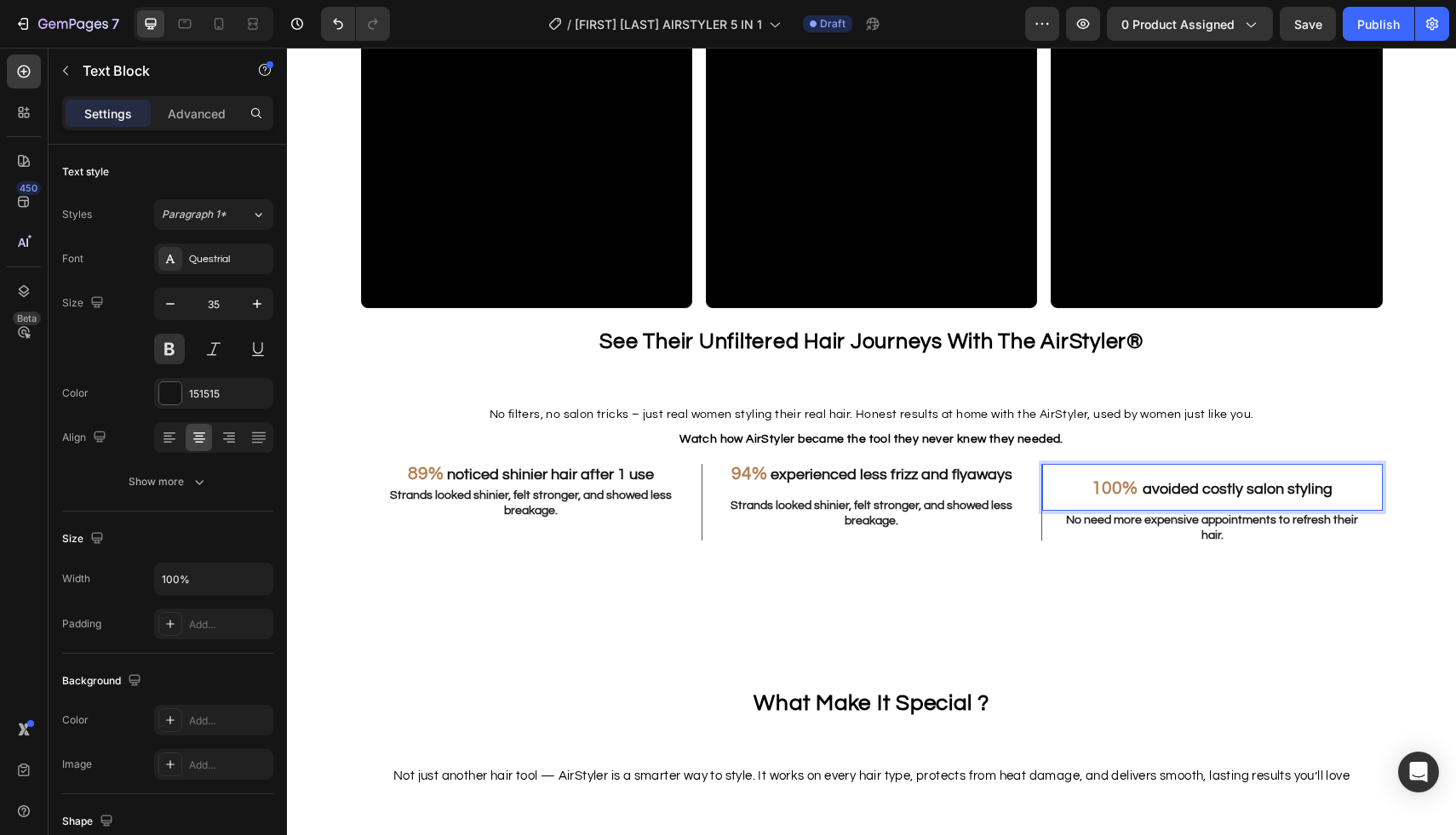 click on "100%" at bounding box center (1115, 488) 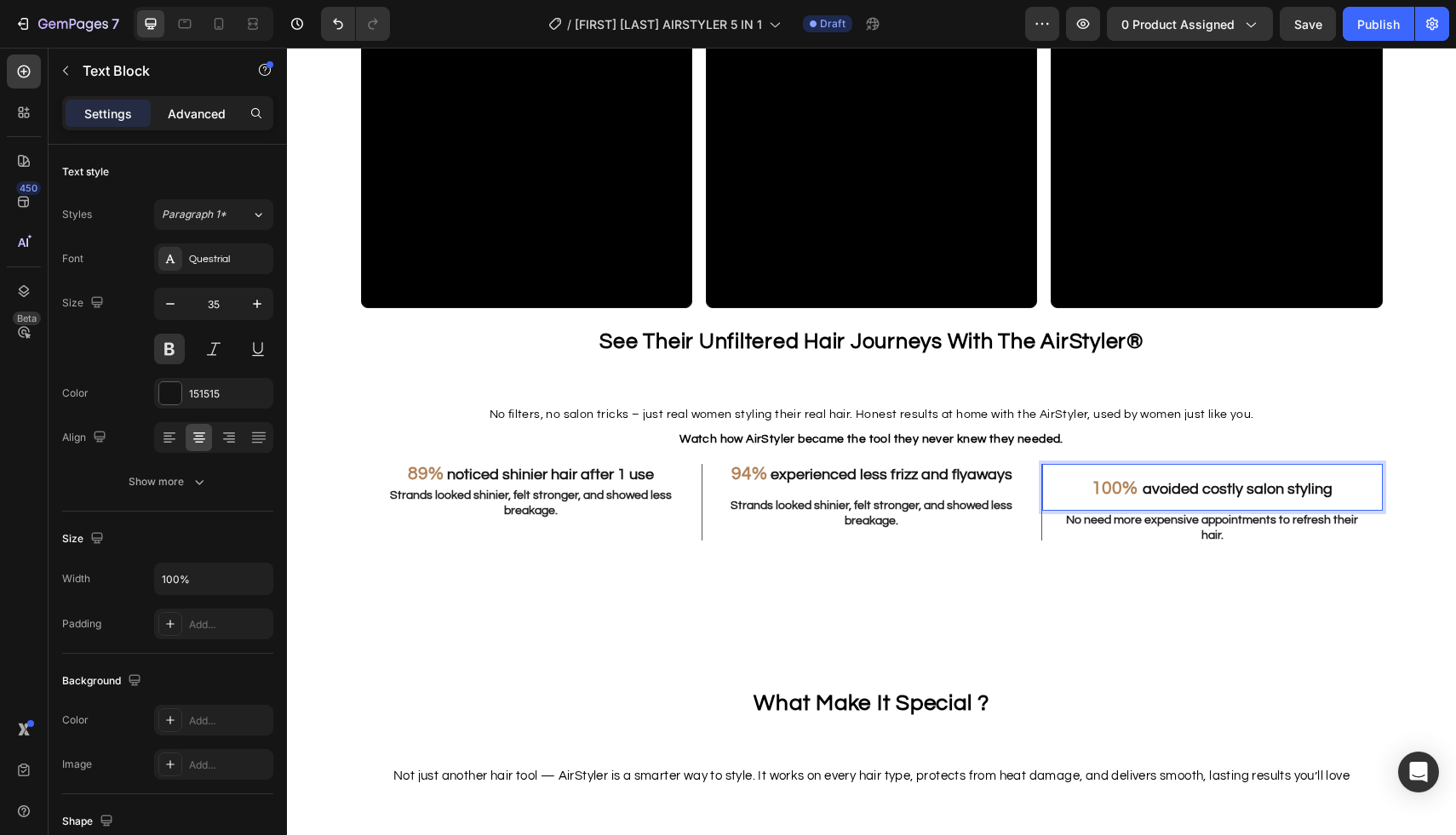 click on "Advanced" at bounding box center [197, 113] 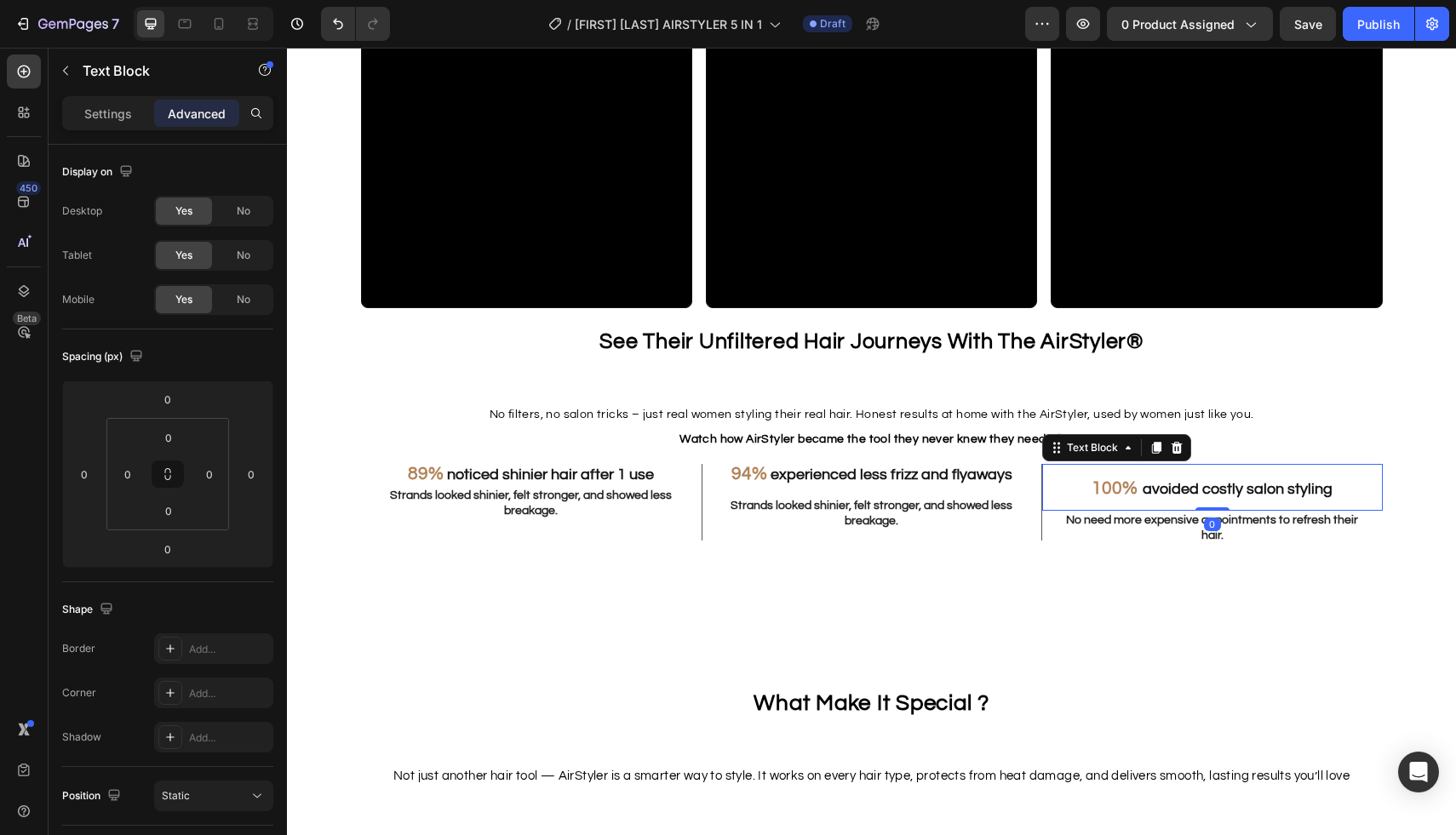 click on "100%   avoided costly salon styling Text Block   0" at bounding box center [1212, 487] 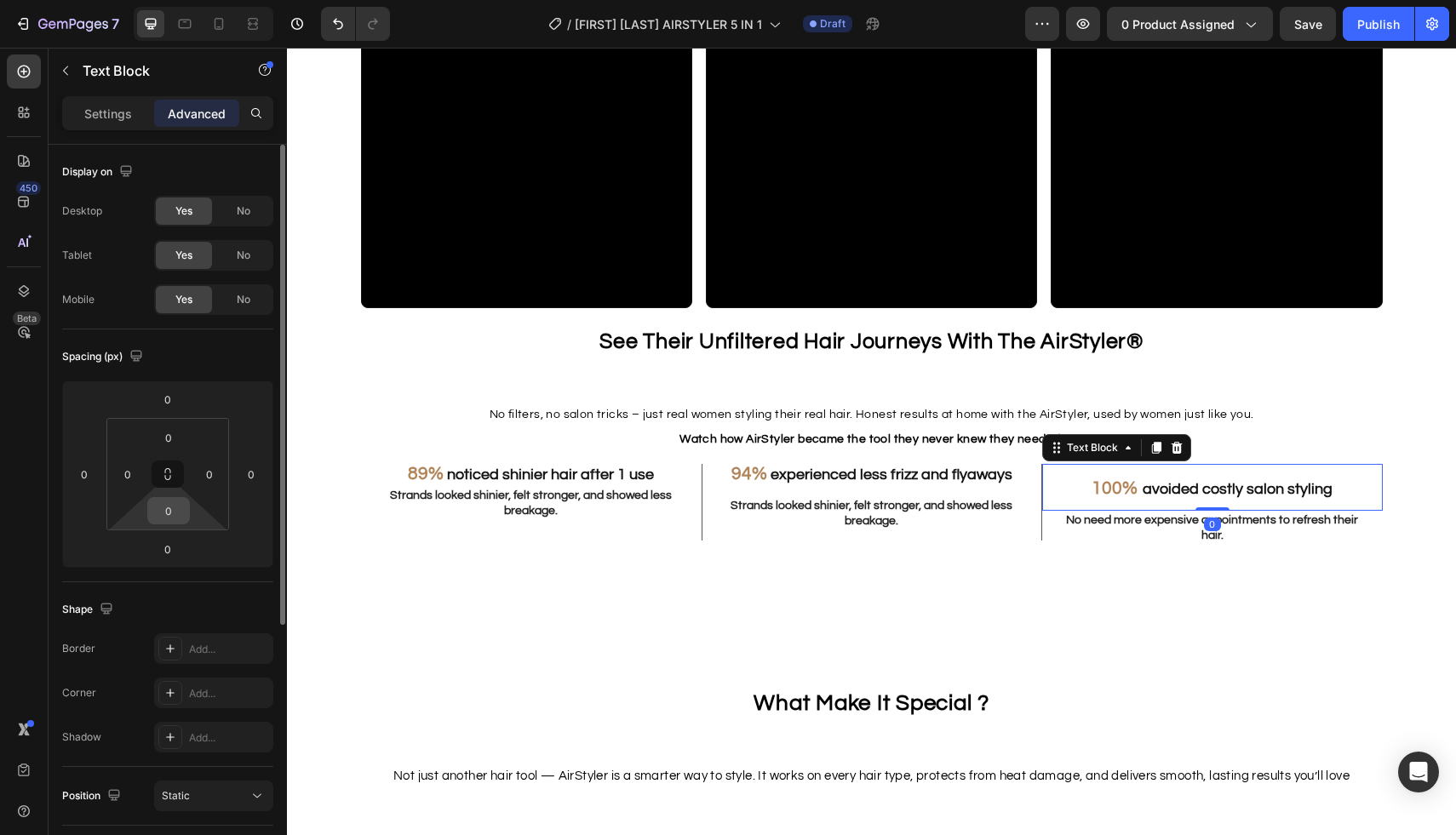 click on "0" at bounding box center [169, 511] 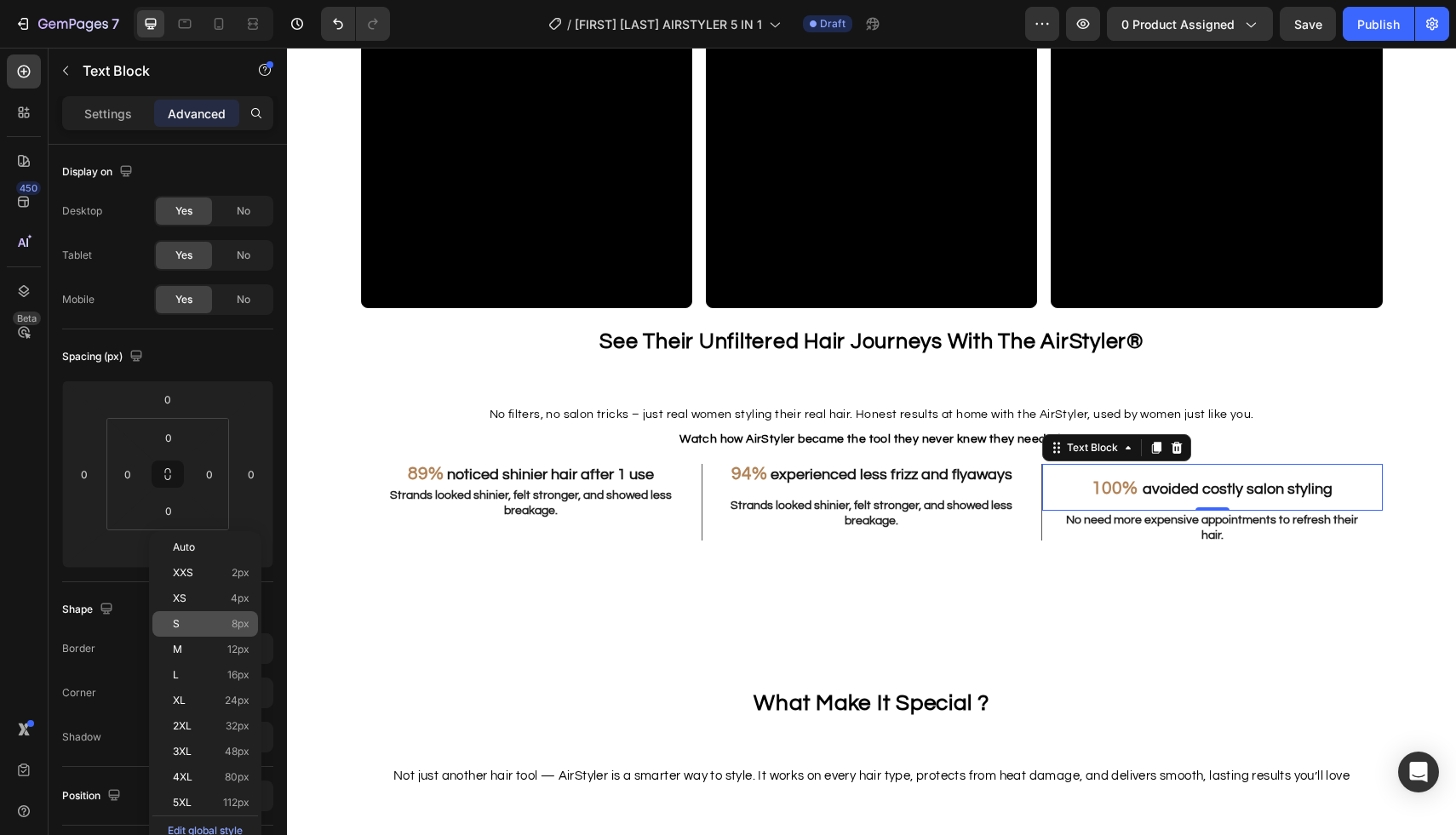 click on "S 8px" 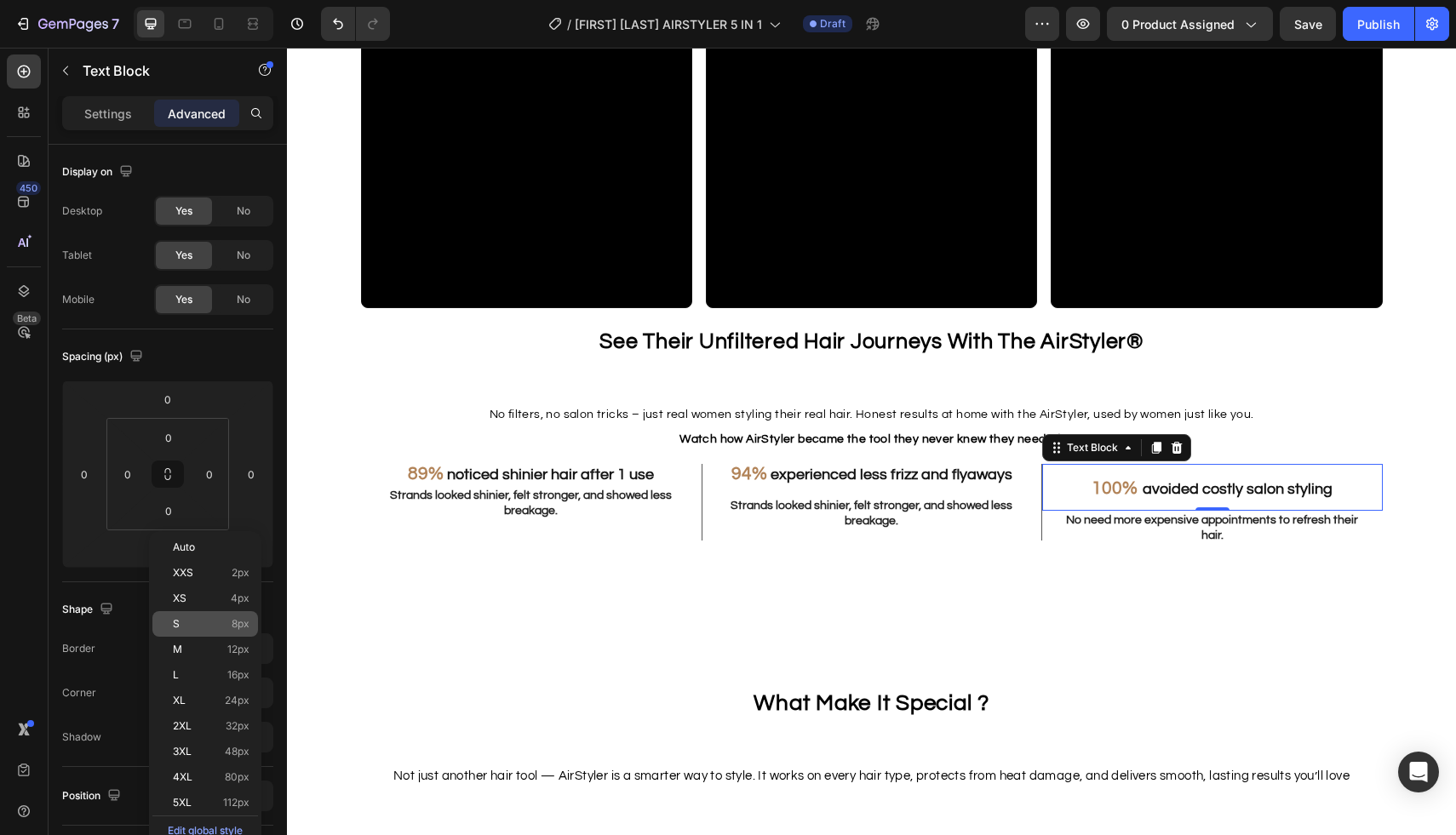 type on "8" 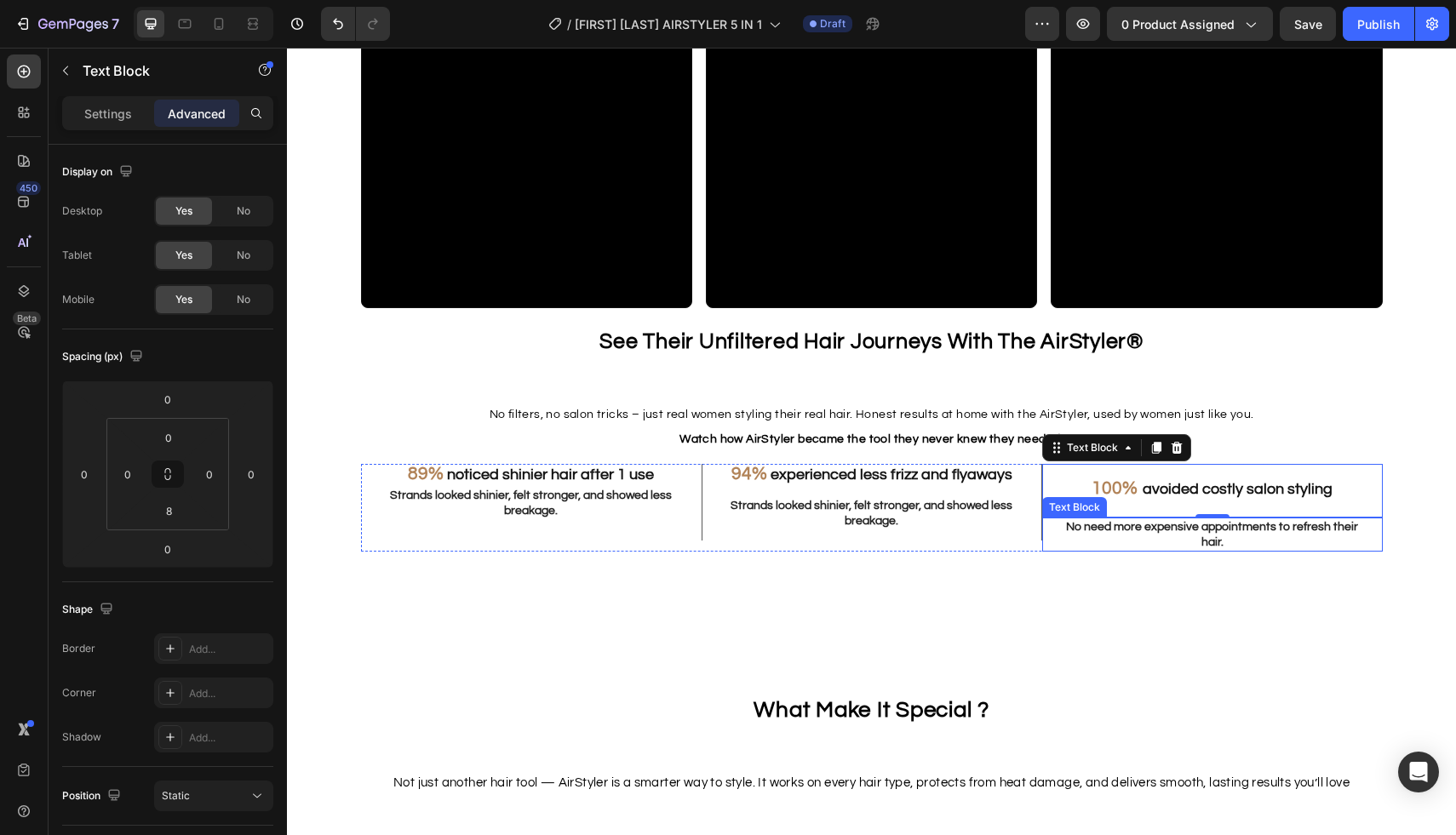 click on "100%   avoided costly salon styling Text Block   0 No need more expensive appointments to refresh their hair. Text Block" at bounding box center (1212, 507) 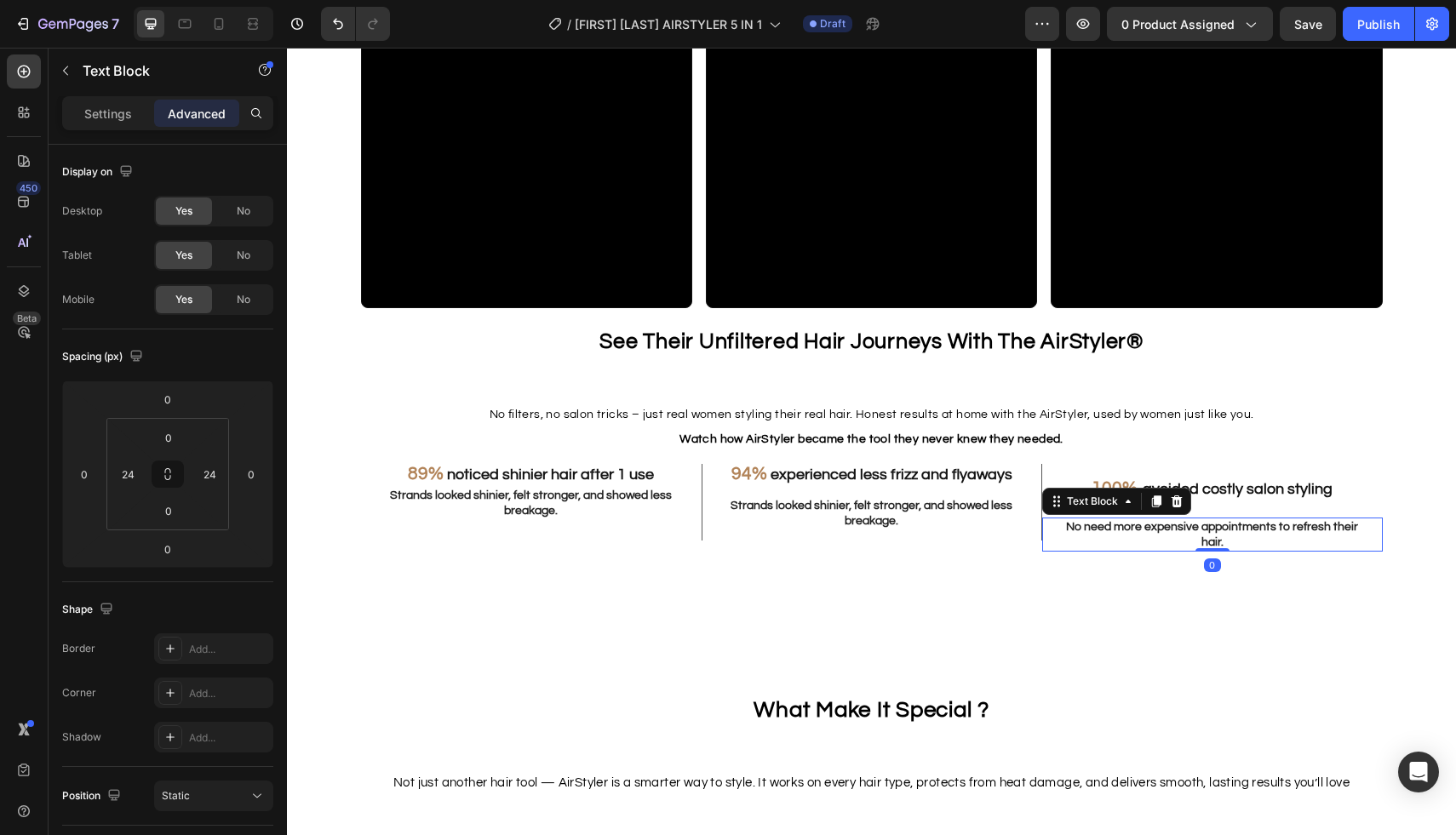 click on "Text Block" at bounding box center [1116, 501] 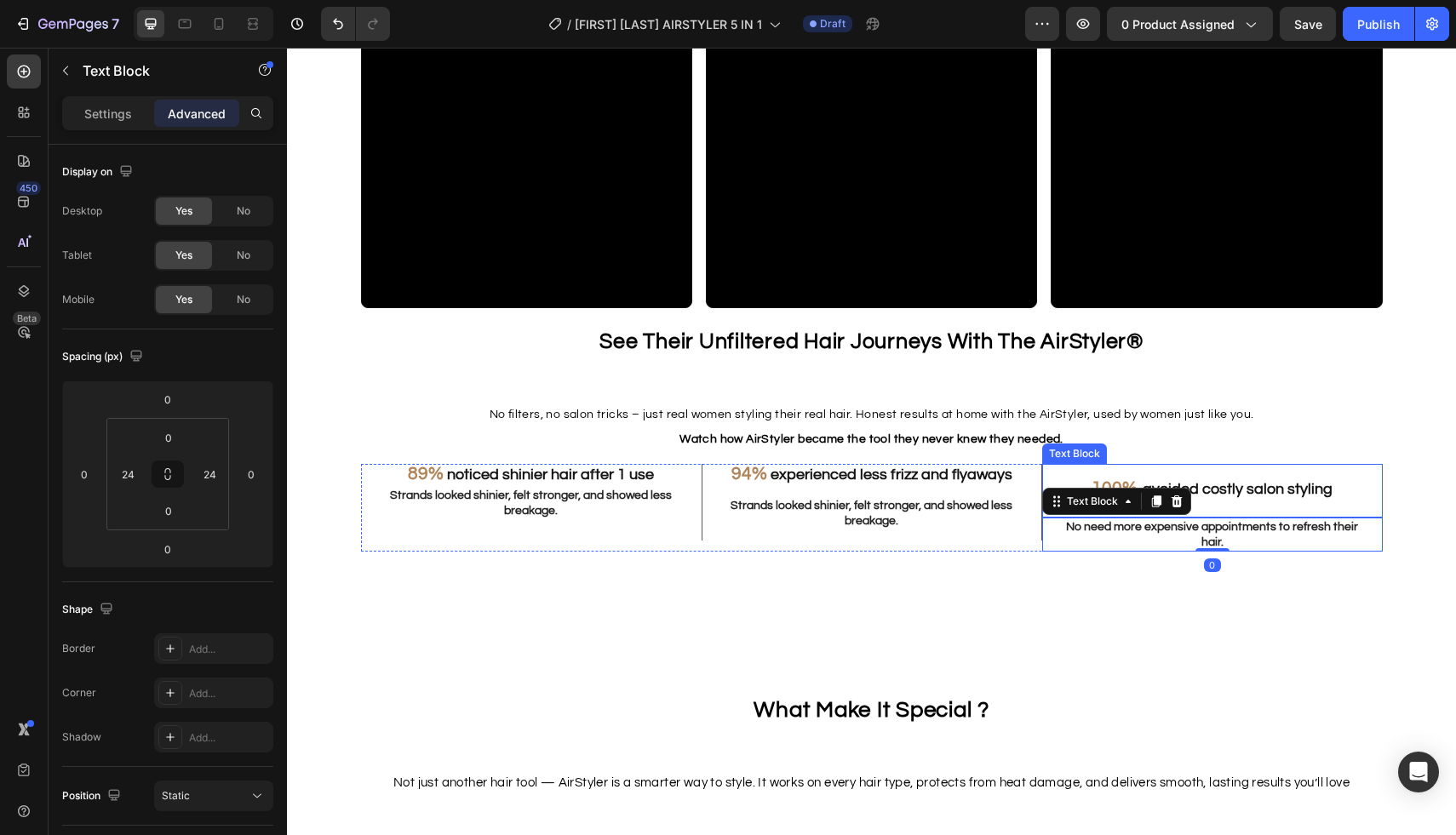 click at bounding box center (1140, 487) 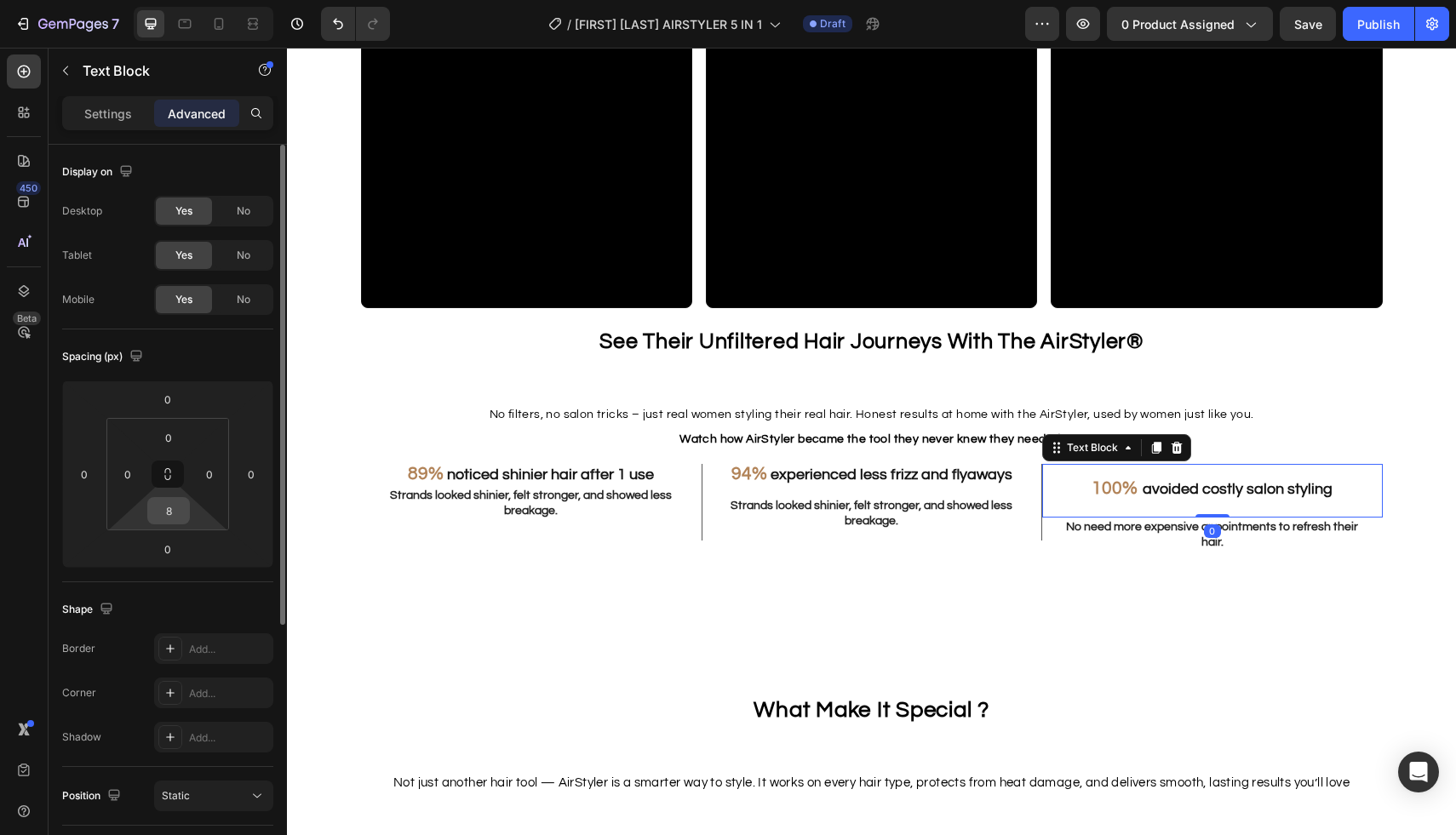 click on "8" at bounding box center (169, 511) 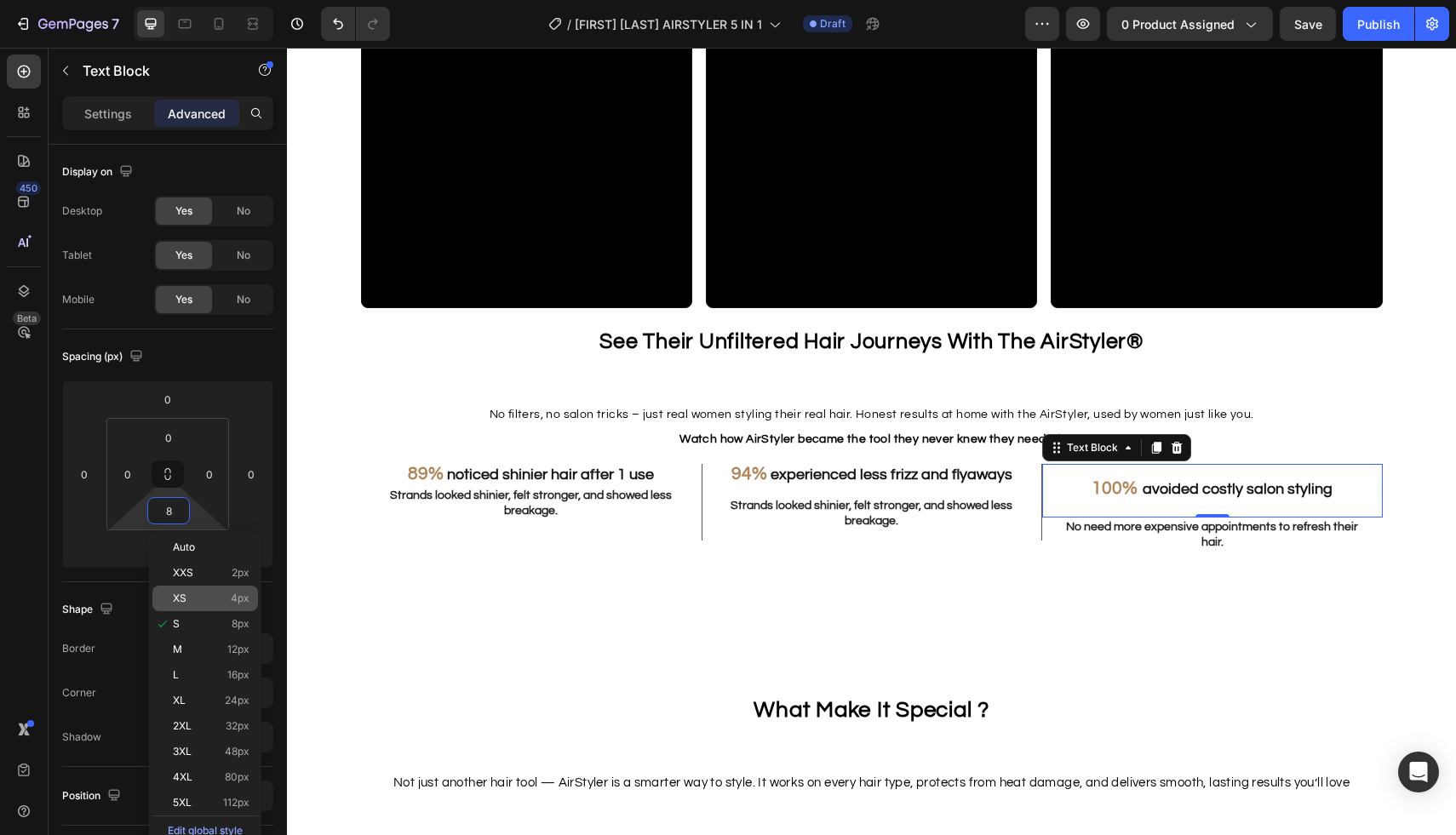 click on "XS 4px" at bounding box center (211, 598) 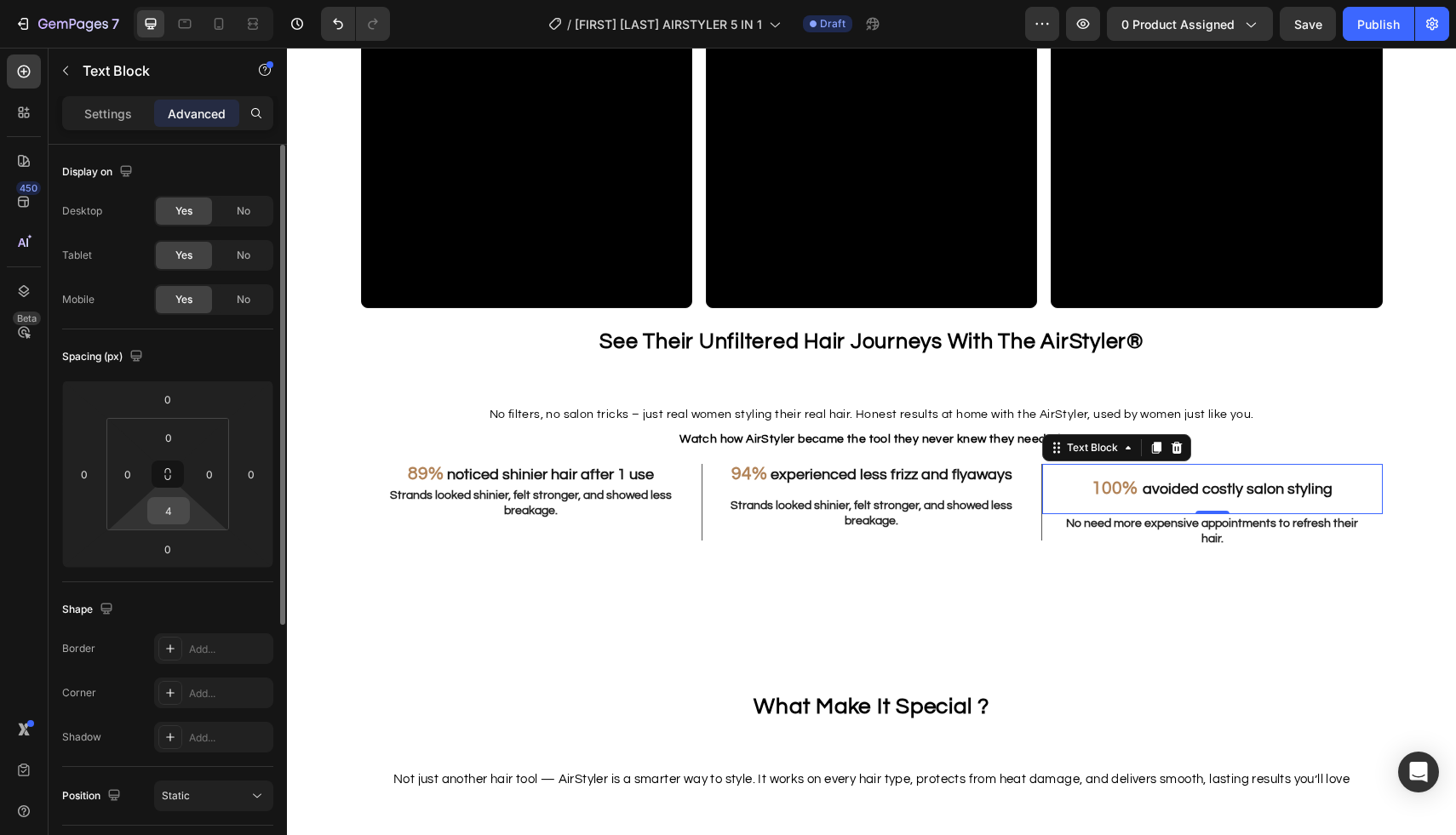 click on "4" at bounding box center (169, 511) 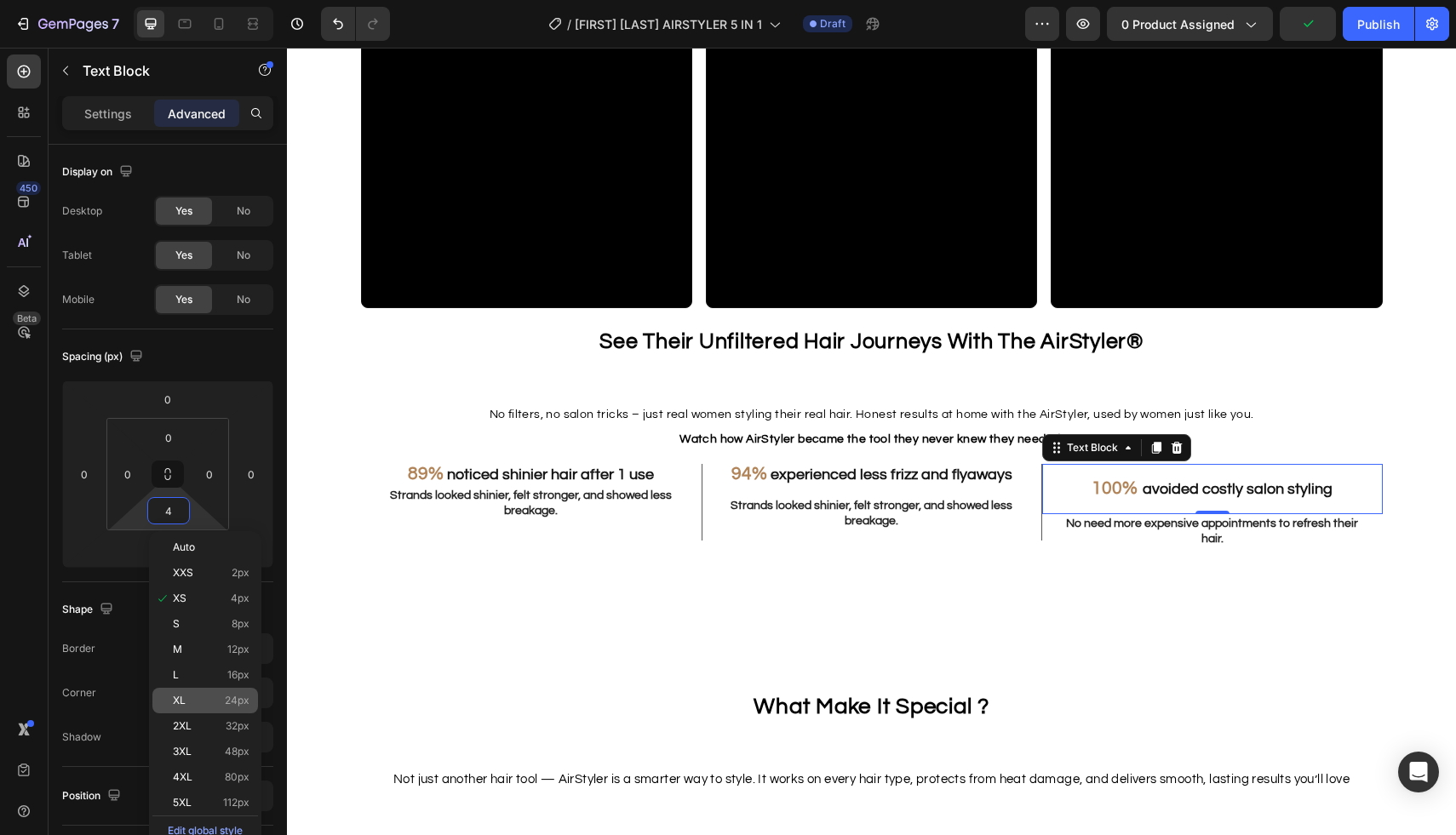 click on "24px" at bounding box center (237, 701) 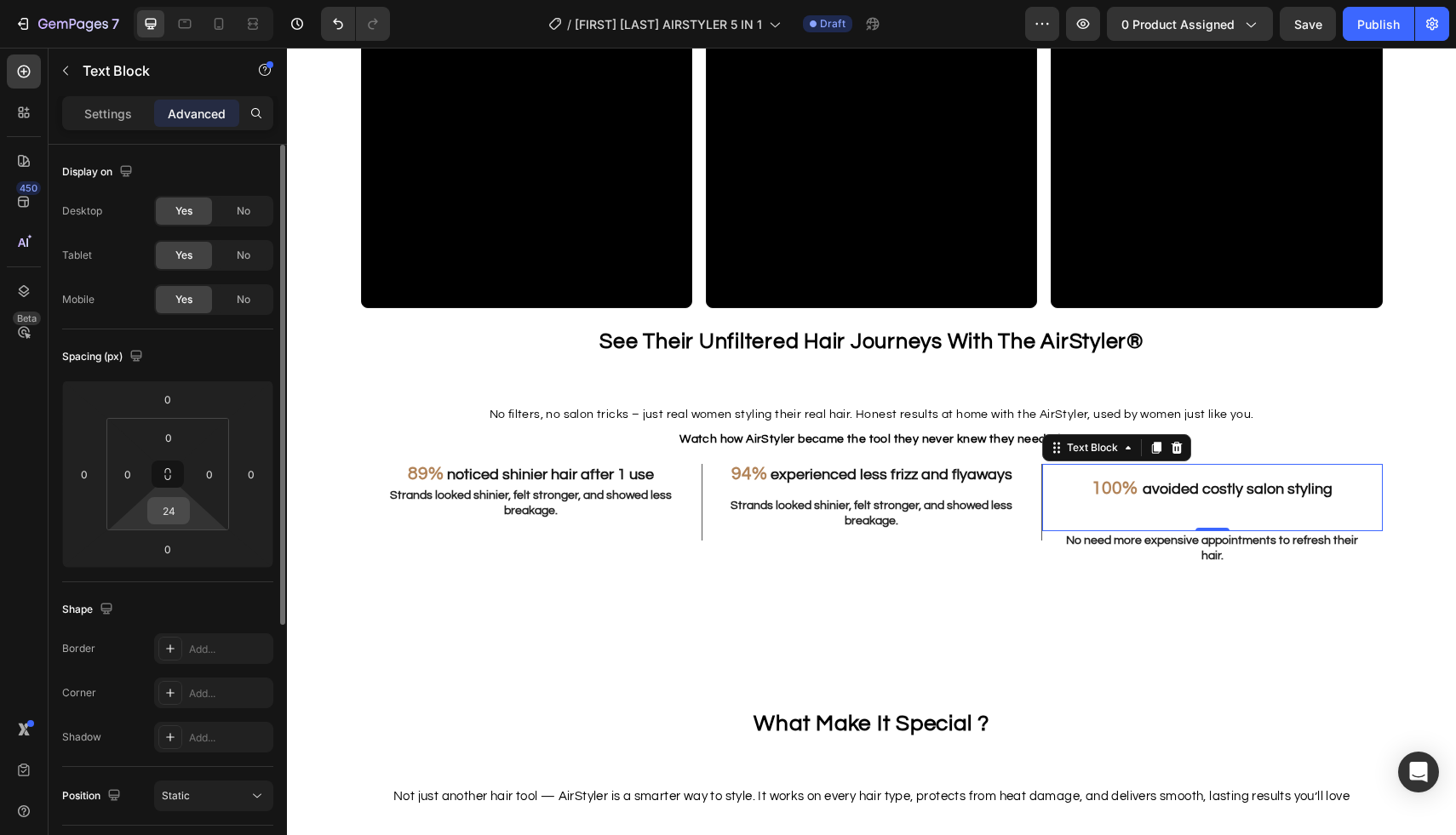 click on "24" at bounding box center [169, 511] 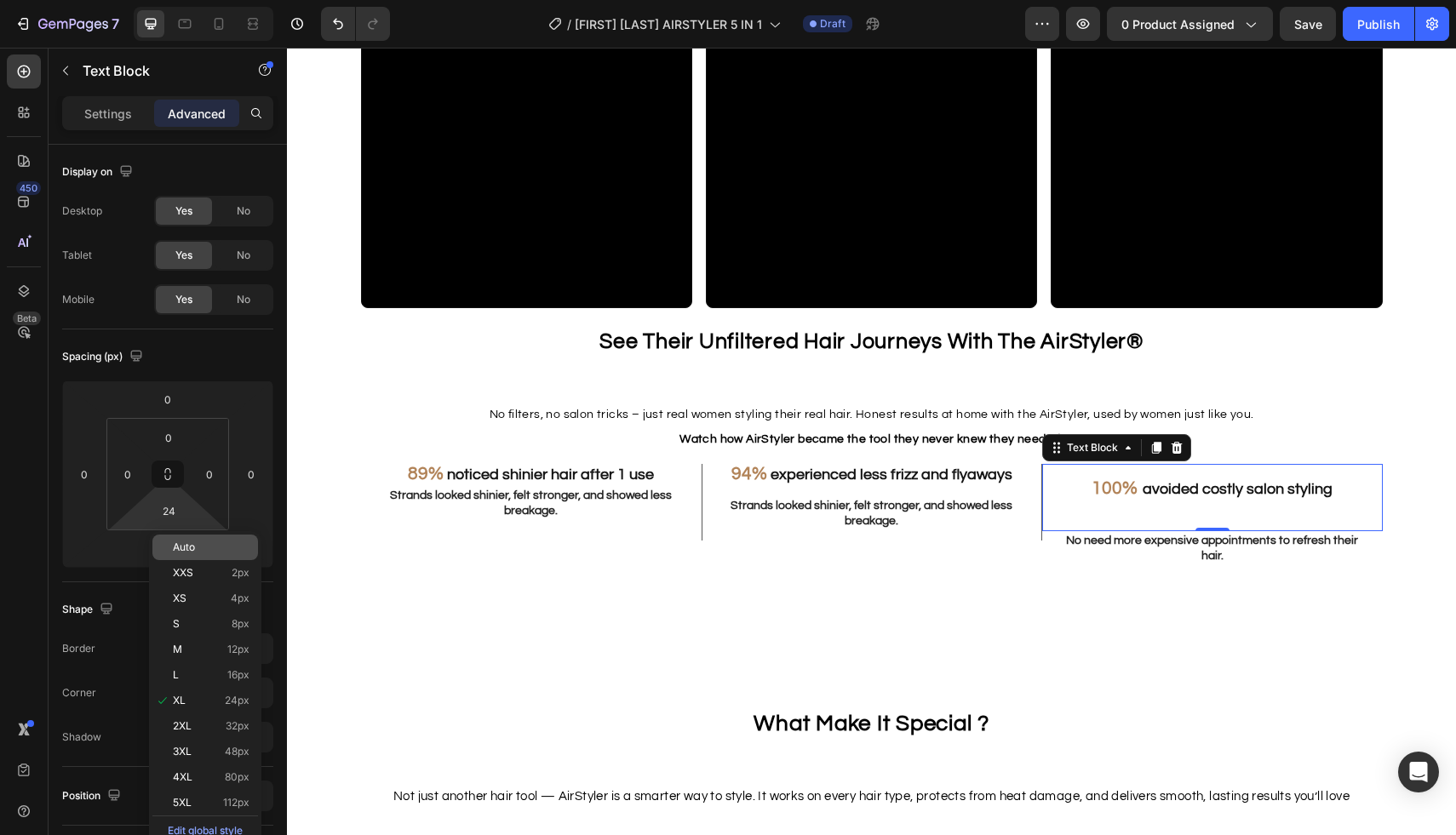 click on "Auto" 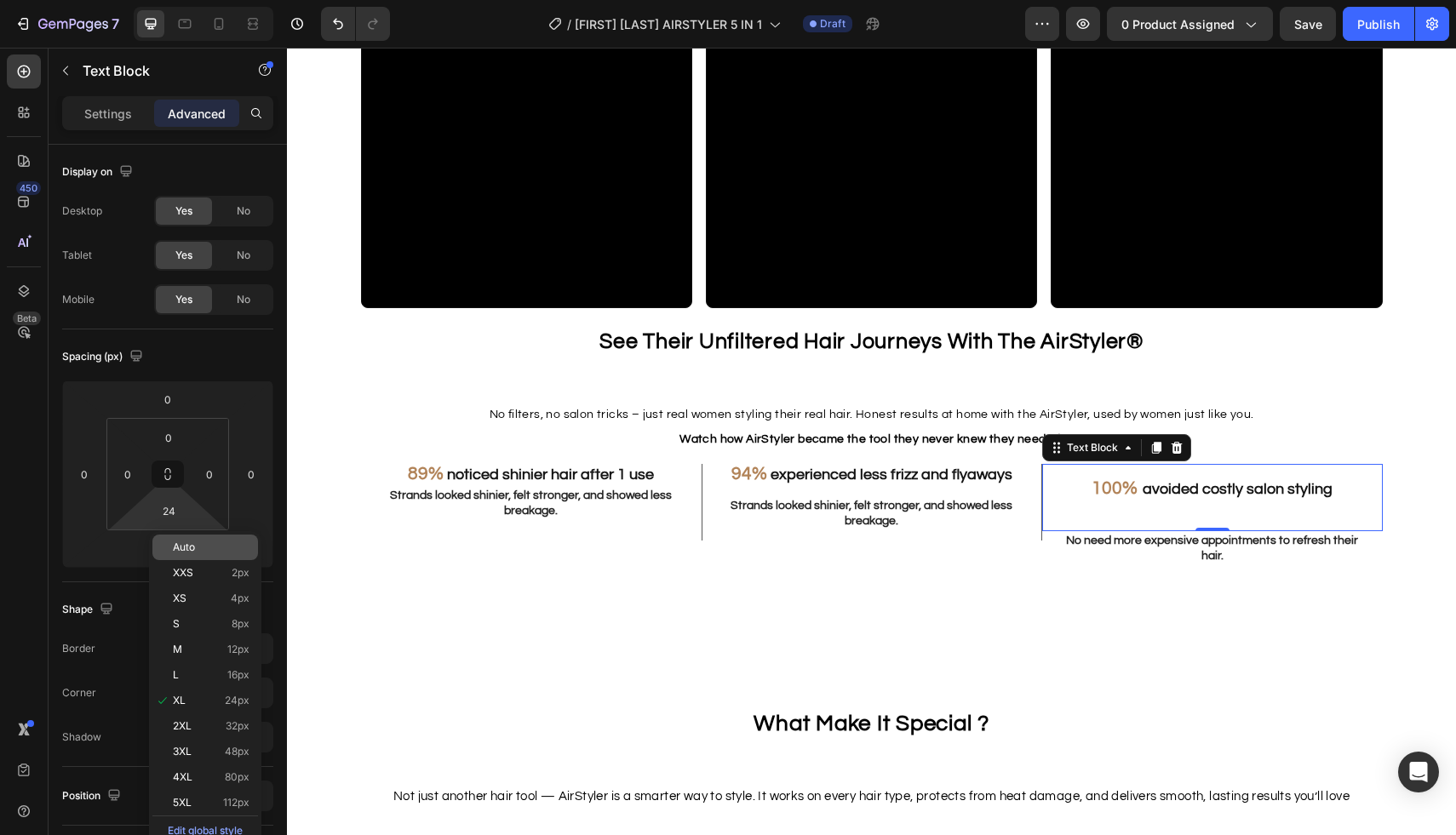 type on "Auto" 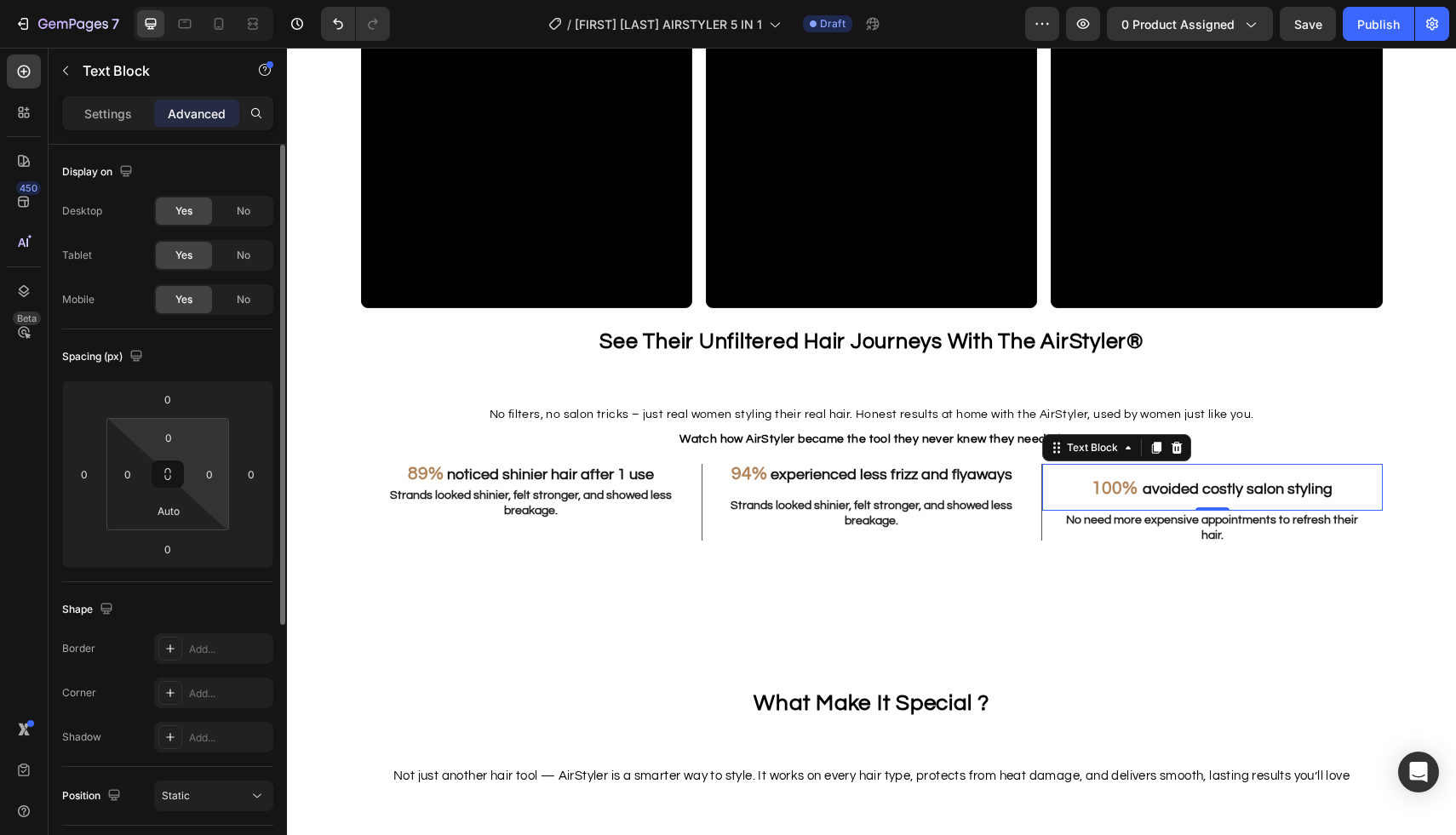 click on "7  Version history  /  [roxanne gps] AIRSTYLER 5 IN 1 Draft Preview 0 product assigned  Save   Publish  450 Beta Sections(18) Elements(84) Section Element Hero Section Product Detail Brands Trusted Badges Guarantee Product Breakdown How to use Testimonials Compare Bundle FAQs Social Proof Brand Story Product List Collection Blog List Contact Sticky Add to Cart Custom Footer Browse Library 450 Layout
Row
Row
Row
Row Text
Heading
Text Block Button
Button
Button Media
Image
Image" at bounding box center (728, 0) 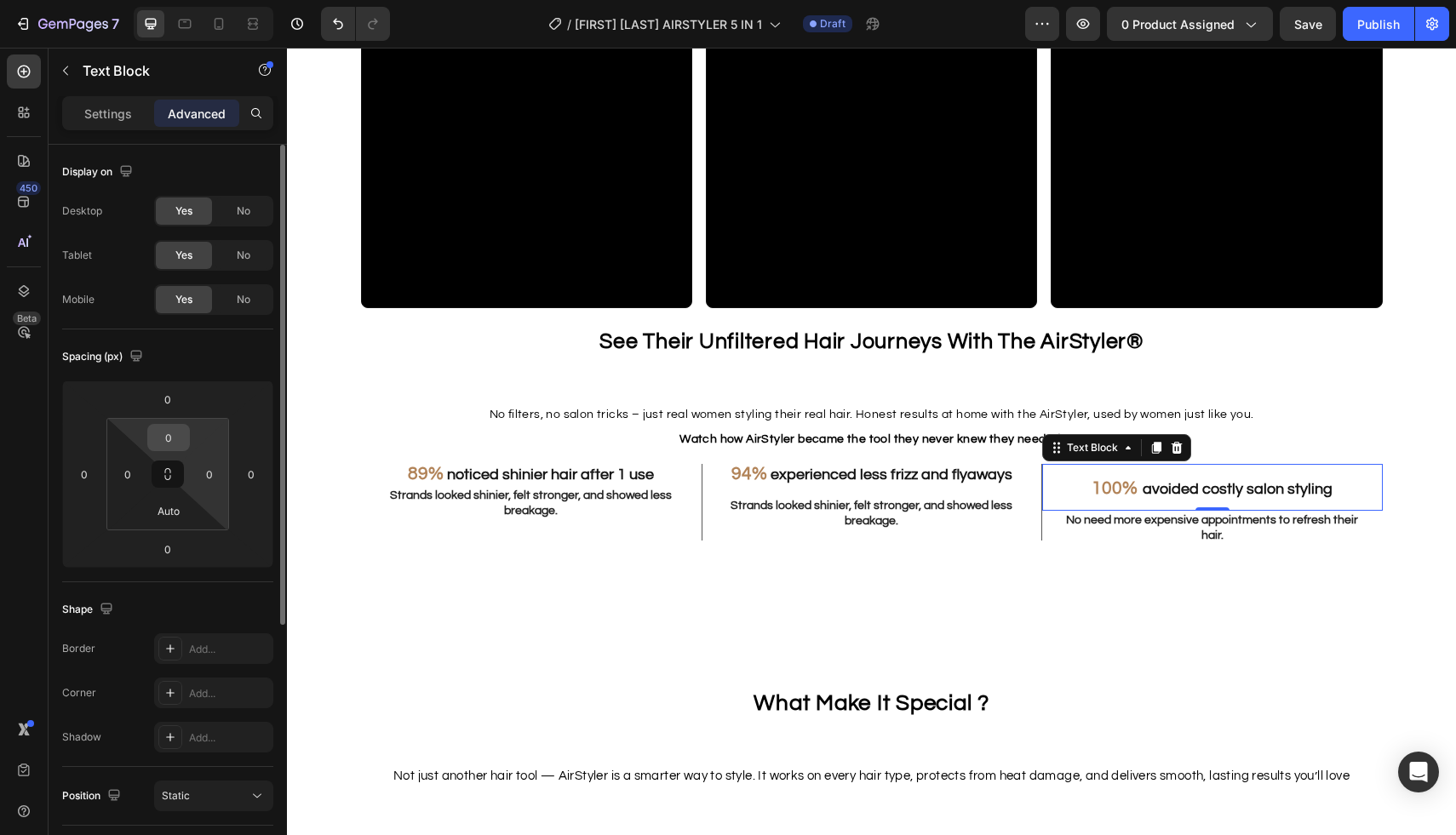 click on "0" at bounding box center (169, 438) 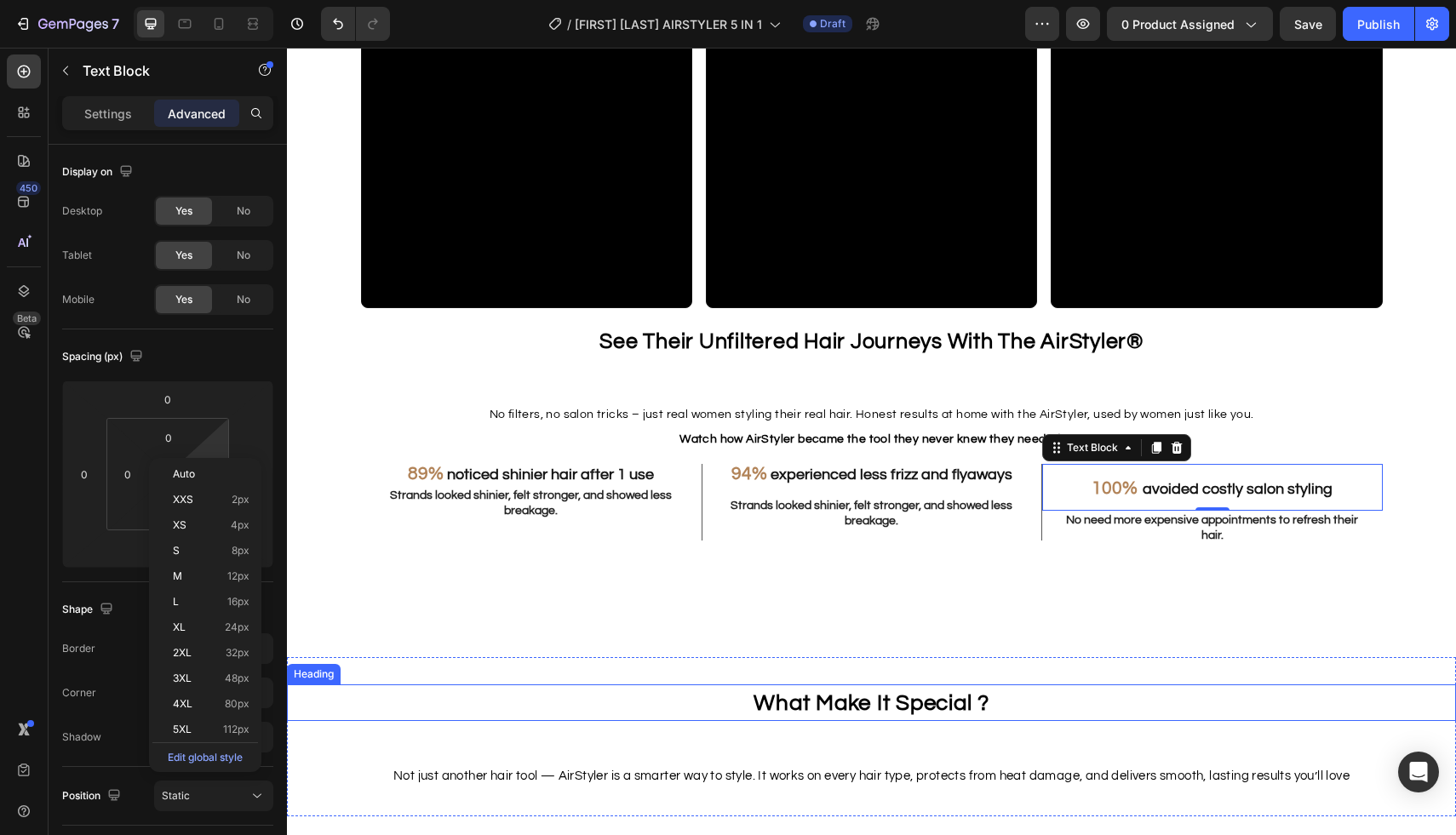 click on "What Make It Special ?" at bounding box center [872, 702] 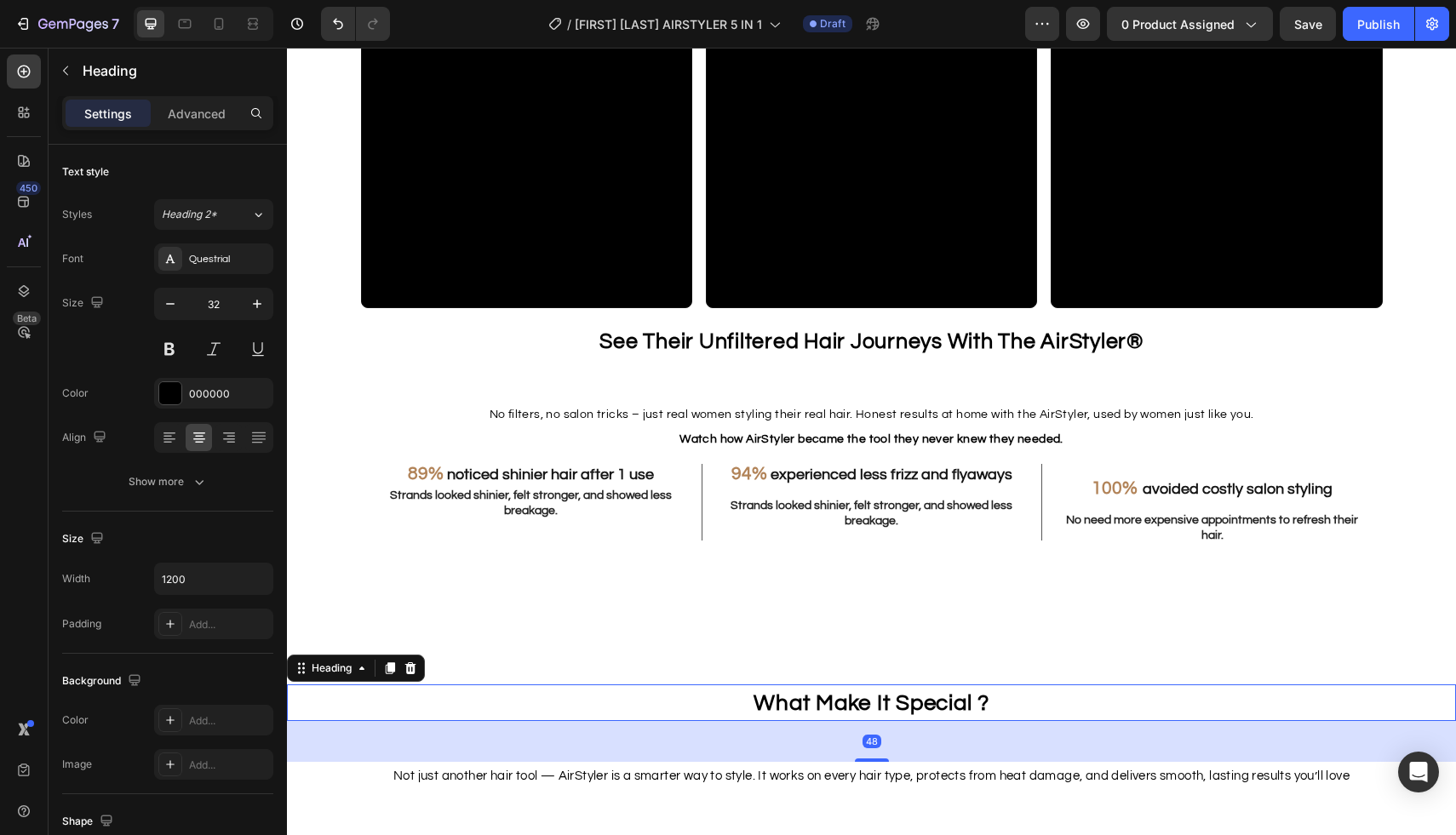 scroll, scrollTop: 2025, scrollLeft: 0, axis: vertical 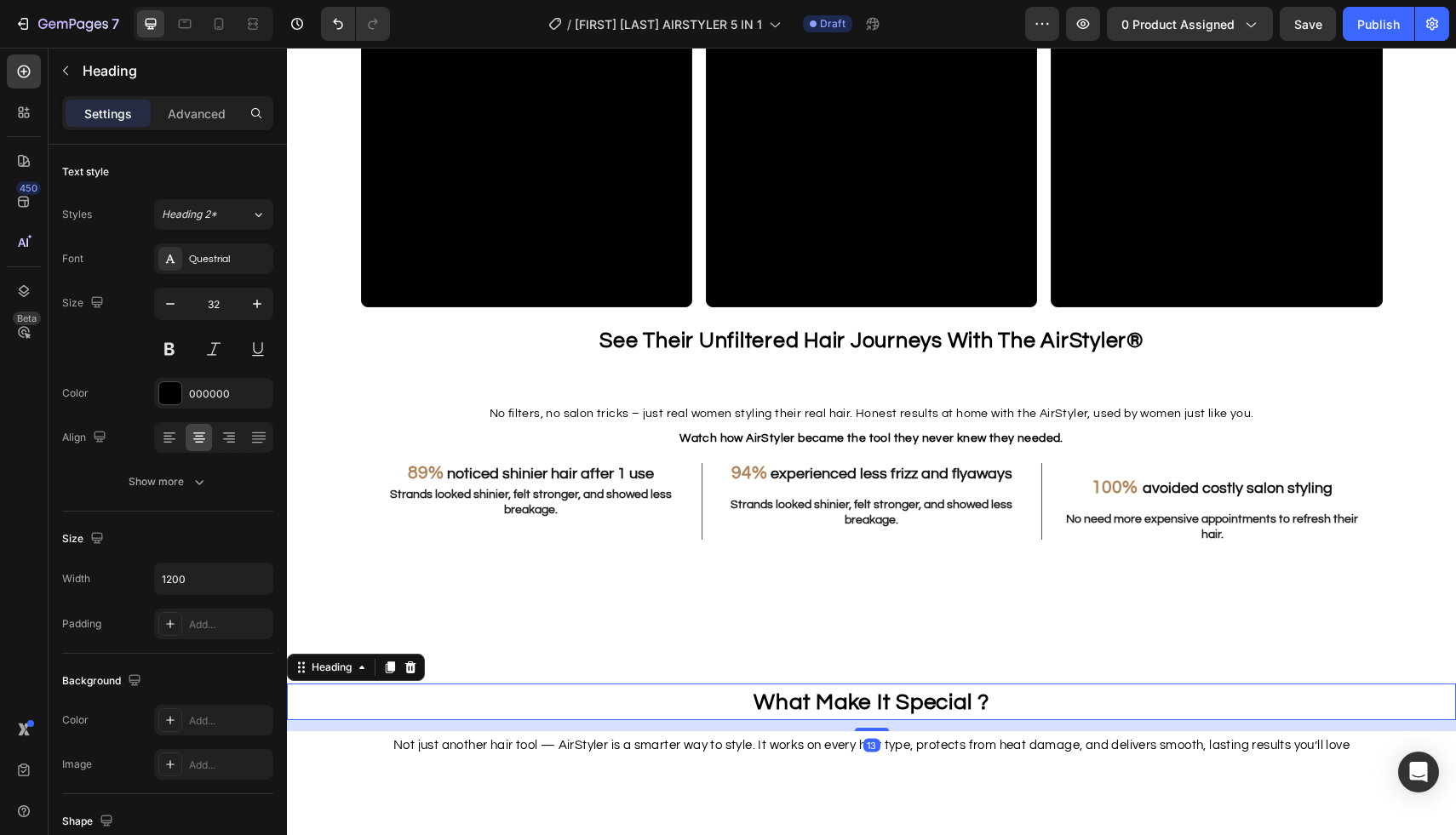 drag, startPoint x: 868, startPoint y: 761, endPoint x: 877, endPoint y: 709, distance: 52.7731 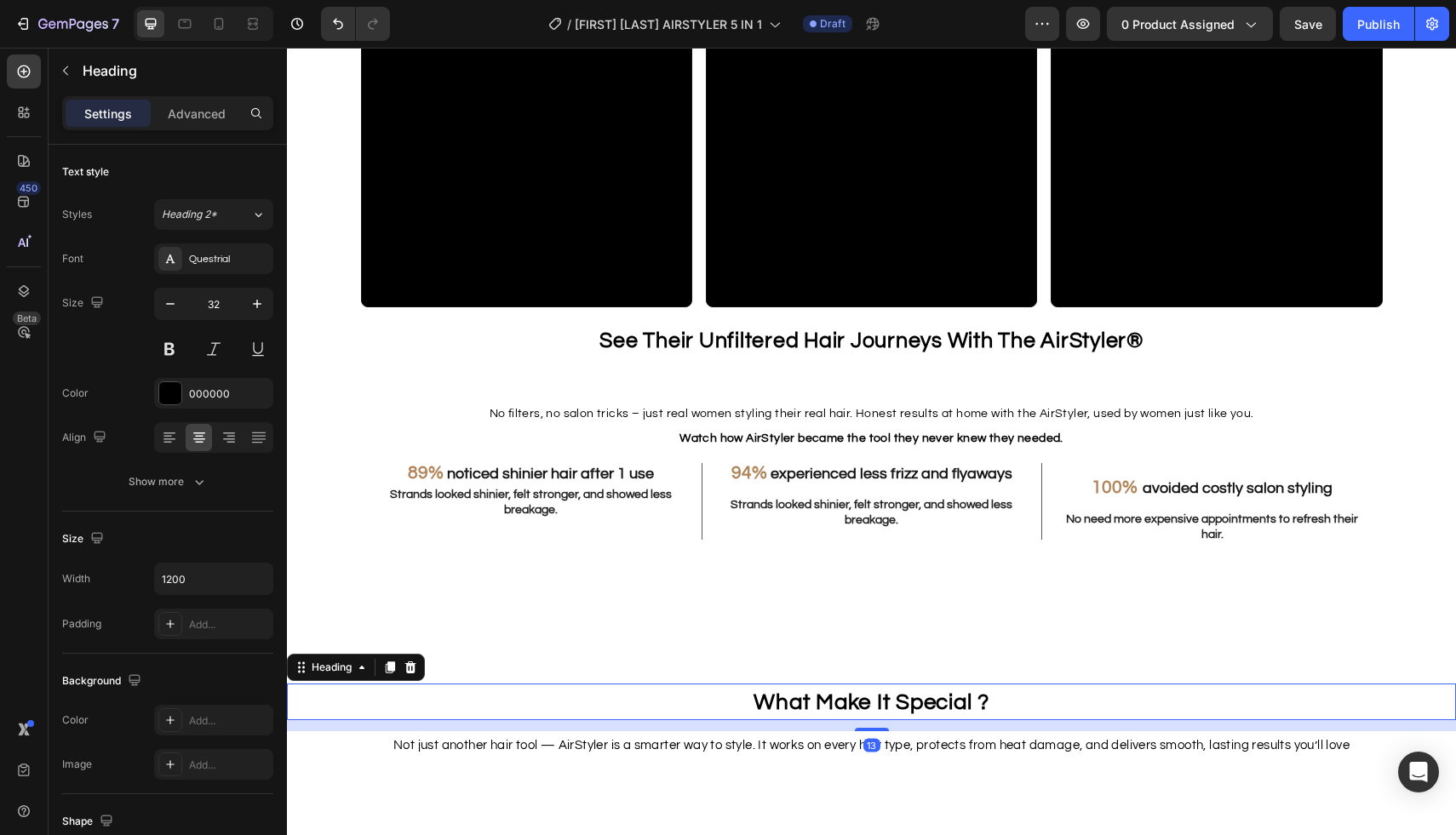 click at bounding box center [872, 729] 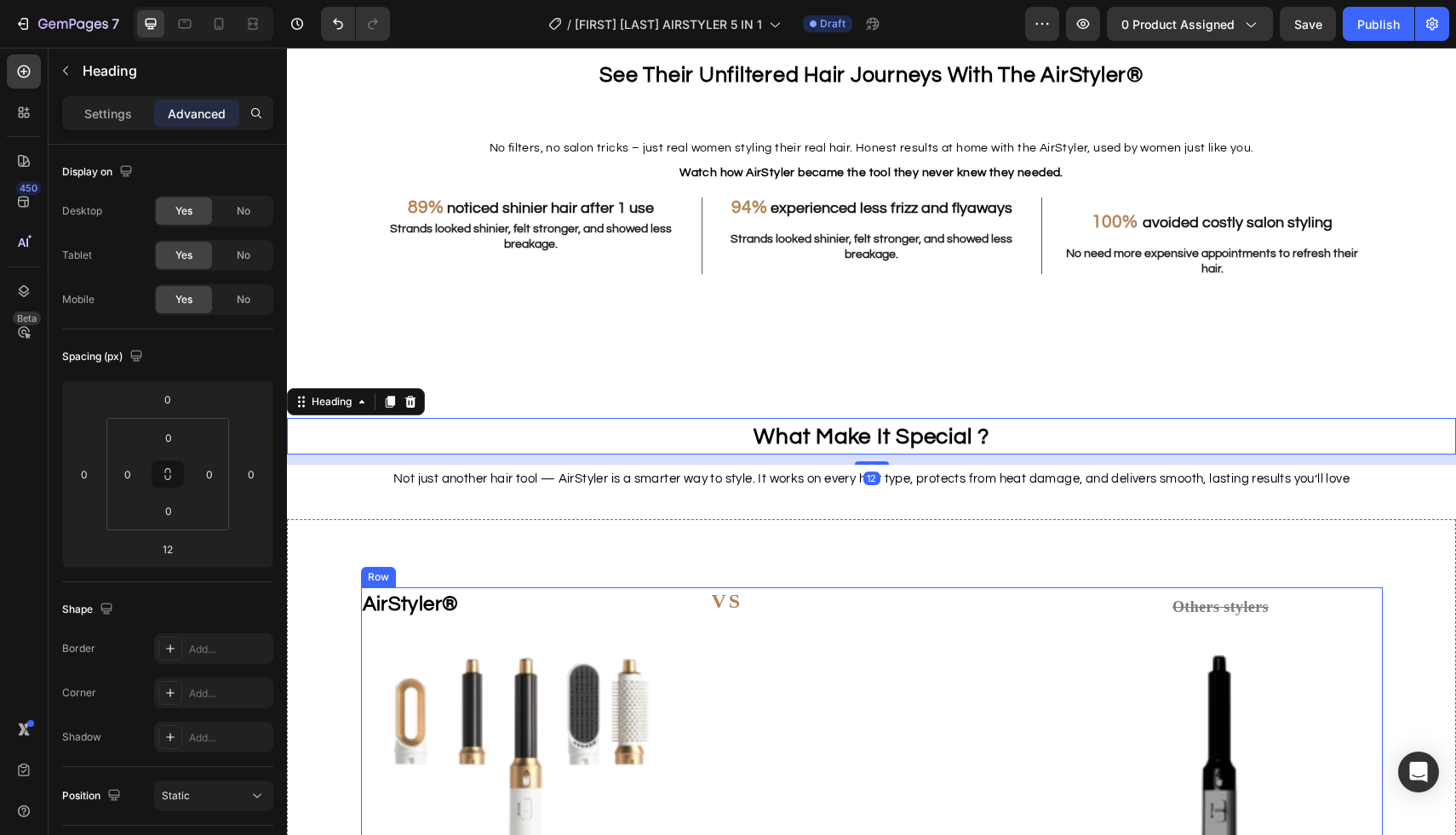scroll, scrollTop: 2321, scrollLeft: 0, axis: vertical 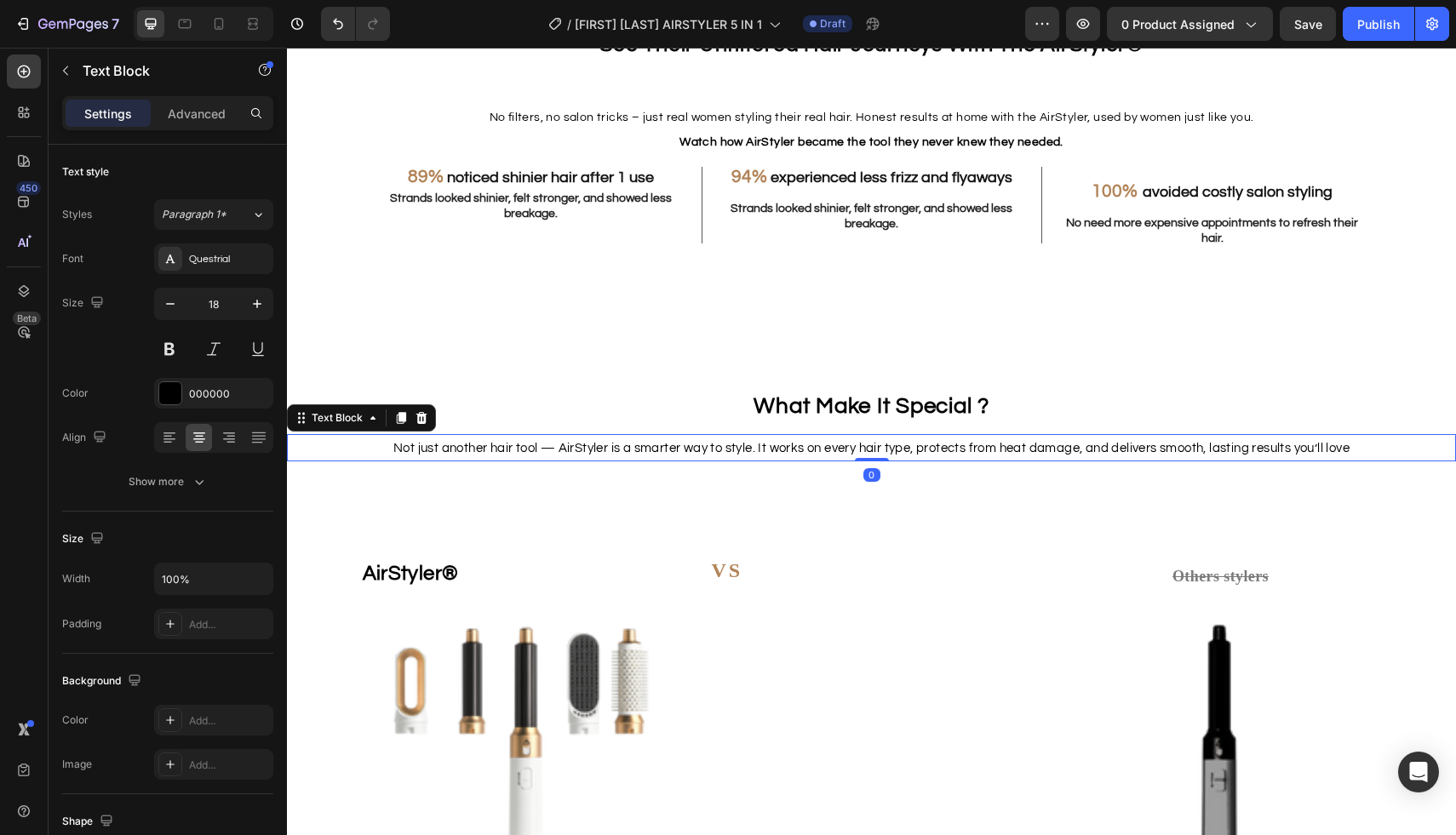 click on "Not just another hair tool — AirStyler is a smarter way to style. It works on every hair type, protects from heat damage, and delivers smooth, lasting results you’ll love" at bounding box center (871, 448) 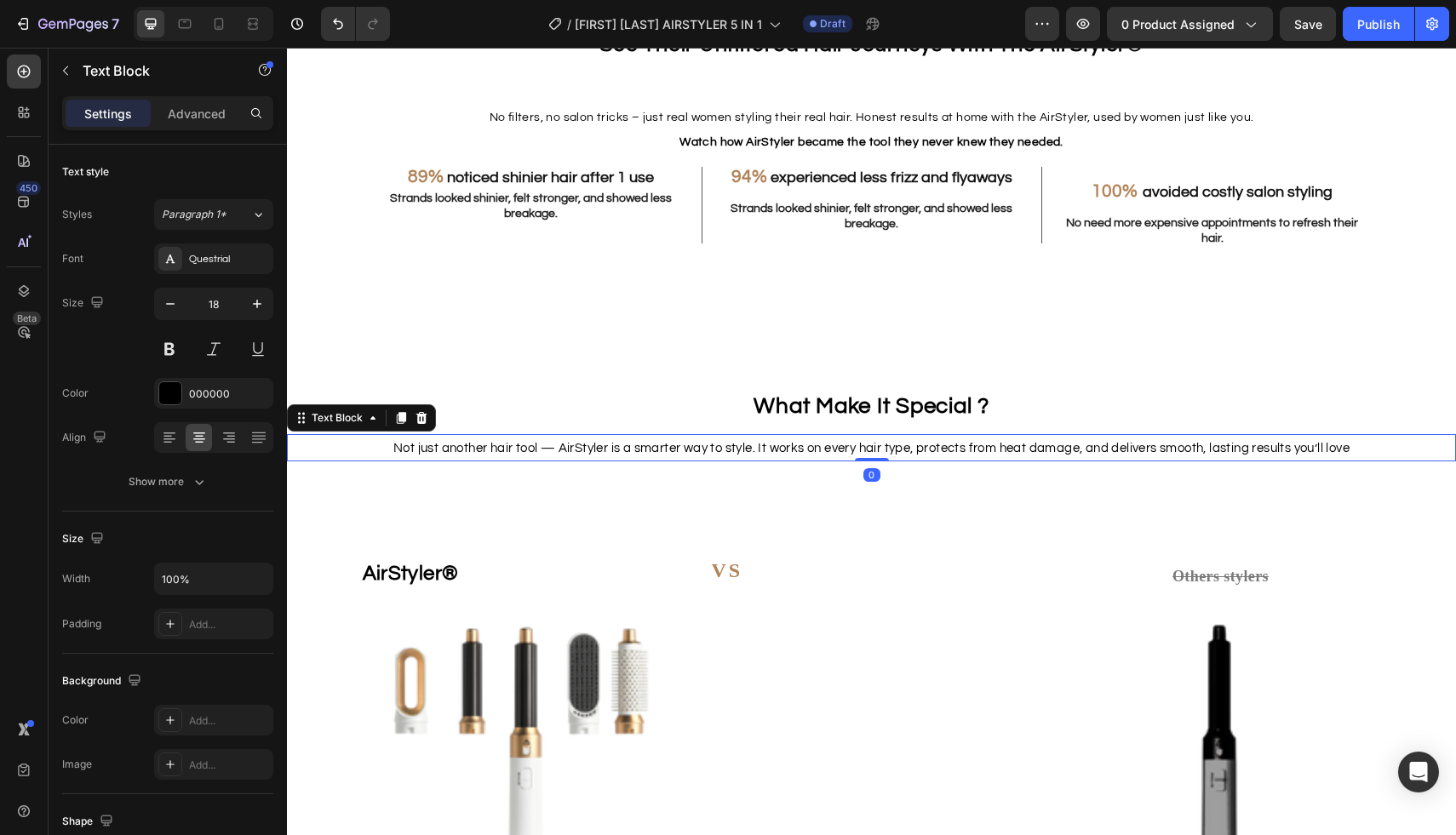 click on "Not just another hair tool — AirStyler is a smarter way to style. It works on every hair type, protects from heat damage, and delivers smooth, lasting results you’ll love" at bounding box center (871, 448) 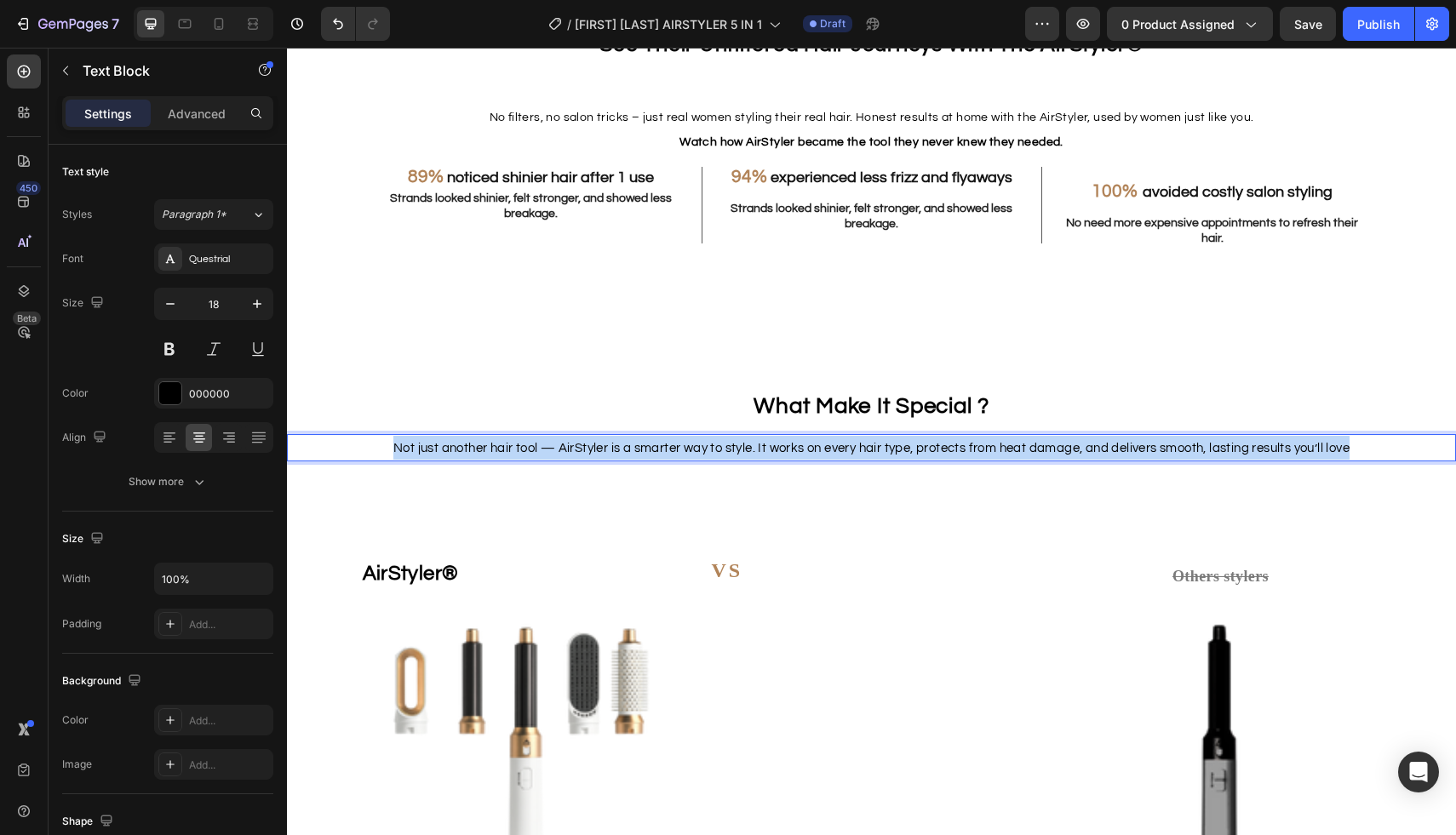 click on "Not just another hair tool — AirStyler is a smarter way to style. It works on every hair type, protects from heat damage, and delivers smooth, lasting results you’ll love" at bounding box center (871, 448) 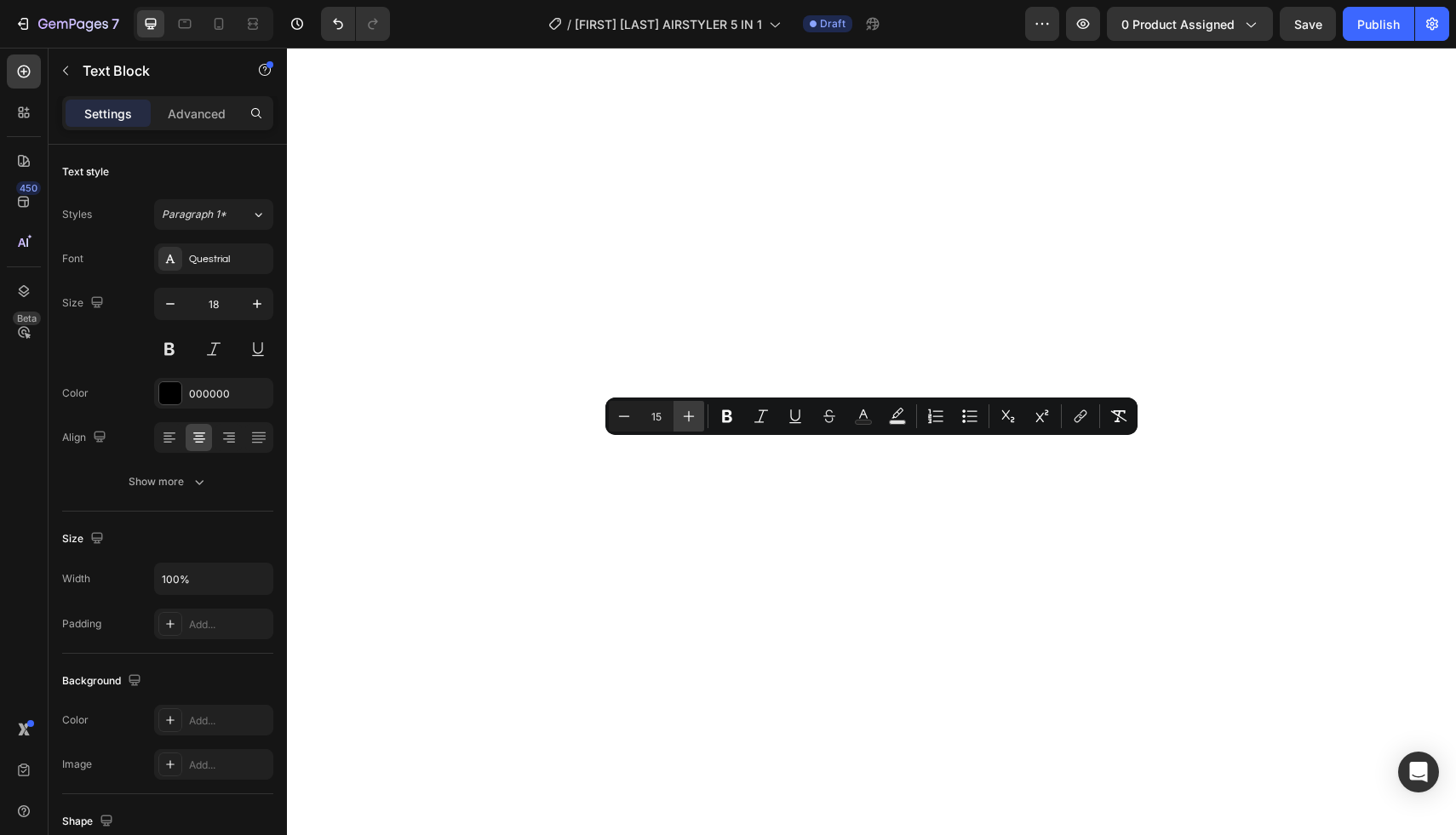 scroll, scrollTop: 0, scrollLeft: 0, axis: both 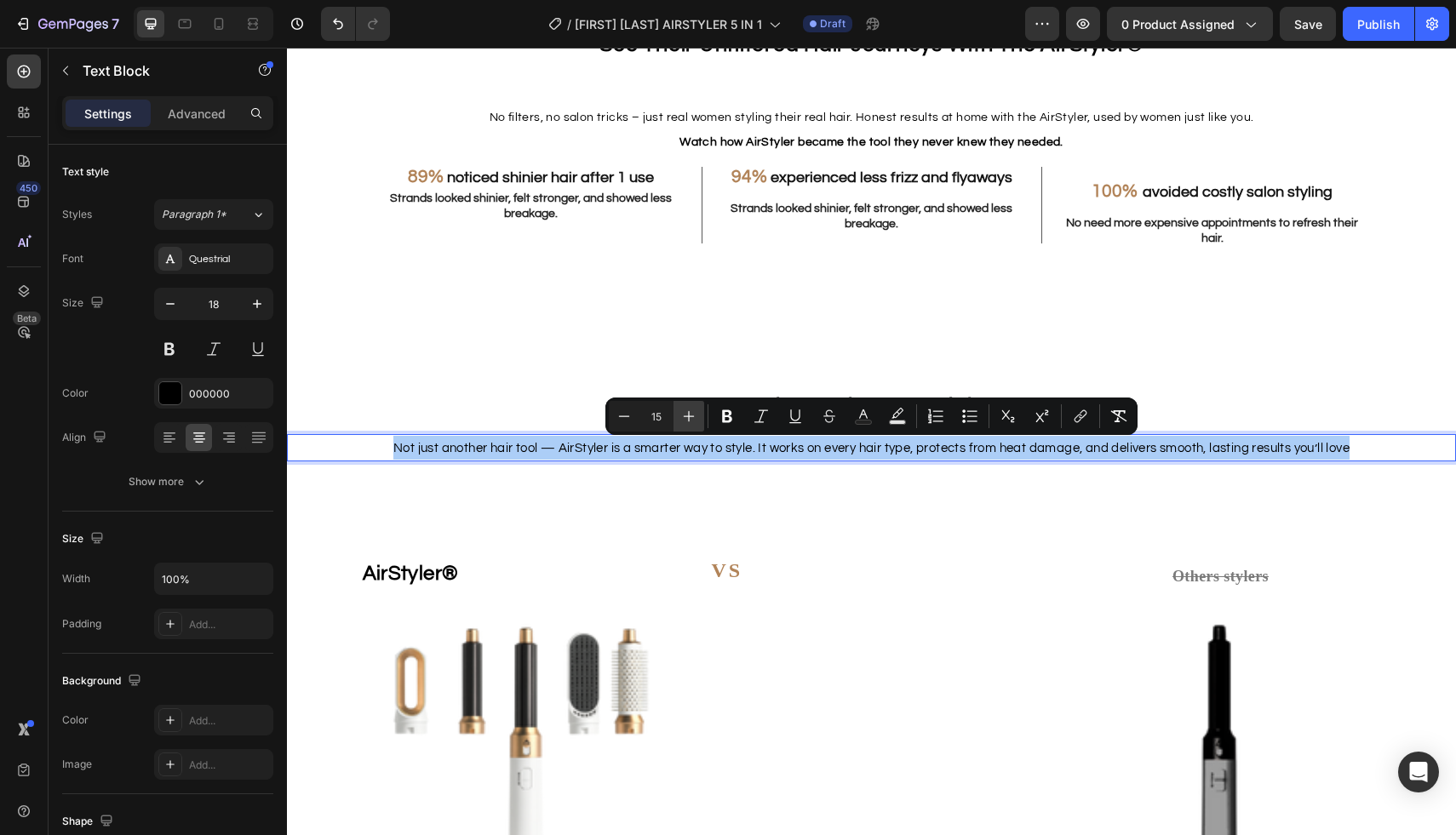click 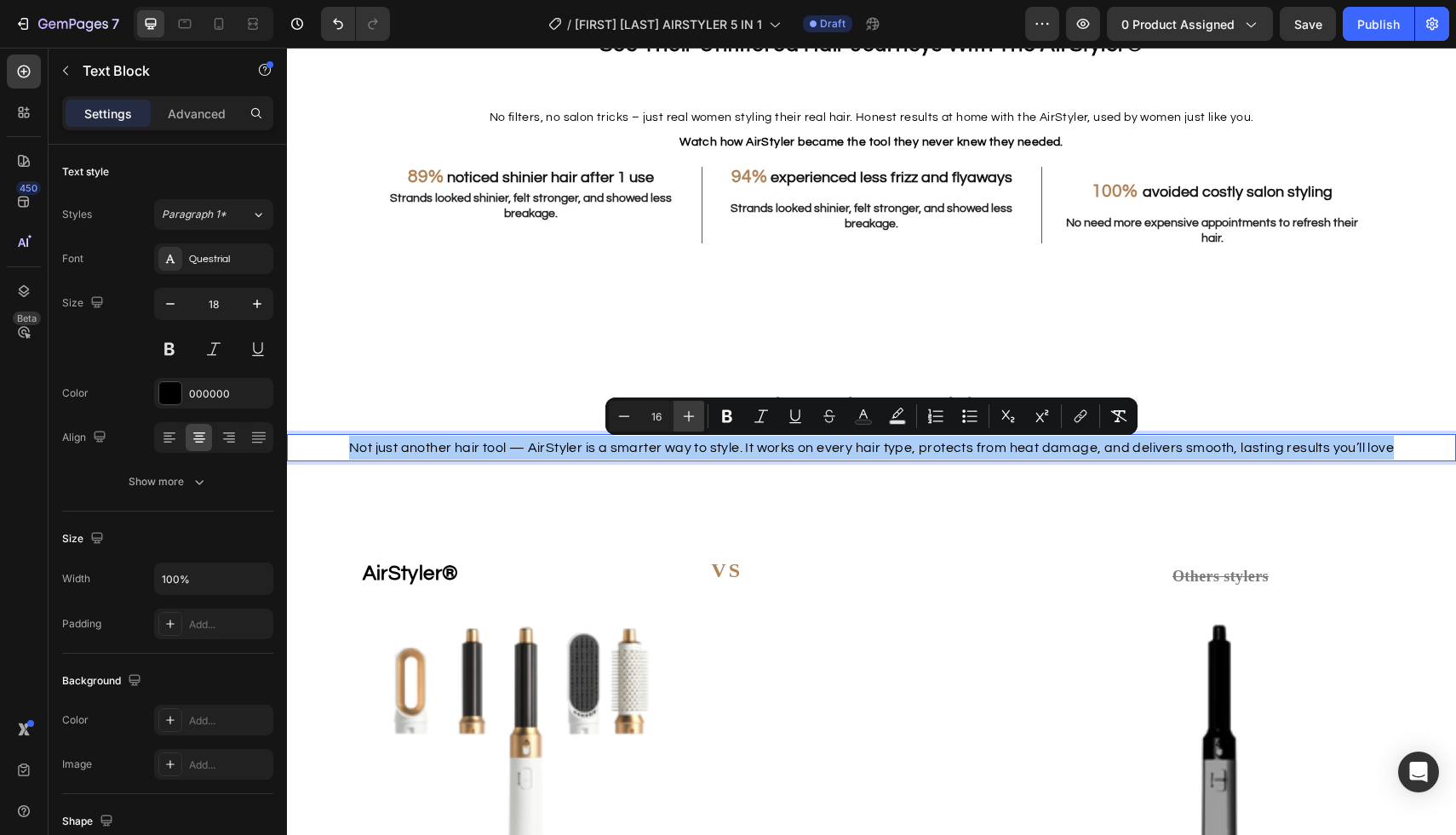 click 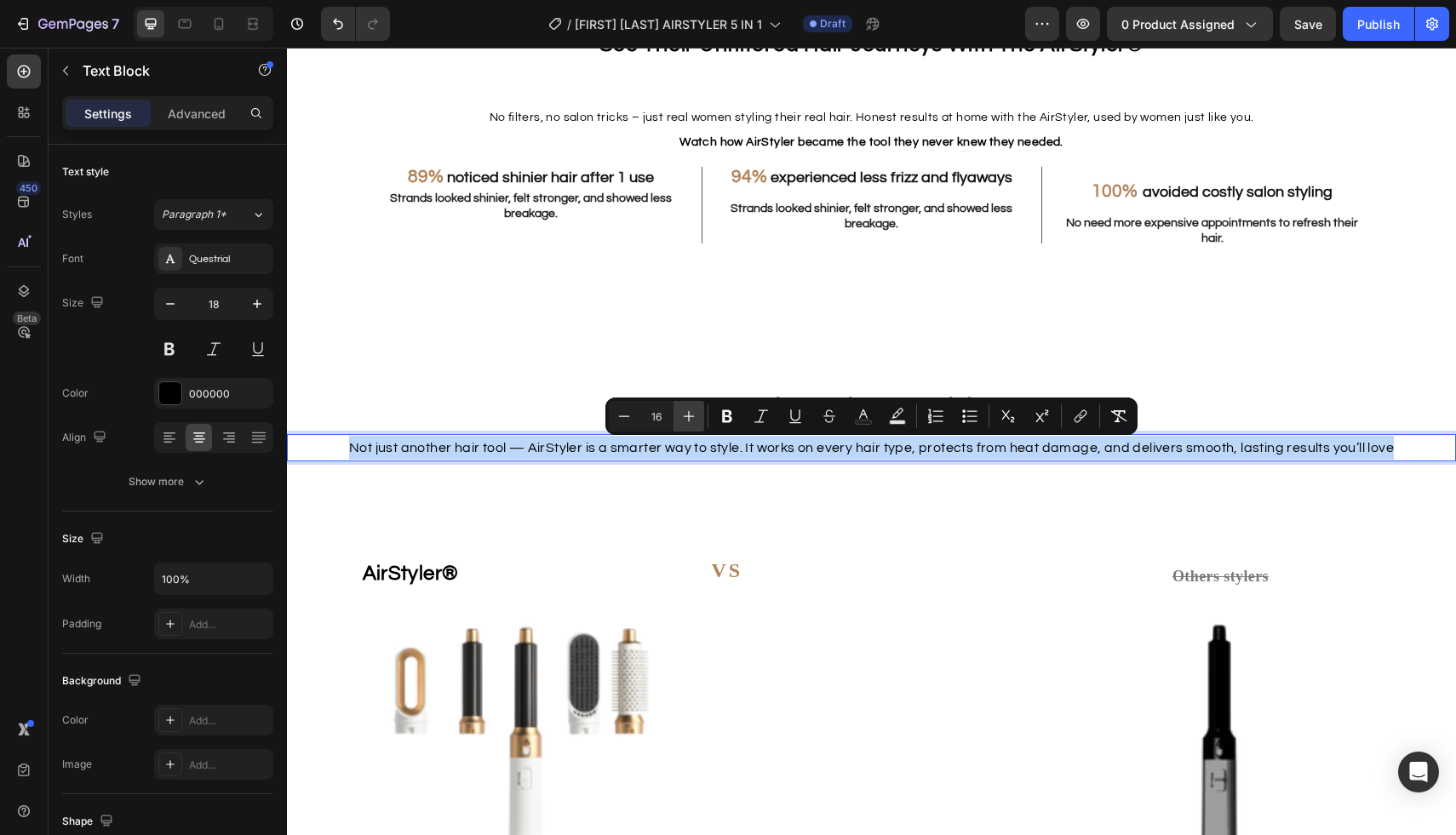 type on "17" 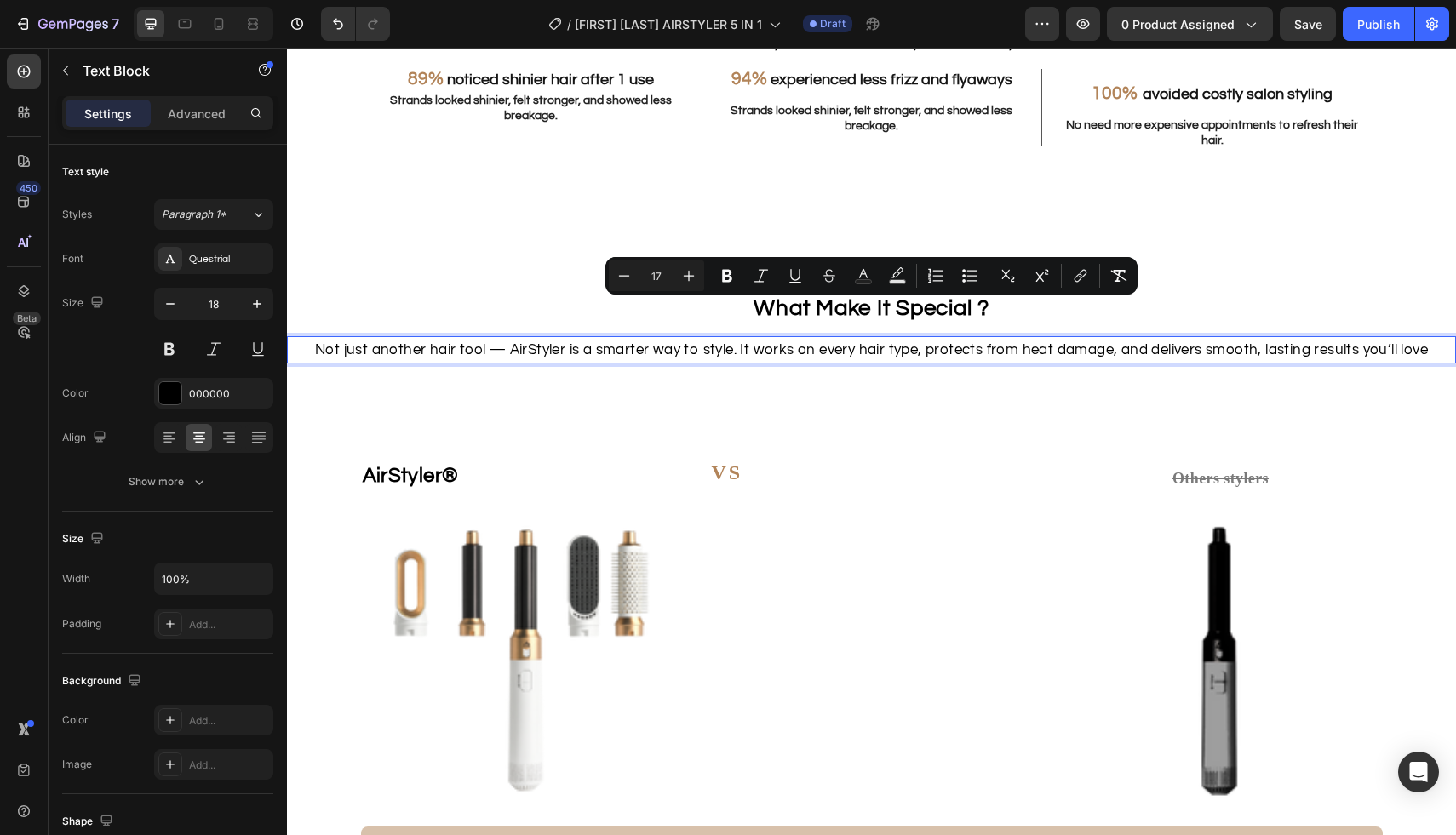 scroll, scrollTop: 2474, scrollLeft: 0, axis: vertical 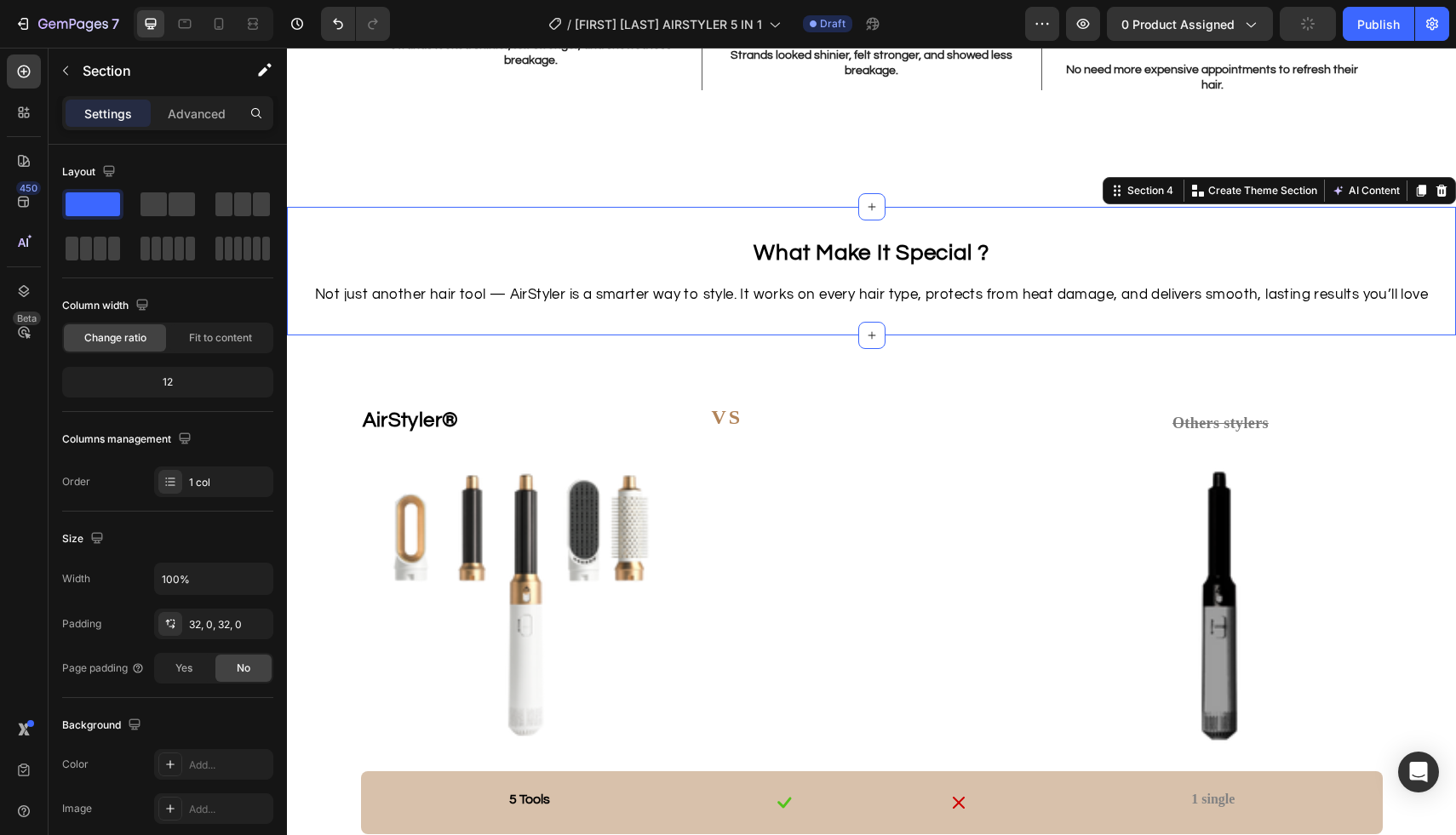 click on "What Make It Special ? Heading Not just another hair tool — AirStyler is a smarter way to style. It works on every hair type, protects from heat damage, and delivers smooth, lasting results you’ll love Text Block Section 4   You can create reusable sections Create Theme Section AI Content Write with GemAI What would you like to describe here? Tone and Voice Persuasive Product GISOU INFUSED HONEY HAIR PERFUME Show more Generate" at bounding box center [871, 271] 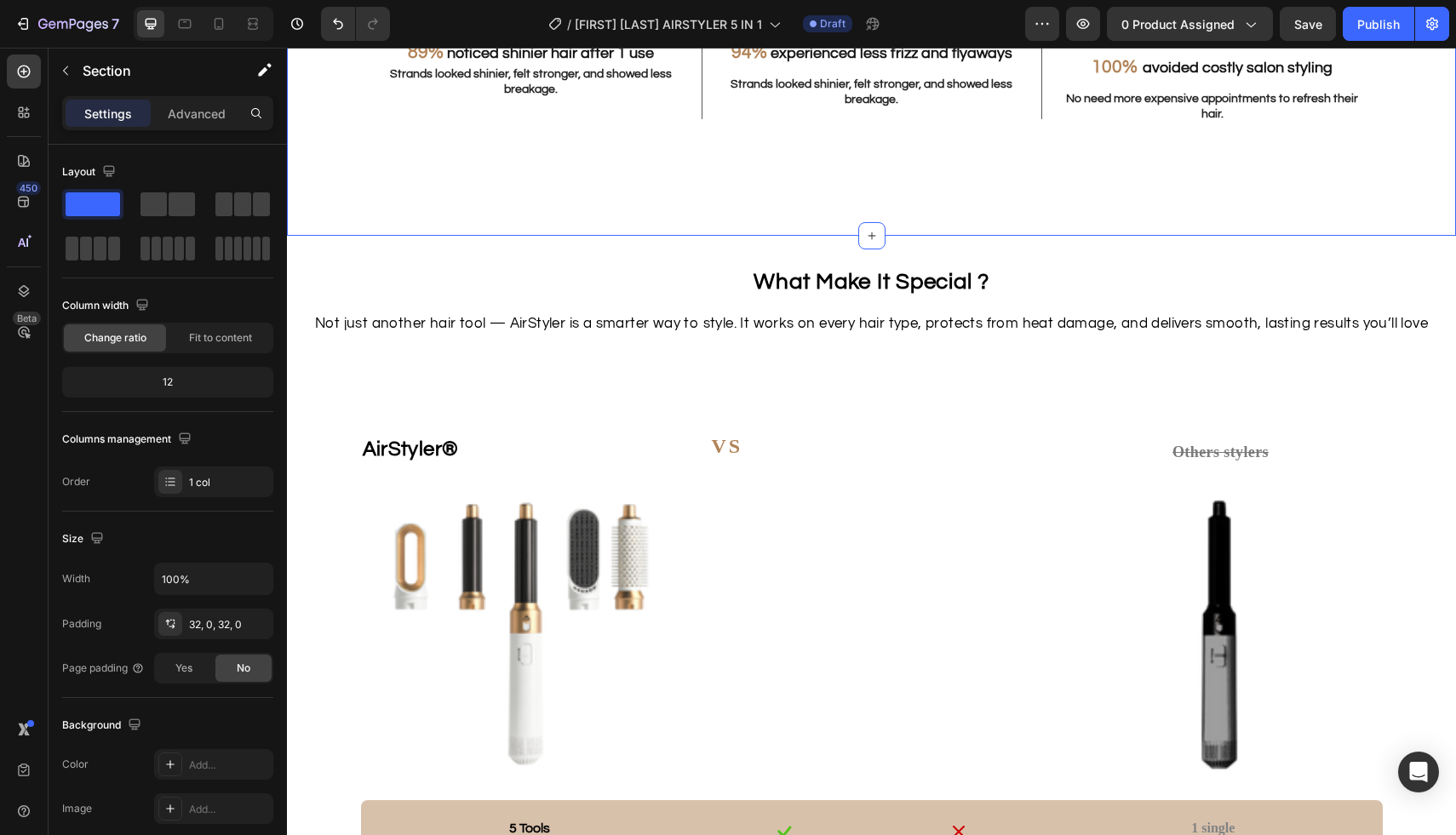scroll, scrollTop: 2444, scrollLeft: 0, axis: vertical 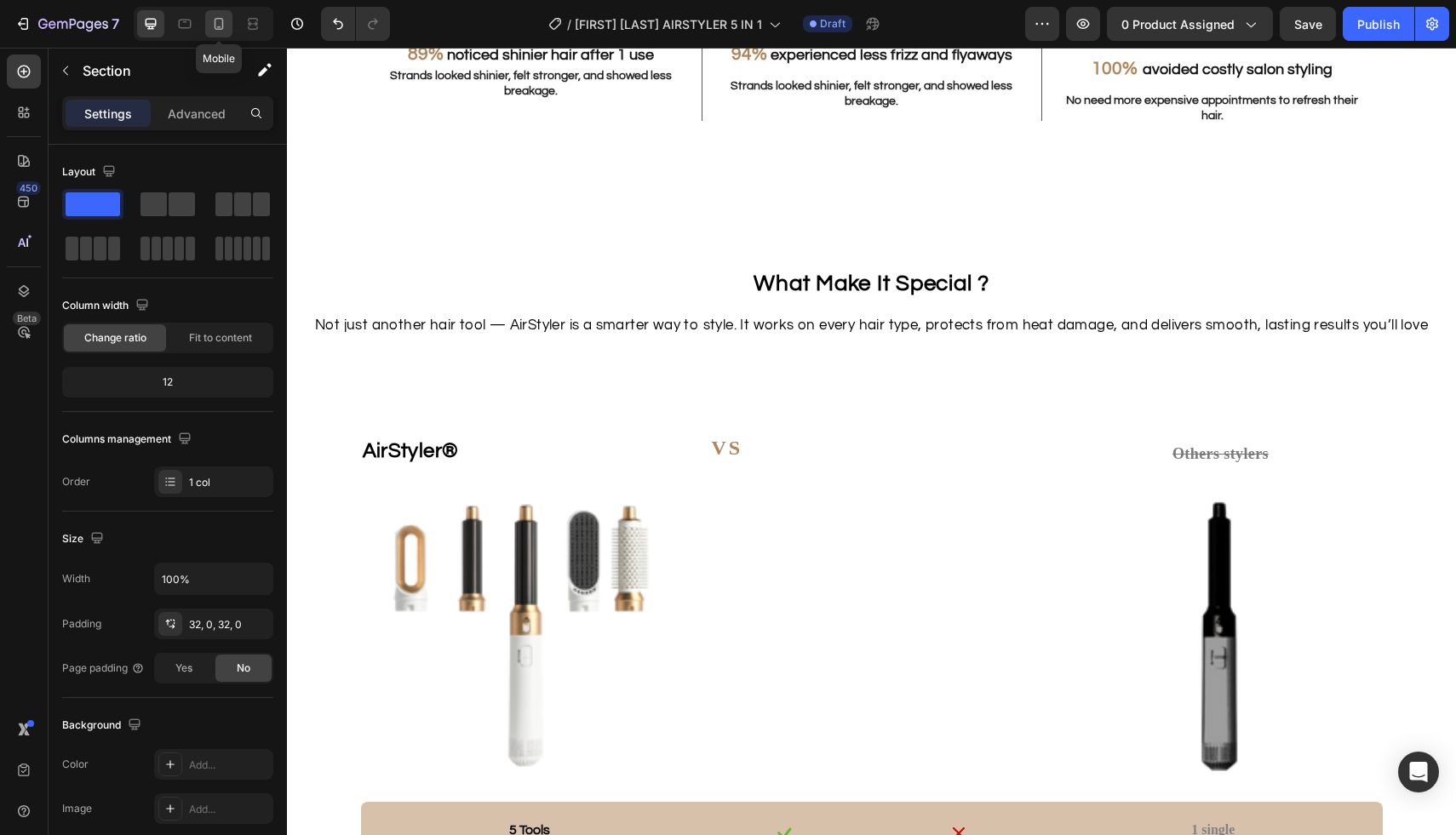 click 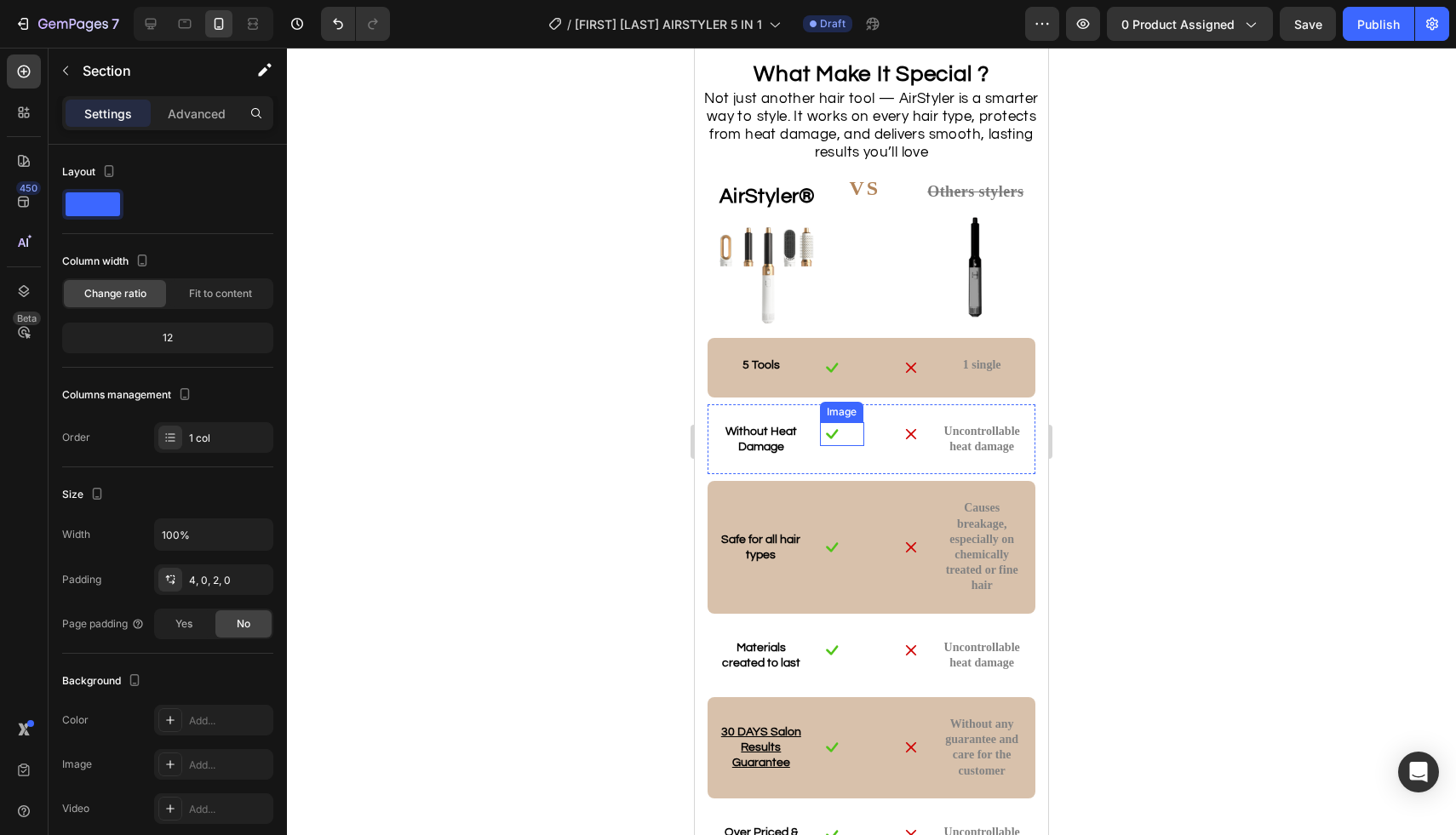 scroll, scrollTop: 1981, scrollLeft: 0, axis: vertical 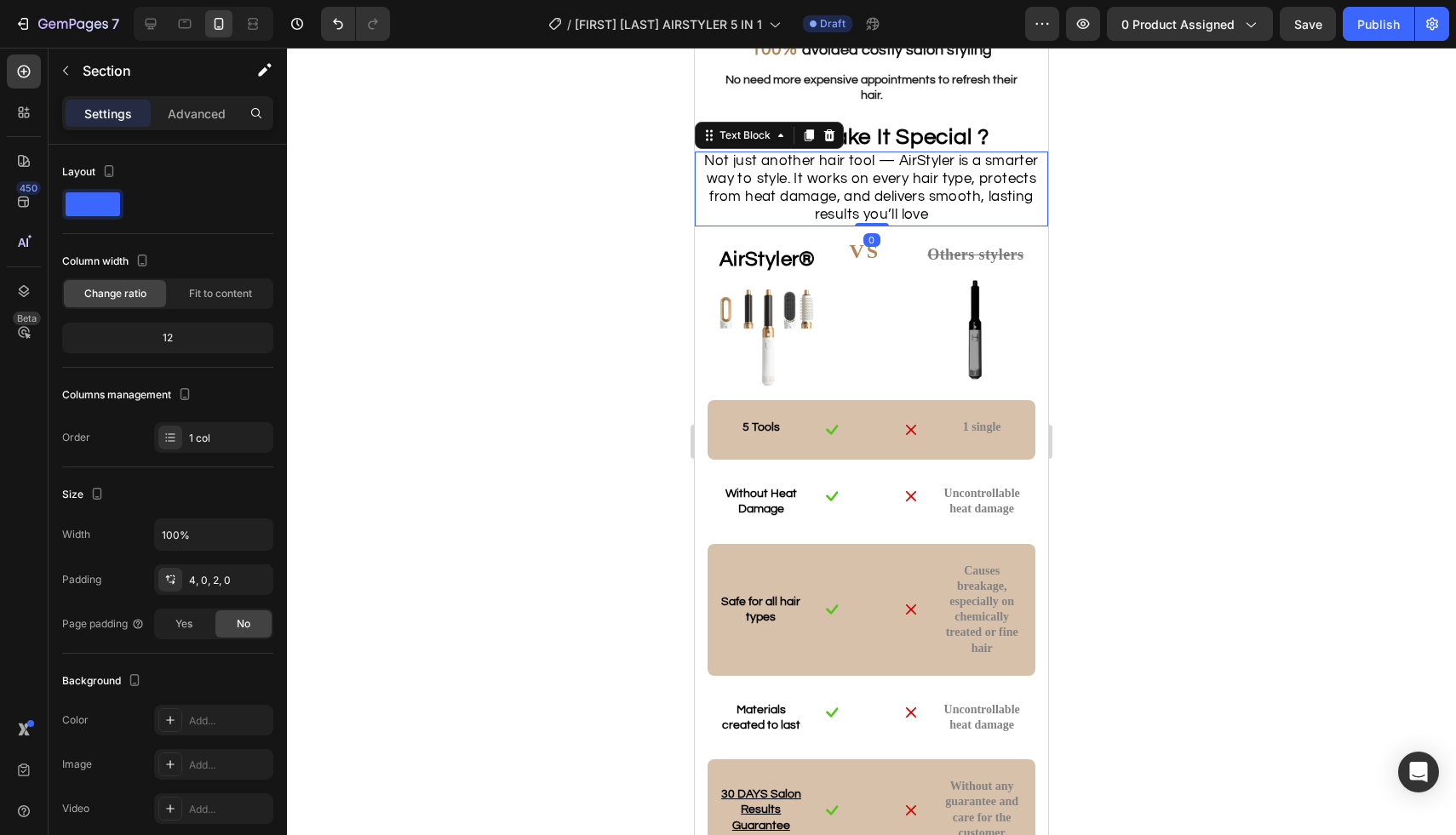 click on "Not just another hair tool — AirStyler is a smarter way to style. It works on every hair type, protects from heat damage, and delivers smooth, lasting results you’ll love" at bounding box center (871, 187) 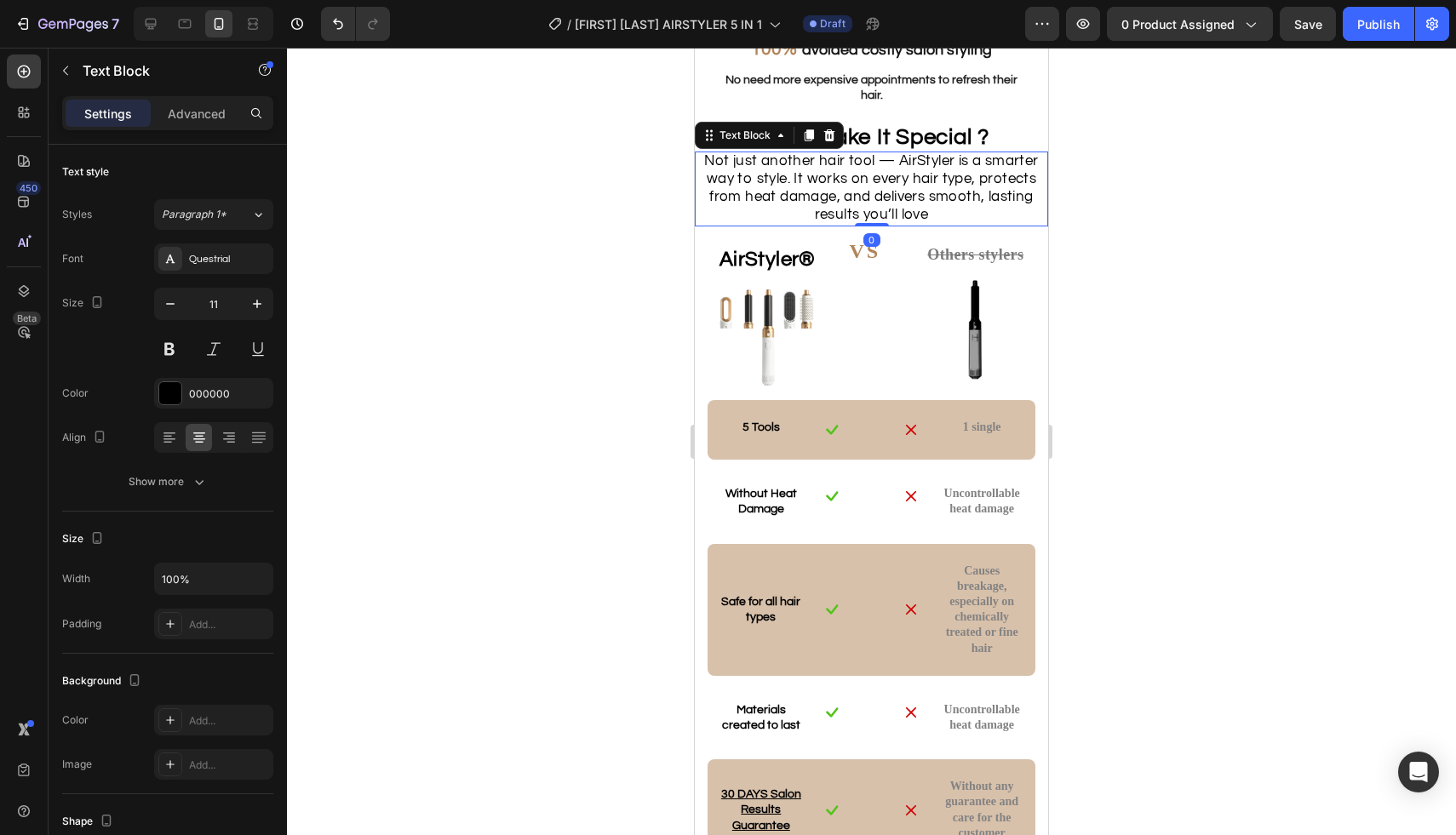 click on "Not just another hair tool — AirStyler is a smarter way to style. It works on every hair type, protects from heat damage, and delivers smooth, lasting results you’ll love" at bounding box center (871, 187) 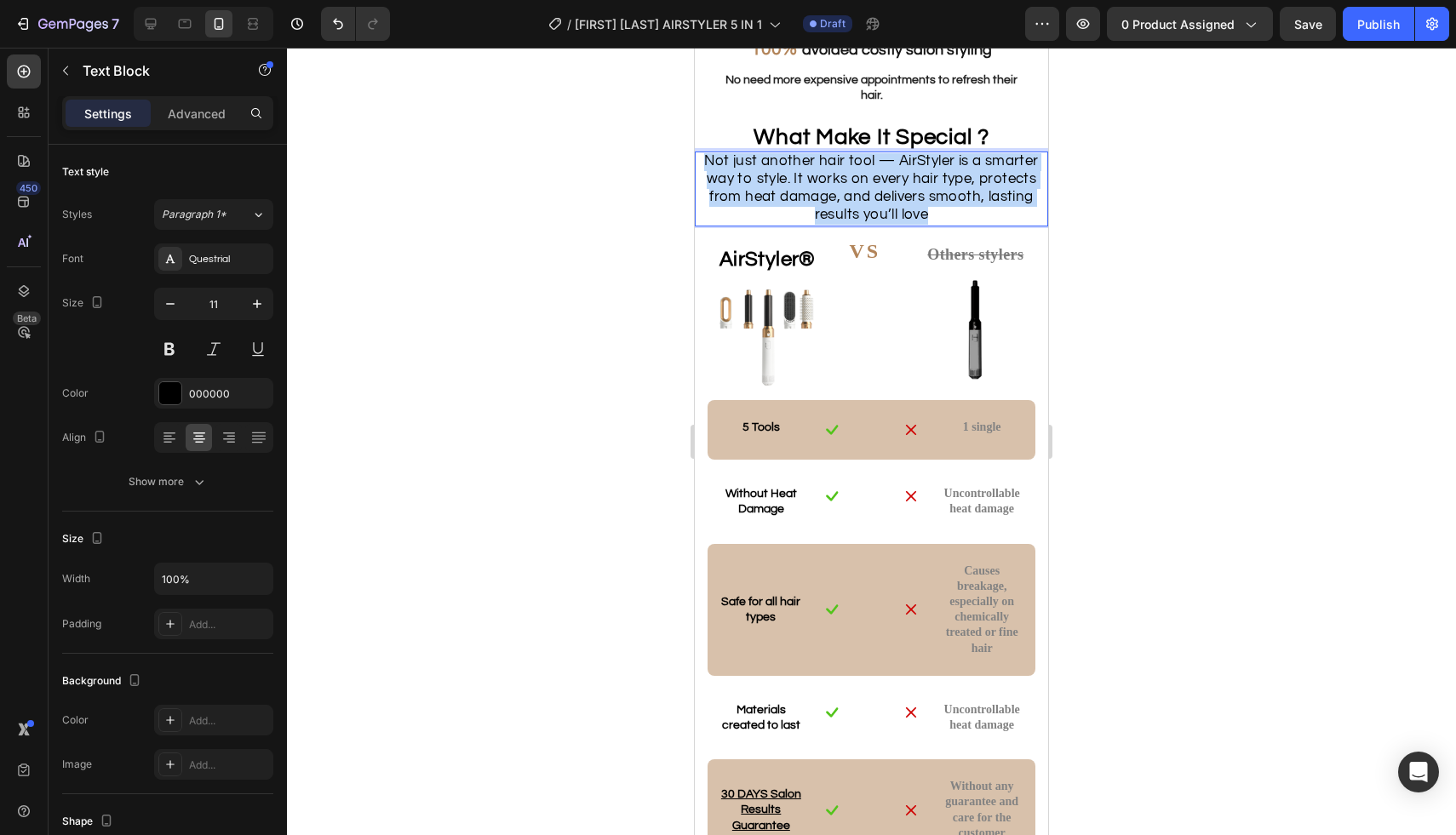 click on "Not just another hair tool — AirStyler is a smarter way to style. It works on every hair type, protects from heat damage, and delivers smooth, lasting results you’ll love" at bounding box center (871, 187) 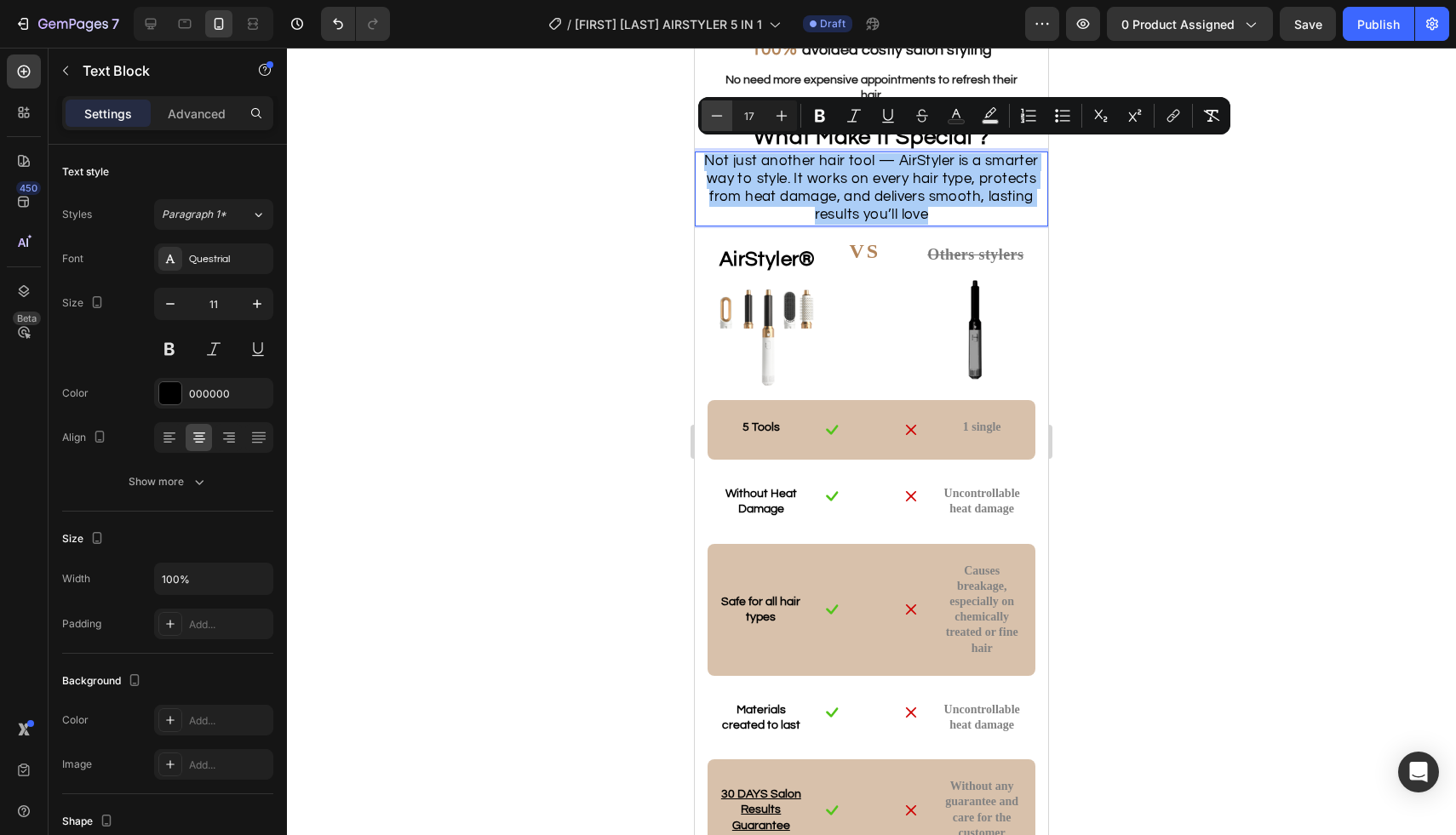click 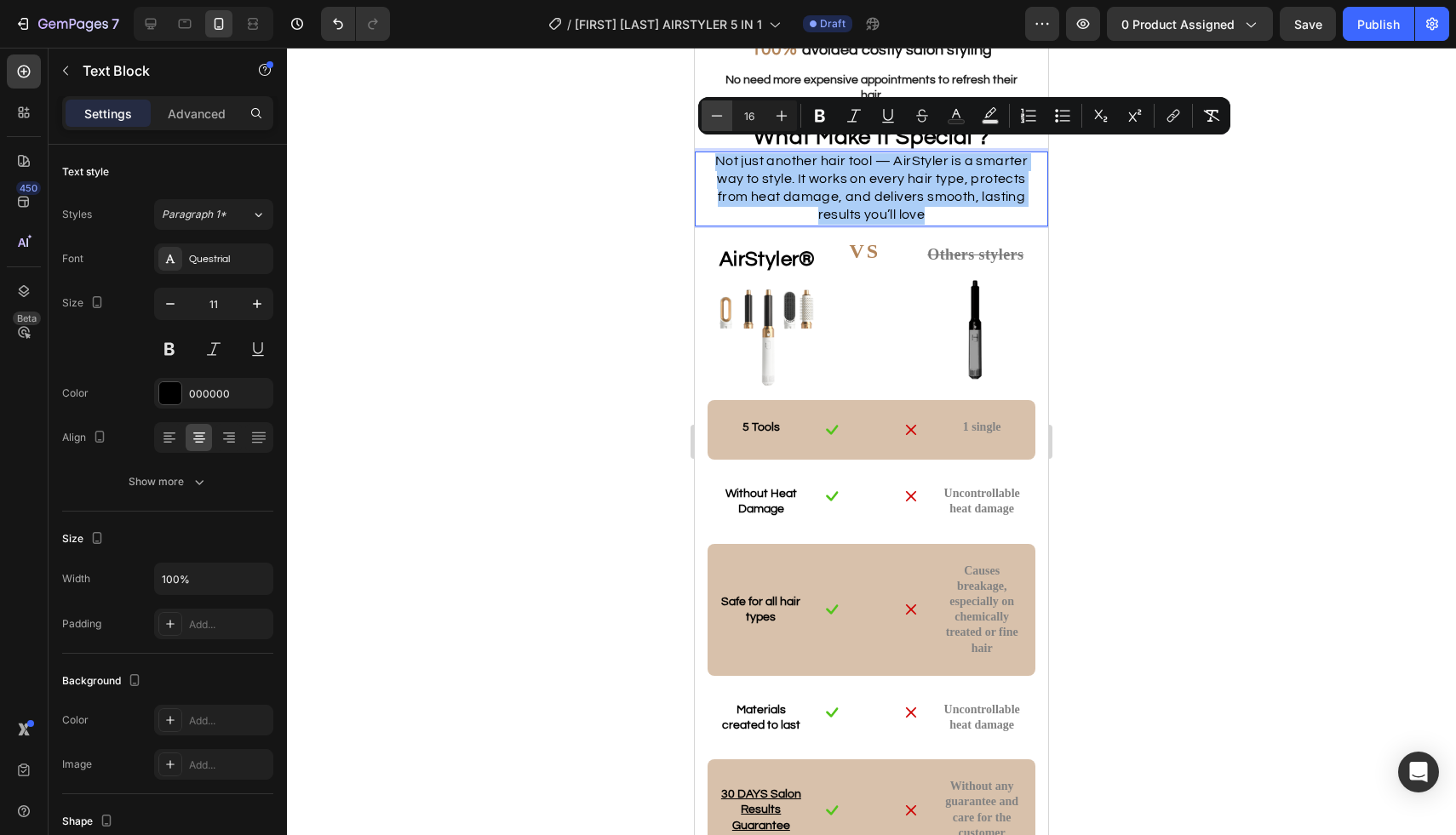 click 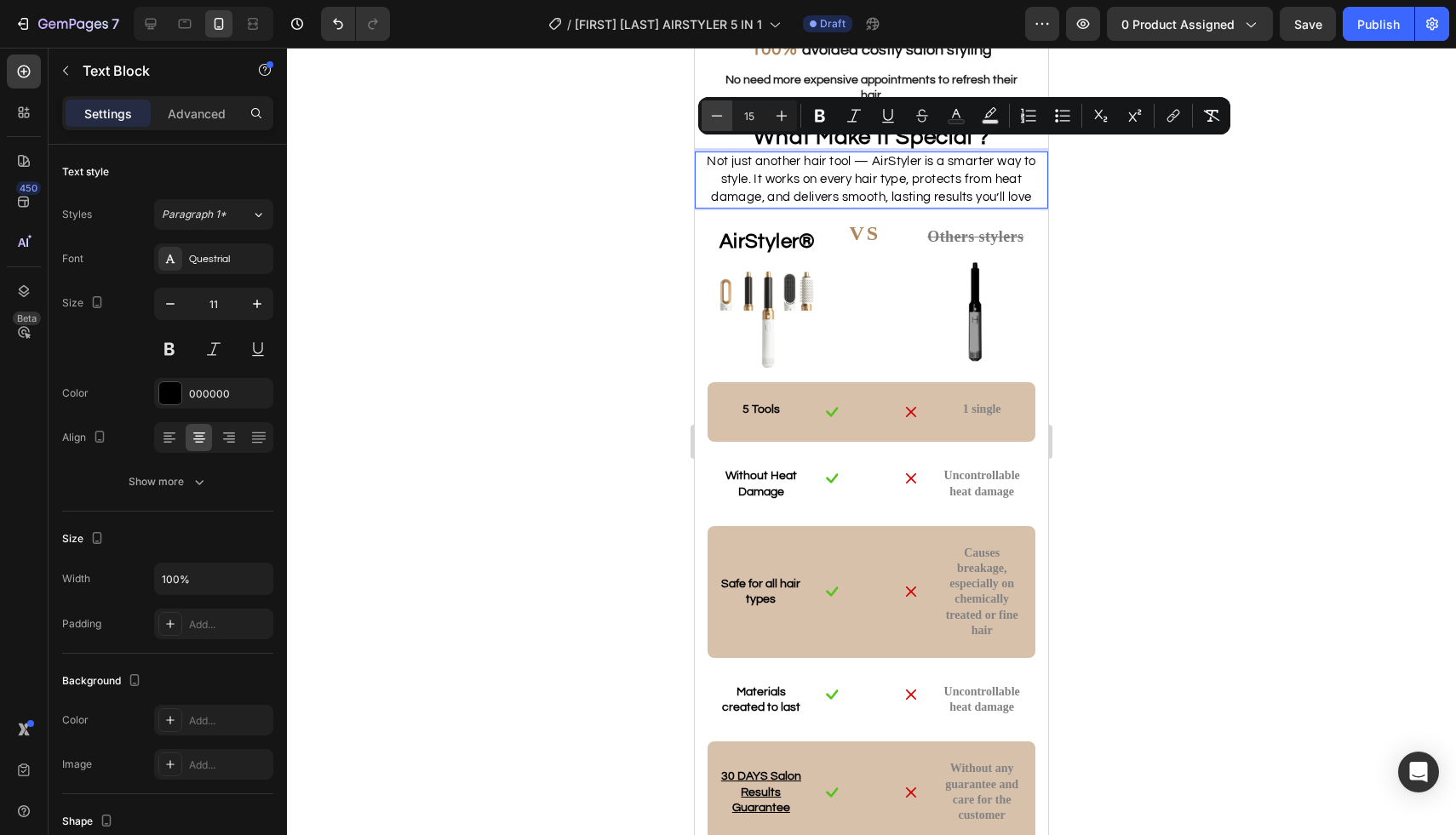 click 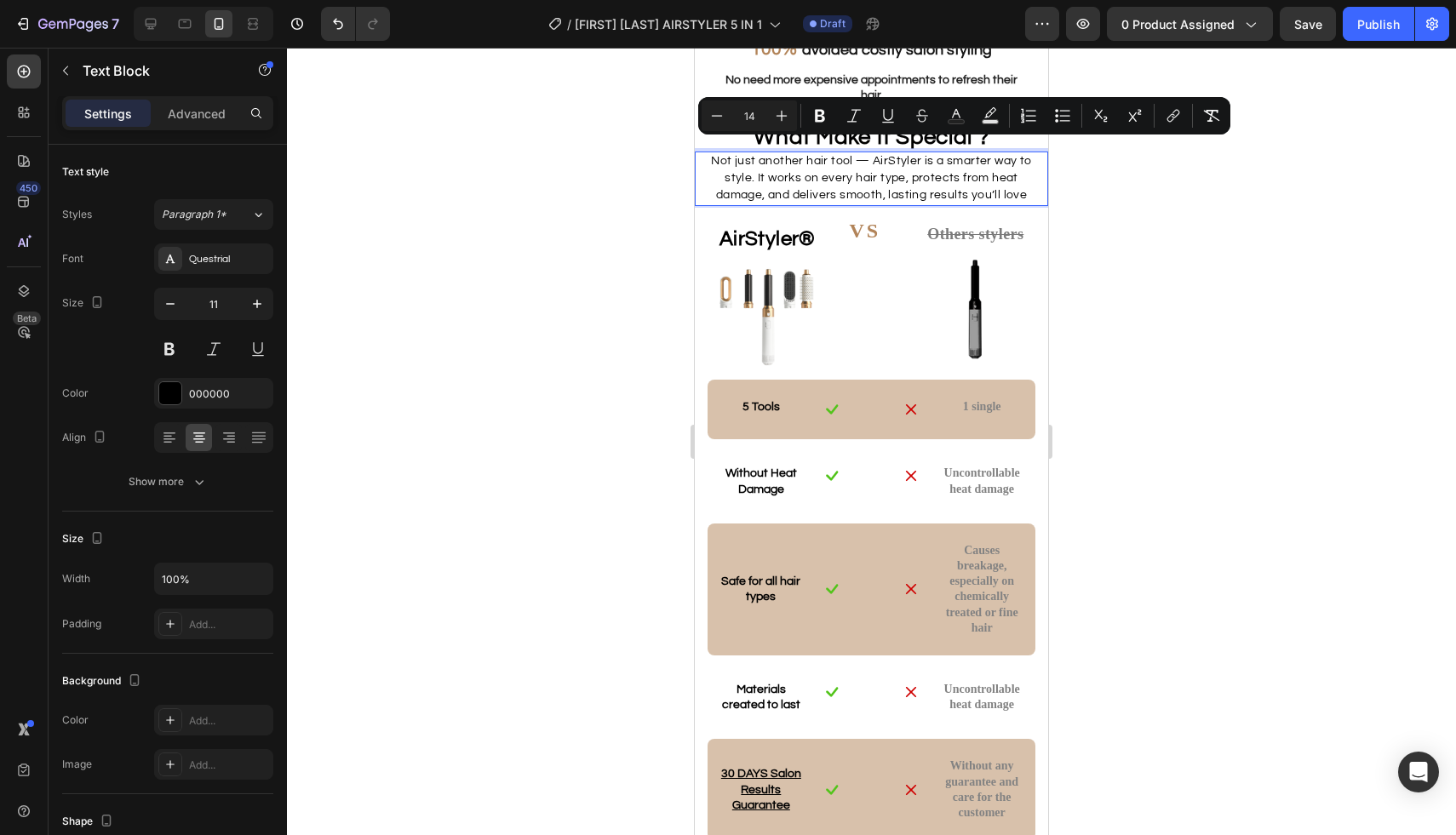 click 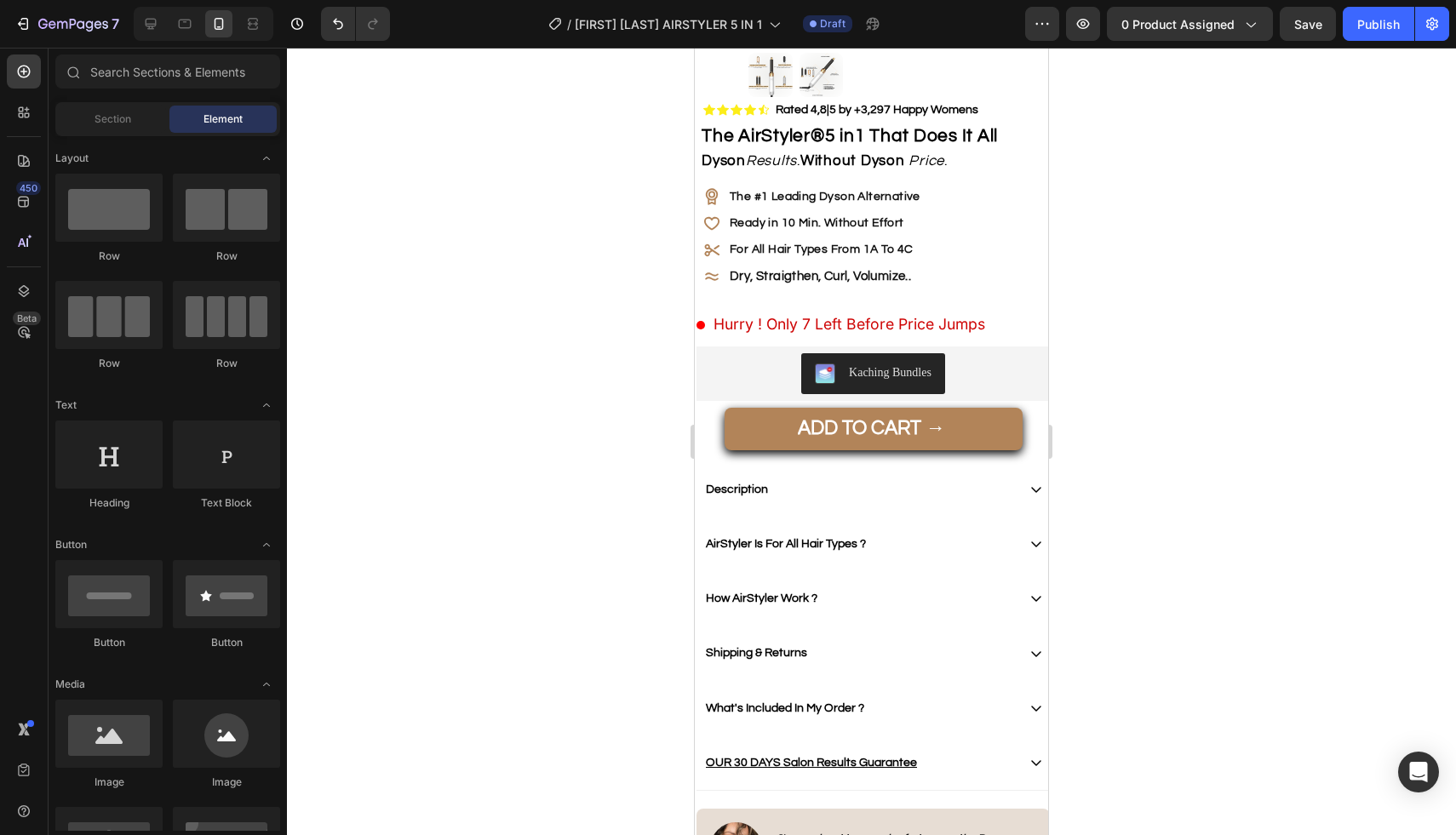 scroll, scrollTop: 451, scrollLeft: 0, axis: vertical 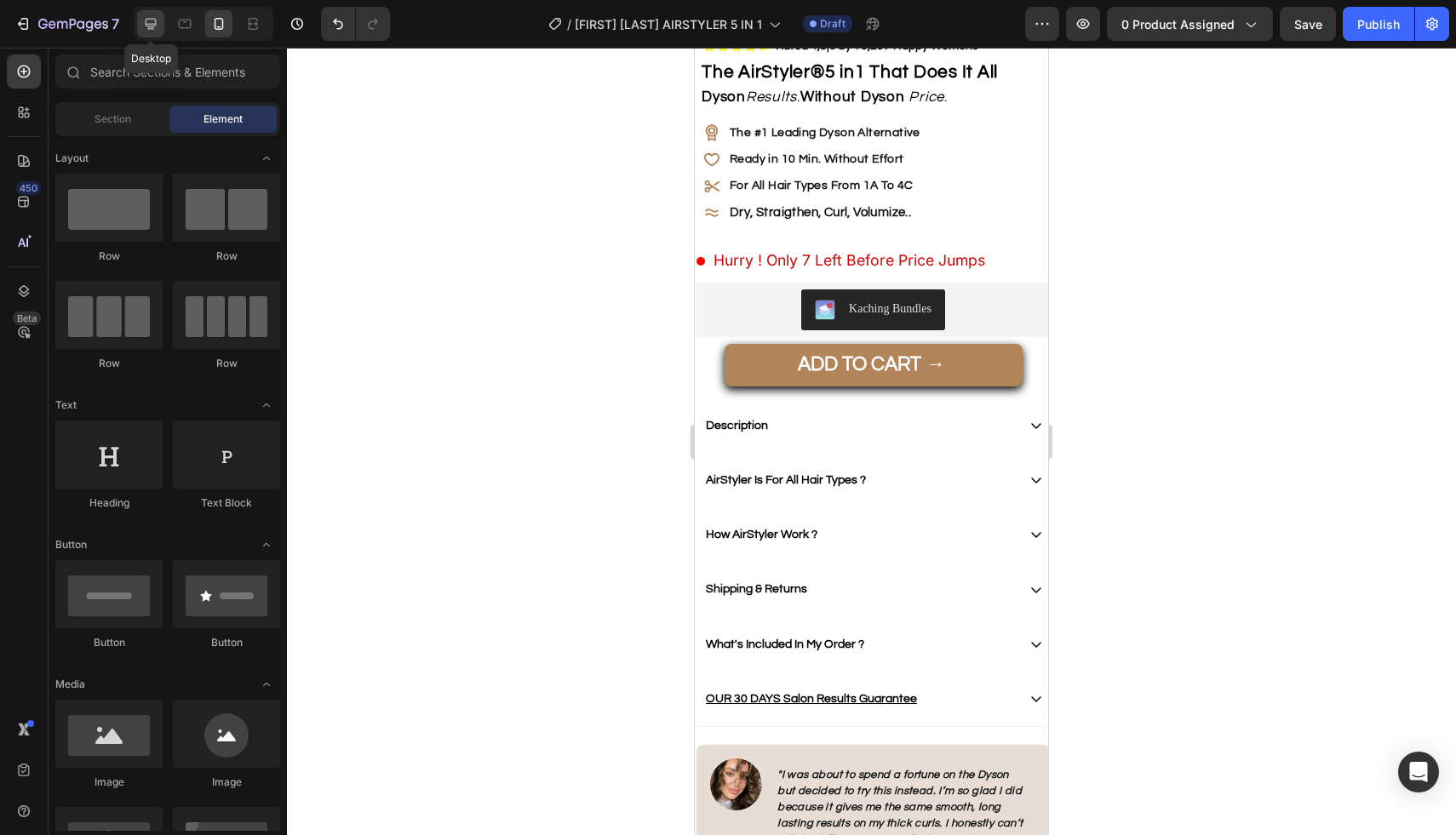 click 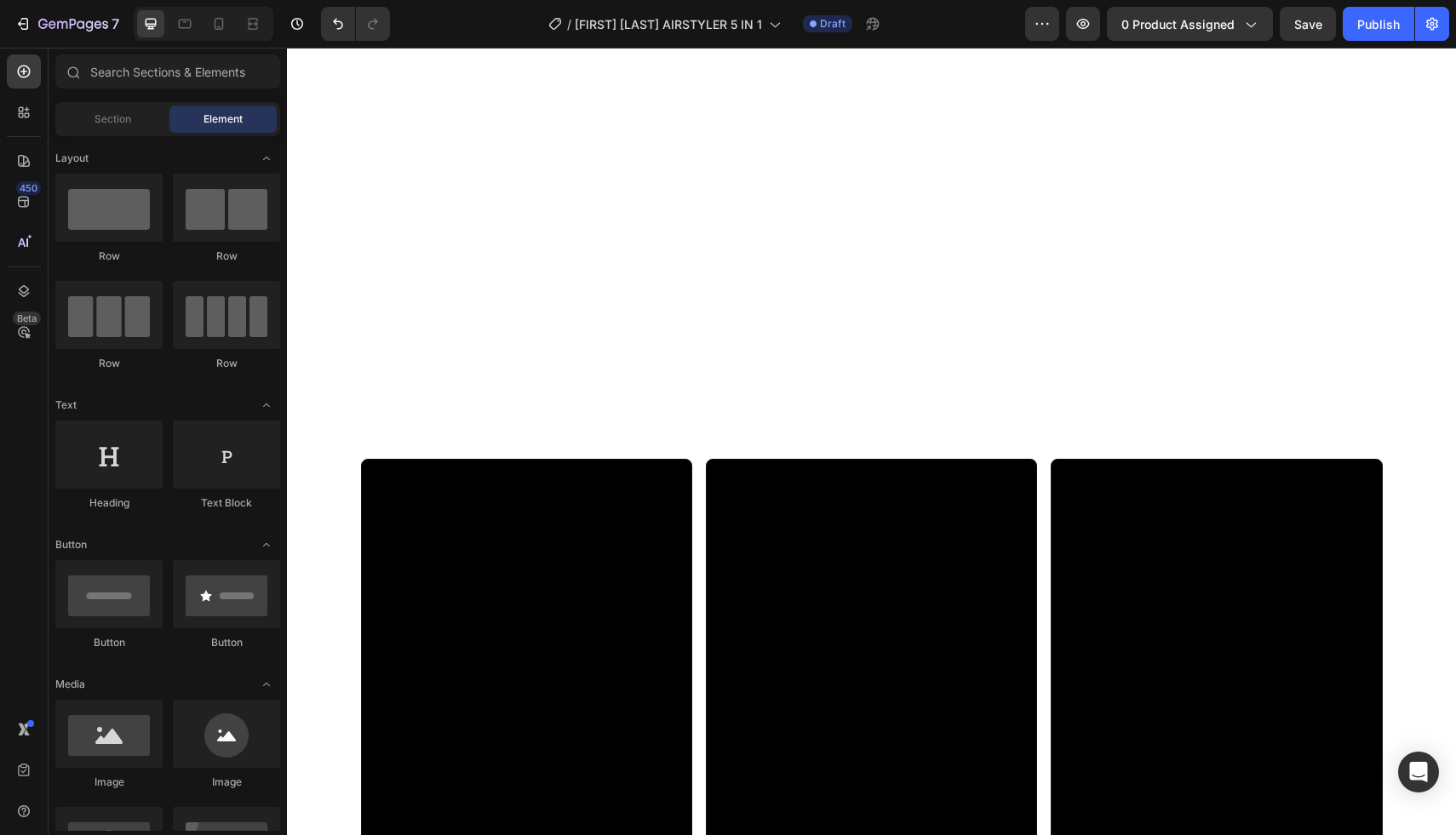 scroll, scrollTop: 0, scrollLeft: 0, axis: both 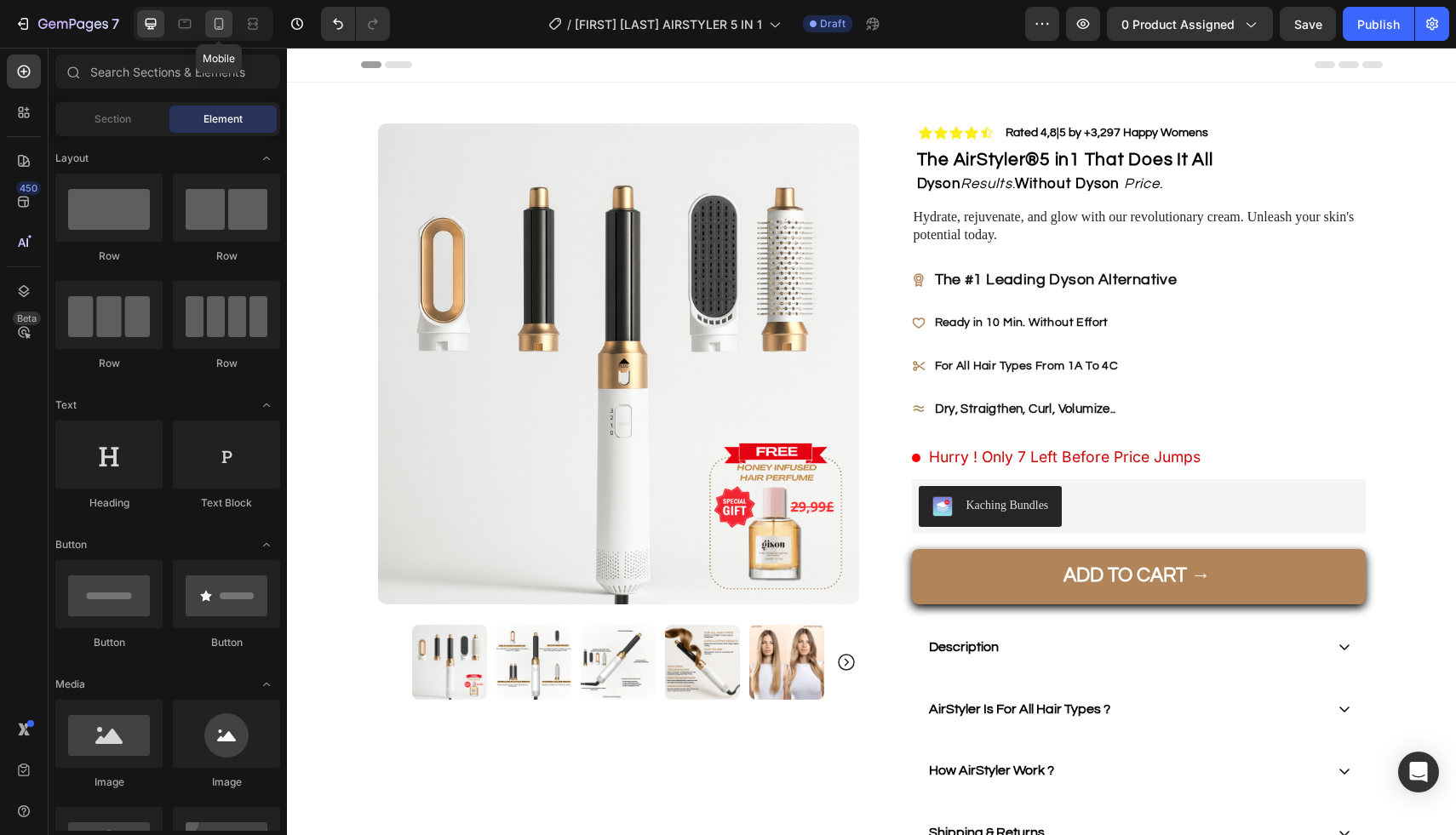 click 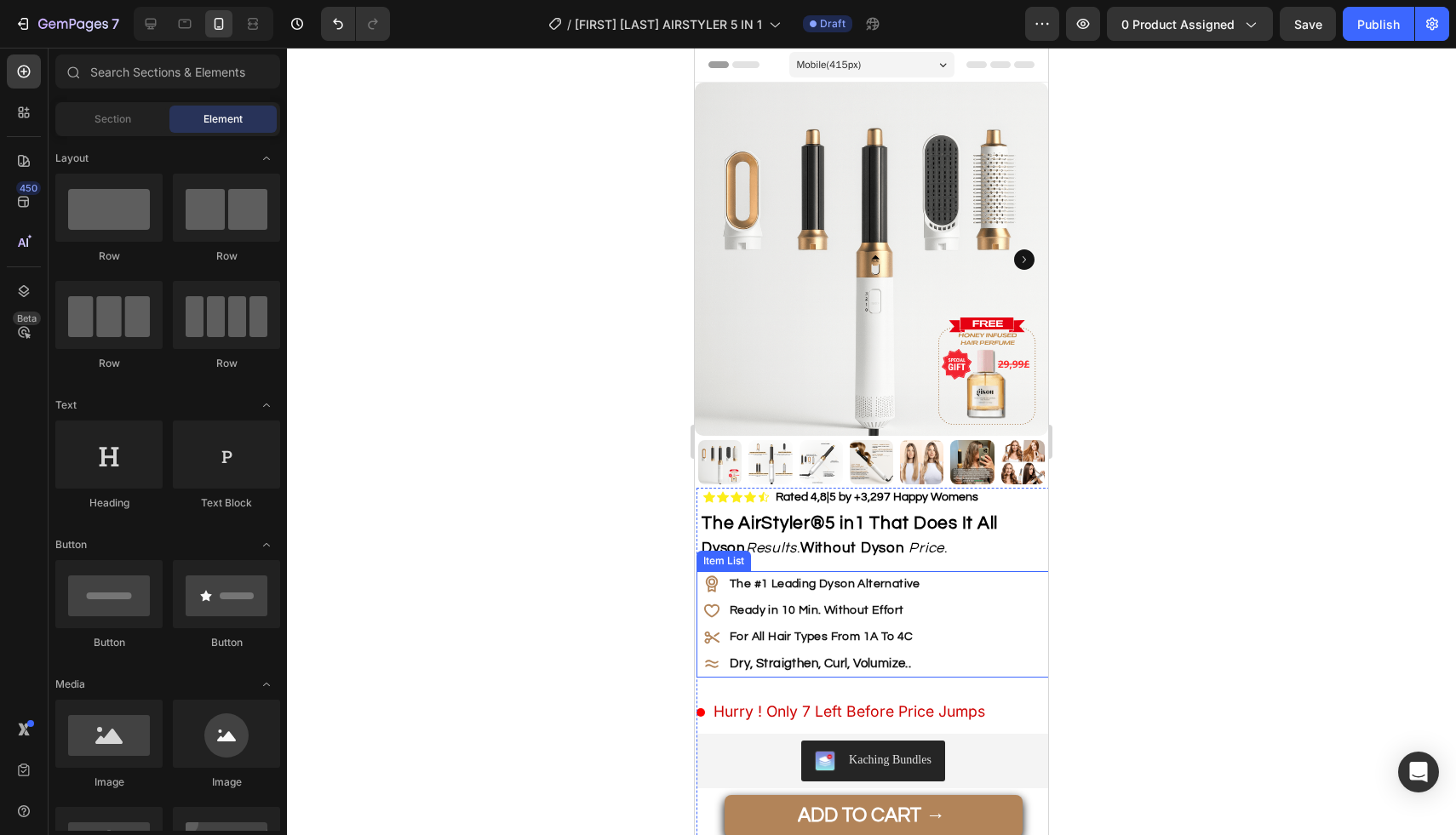 click on "The #1 Leading Dyson Alternative" at bounding box center (825, 584) 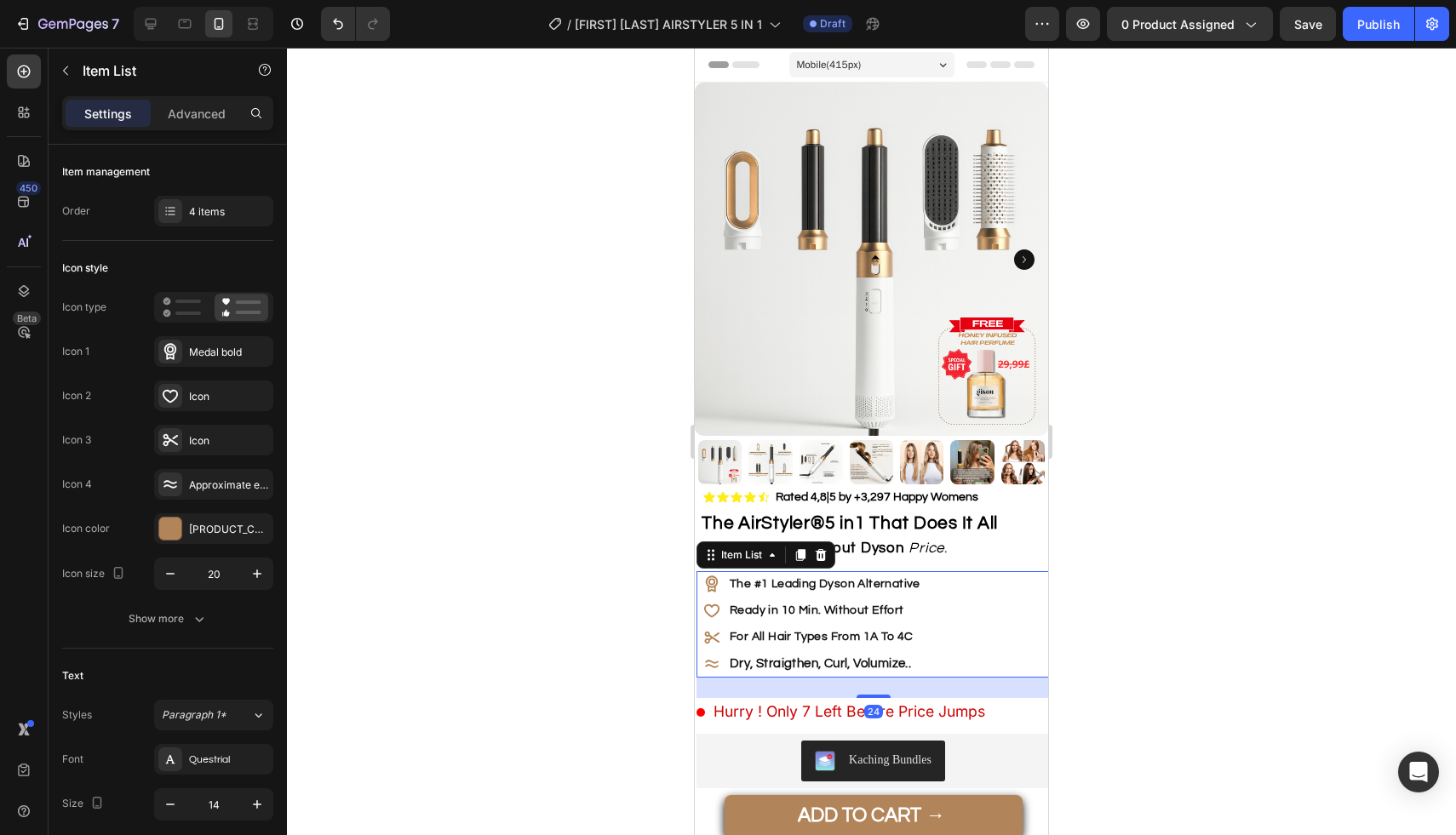 click on "The #1 Leading Dyson Alternative" at bounding box center [825, 584] 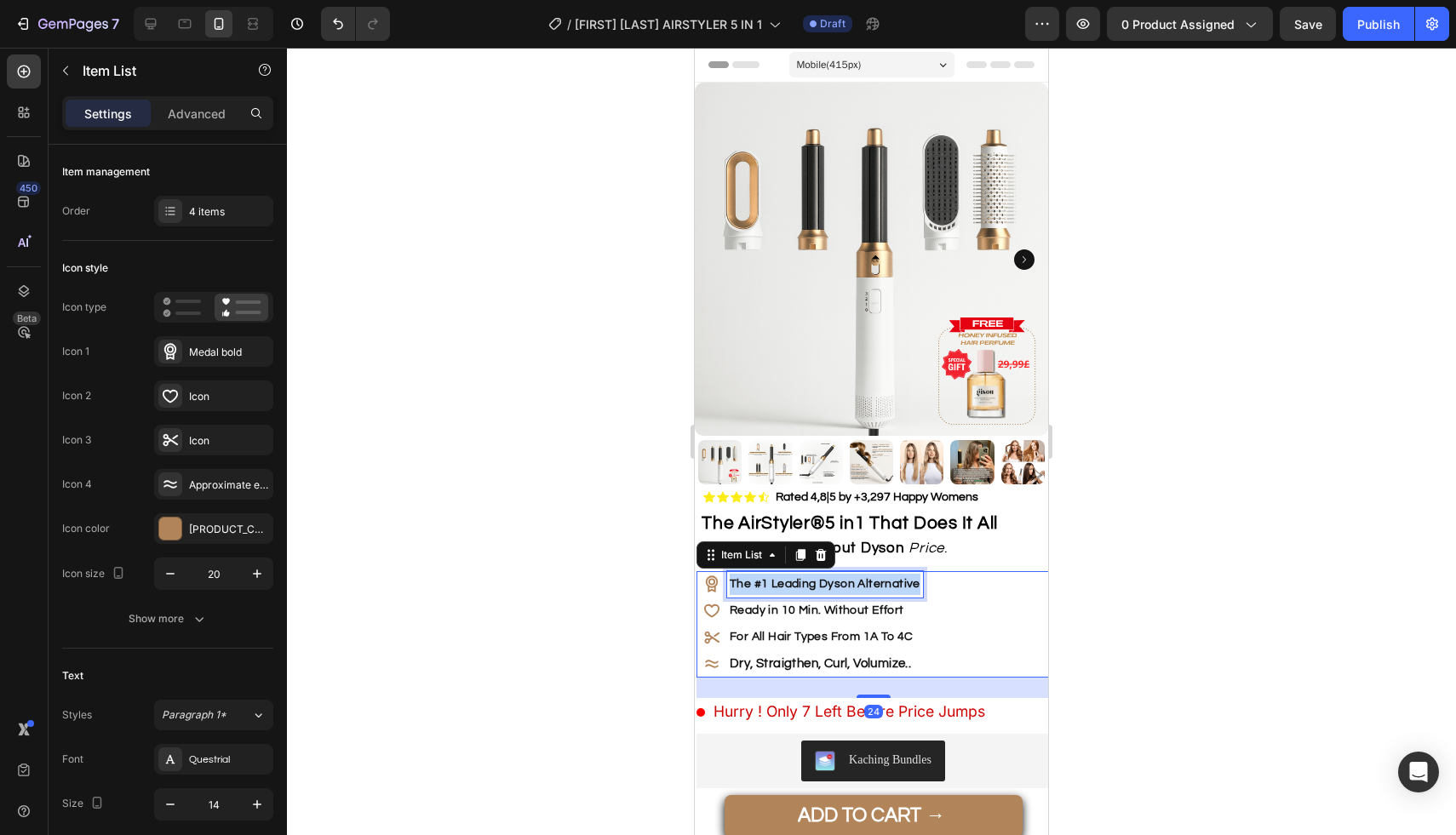 click on "The #1 Leading Dyson Alternative" at bounding box center (825, 584) 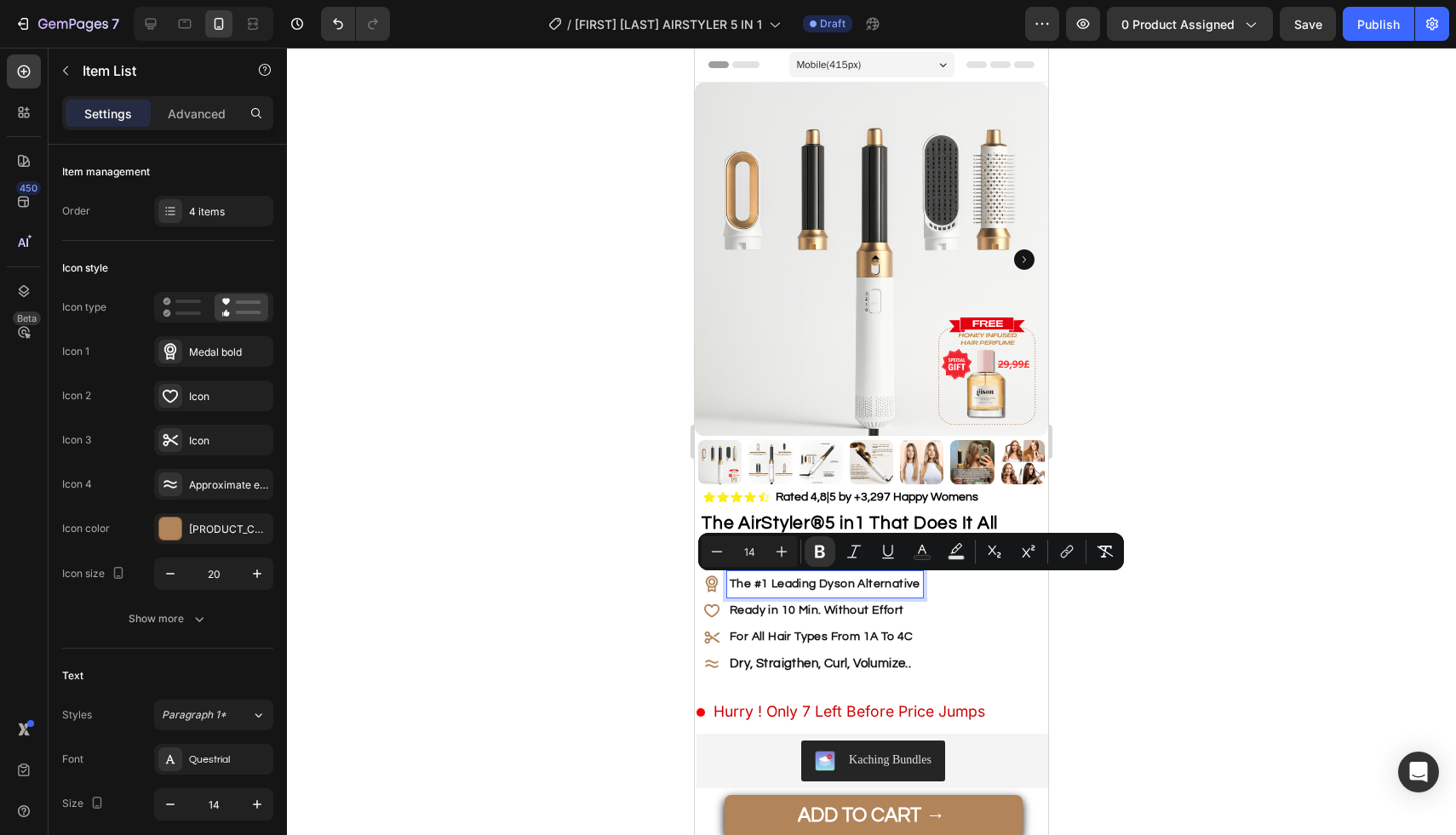 click on "Ready in 10 Min. Without Effort" at bounding box center [817, 610] 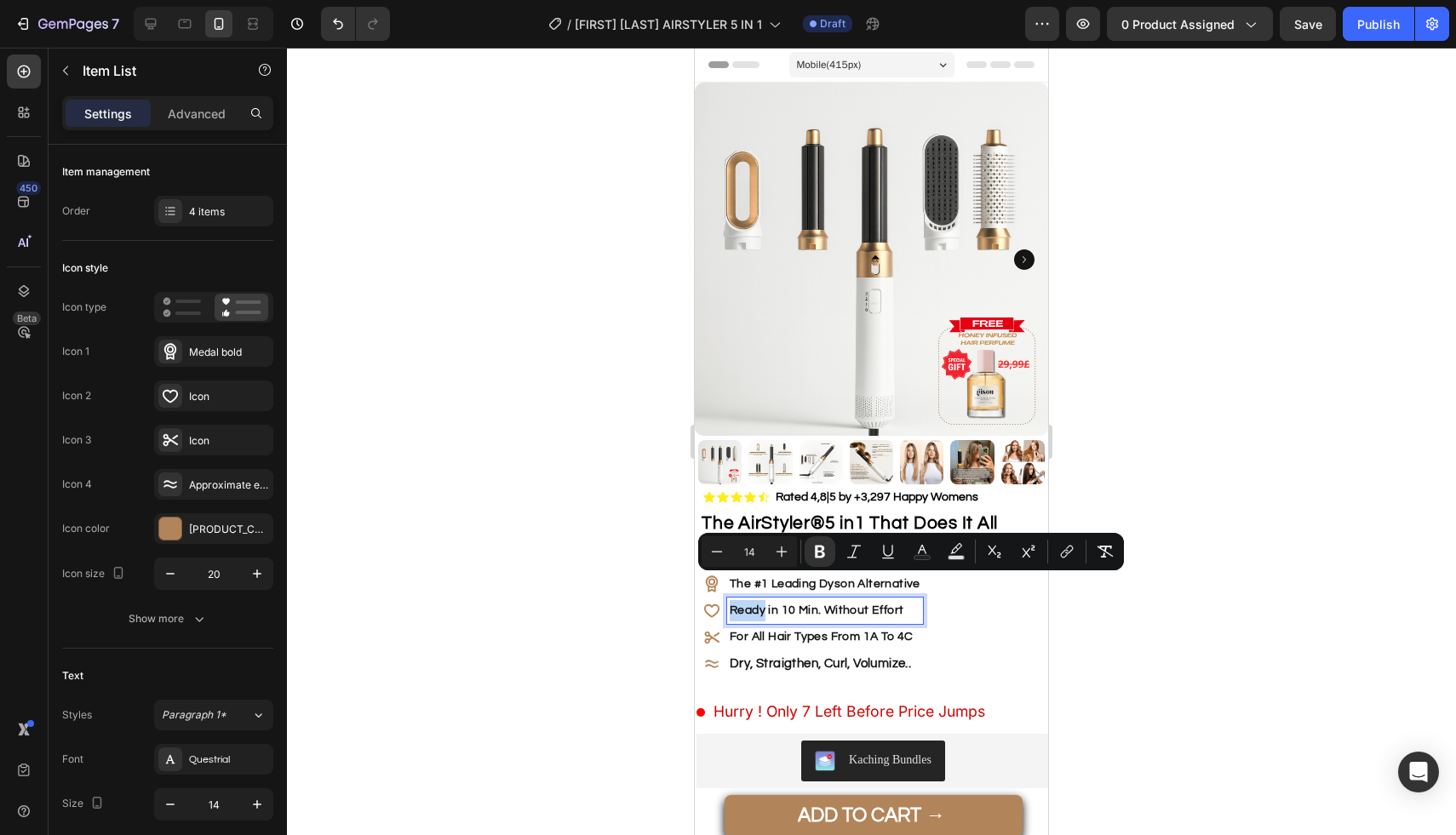 click on "Ready in 10 Min. Without Effort" at bounding box center (817, 610) 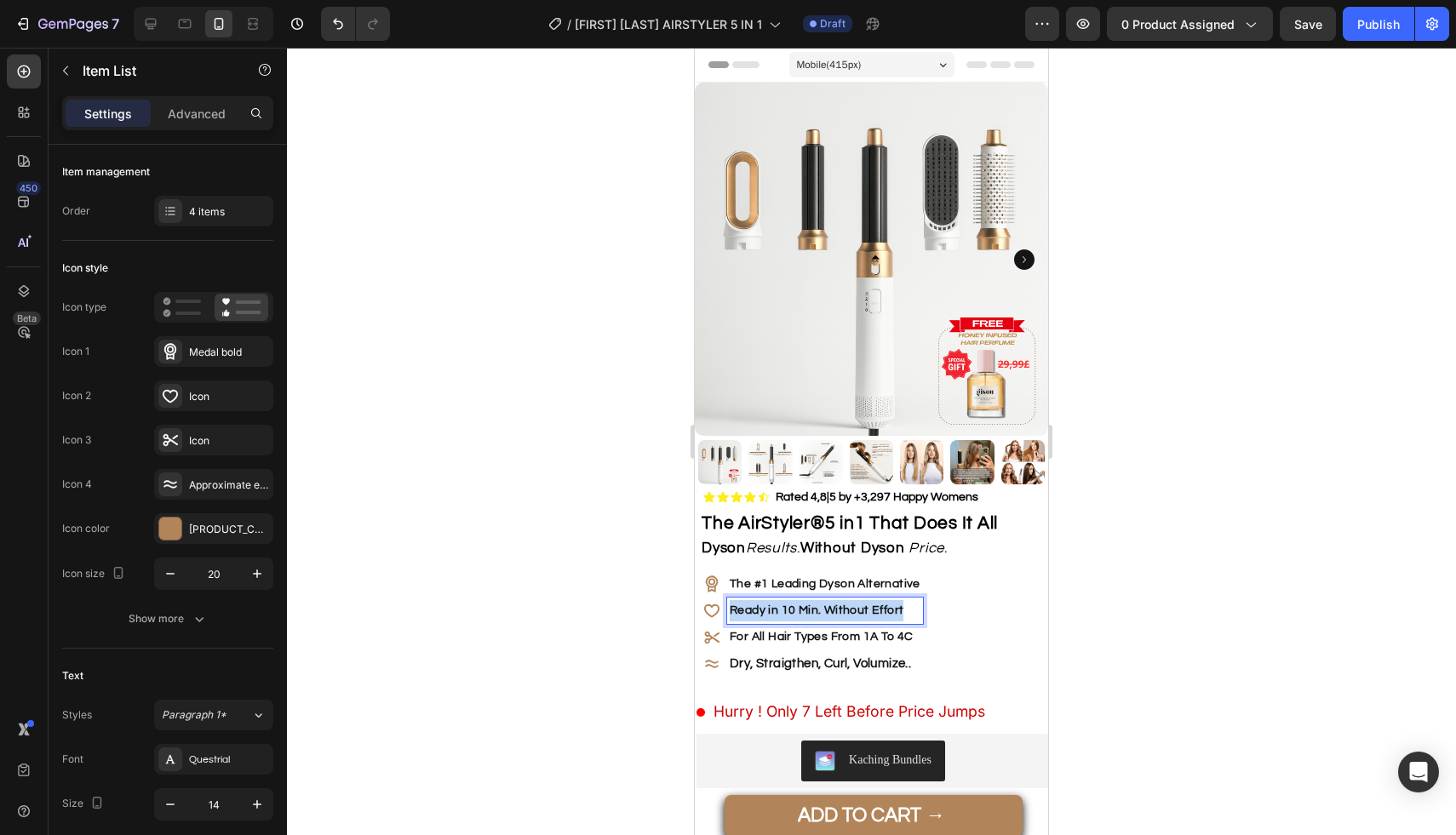 click on "Ready in 10 Min. Without Effort" at bounding box center [817, 610] 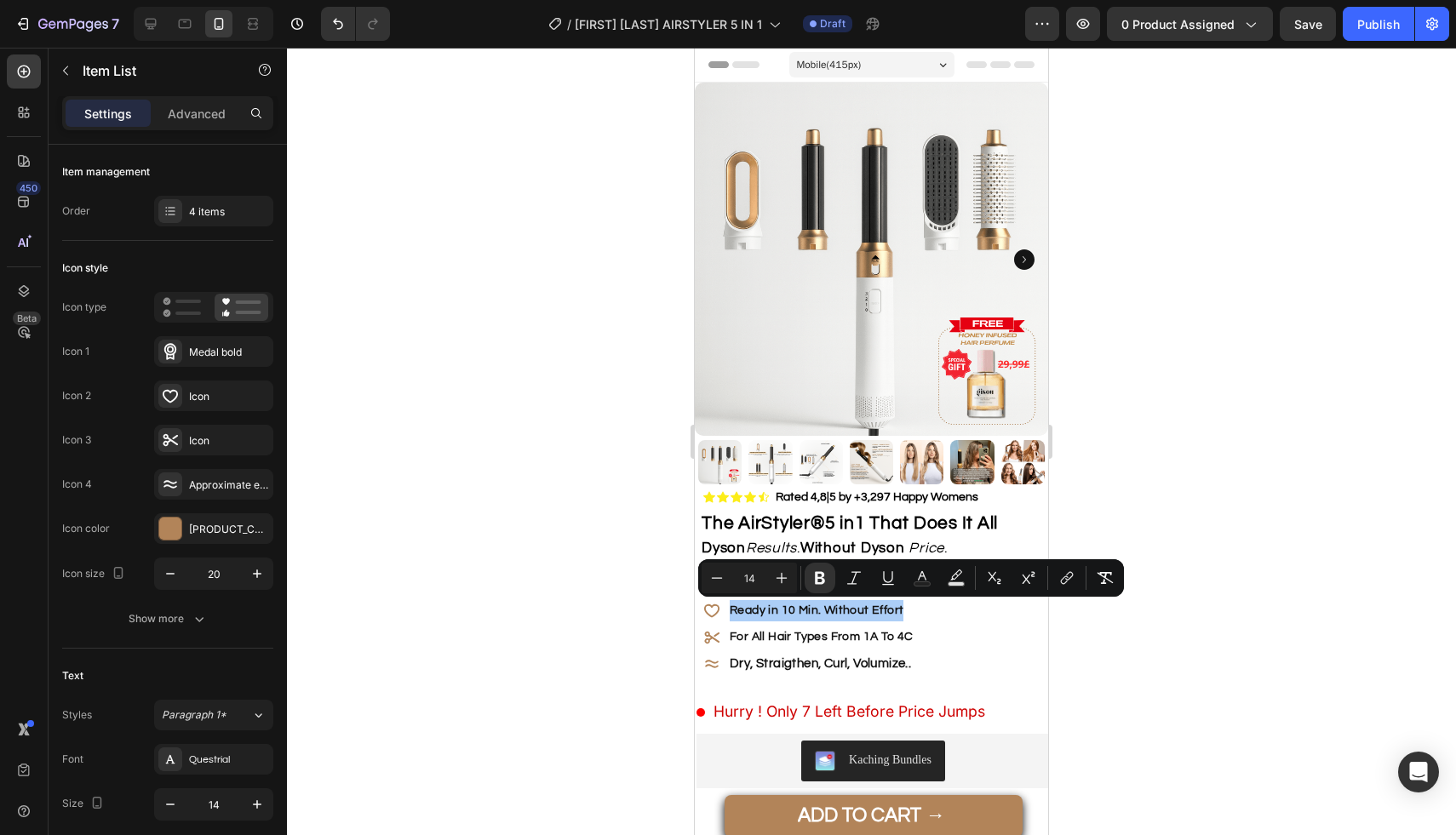 click 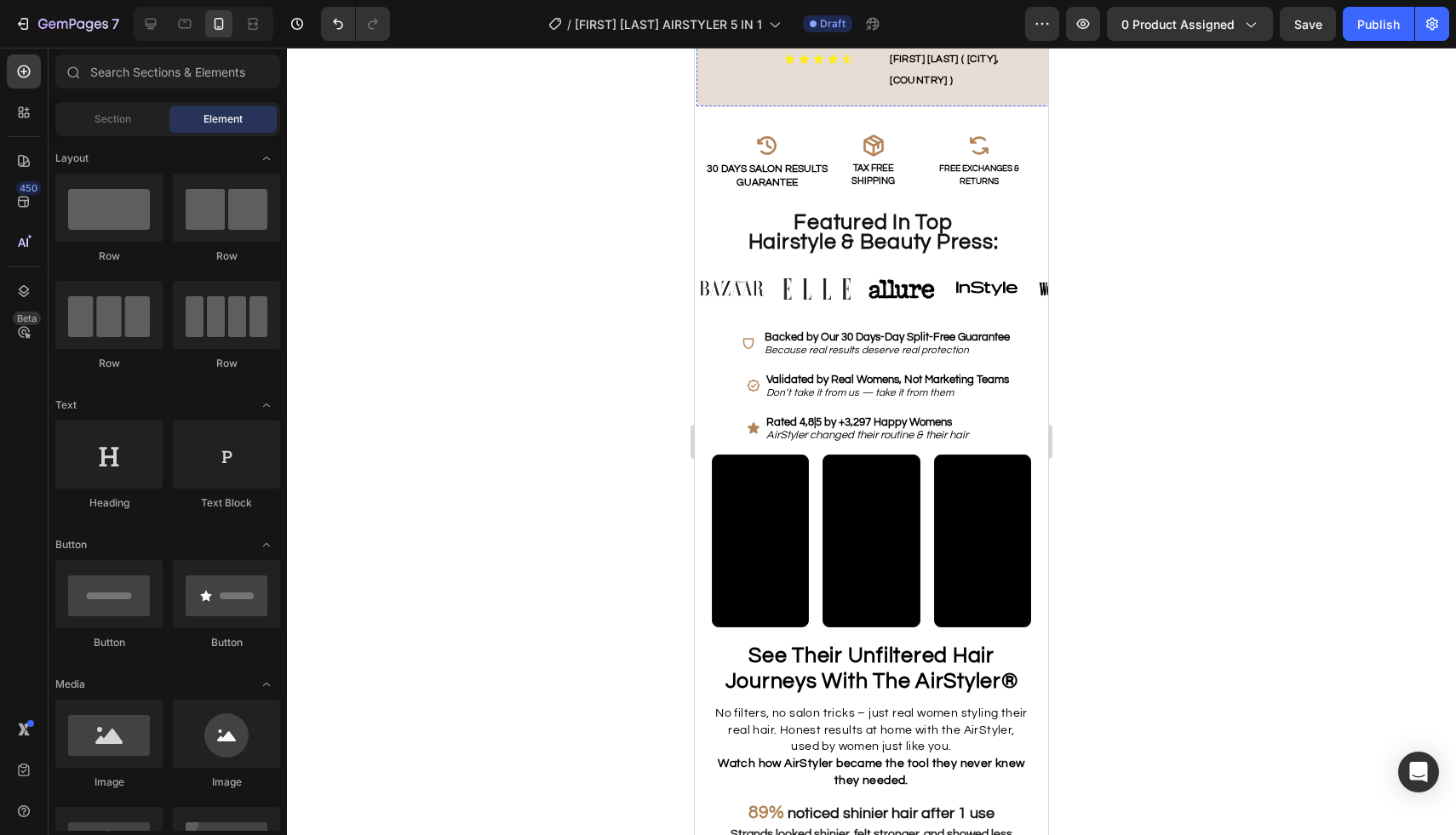 scroll, scrollTop: 1273, scrollLeft: 0, axis: vertical 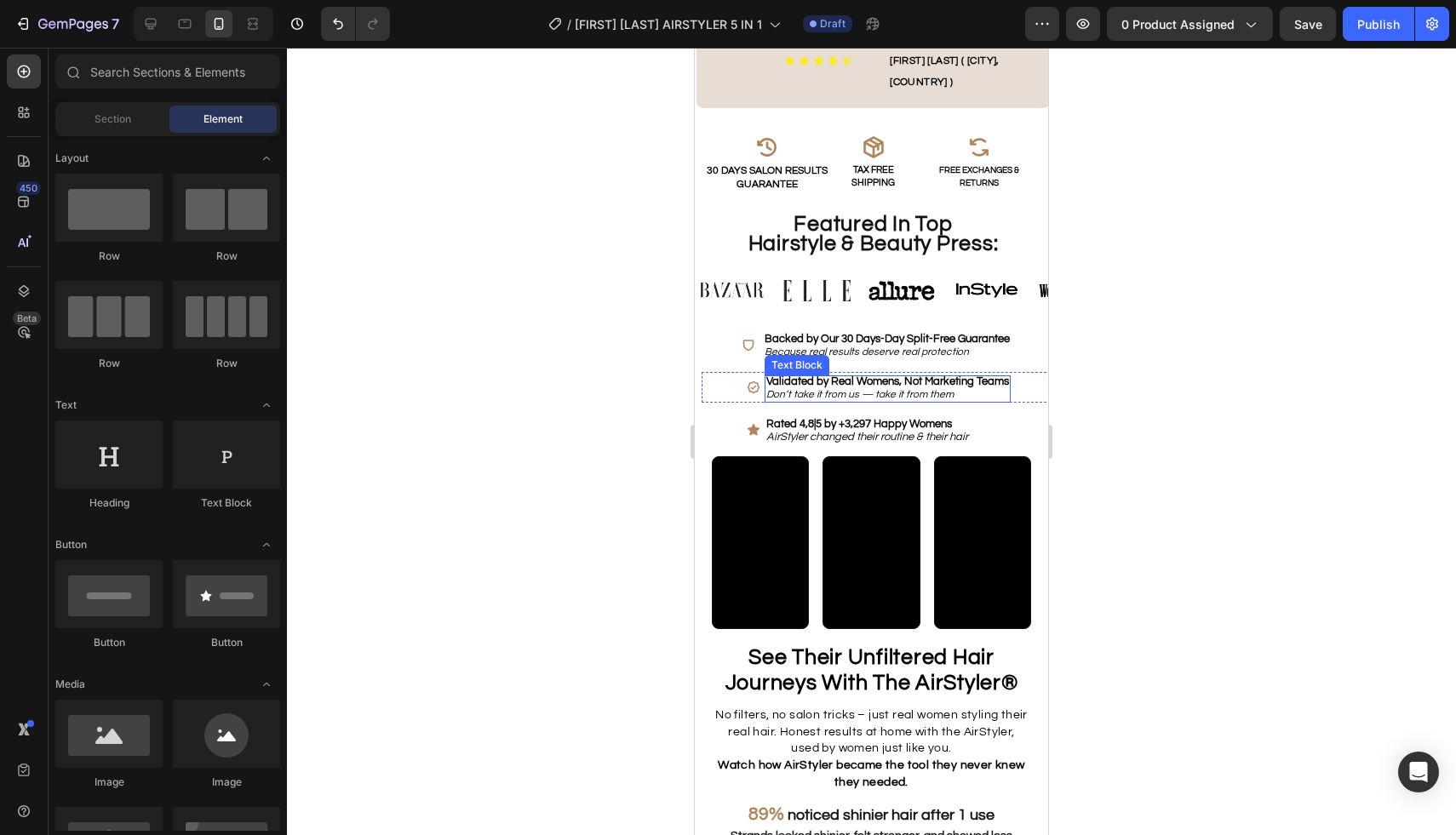 click on "Don’t take it from us — take it from them" at bounding box center [860, 394] 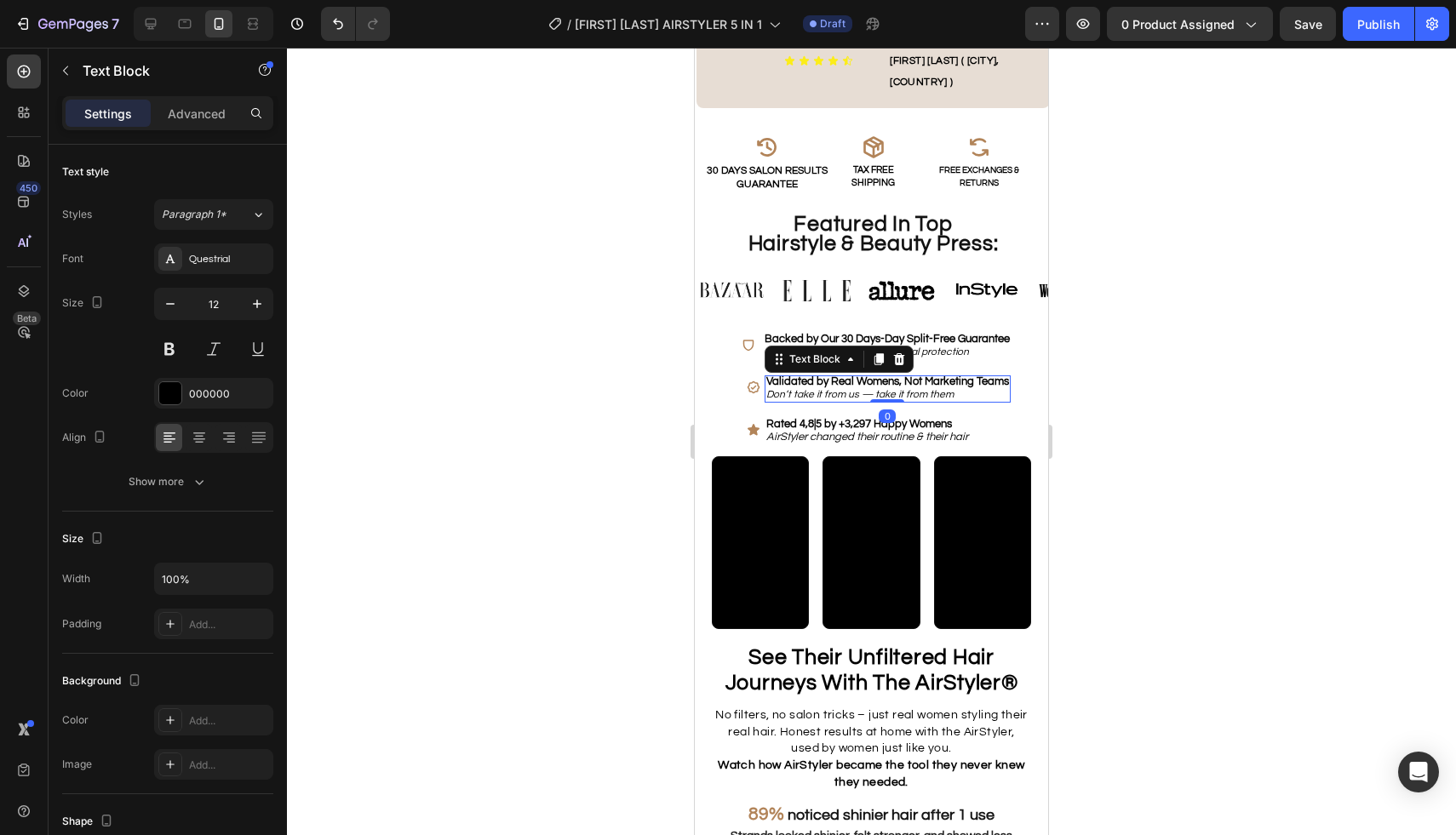 scroll, scrollTop: 1270, scrollLeft: 0, axis: vertical 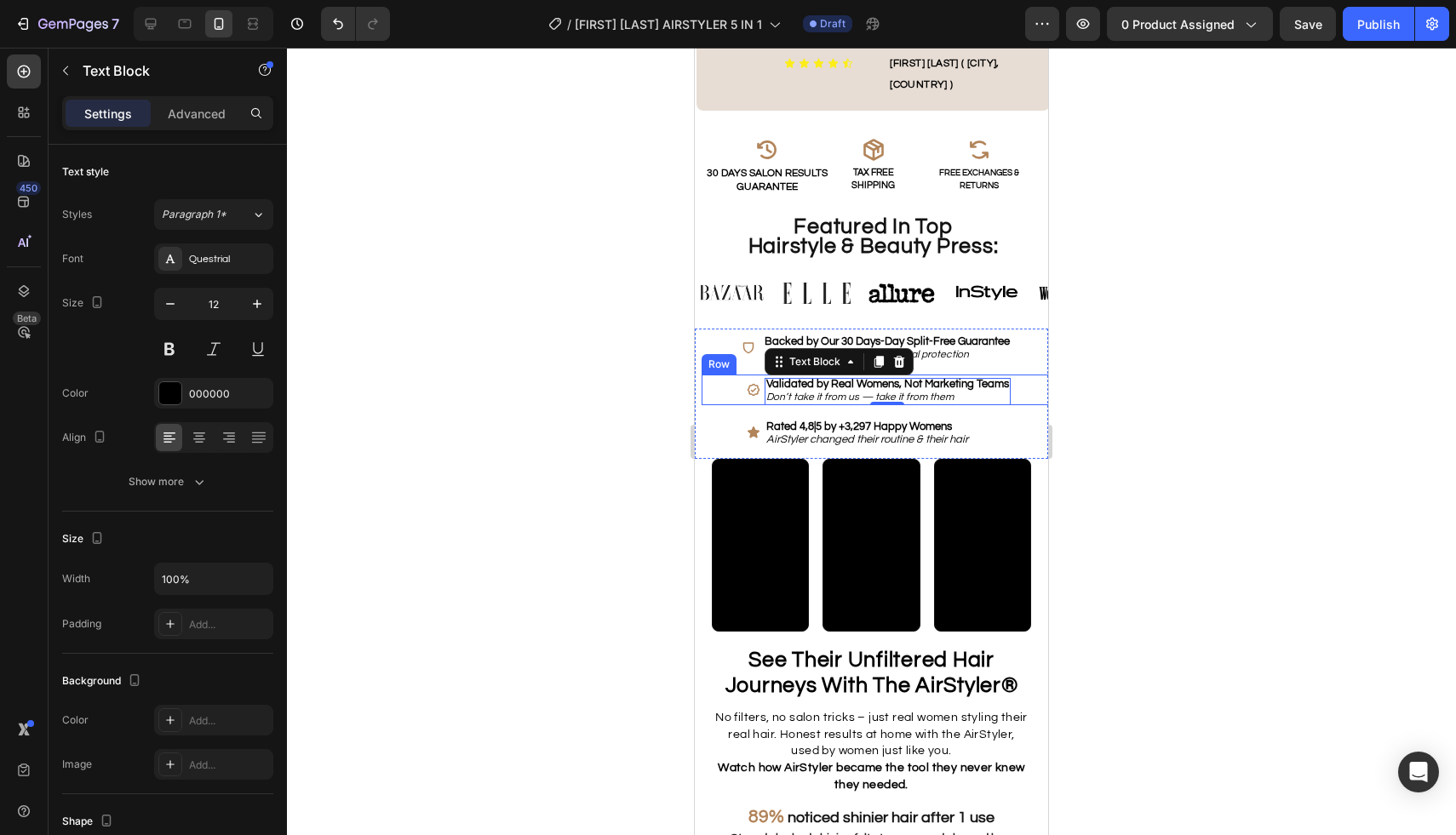 click on "Icon" at bounding box center (754, 390) 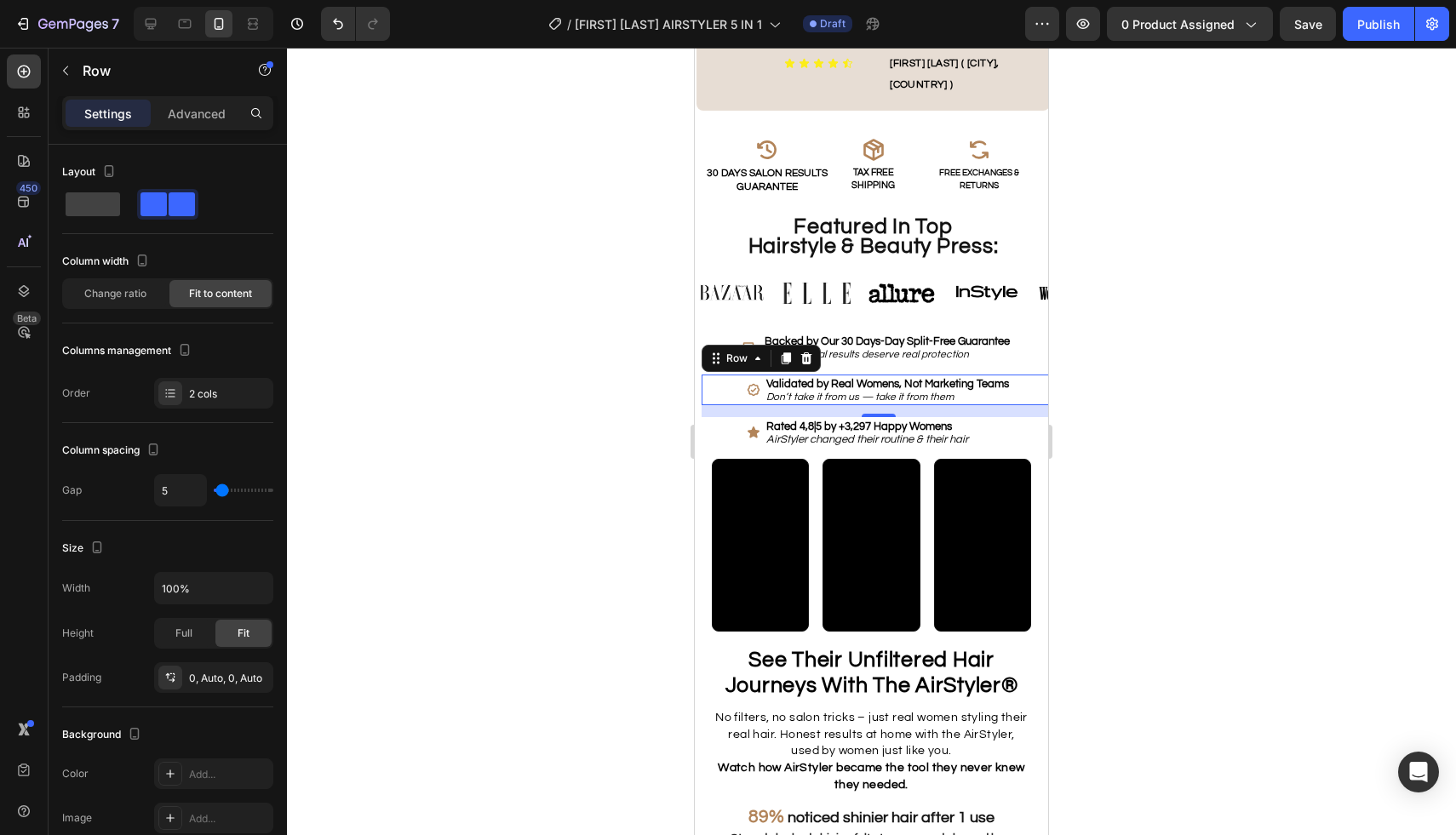 click 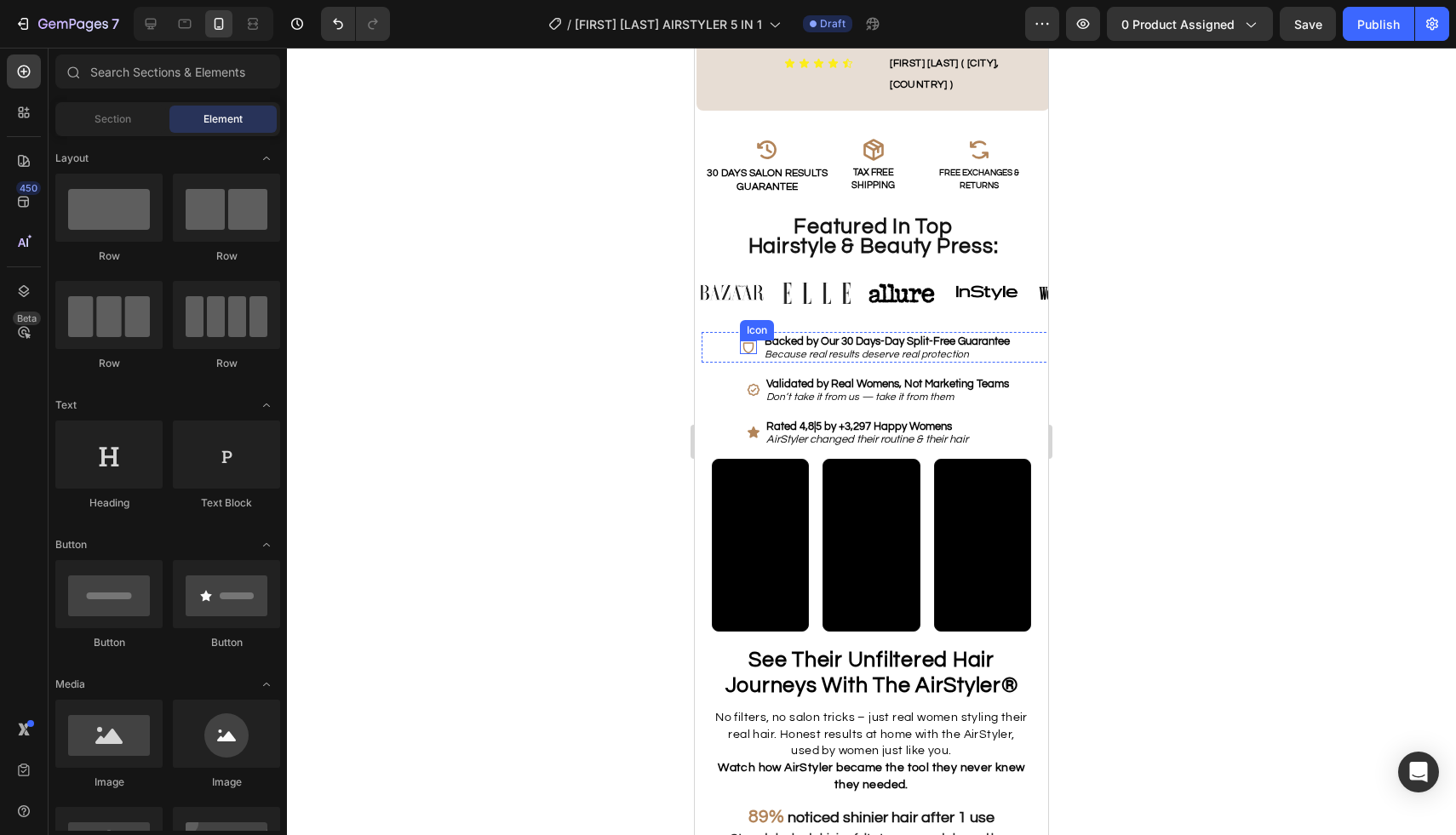 click on "Icon Backed by Our 30 Days-Day Split-Free Guarantee         Because real results deserve real protection Text Block Row" at bounding box center (878, 347) 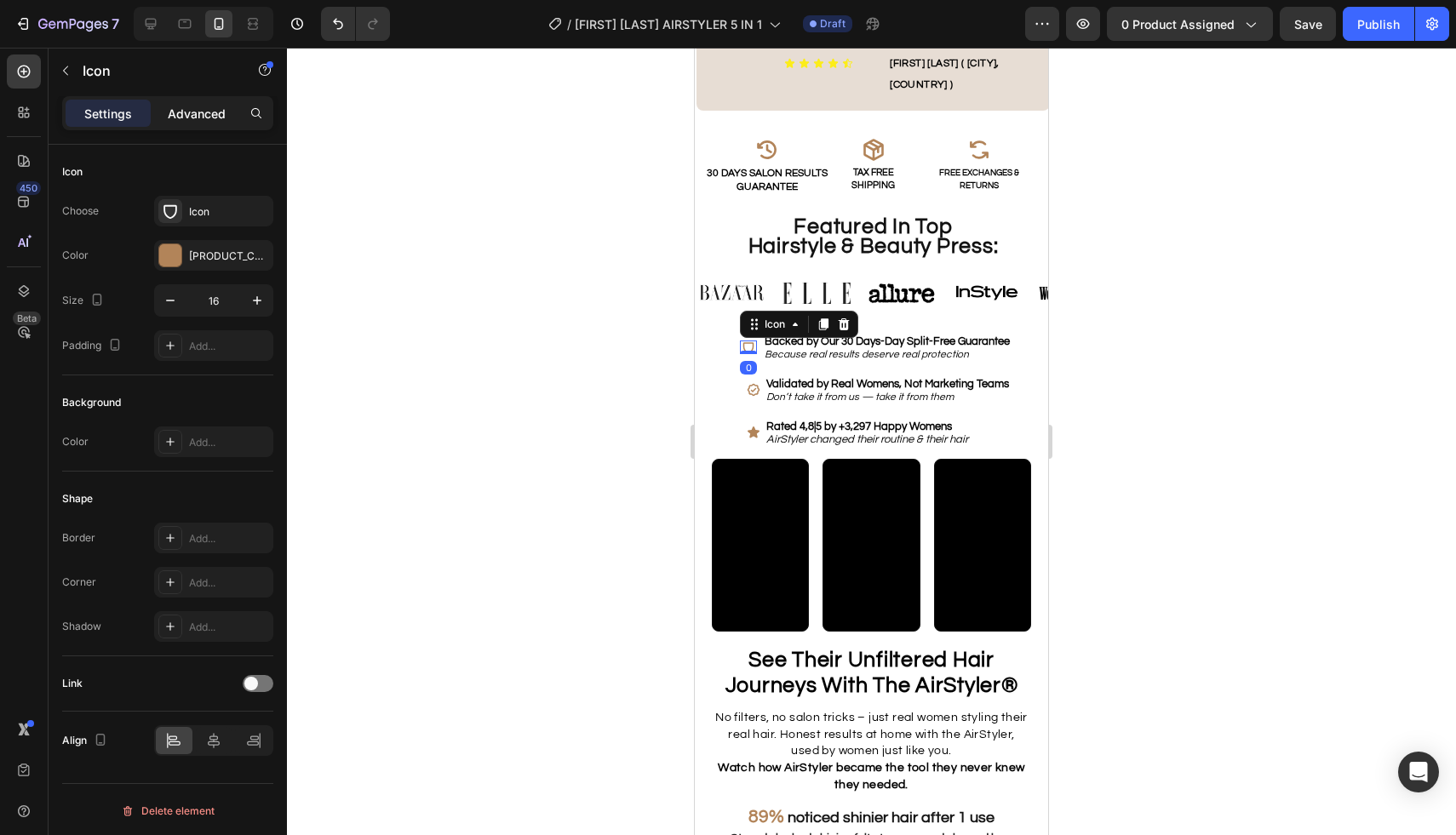 click on "Advanced" at bounding box center (197, 113) 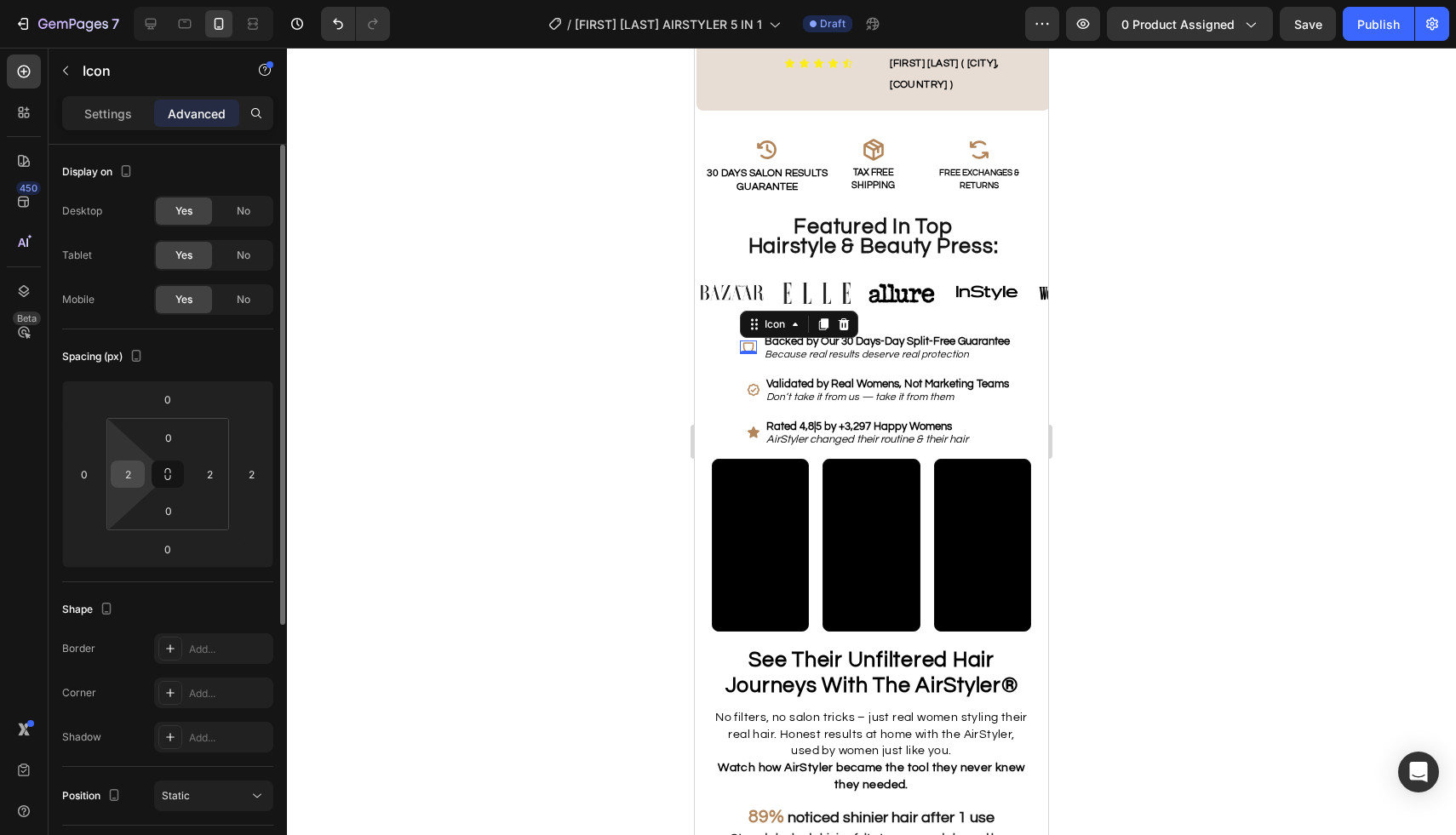 click on "2" at bounding box center (128, 474) 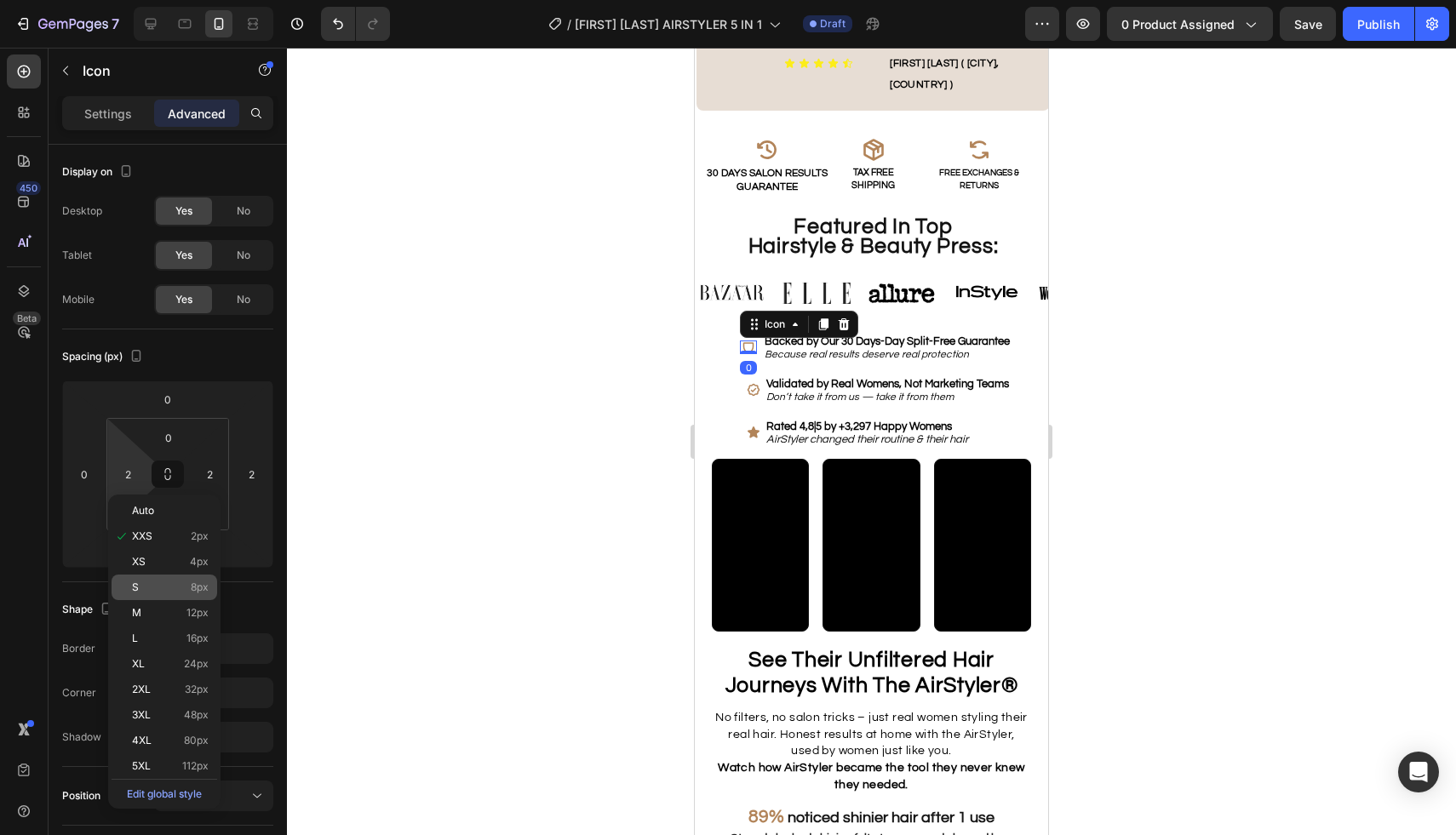 click on "S 8px" 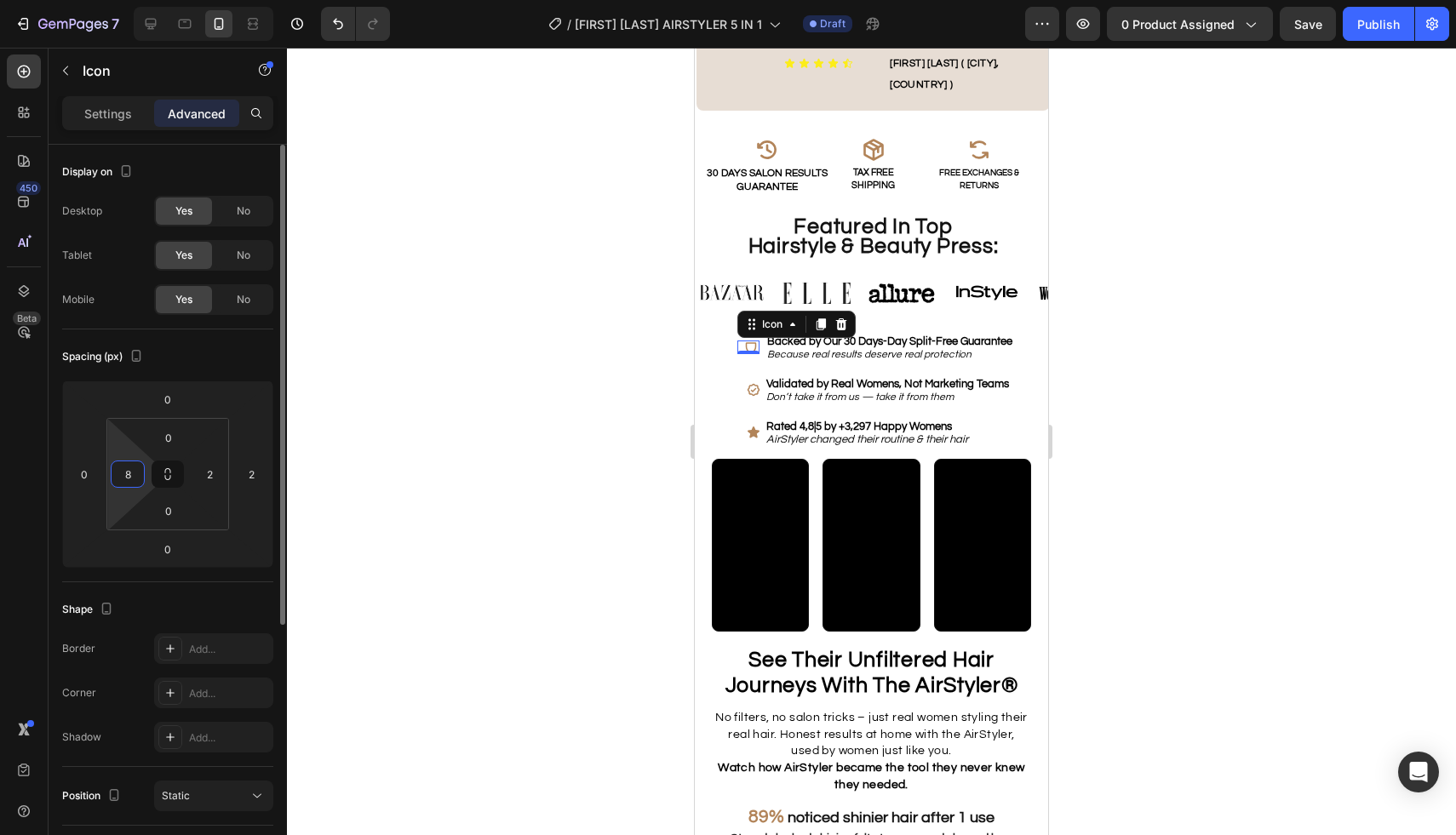 click on "8" at bounding box center [128, 474] 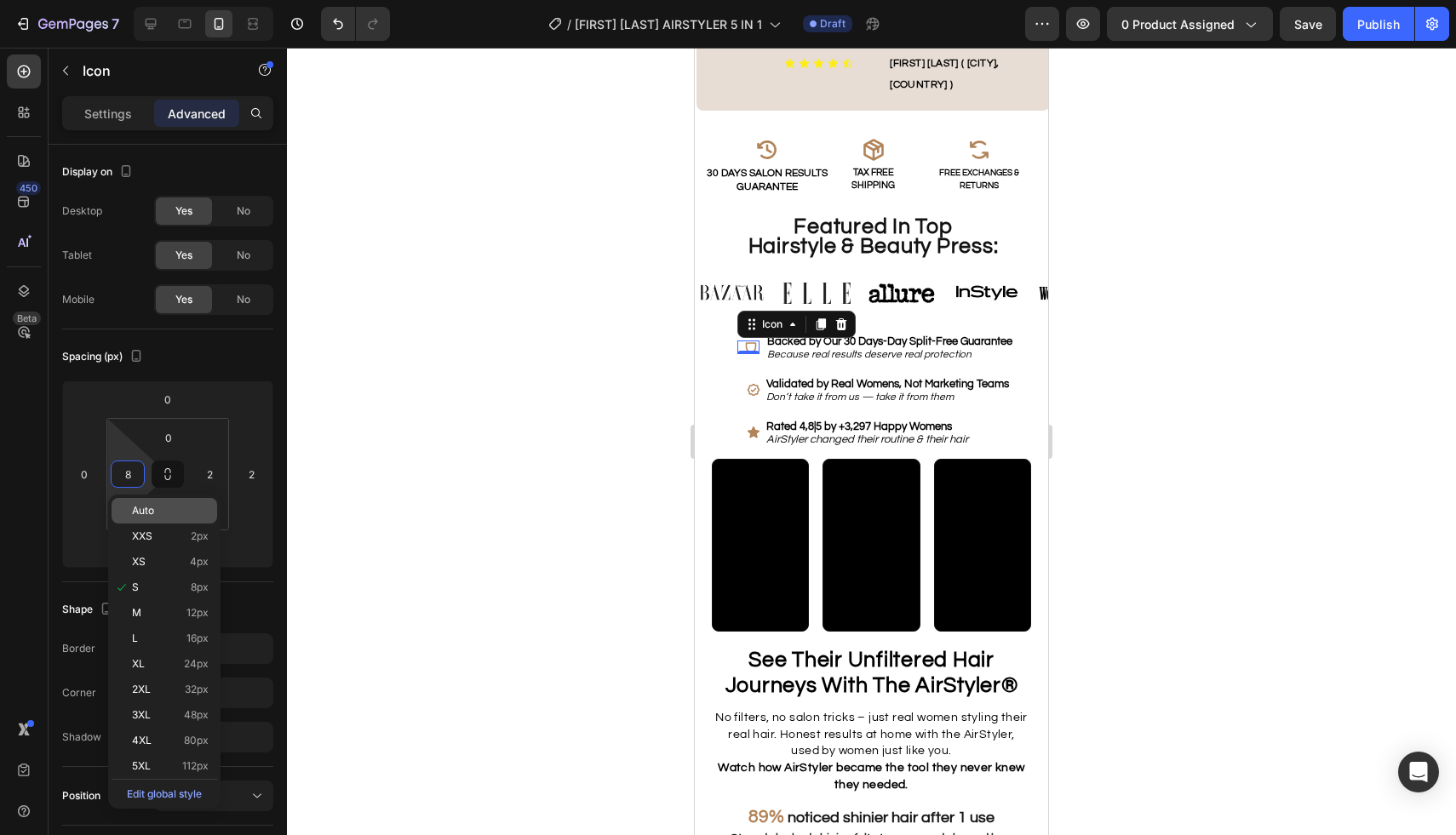 click on "Auto" at bounding box center [170, 511] 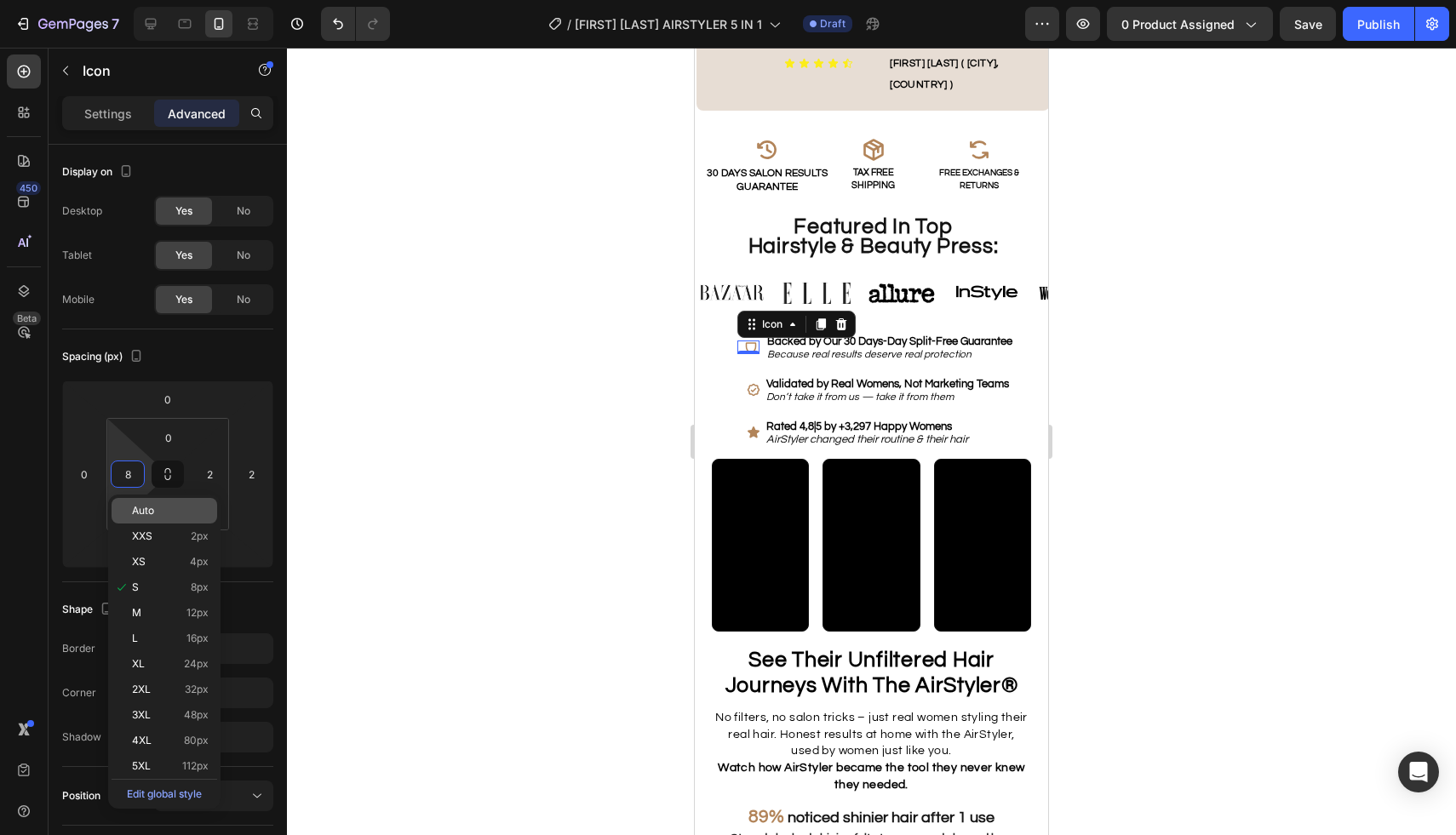 type on "Auto" 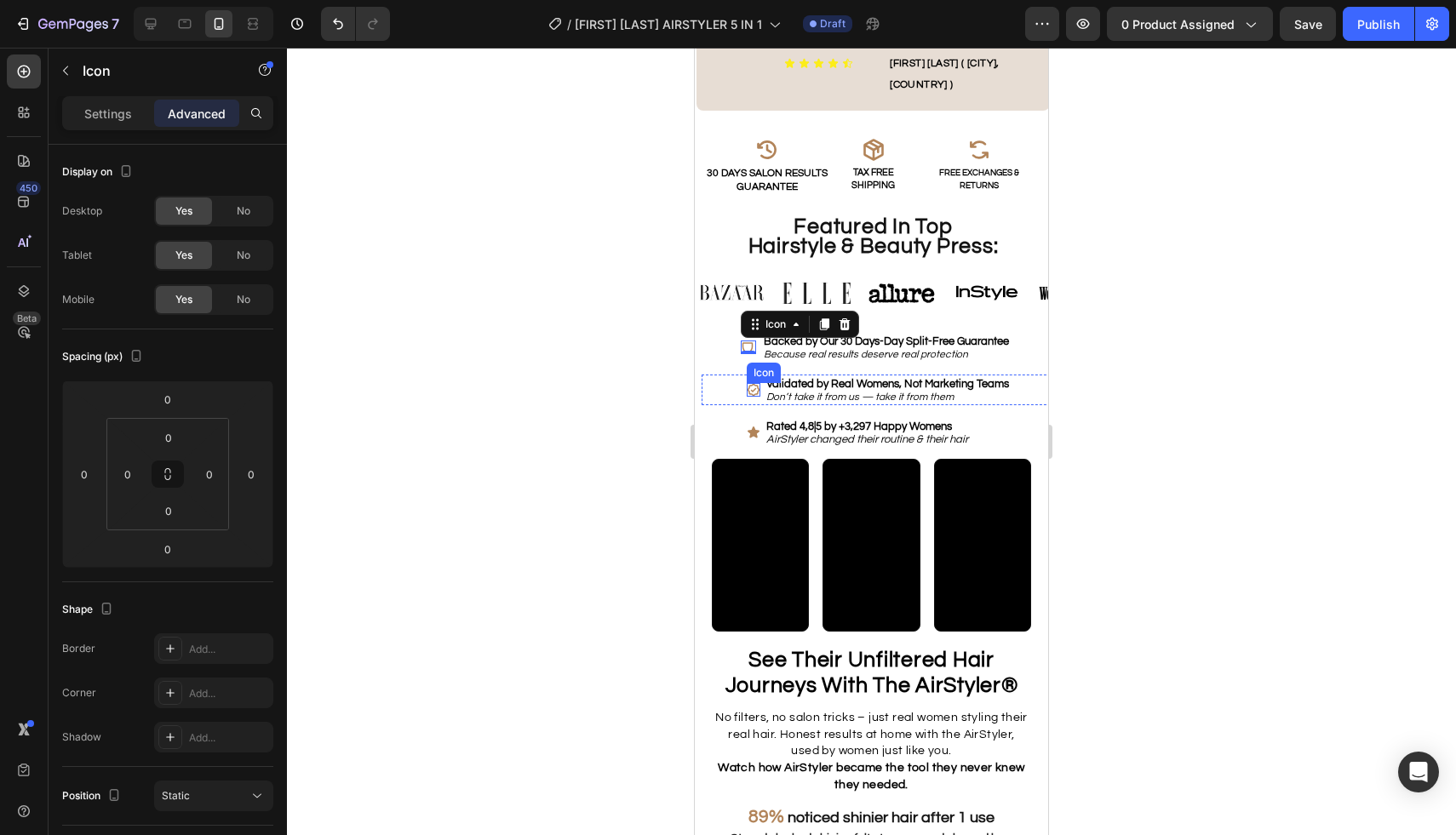click 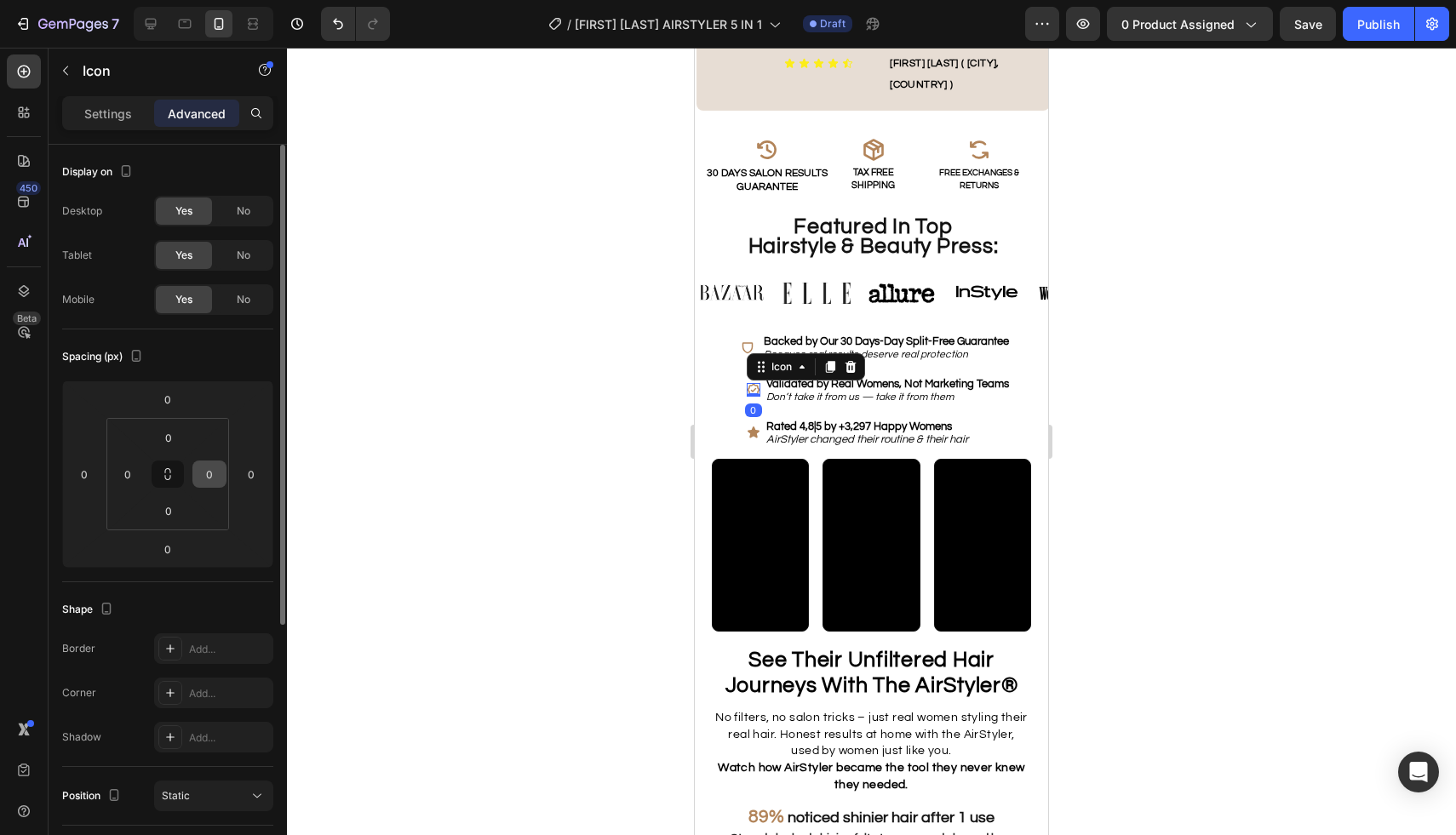 click on "0" at bounding box center [209, 474] 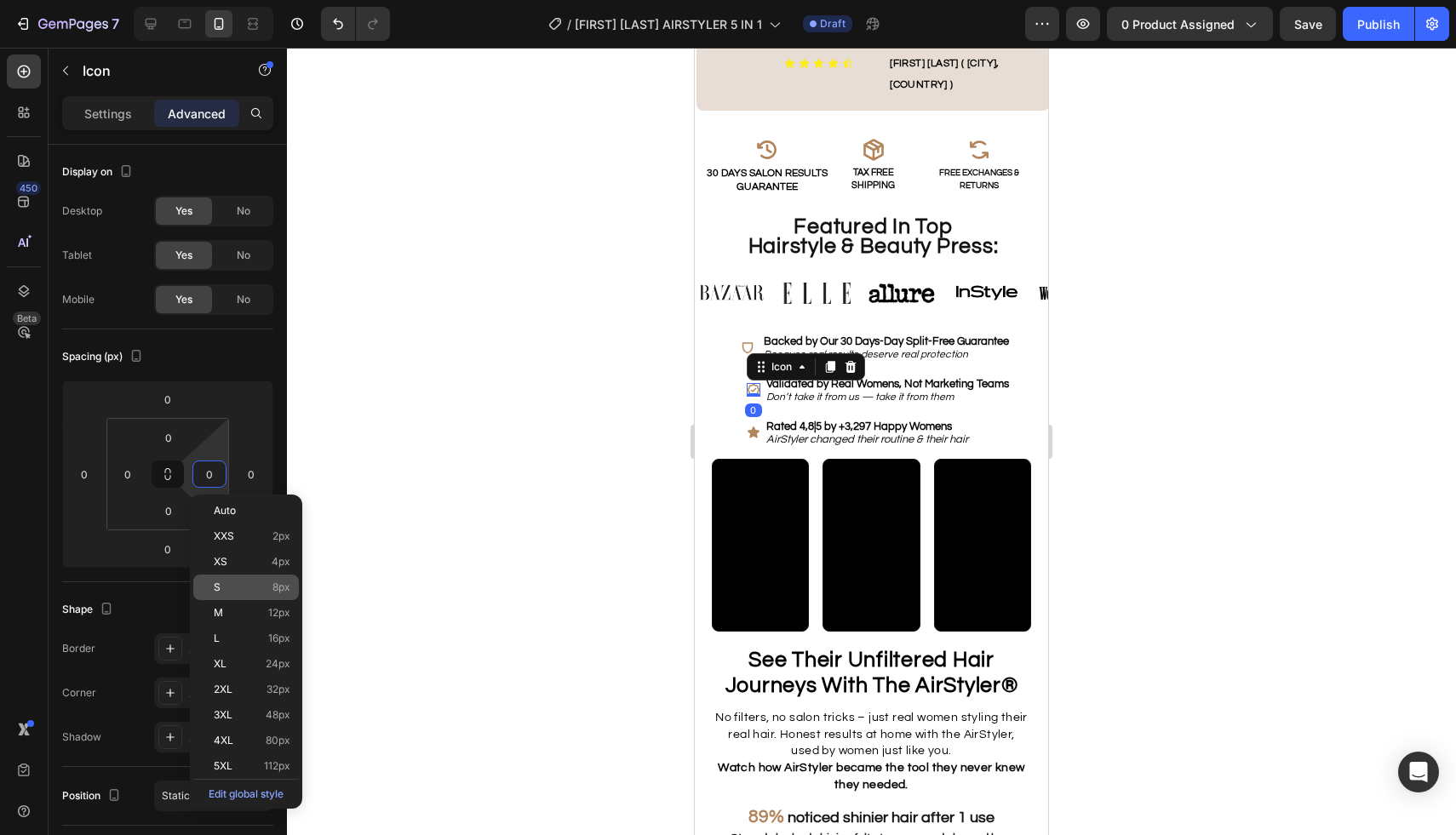 click on "S 8px" 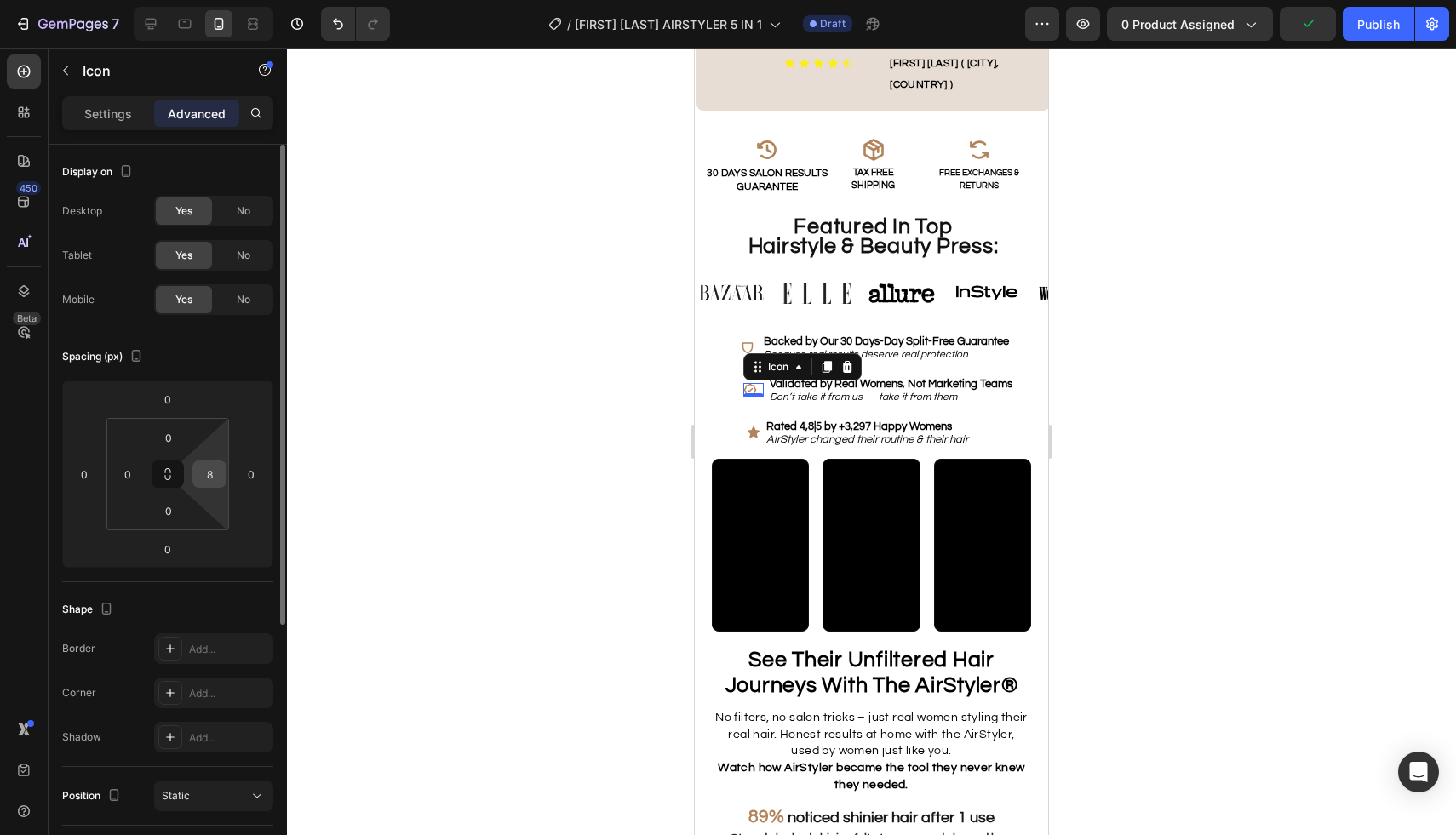 click on "8" at bounding box center [209, 474] 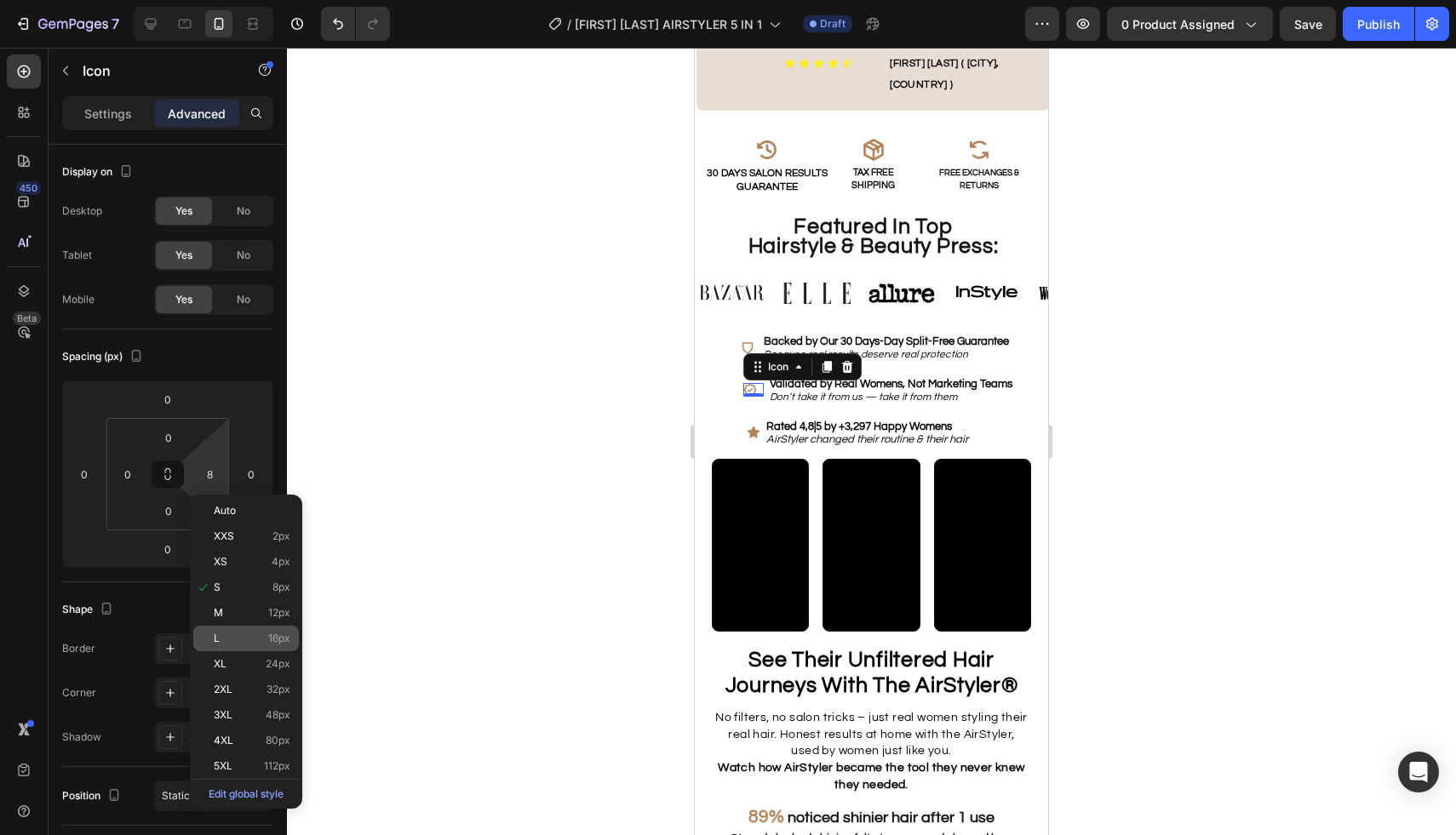 click on "L 16px" 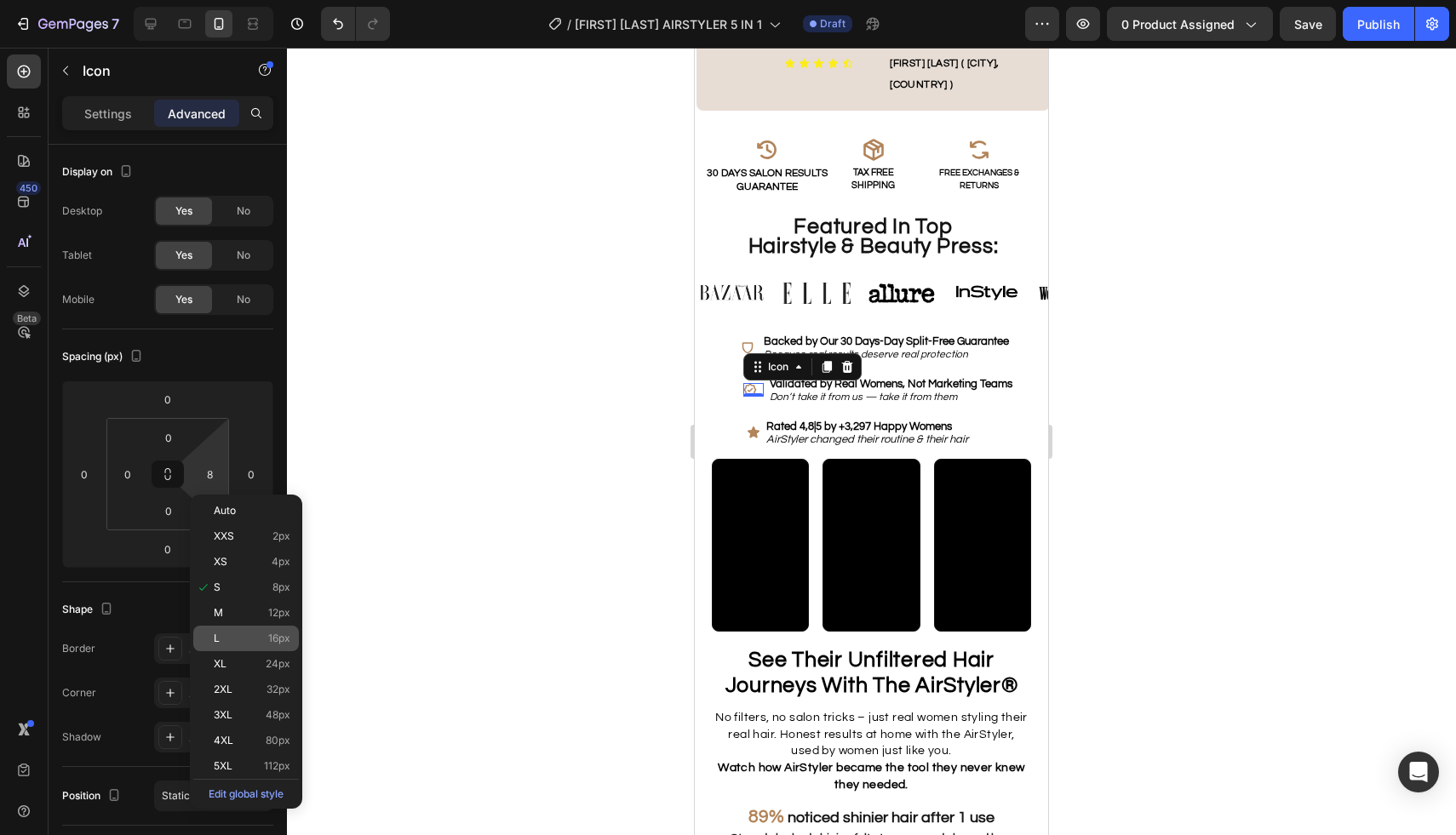 type on "16" 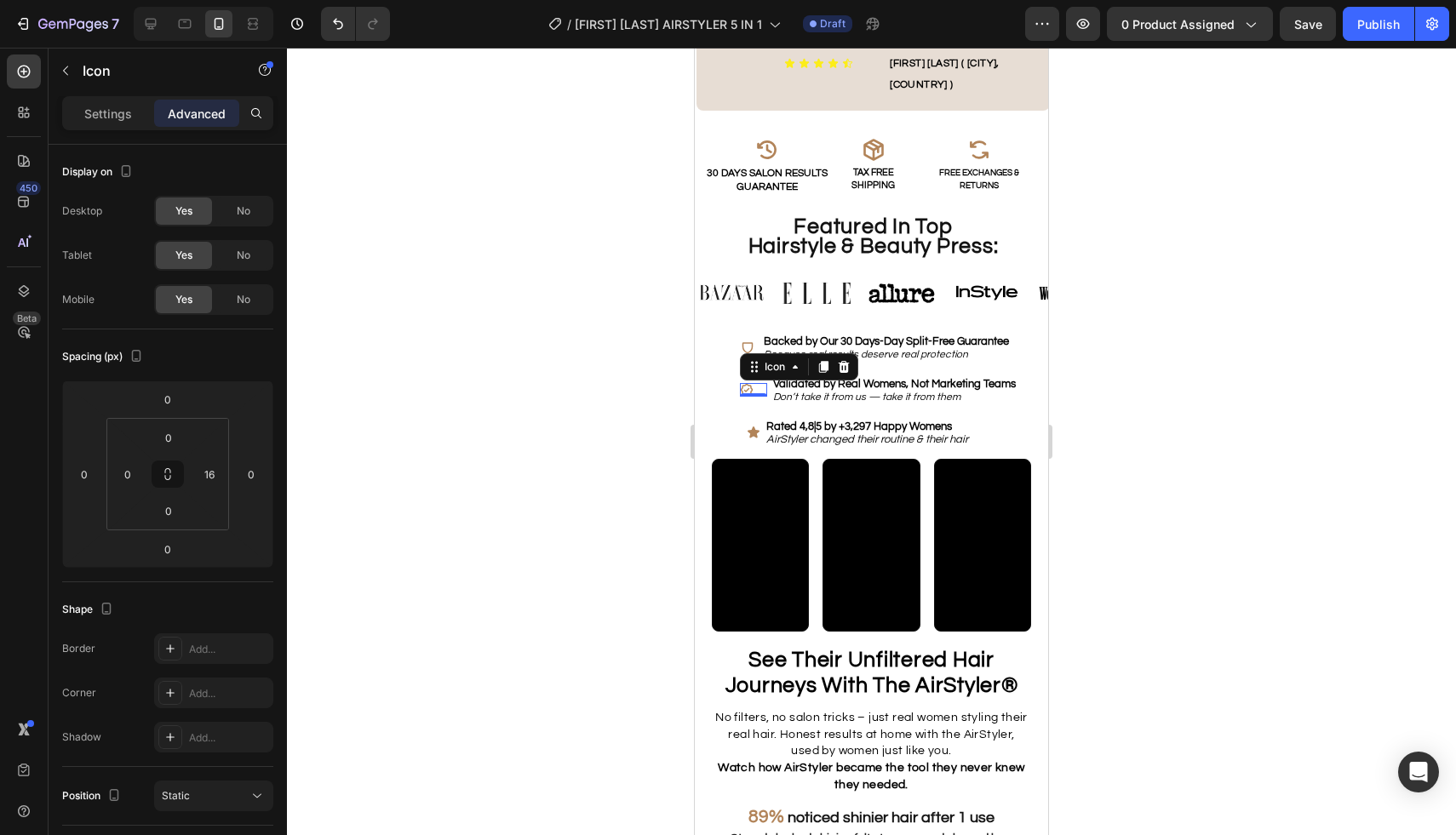 click 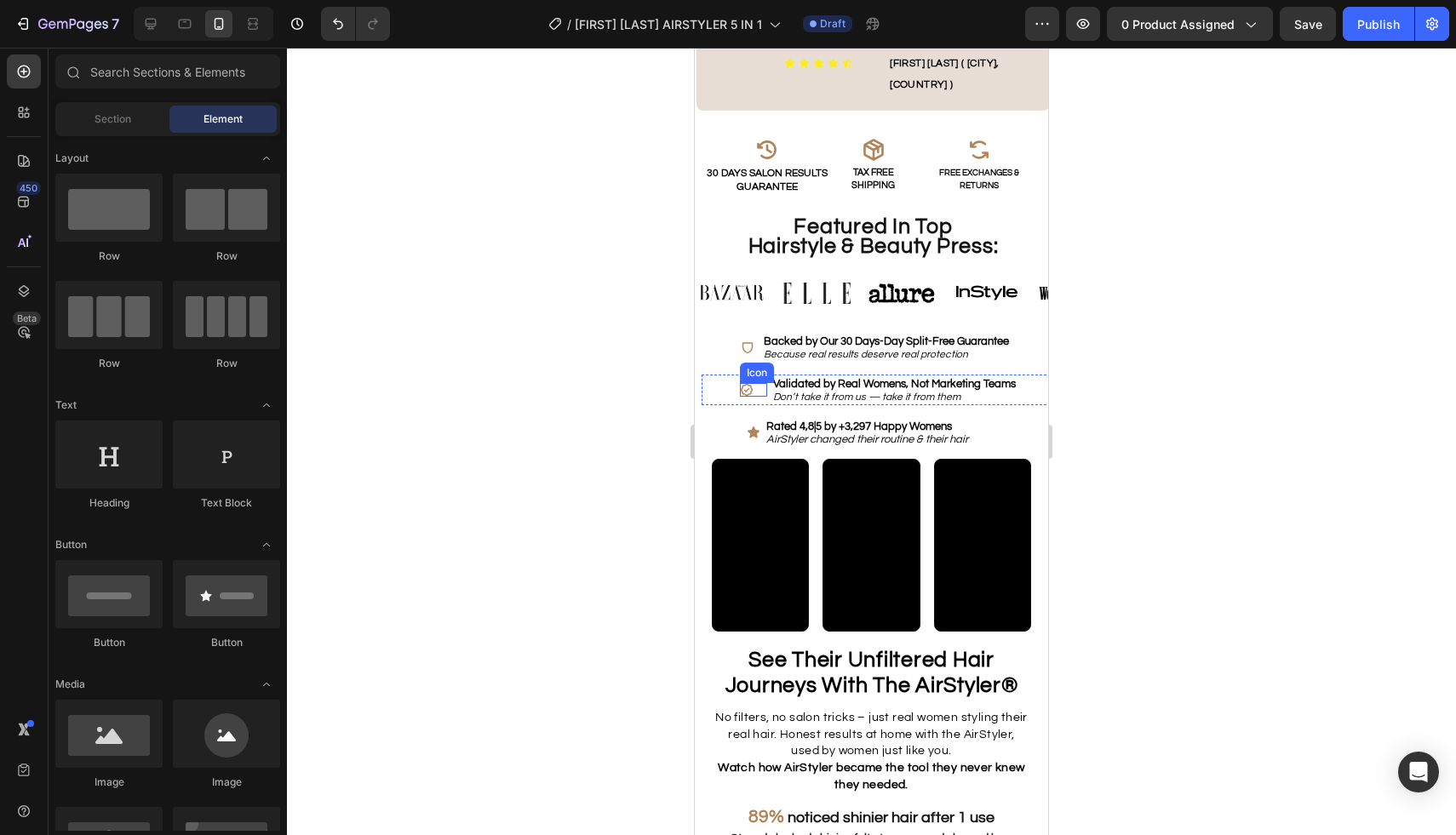 click on "Icon" at bounding box center [754, 390] 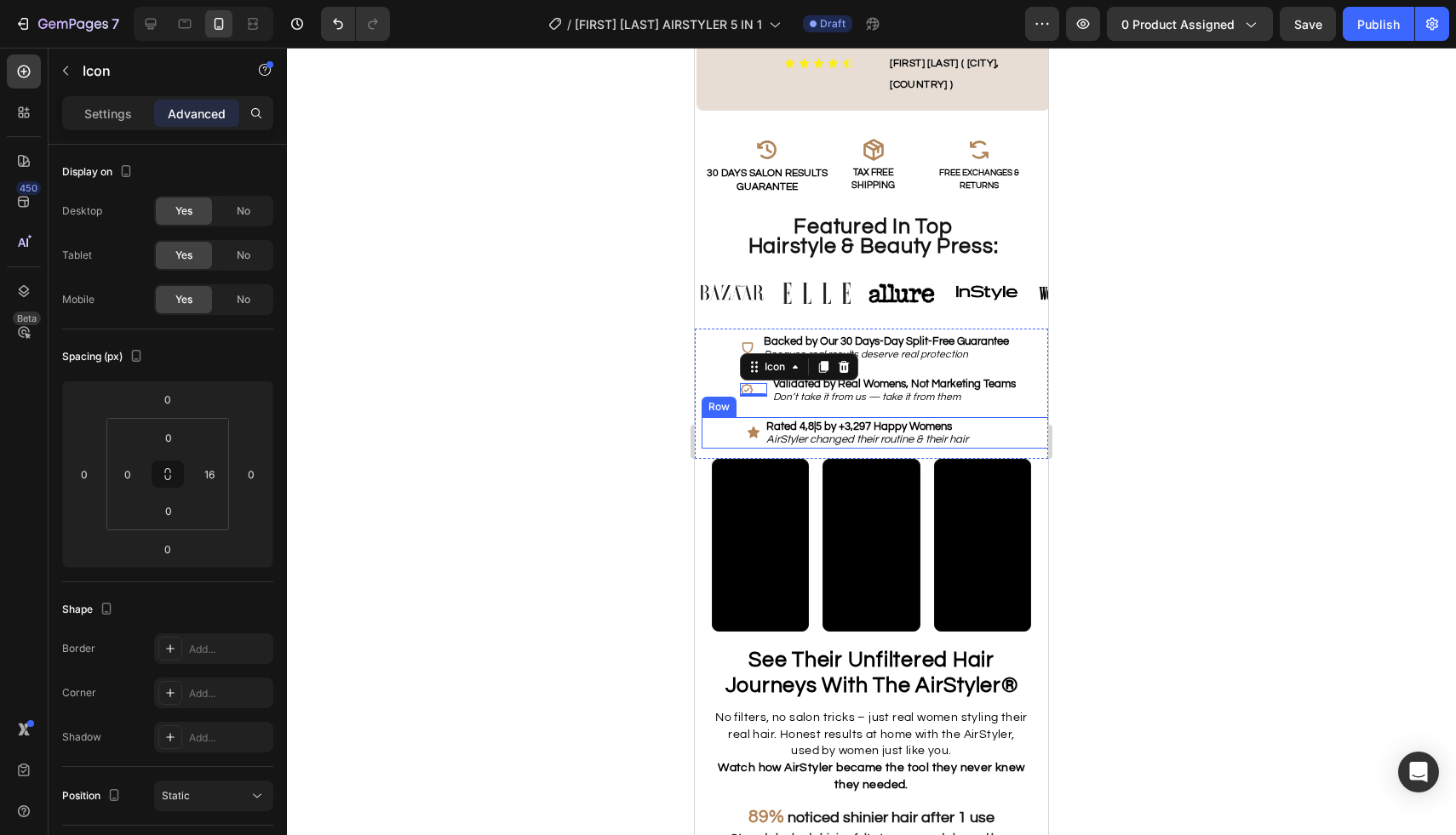 click on "Icon Rated 4,8|5 by +3,297 Happy Womens   AirStyler changed their routine & their hair Text Block Row" at bounding box center (878, 432) 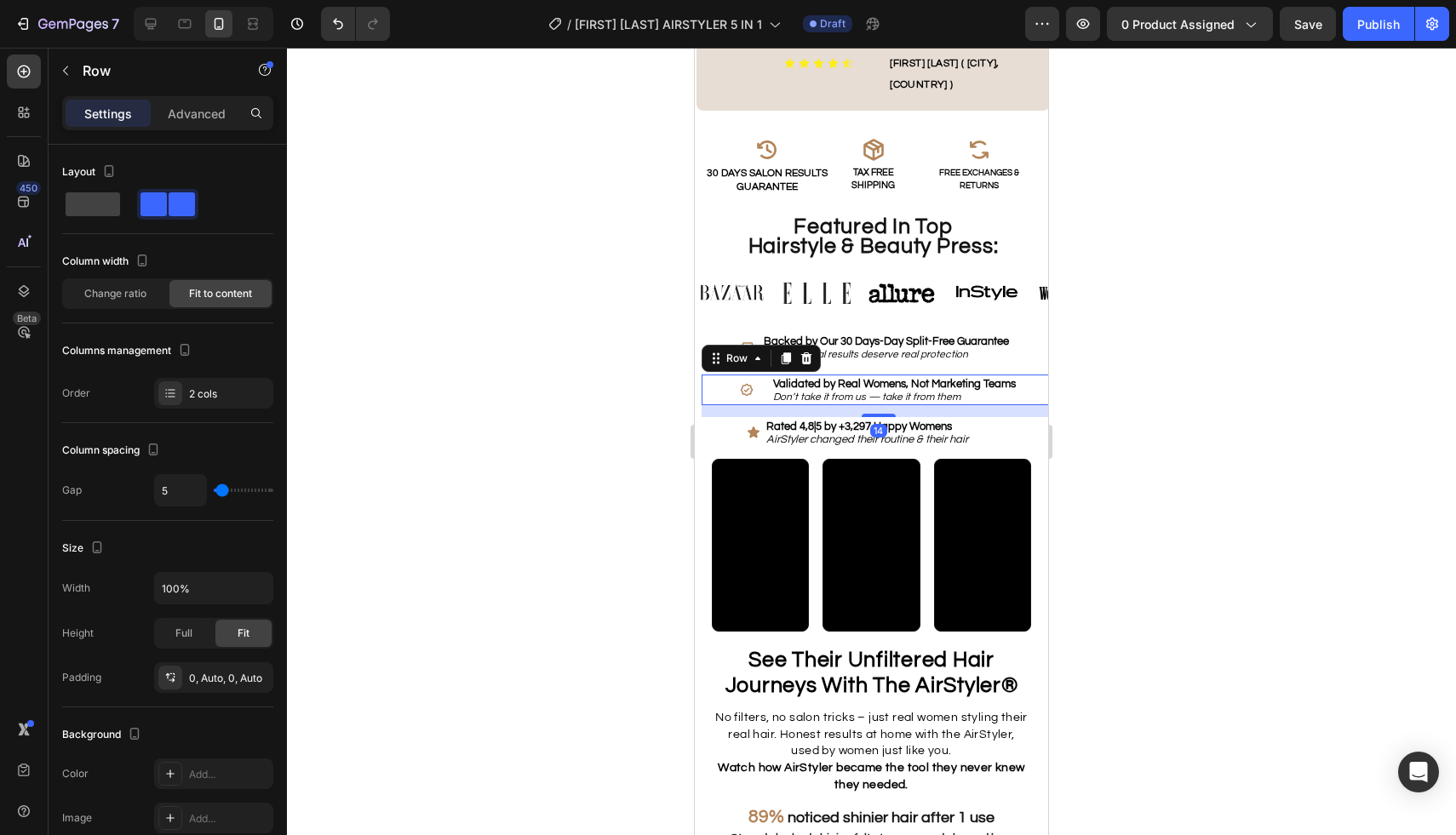 click on "Icon" at bounding box center (754, 390) 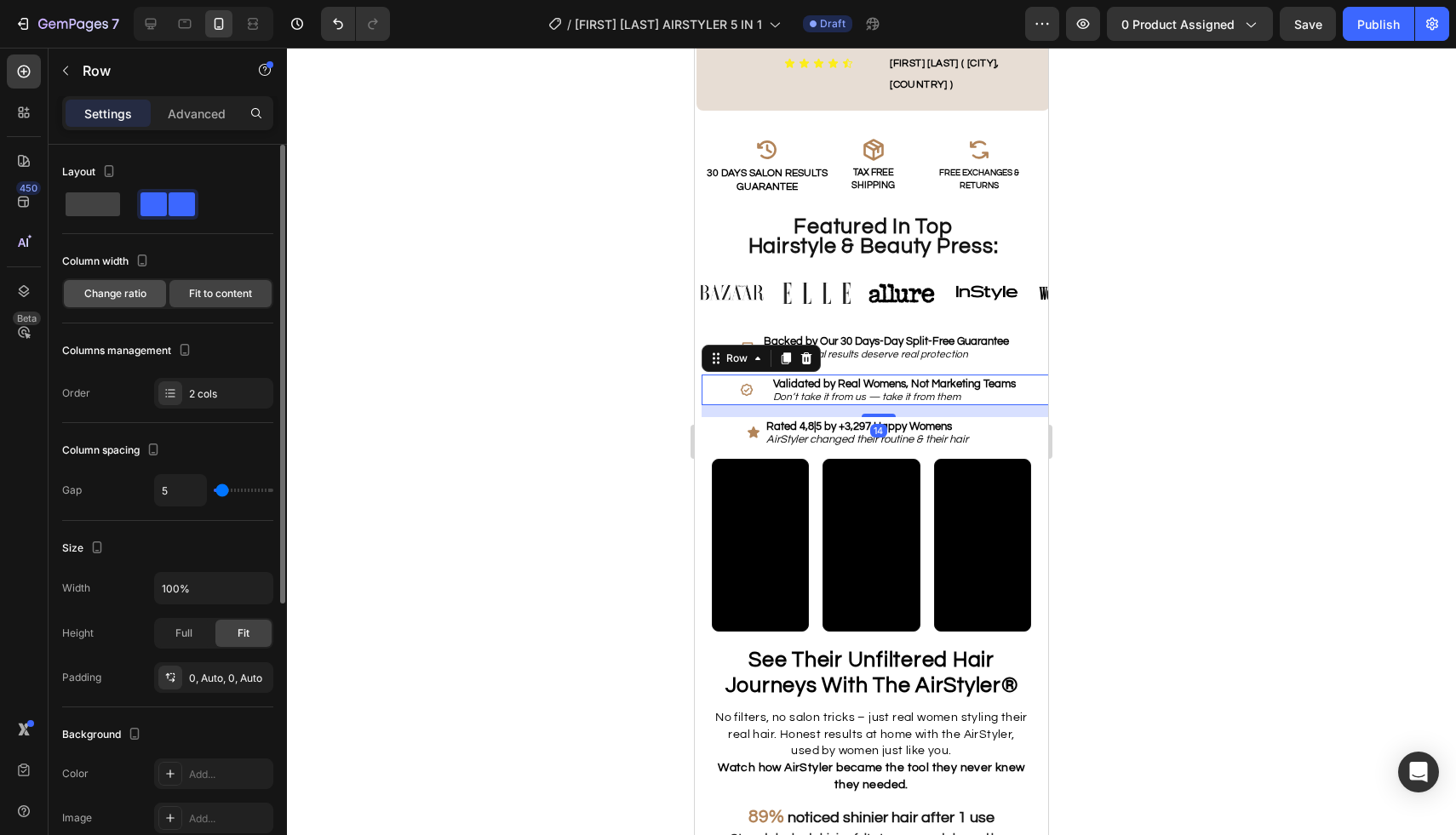 click on "Change ratio" 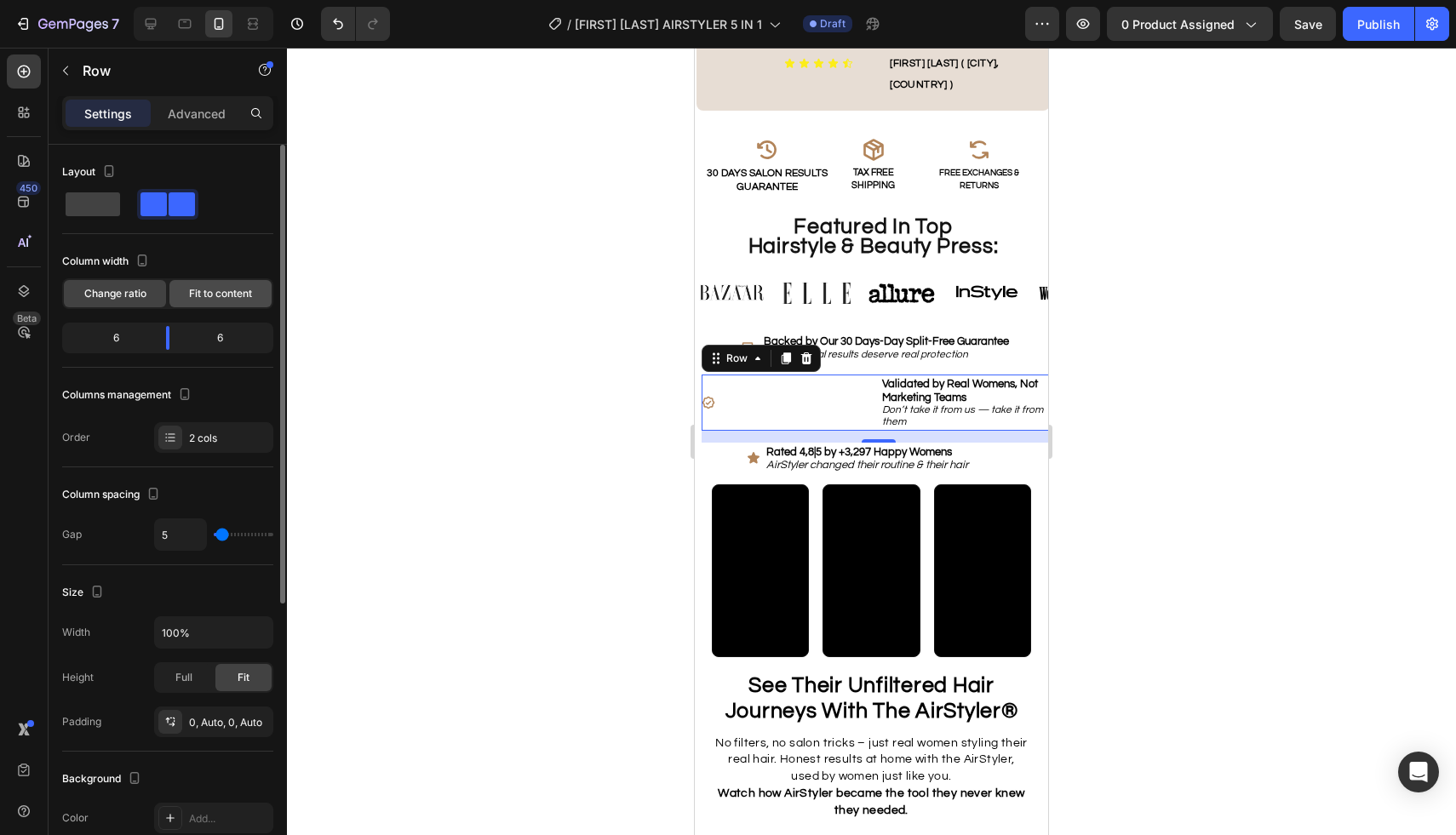 click on "Fit to content" 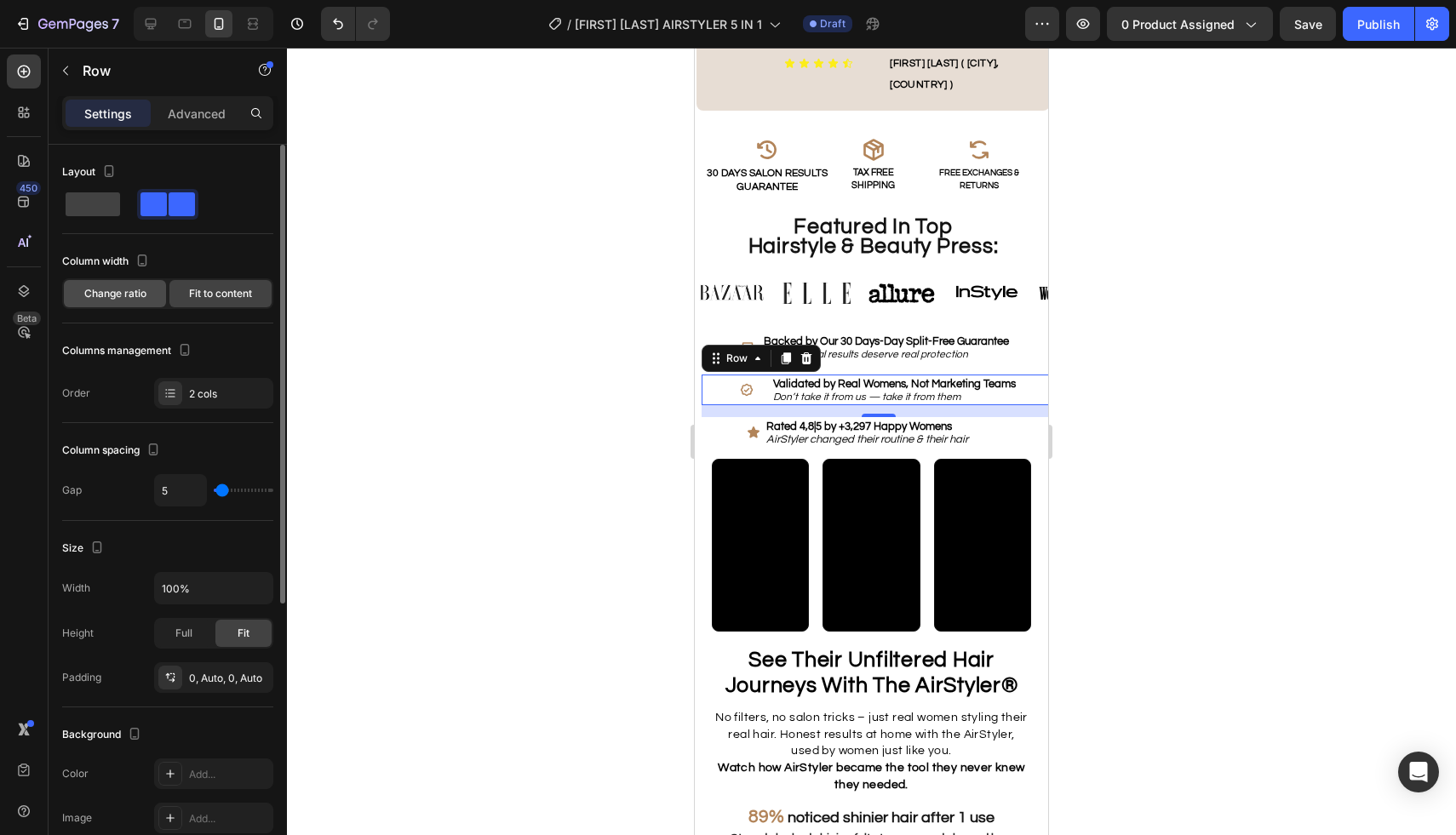 click on "Change ratio" 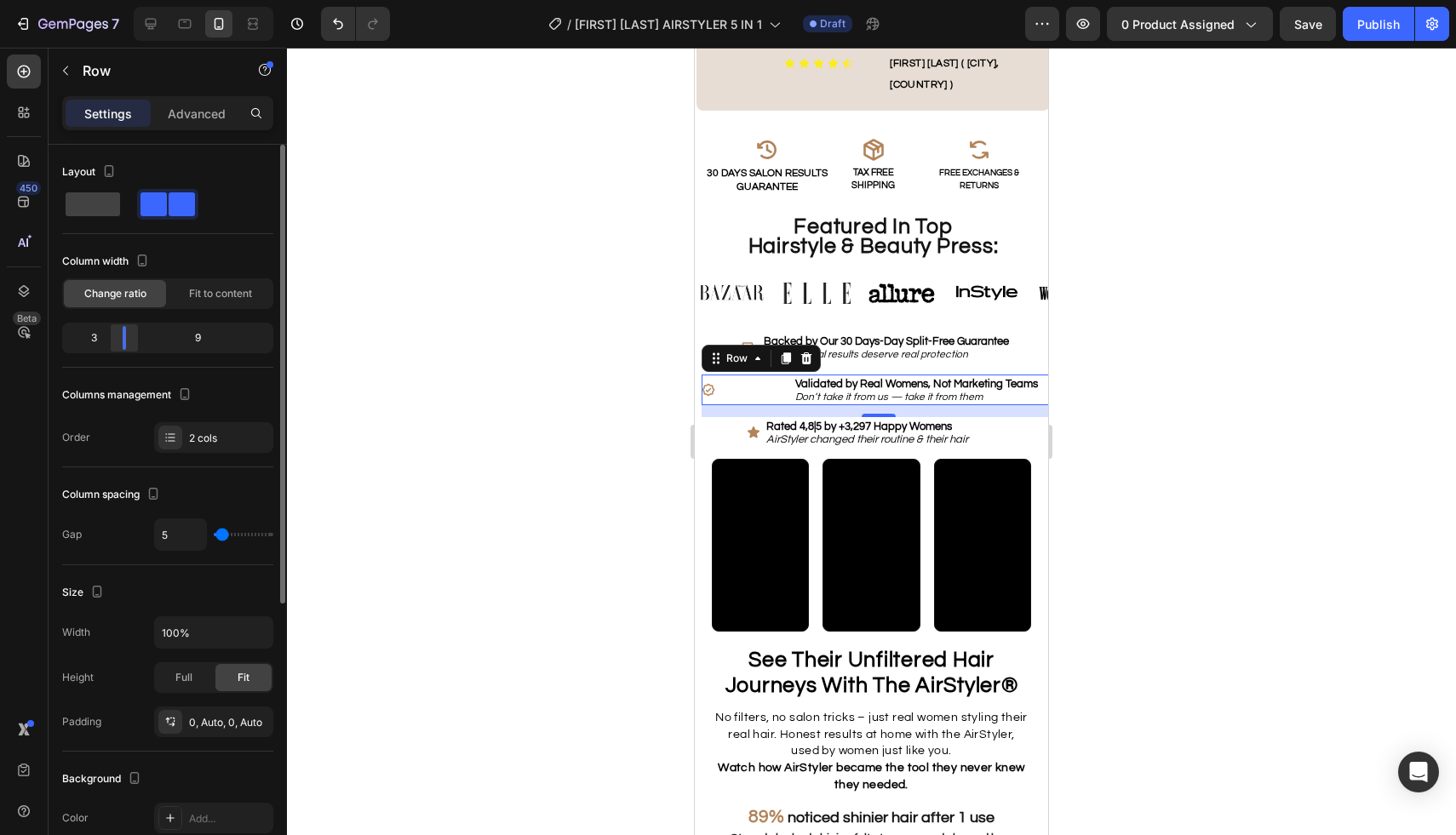 drag, startPoint x: 166, startPoint y: 334, endPoint x: 119, endPoint y: 335, distance: 47.01064 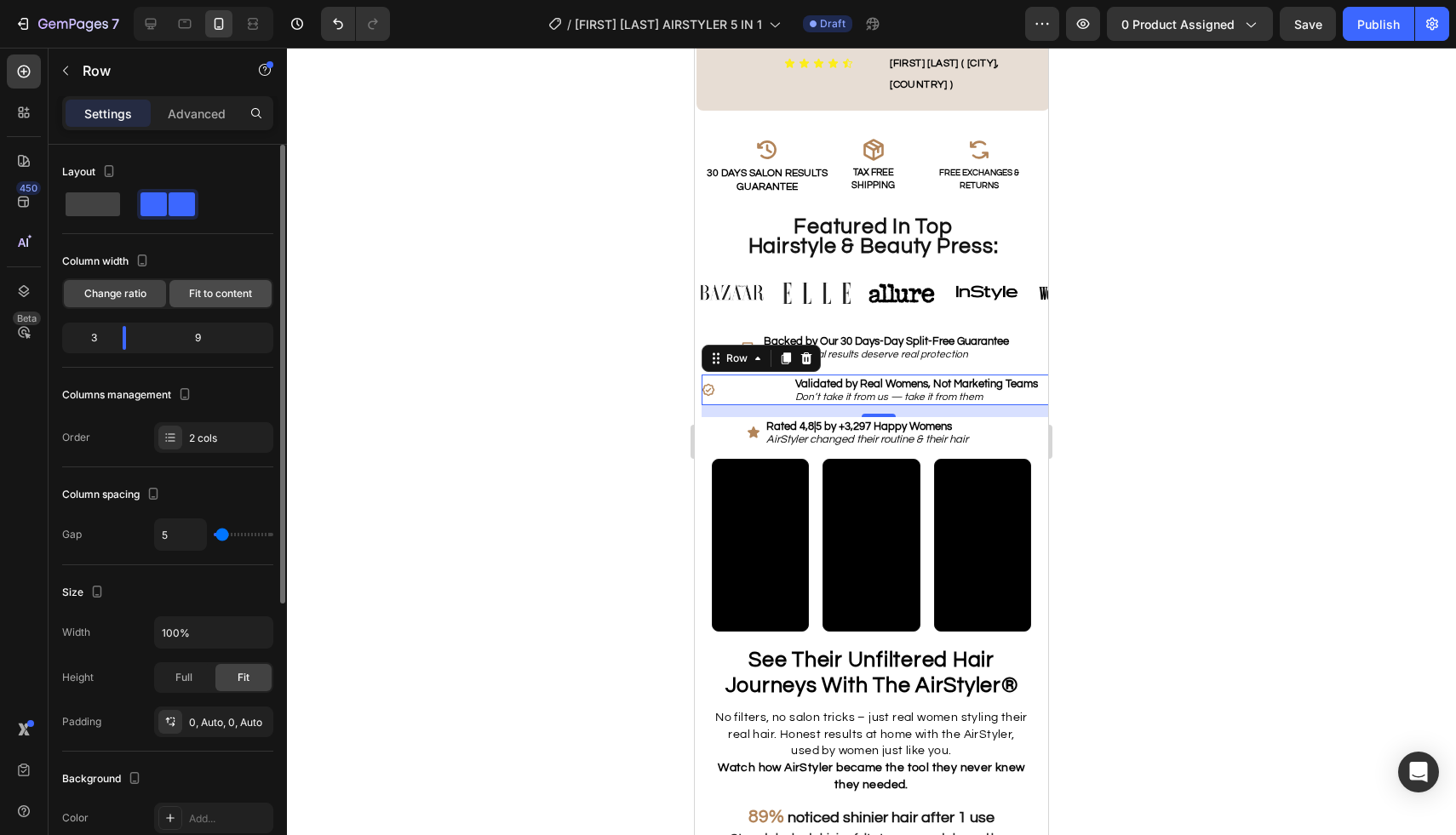 click on "Fit to content" 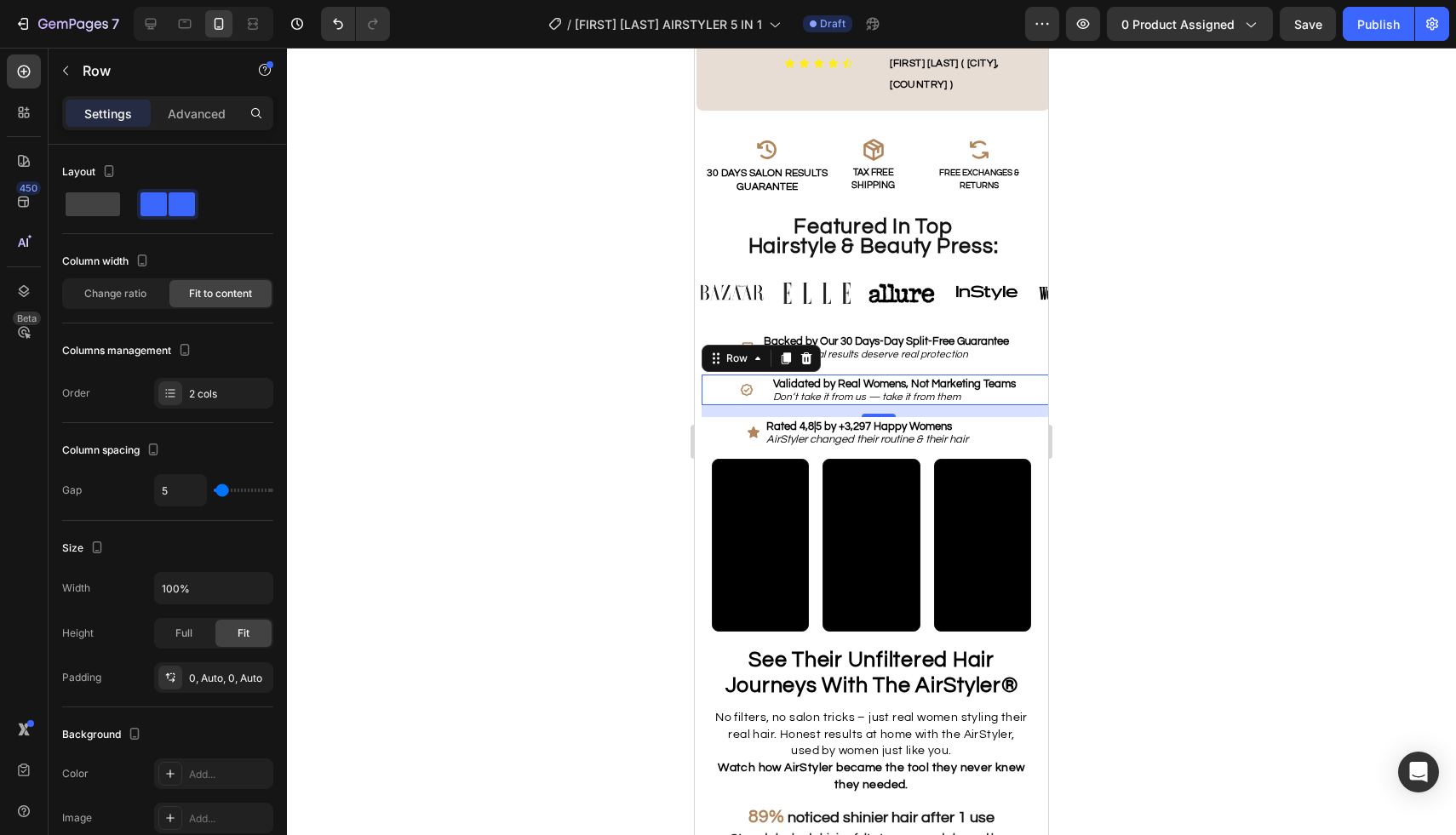 click 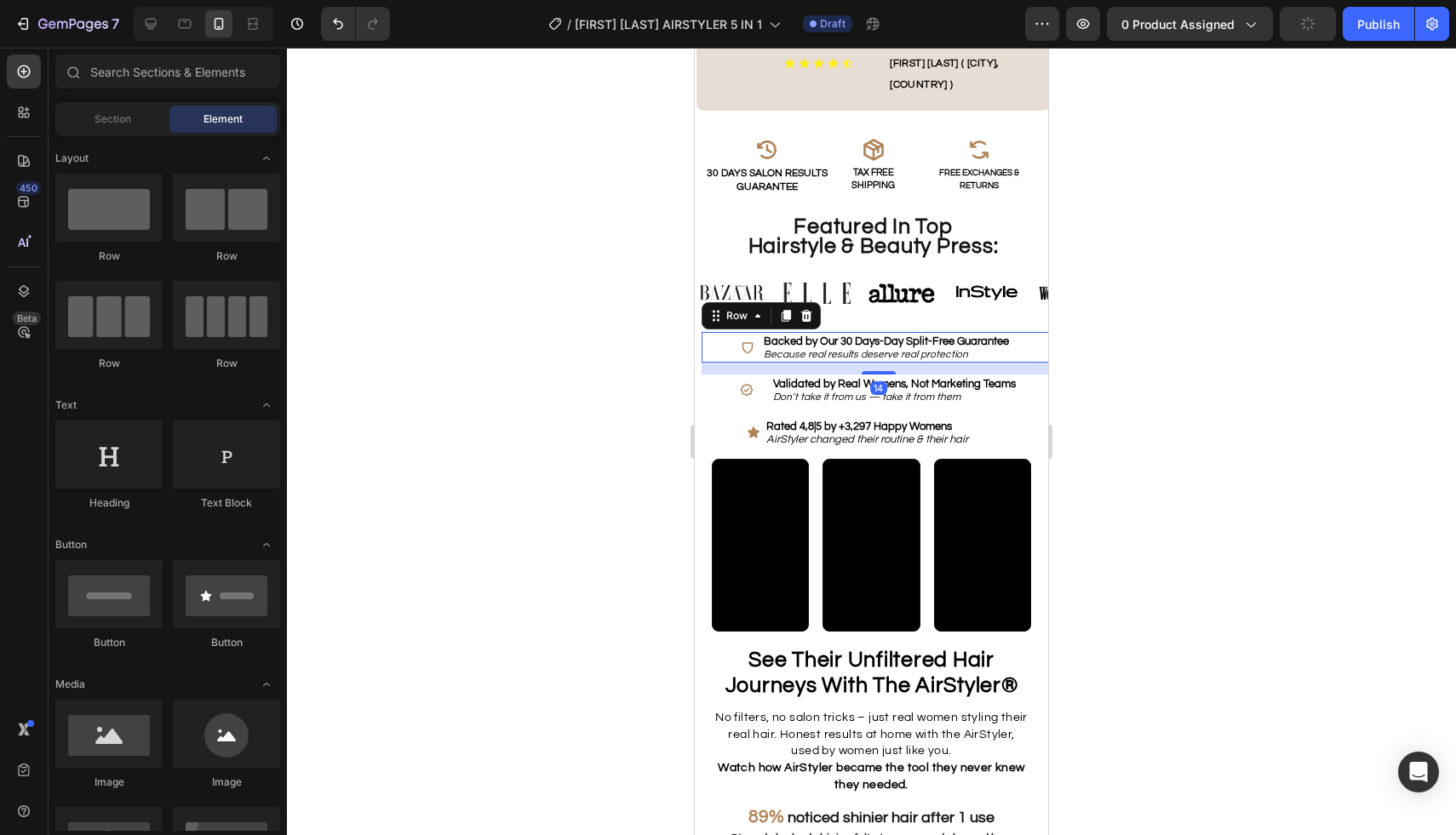 click on "Icon Backed by Our 30 Days-Day Split-Free Guarantee         Because real results deserve real protection Text Block Row   14" at bounding box center [878, 347] 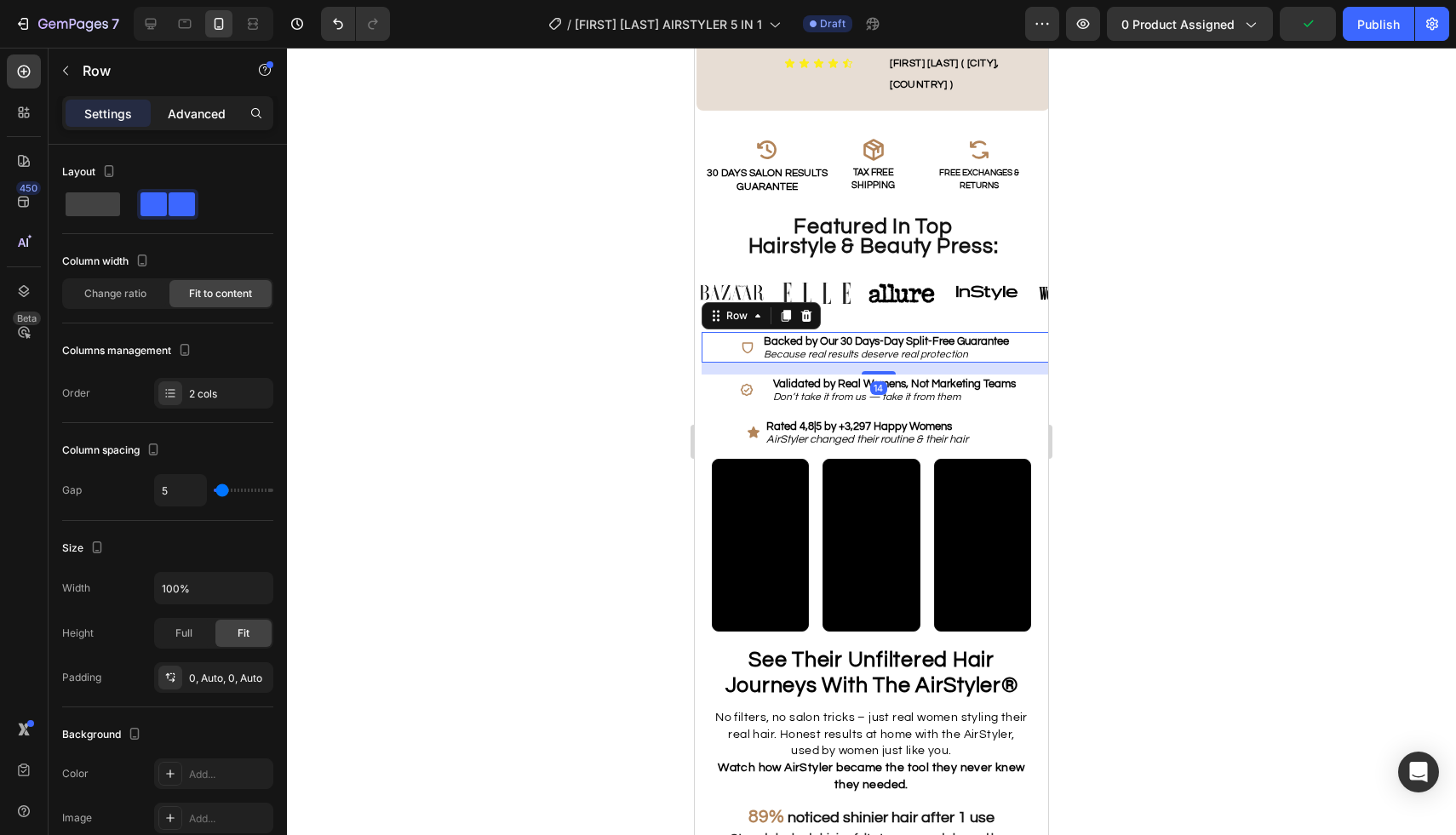 click on "Advanced" 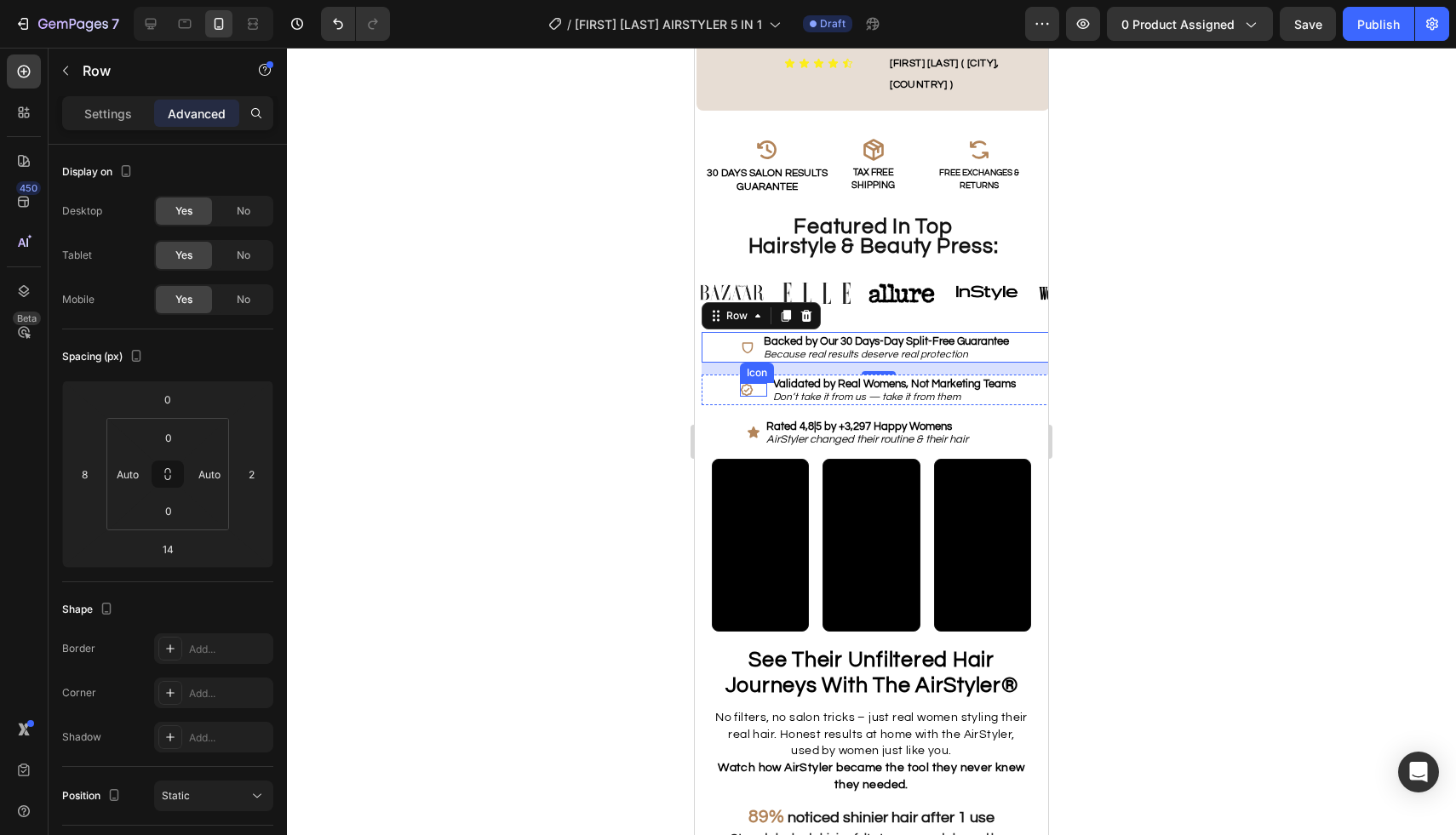 click on "Icon" at bounding box center [754, 390] 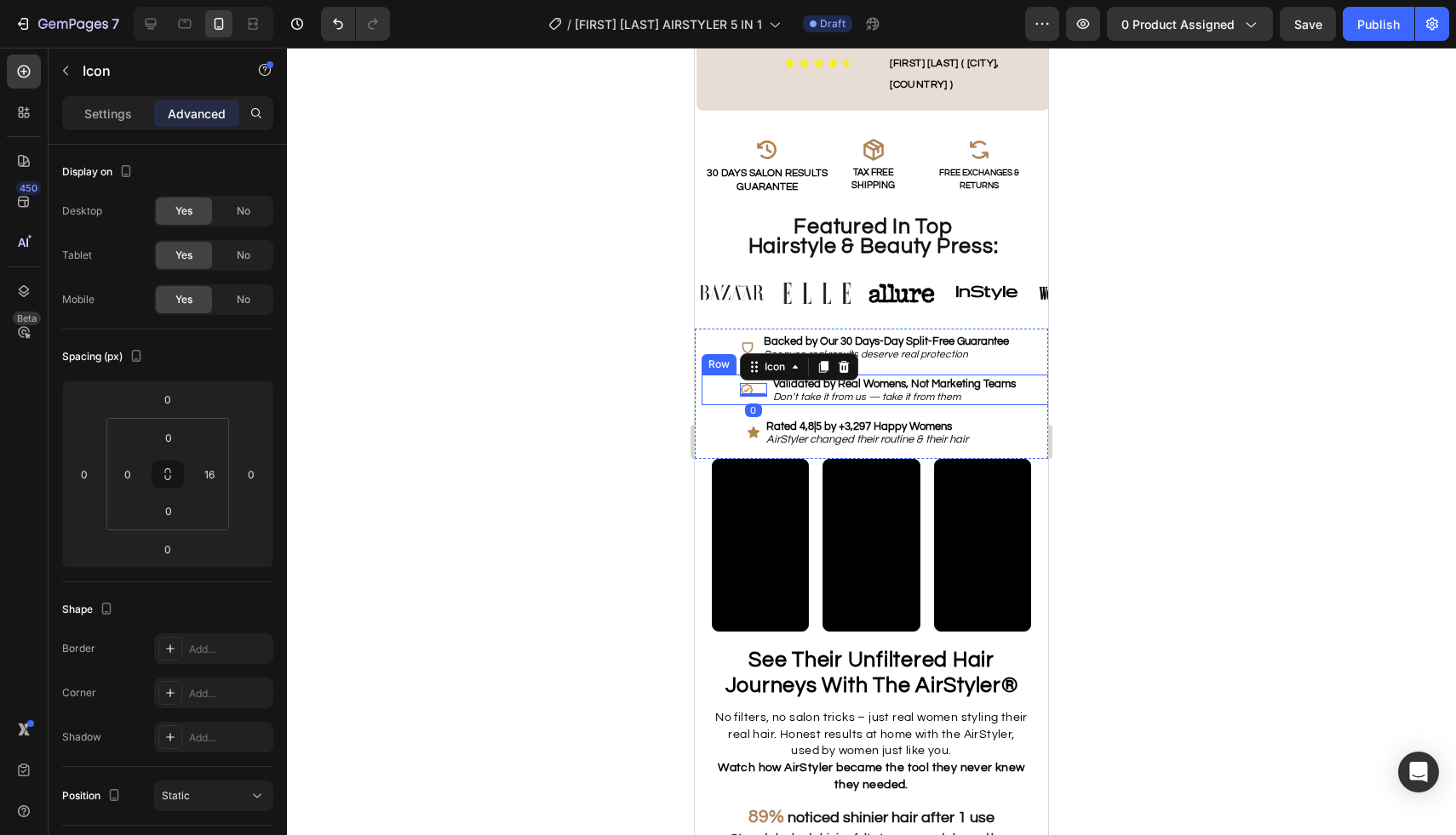 click on "Icon   0 Validated by Real Womens, Not Marketing Teams  Don’t take it from us — take it from them Text Block Row" at bounding box center [878, 390] 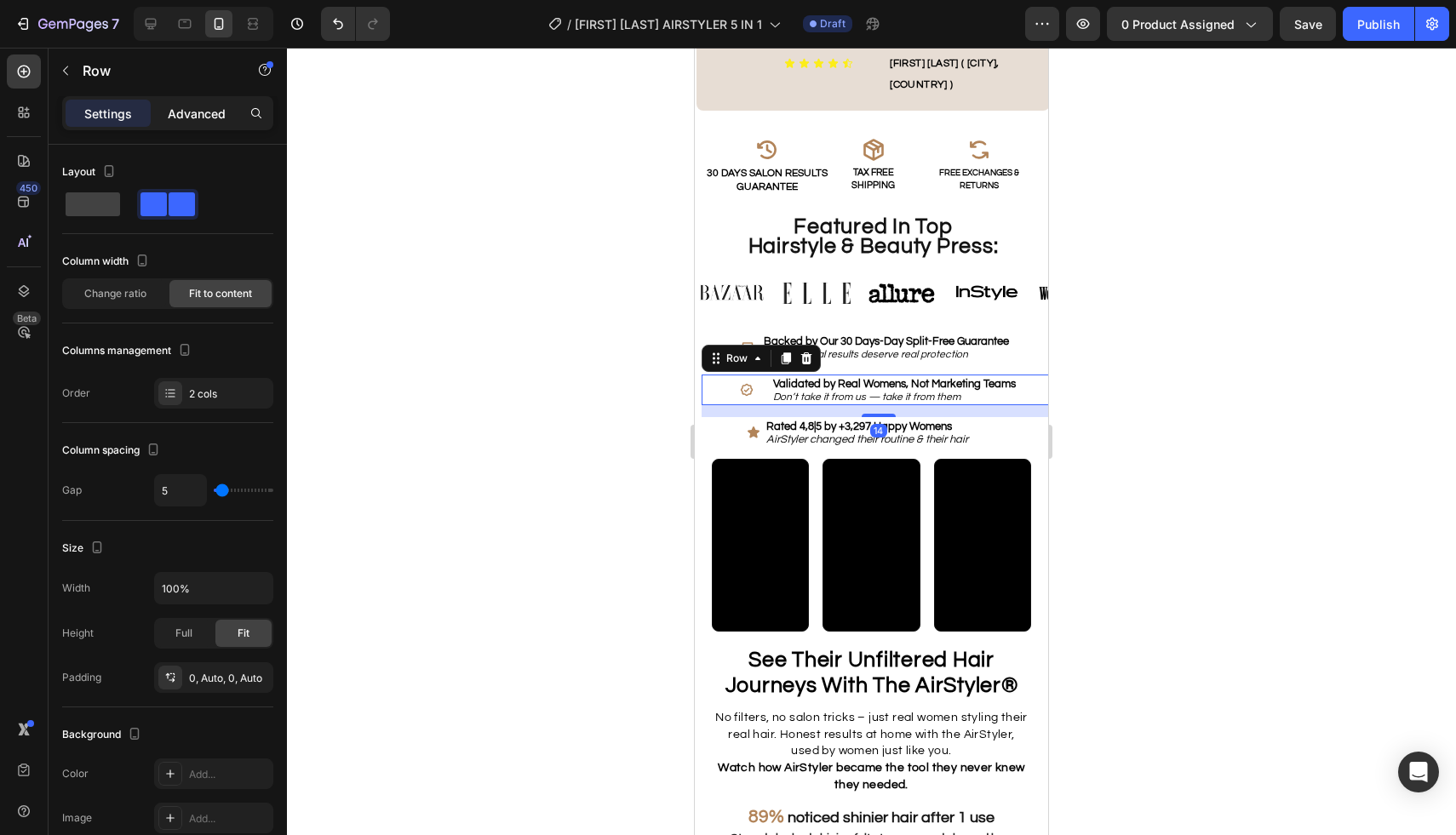 click on "Advanced" 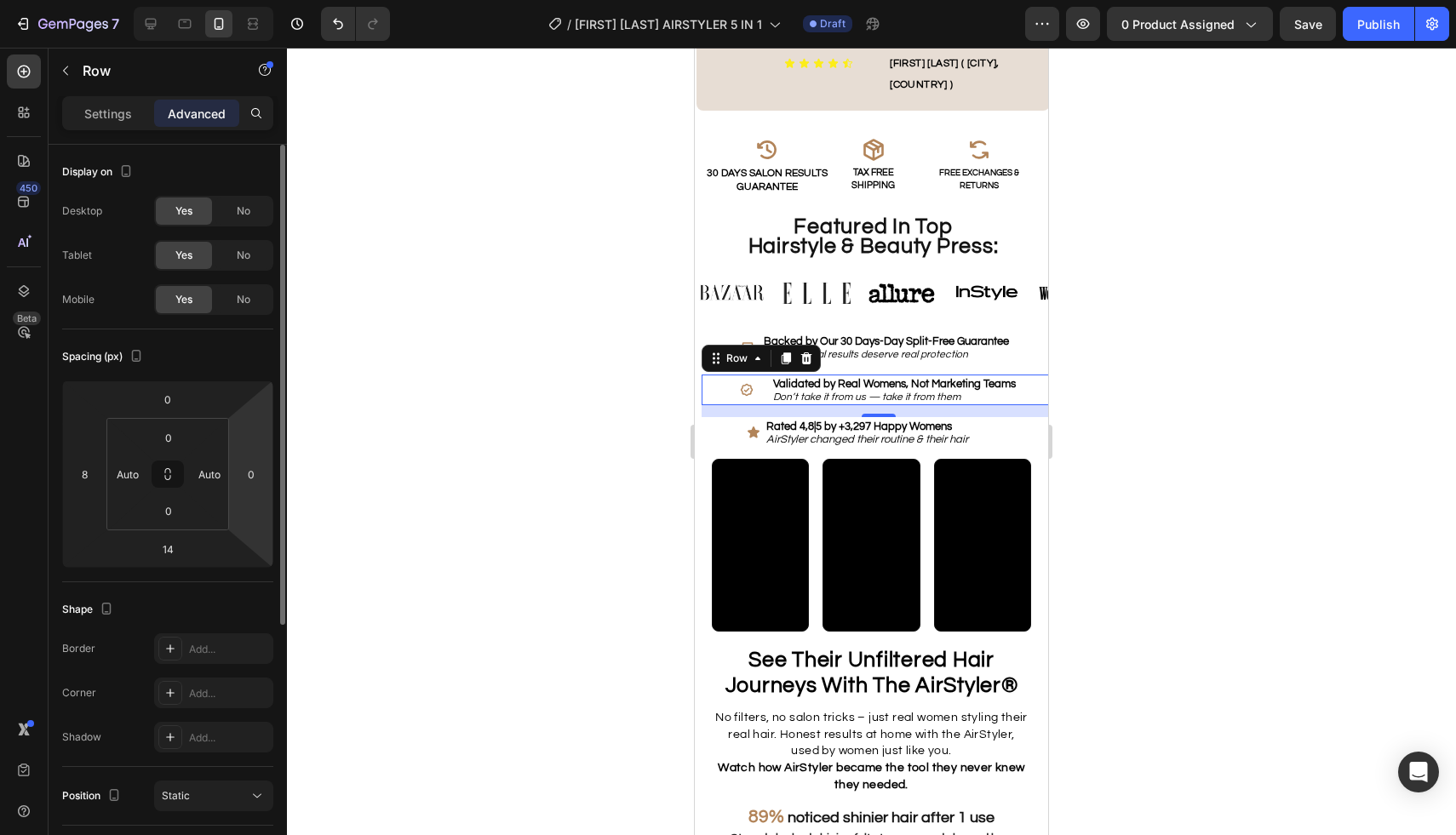 click on "7  Version history  /  [roxanne gps] AIRSTYLER 5 IN 1 Draft Preview 0 product assigned  Save   Publish  450 Beta Sections(18) Elements(84) Section Element Hero Section Product Detail Brands Trusted Badges Guarantee Product Breakdown How to use Testimonials Compare Bundle FAQs Social Proof Brand Story Product List Collection Blog List Contact Sticky Add to Cart Custom Footer Browse Library 450 Layout
Row
Row
Row
Row Text
Heading
Text Block Button
Button
Button Media
Image
Image" at bounding box center [728, 0] 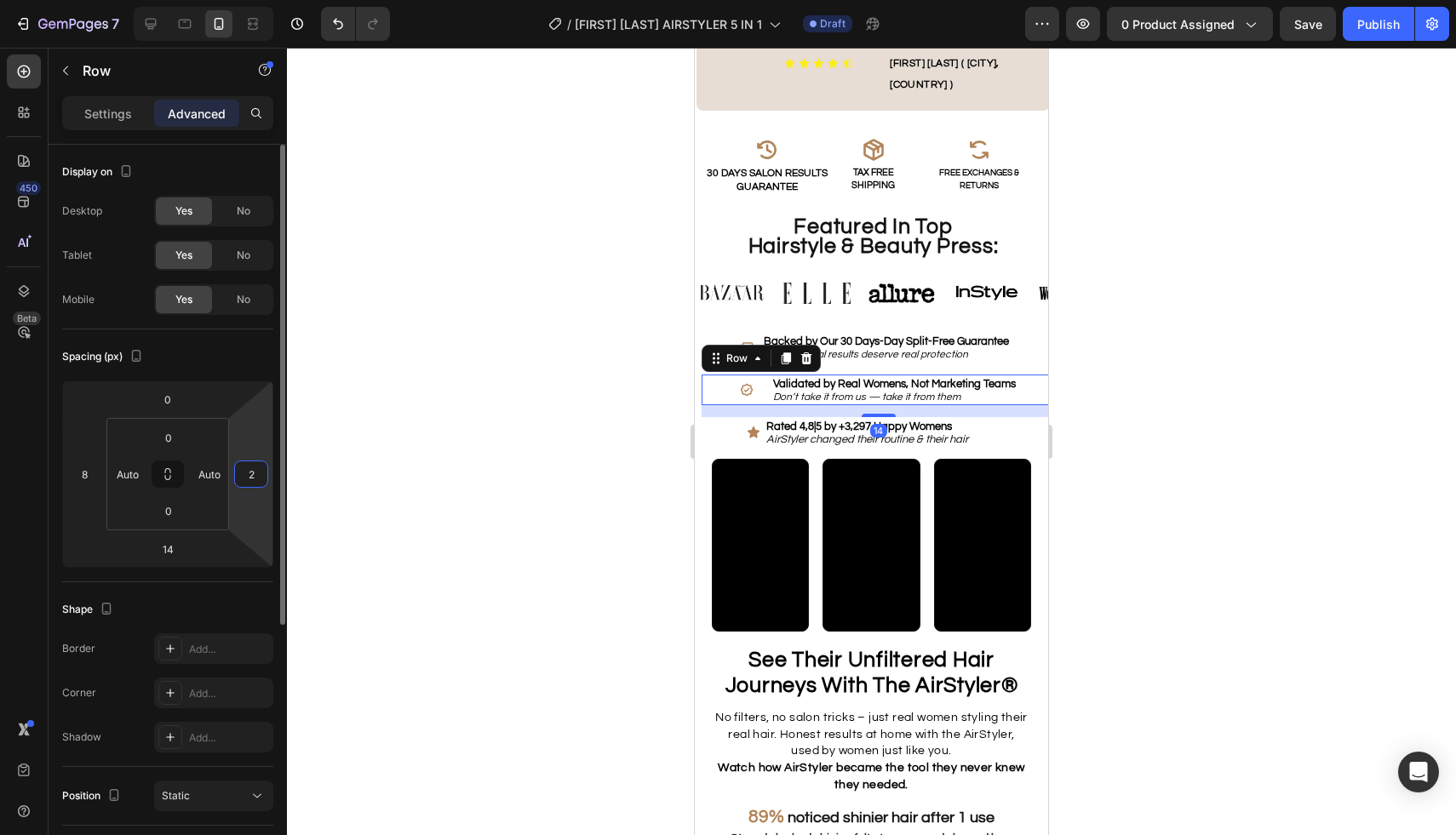 click on "2" at bounding box center (251, 474) 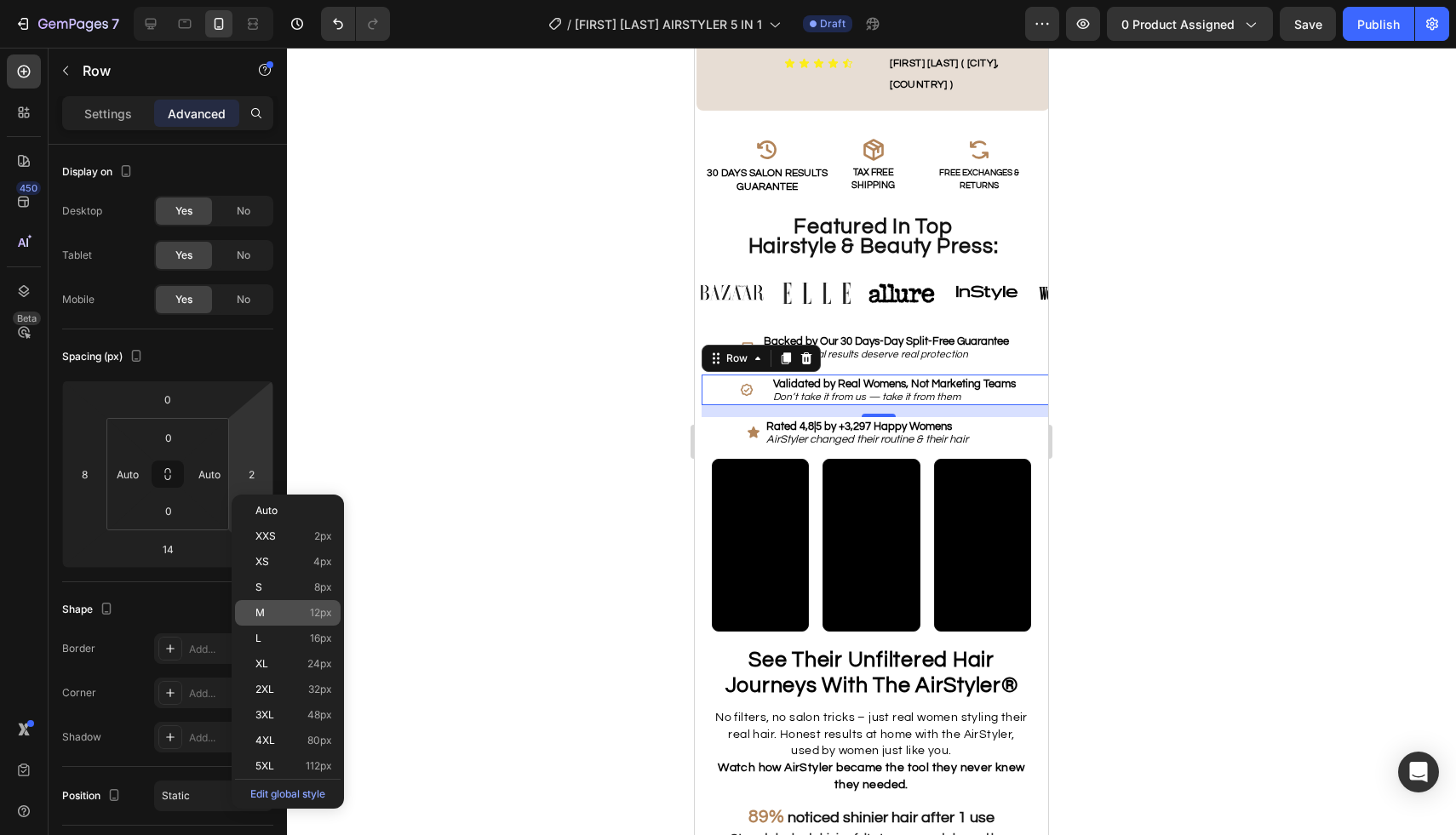 click on "M 12px" 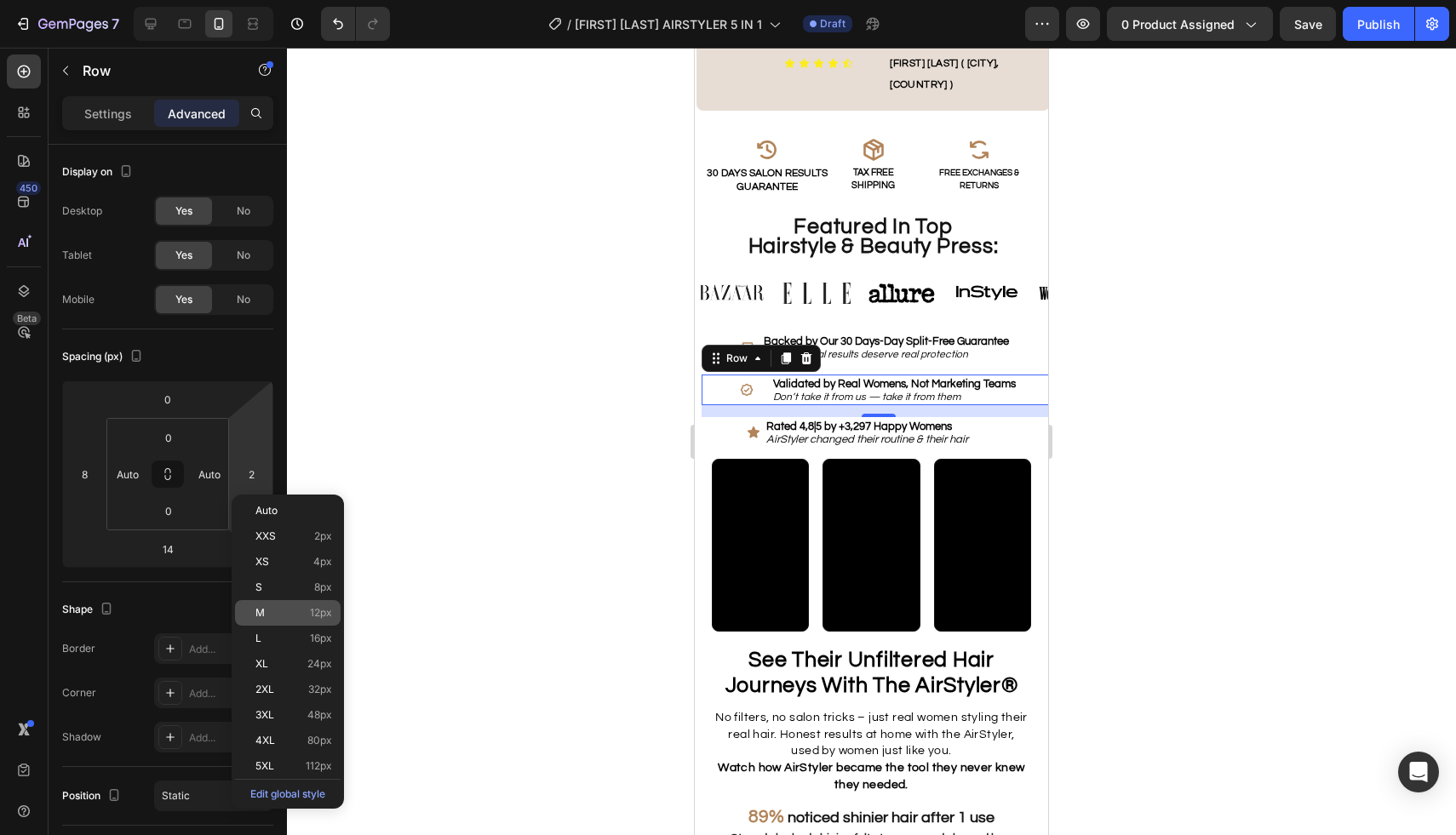 type on "12" 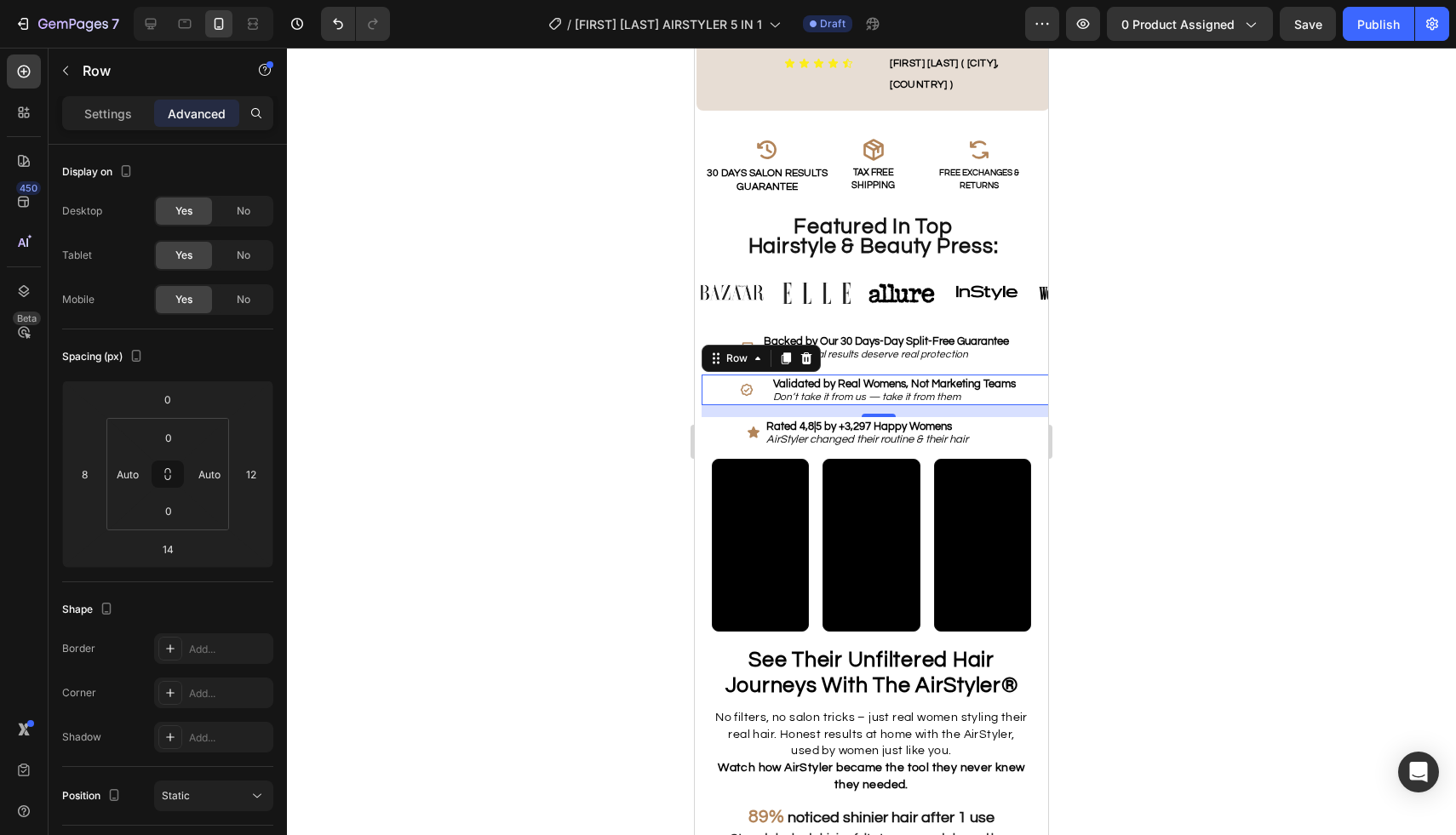 click 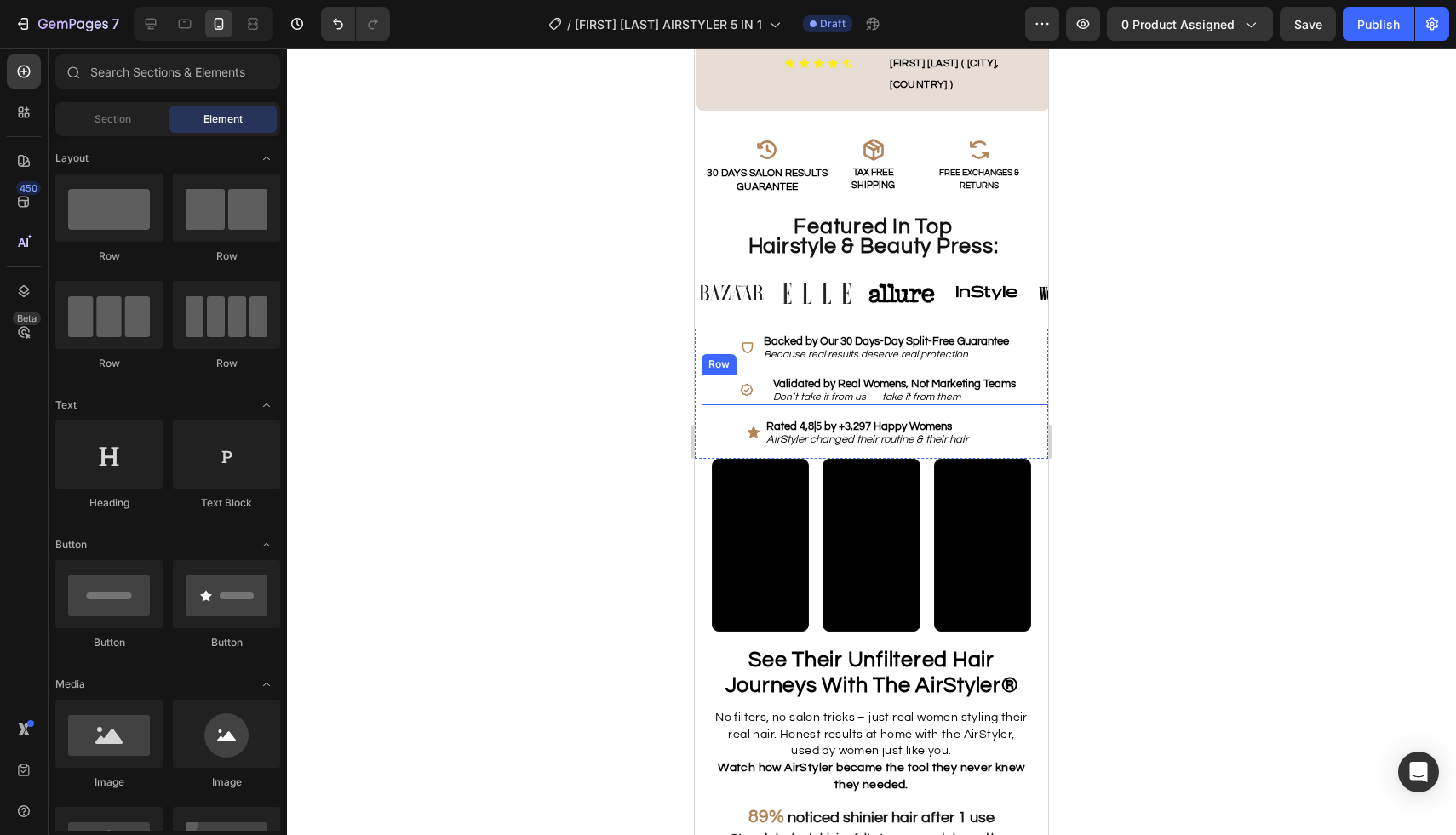 click on "Icon Validated by Real Womens, Not Marketing Teams  Don’t take it from us — take it from them Text Block Row" at bounding box center (878, 390) 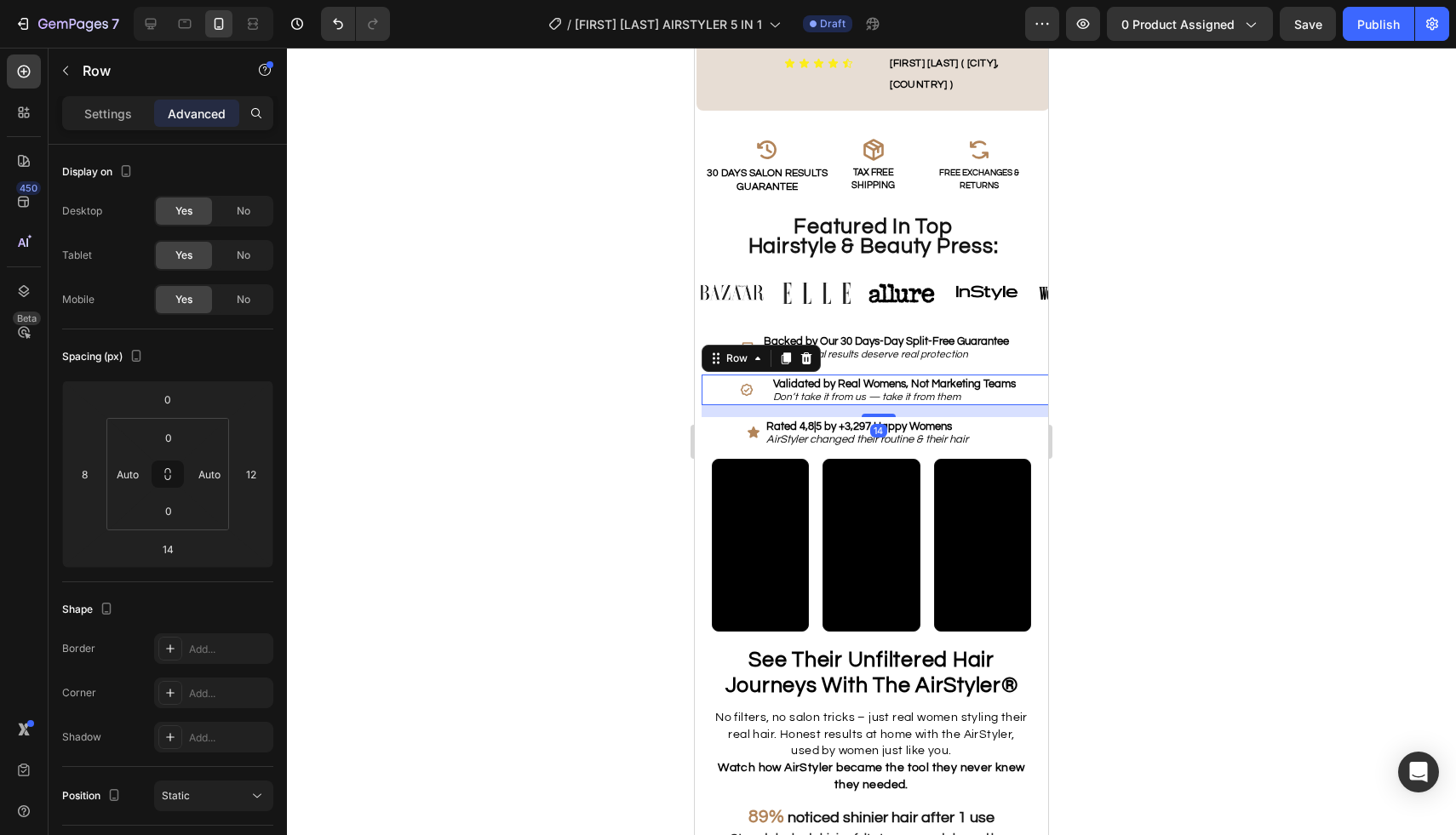 click on "Icon Validated by Real Womens, Not Marketing Teams  Don’t take it from us — take it from them Text Block Row   14" at bounding box center (878, 390) 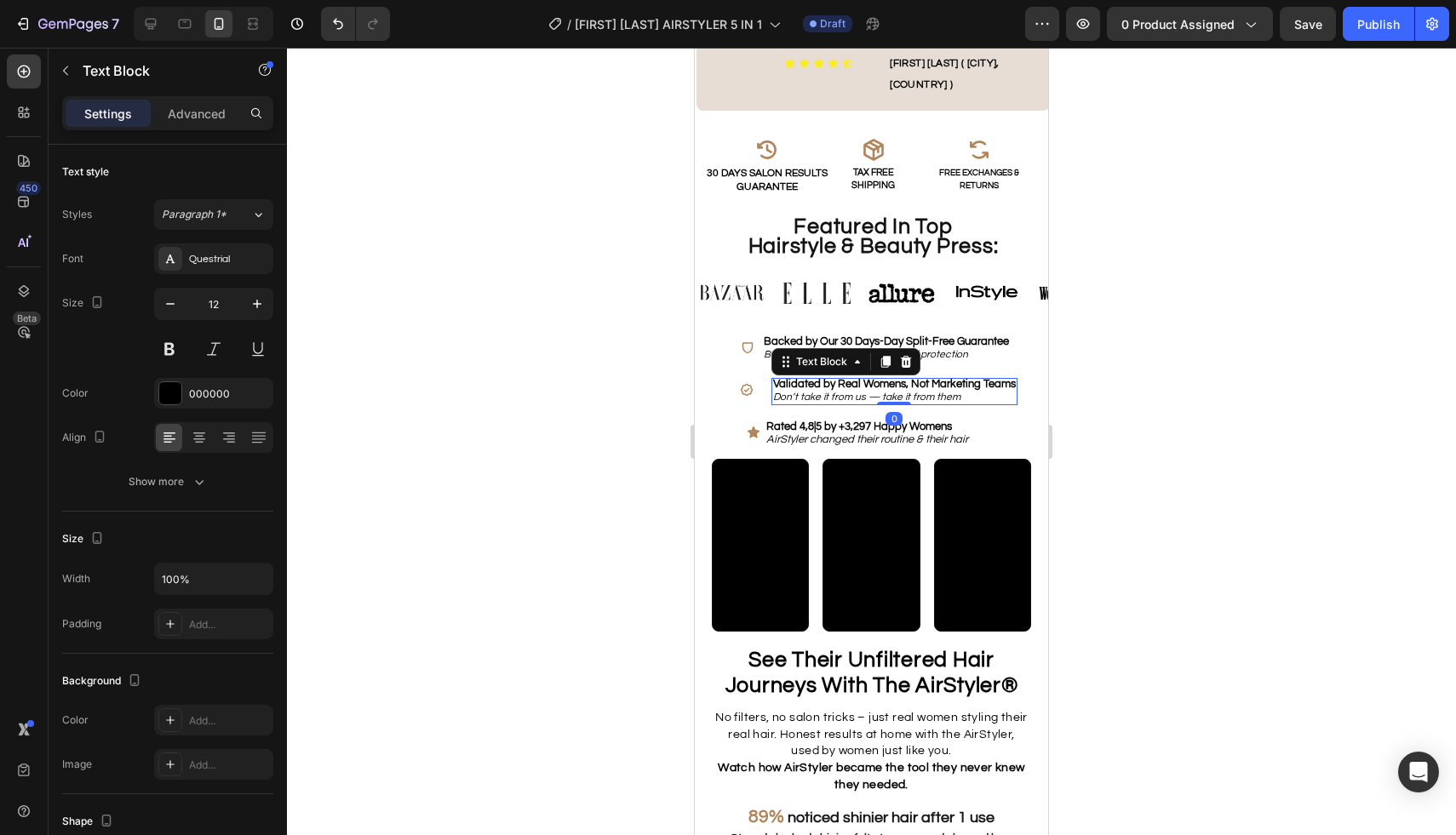 click on "Validated by Real Womens, Not Marketing Teams" at bounding box center [894, 384] 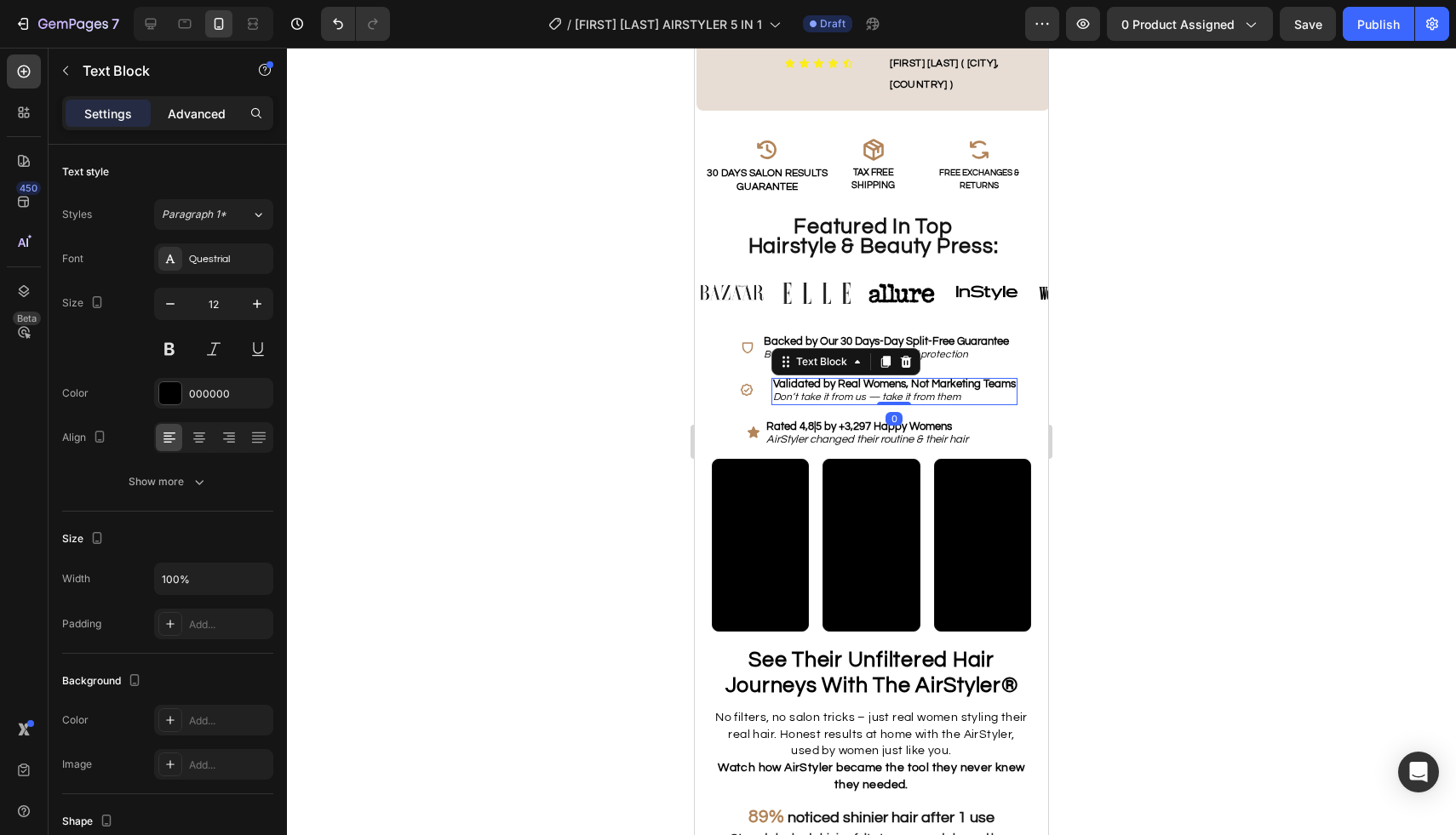 click on "Advanced" at bounding box center (197, 113) 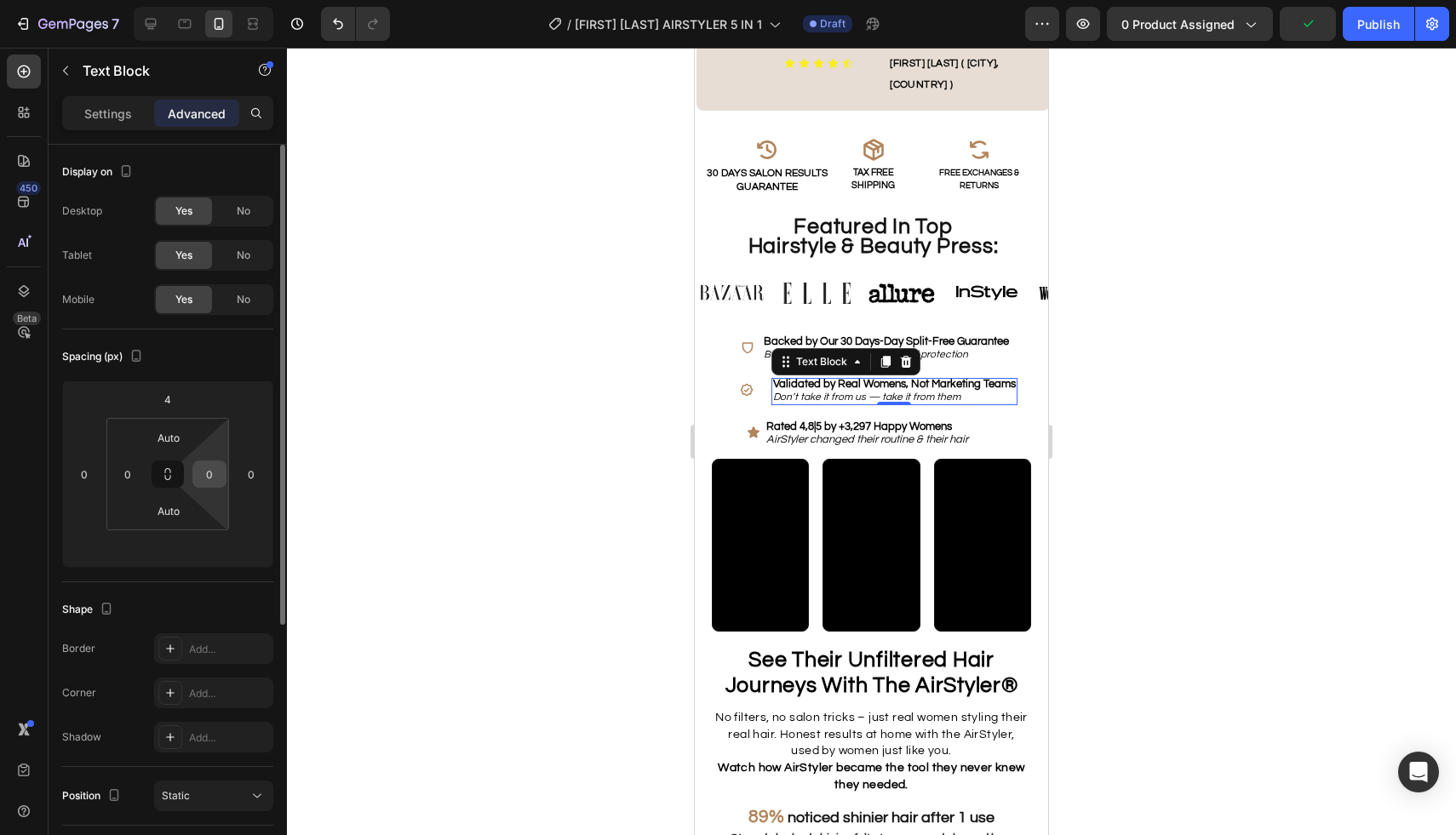 click on "0" at bounding box center (209, 474) 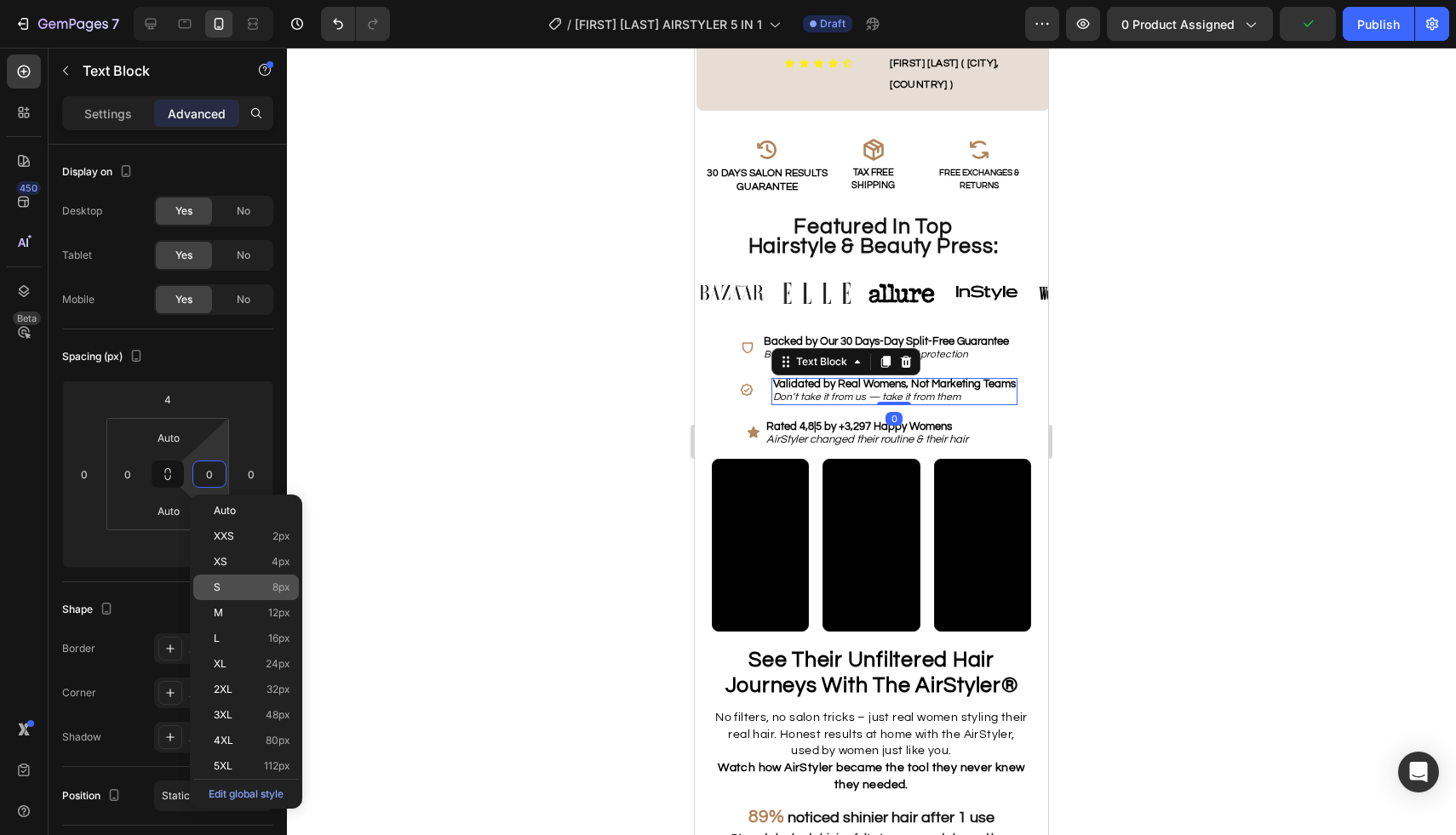 click on "S 8px" at bounding box center [252, 587] 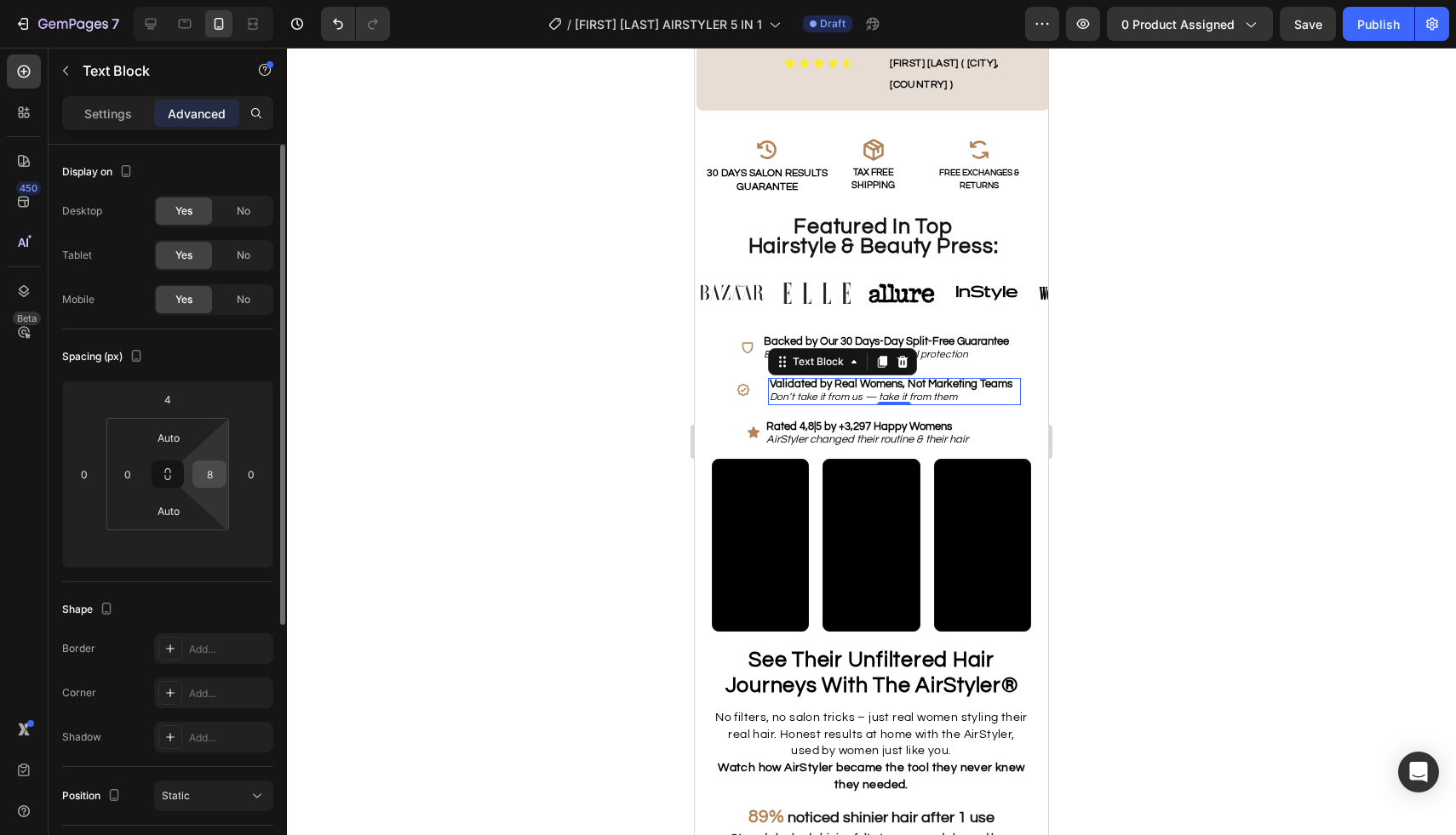 click on "8" at bounding box center (209, 474) 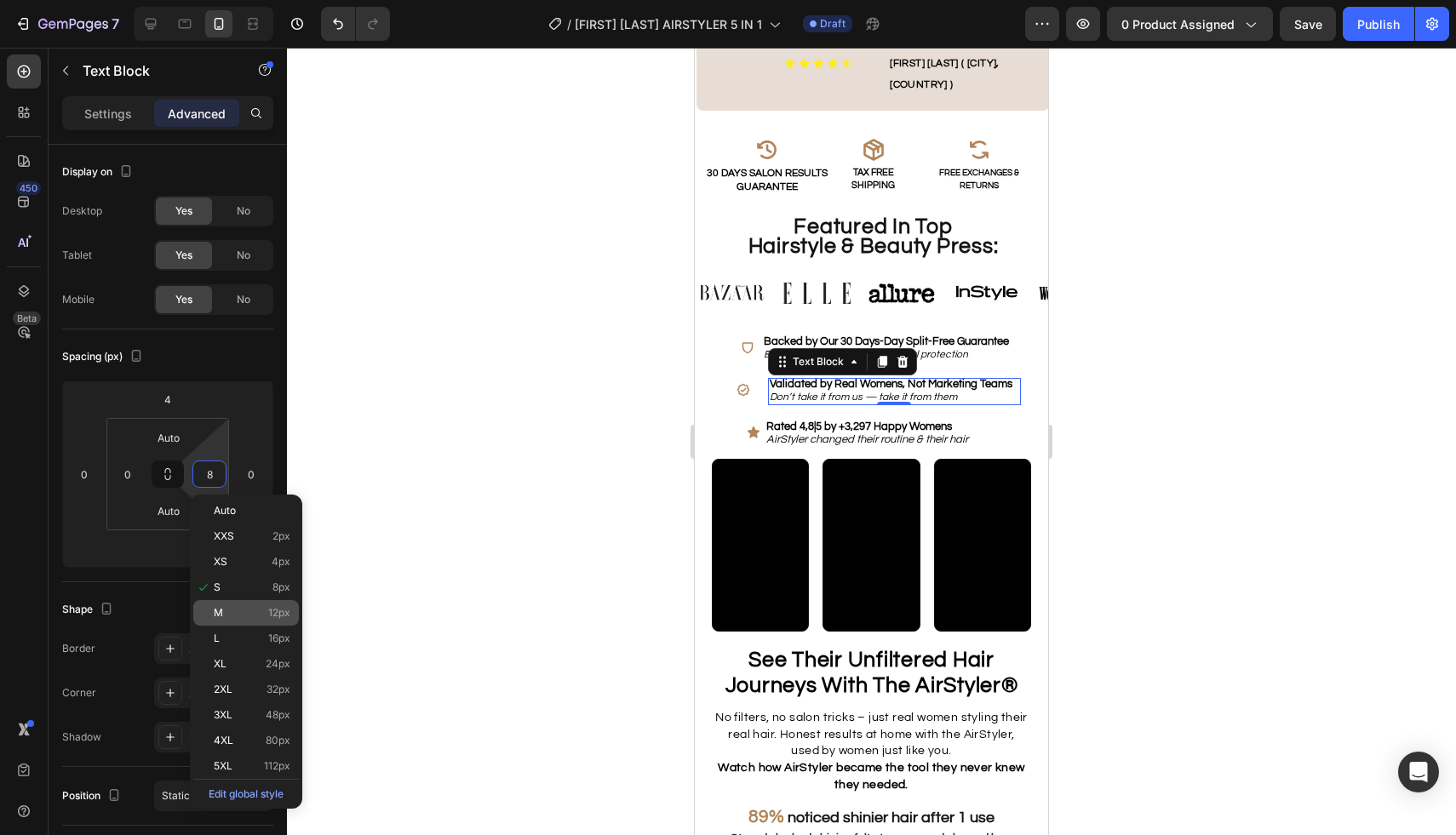 click on "M 12px" at bounding box center (252, 613) 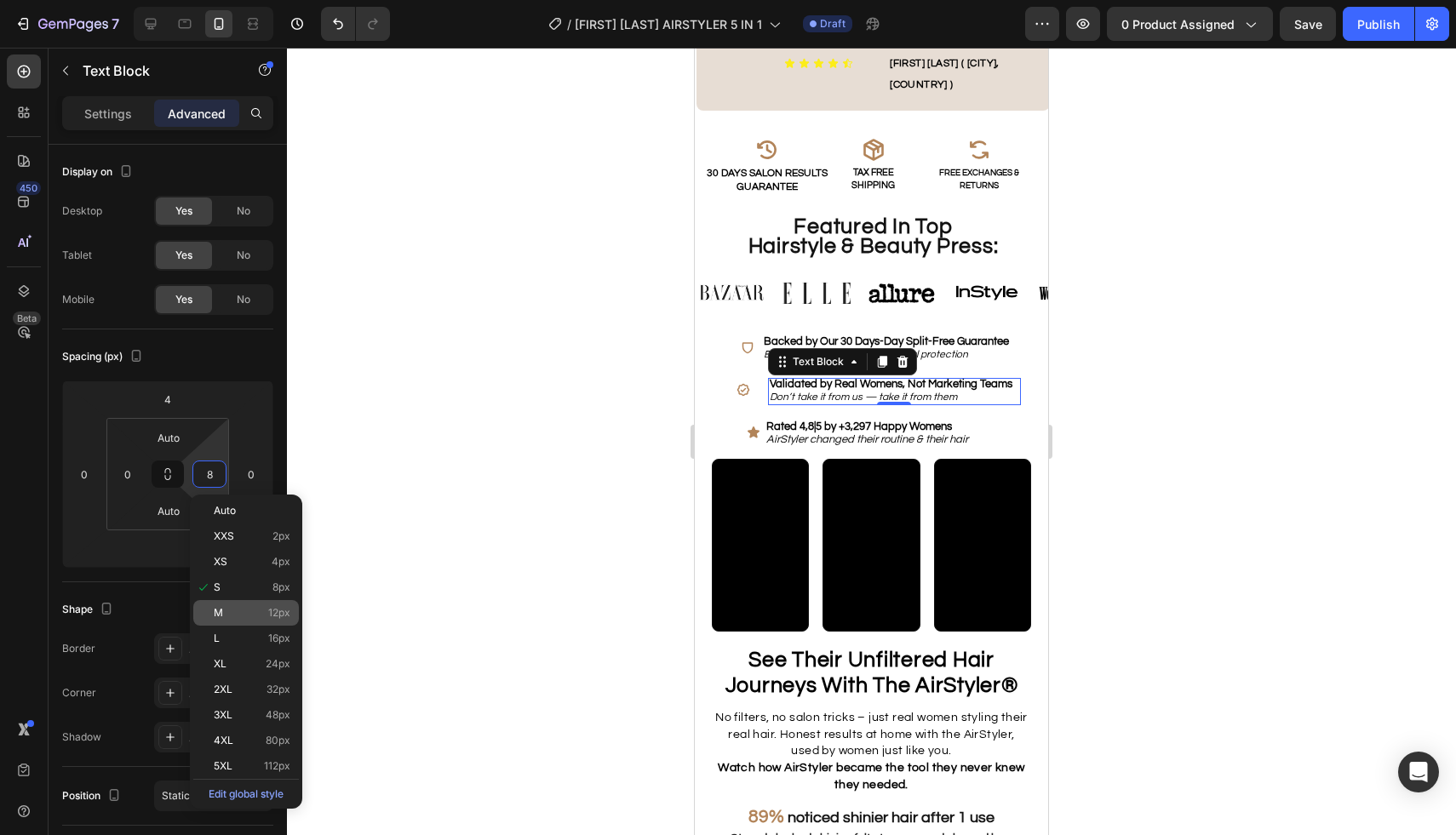 type on "12" 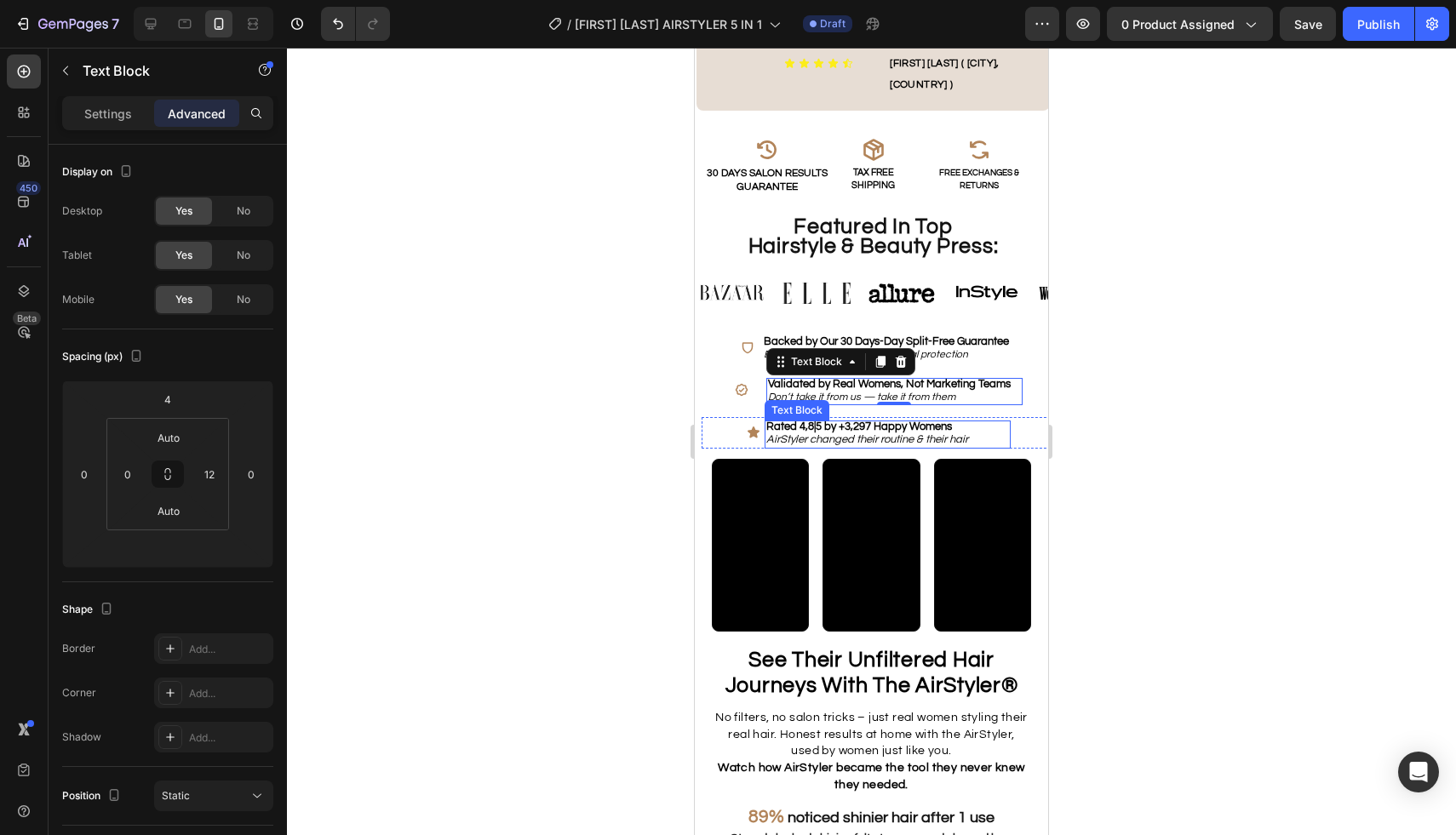 click on "AirStyler changed their routine & their hair" at bounding box center [867, 439] 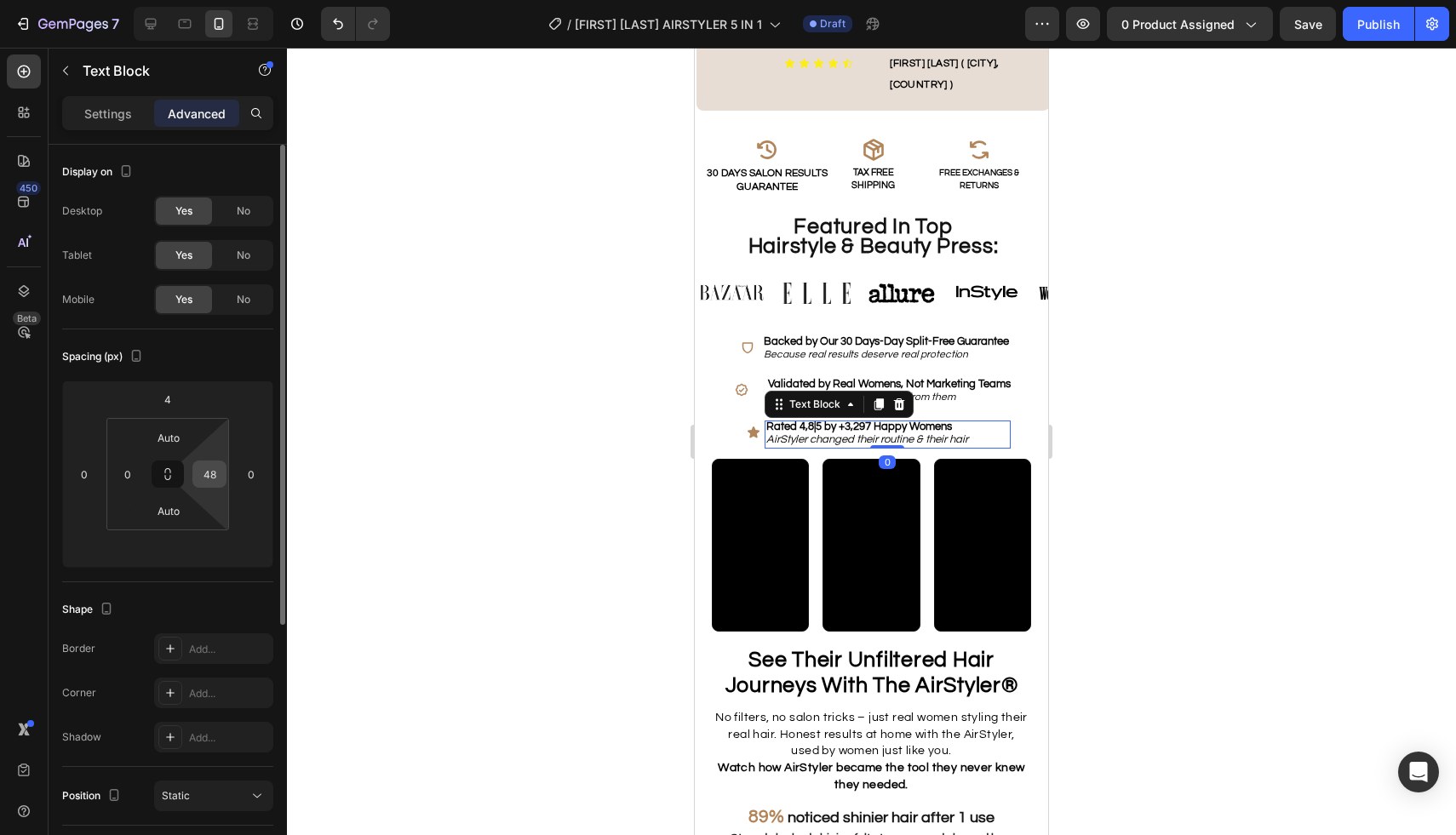 click on "48" at bounding box center [209, 474] 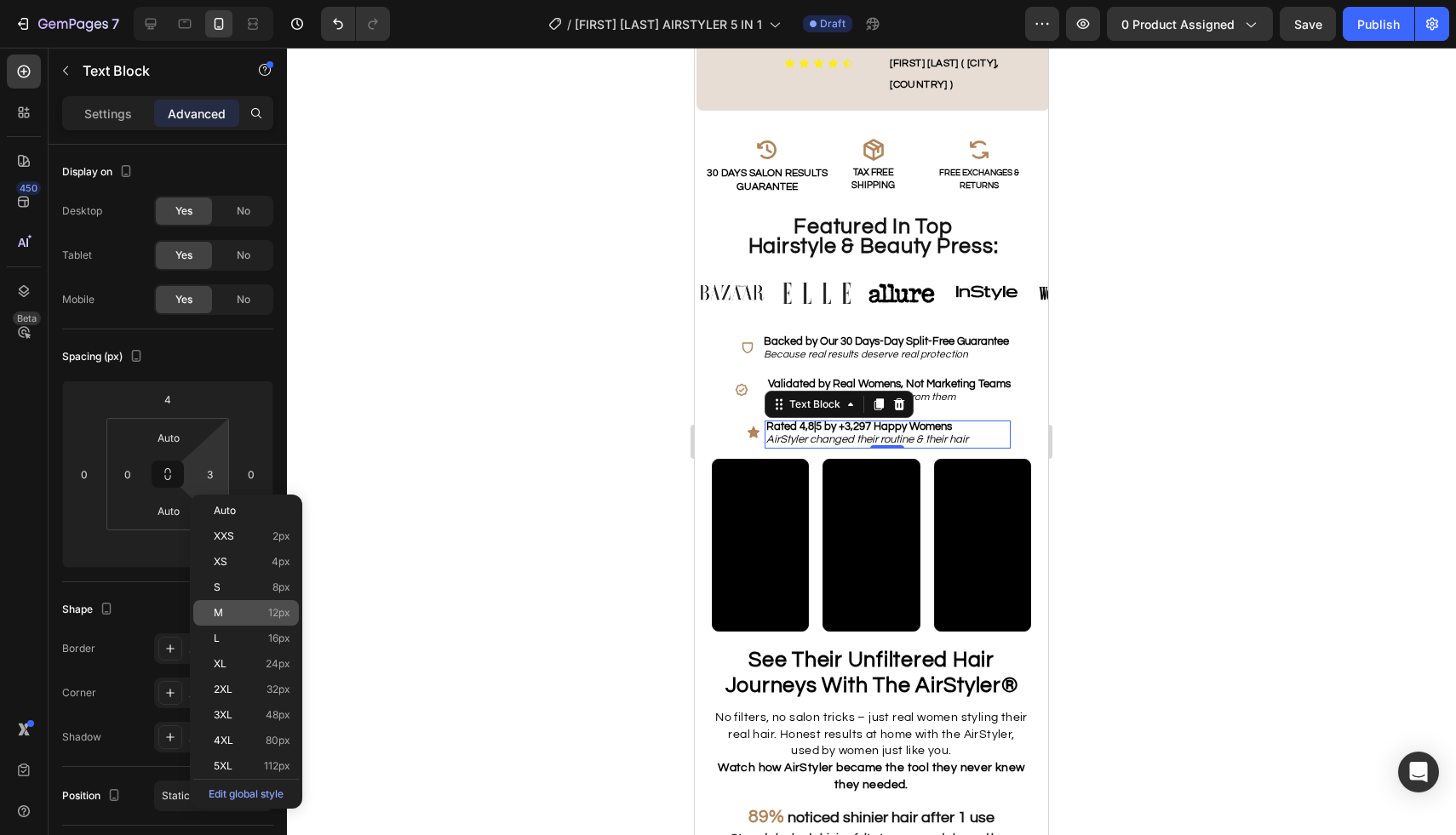 click on "M 12px" at bounding box center [252, 613] 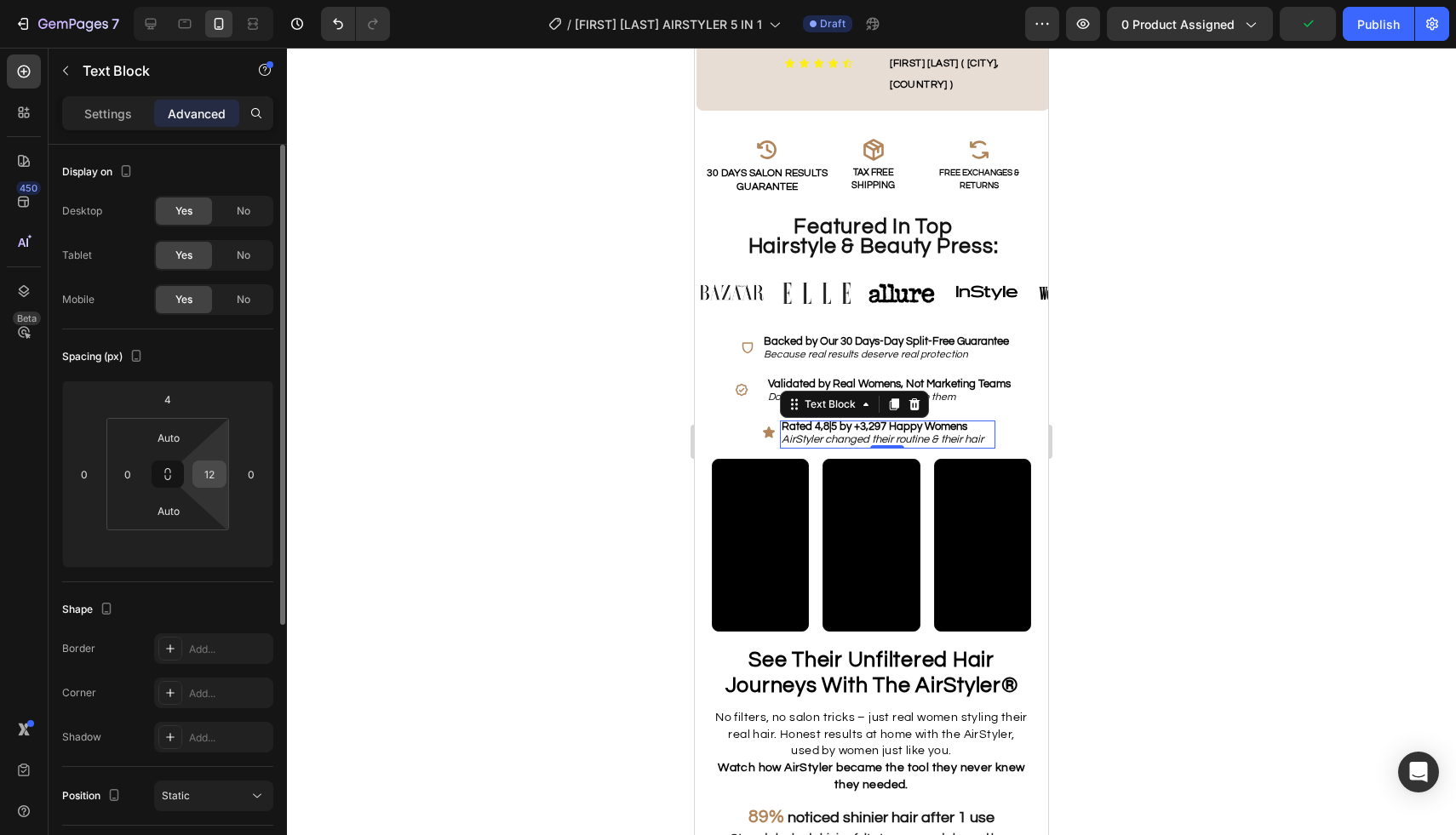 click on "12" at bounding box center (209, 474) 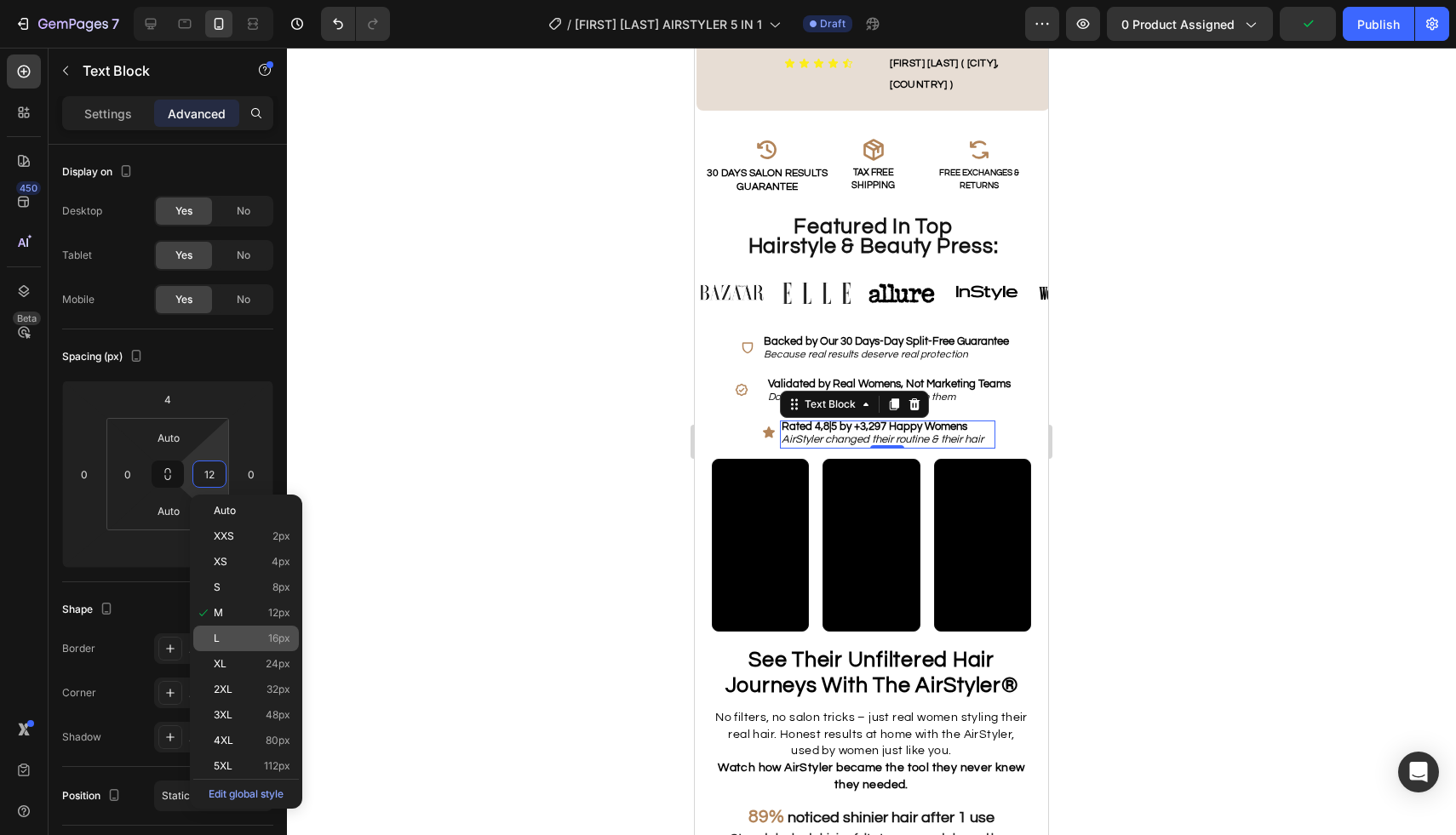 click on "L 16px" 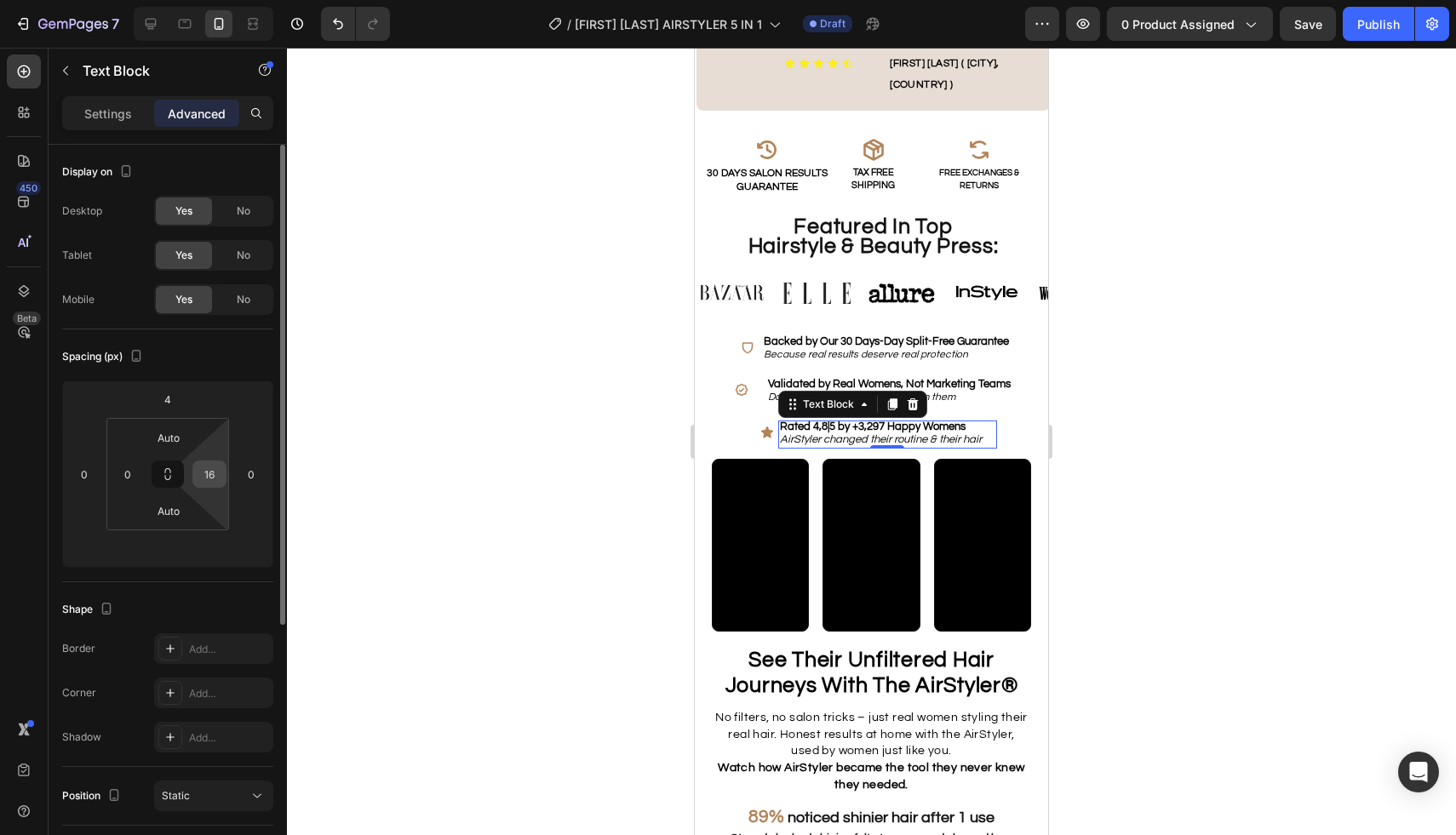 click on "16" at bounding box center (209, 474) 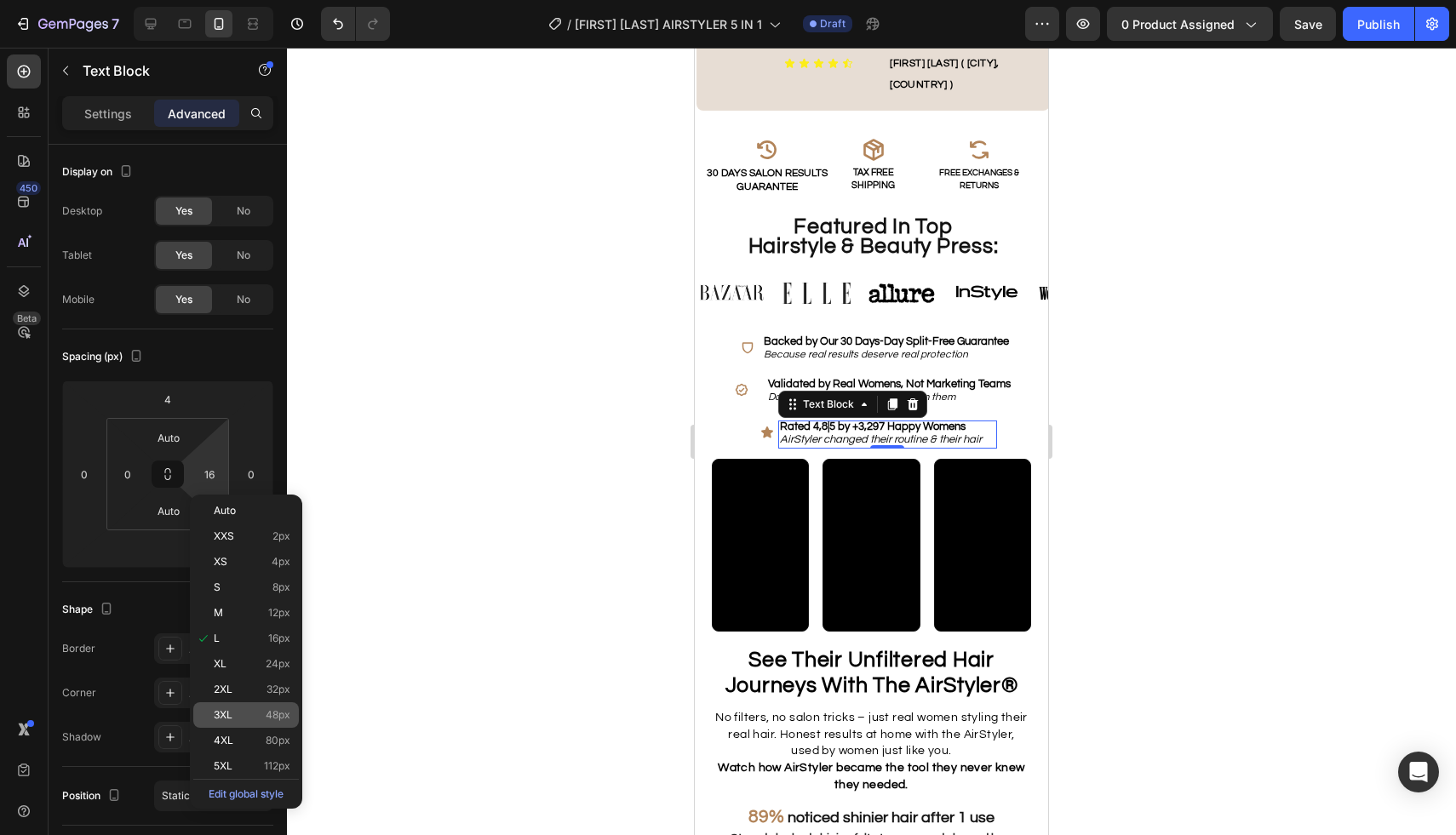 click on "3XL 48px" 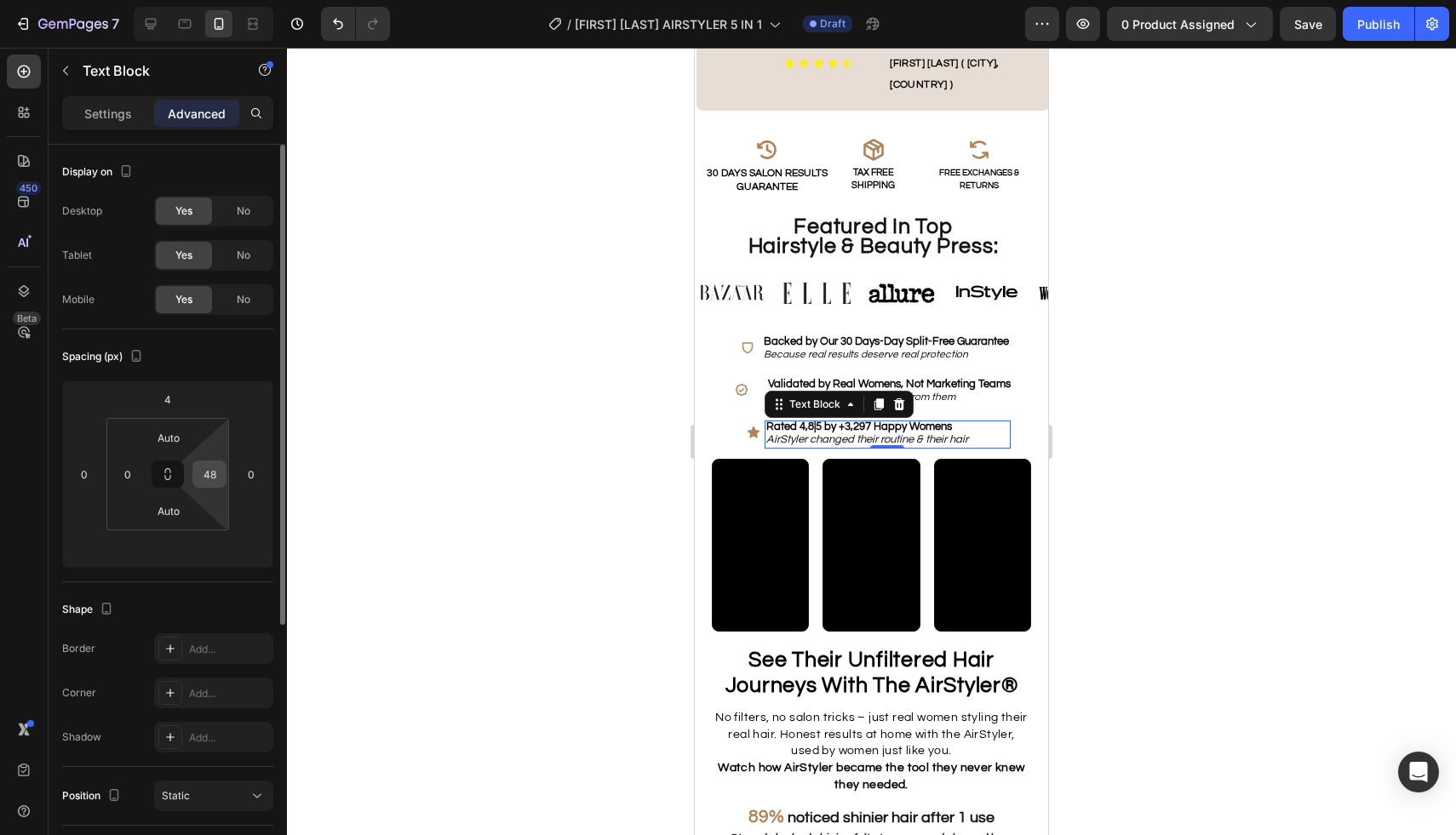 click on "48" at bounding box center [209, 474] 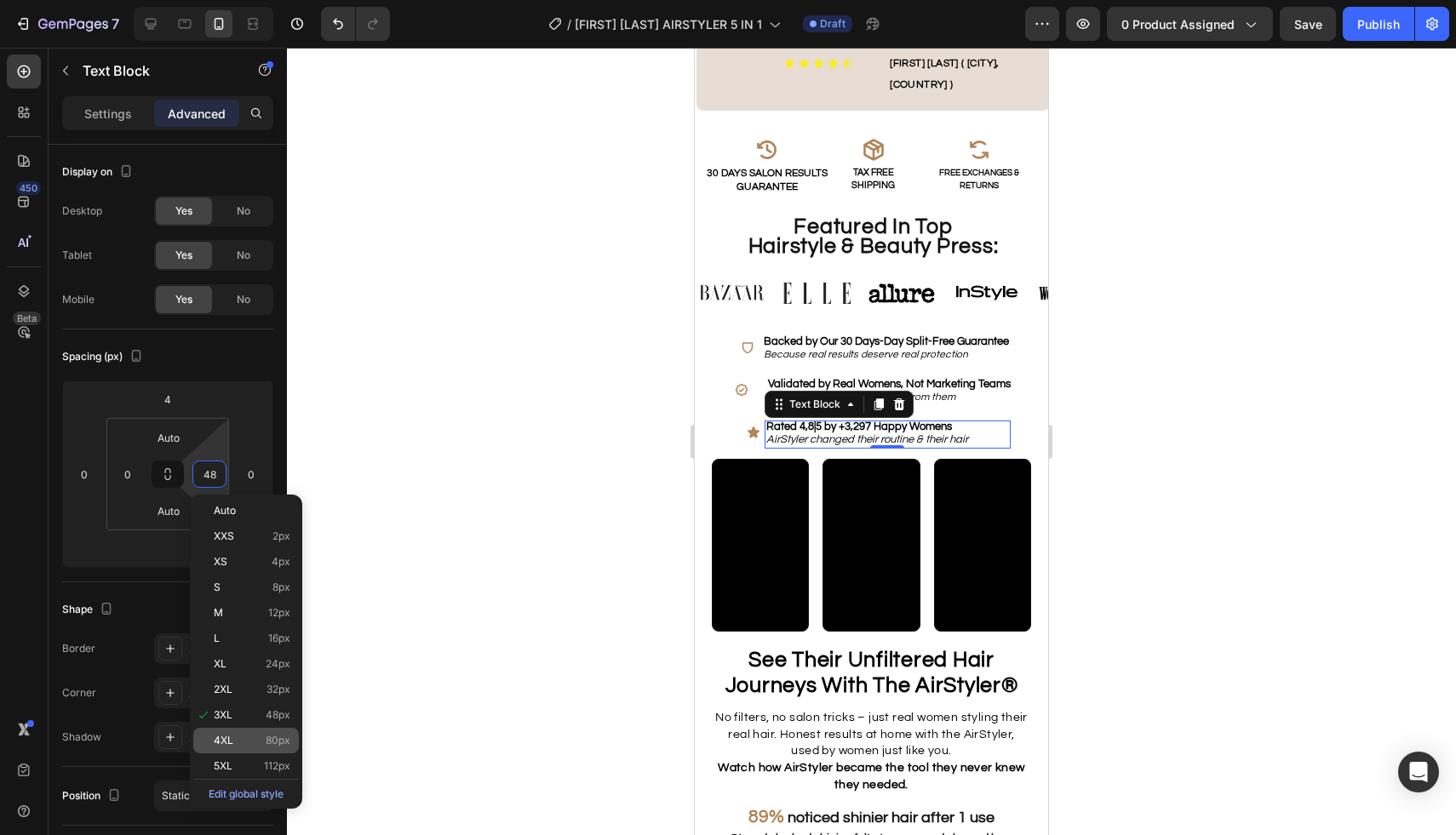 click on "4XL 80px" at bounding box center [252, 741] 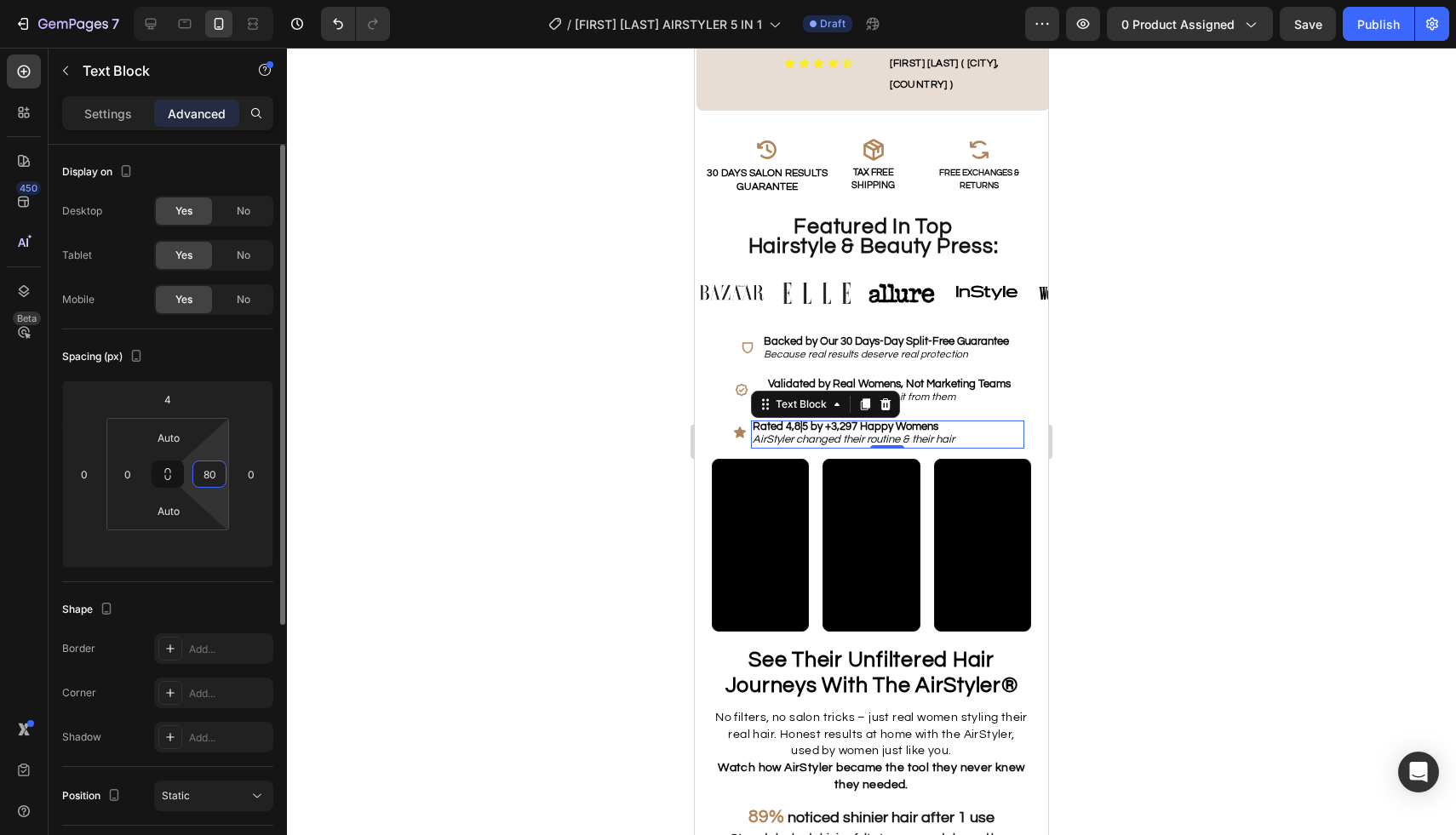 click on "80" at bounding box center [209, 474] 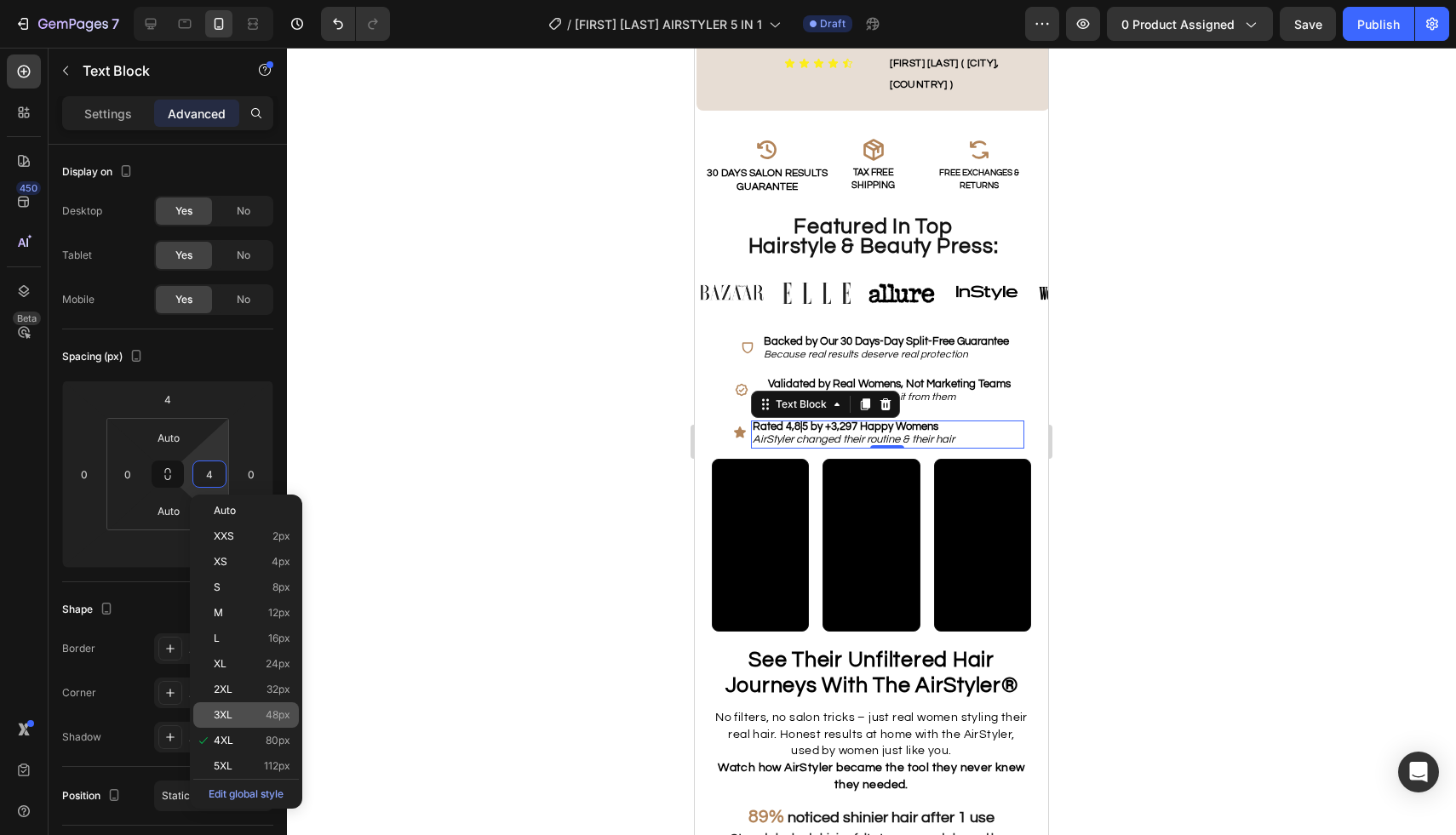 click on "3XL 48px" at bounding box center [252, 715] 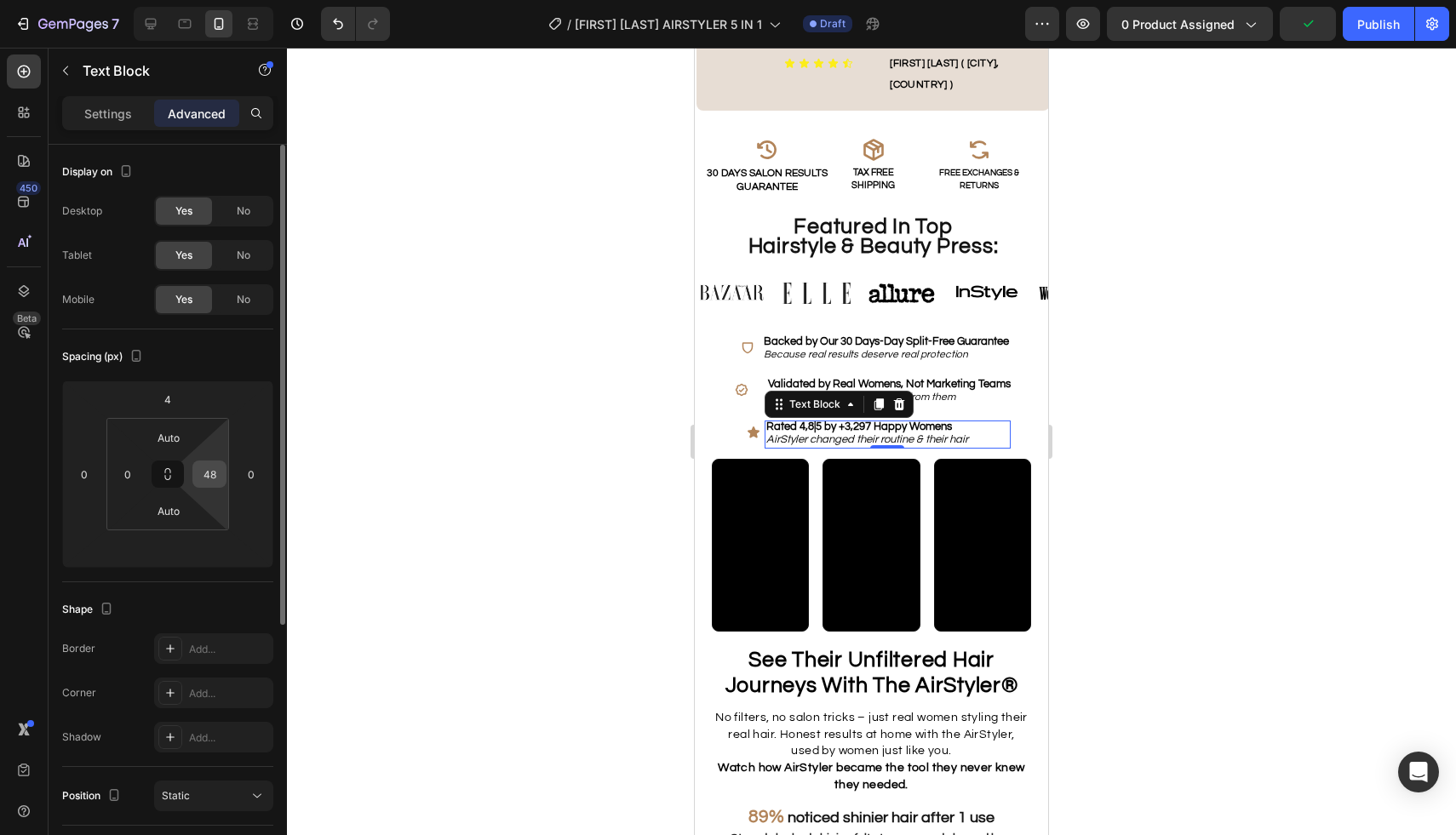 click on "48" at bounding box center [209, 474] 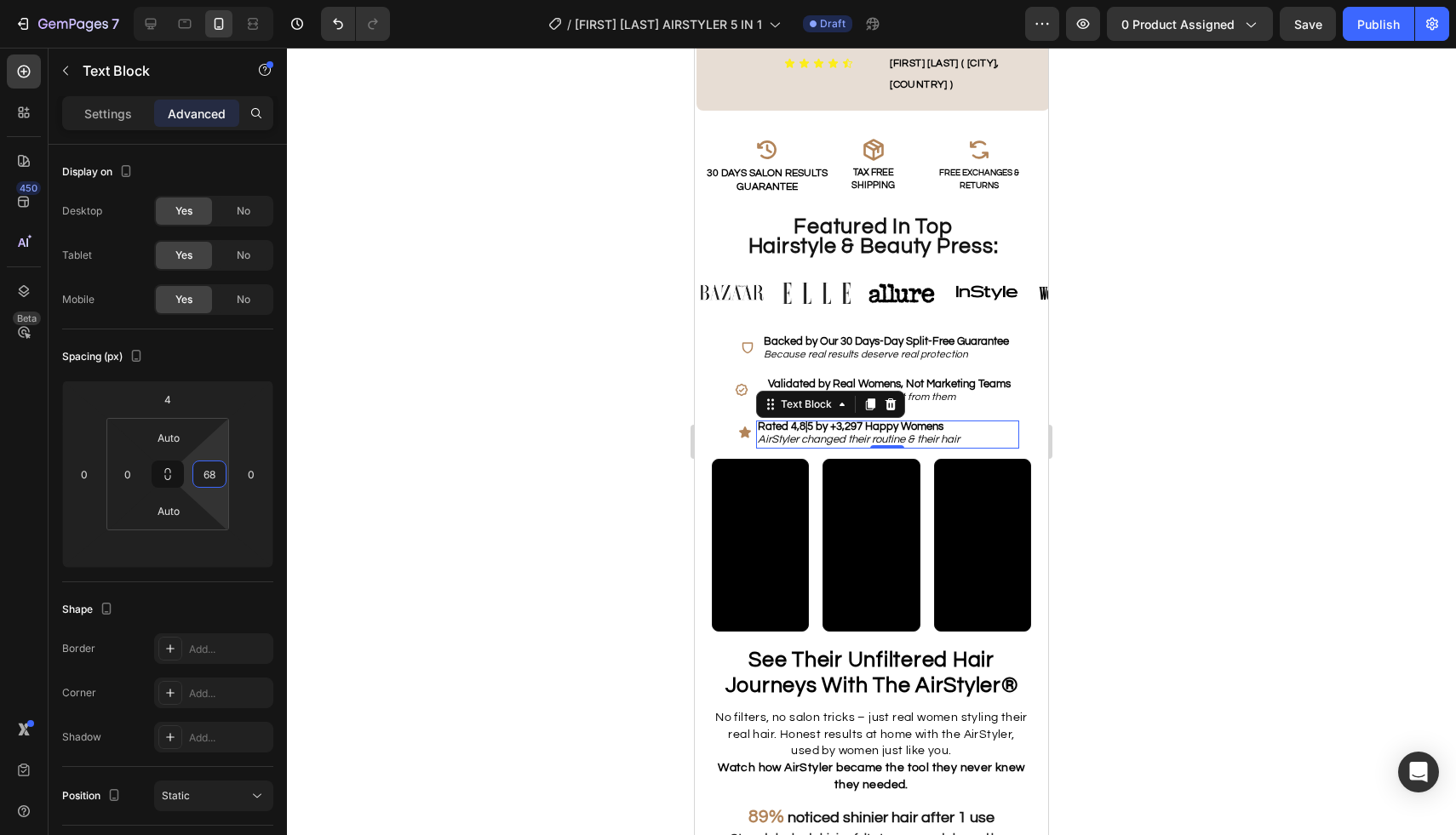 type on "8" 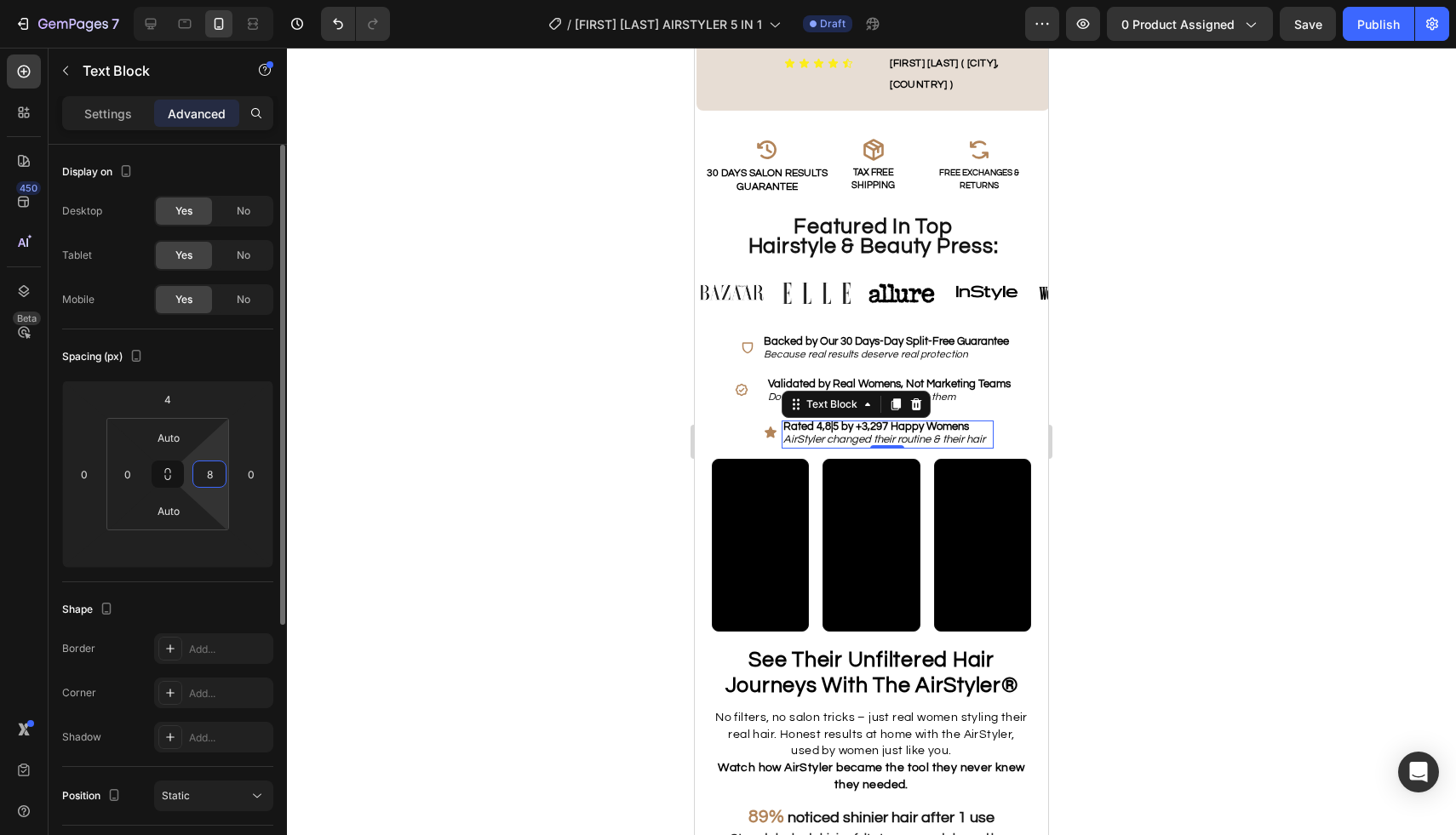 click on "8" at bounding box center (209, 474) 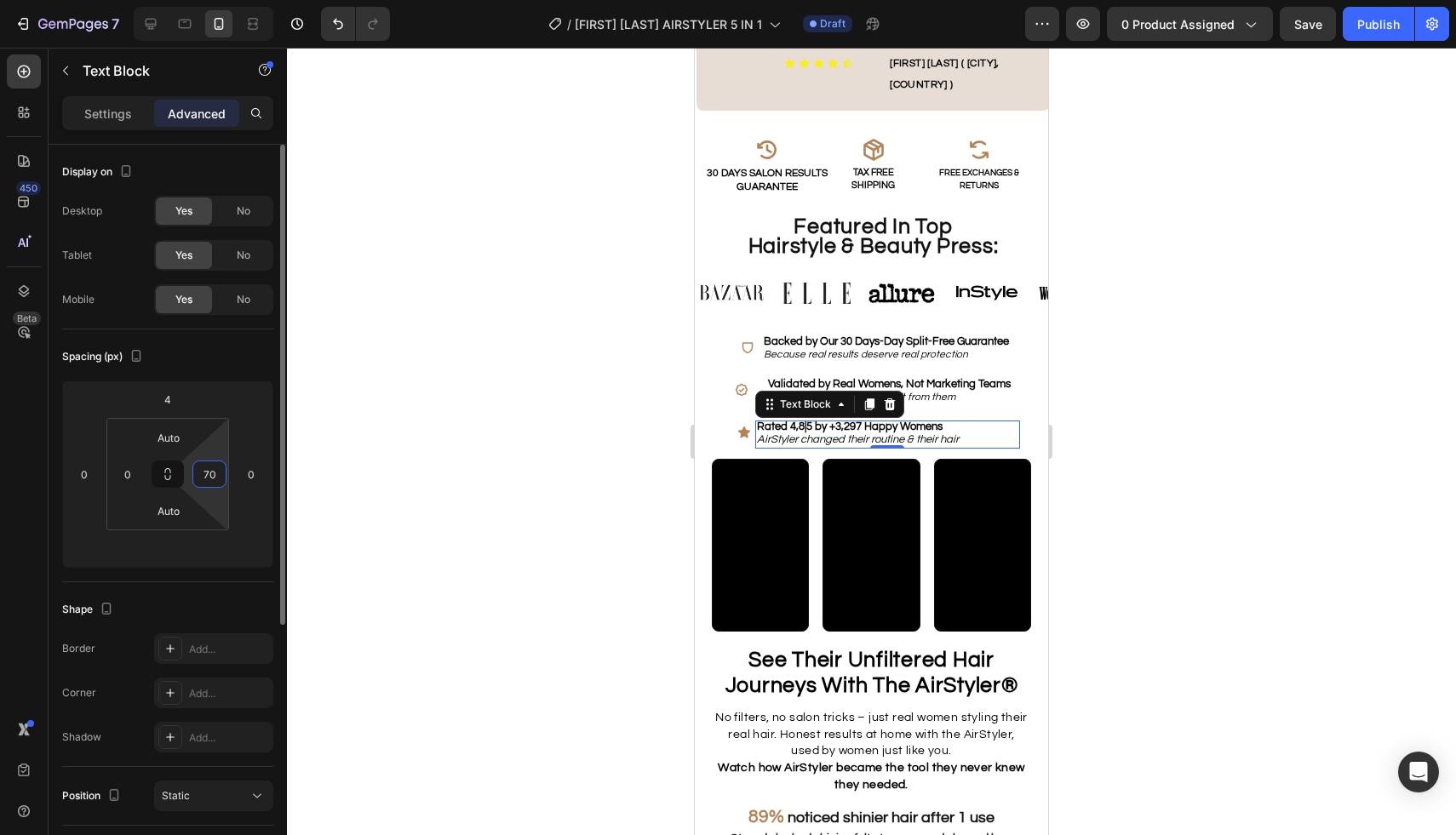 type on "7" 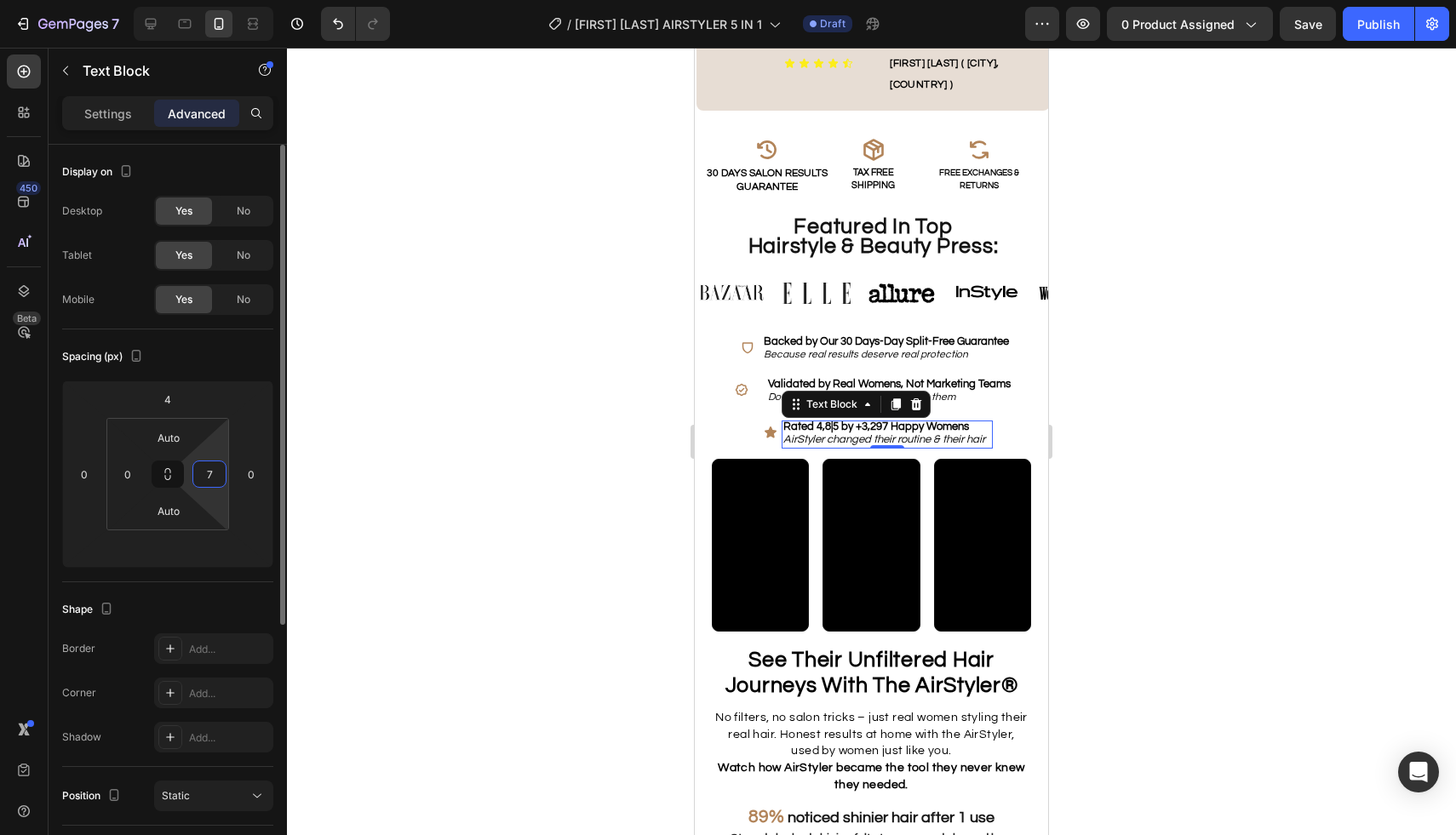 type on "74" 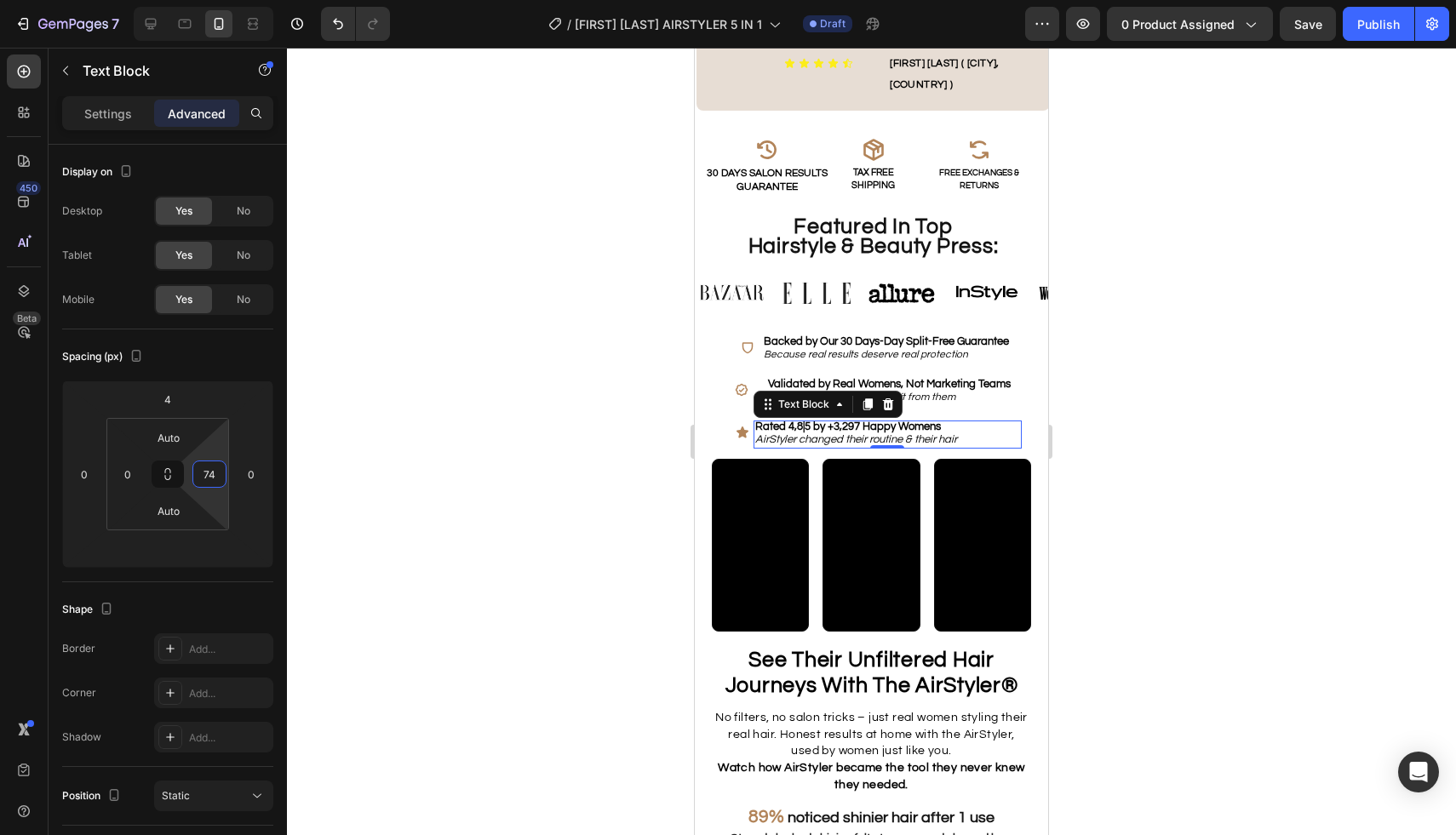 click 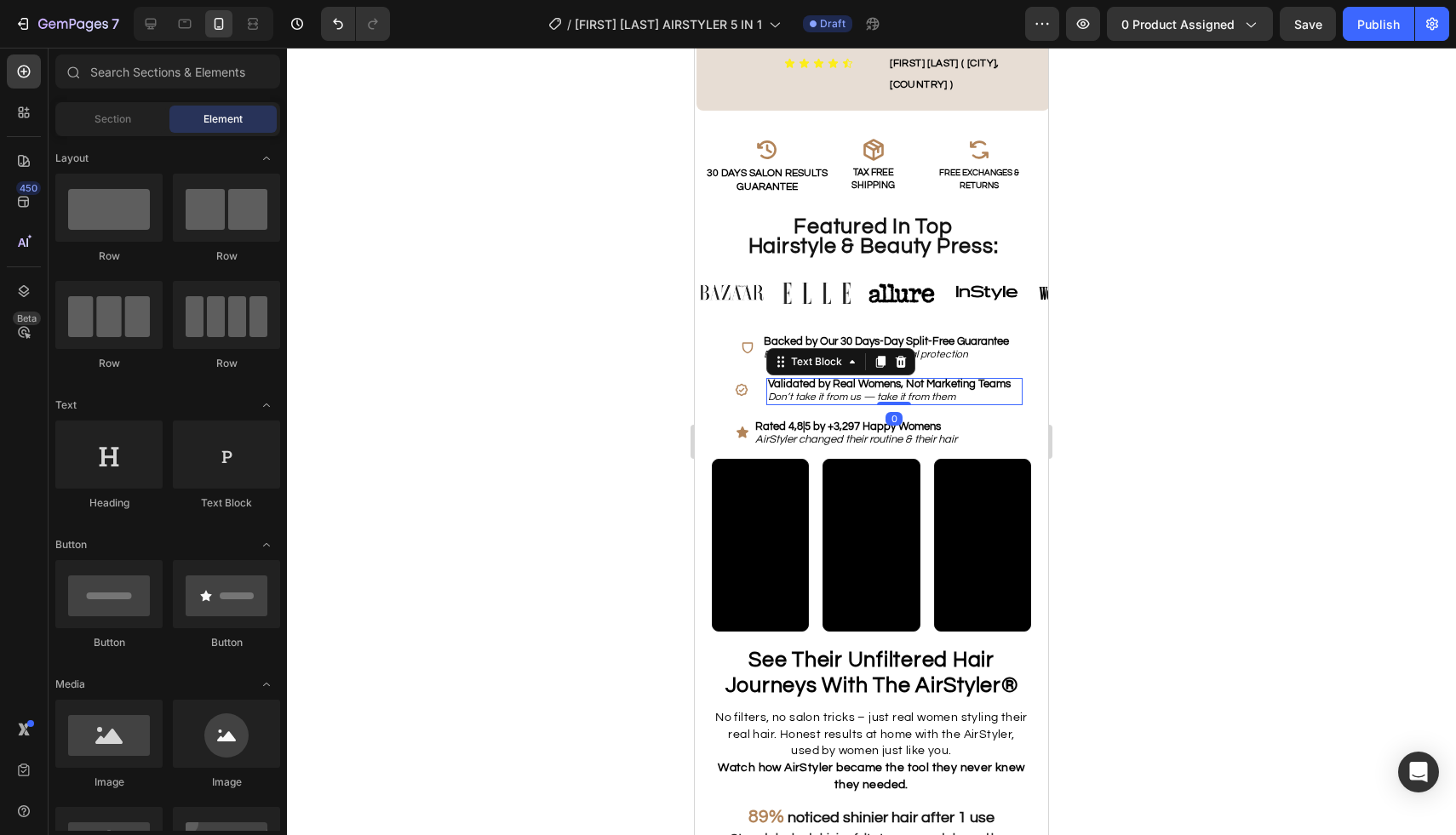 click on "Validated by Real Womens, Not Marketing Teams" at bounding box center [889, 384] 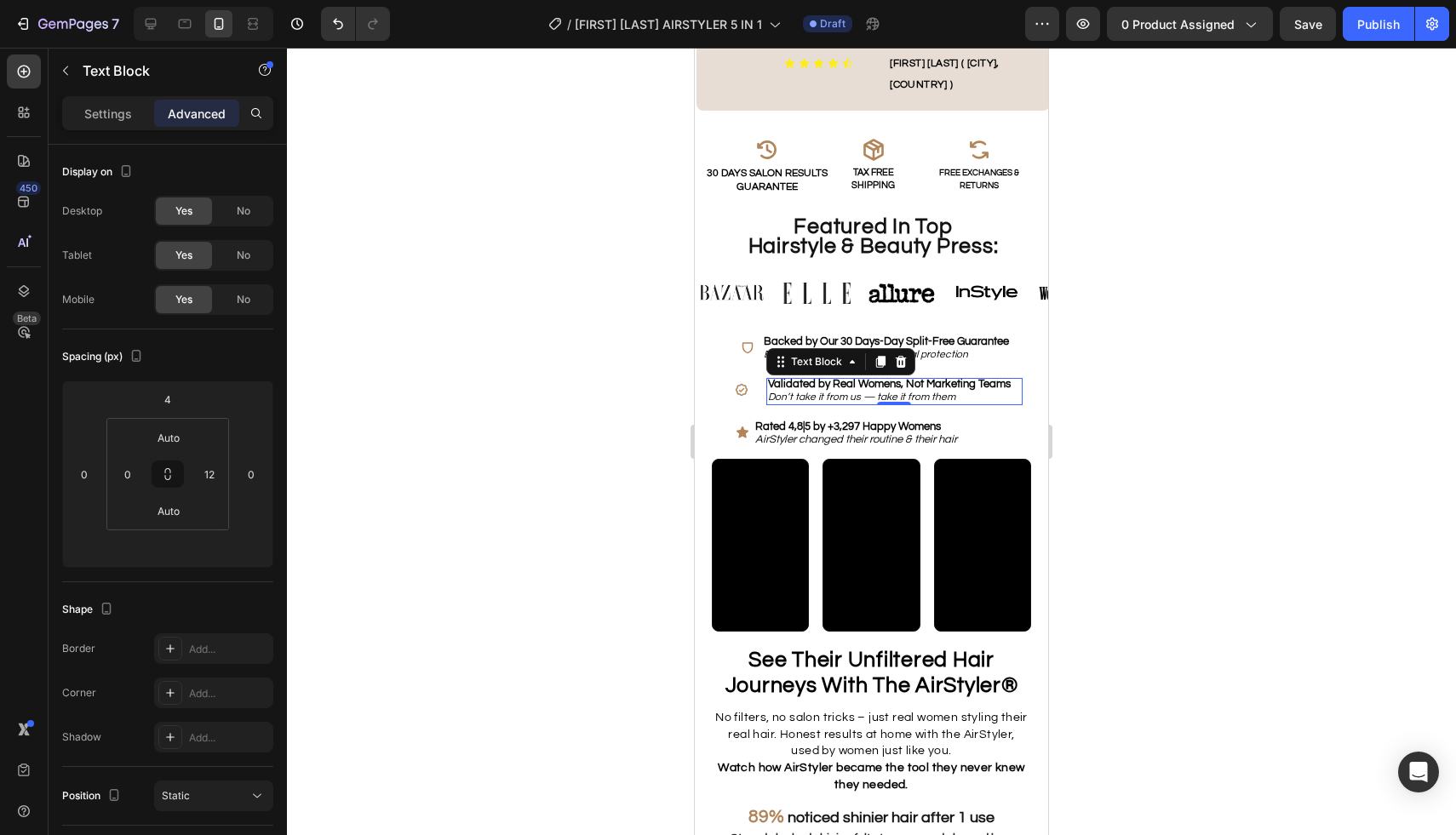 click 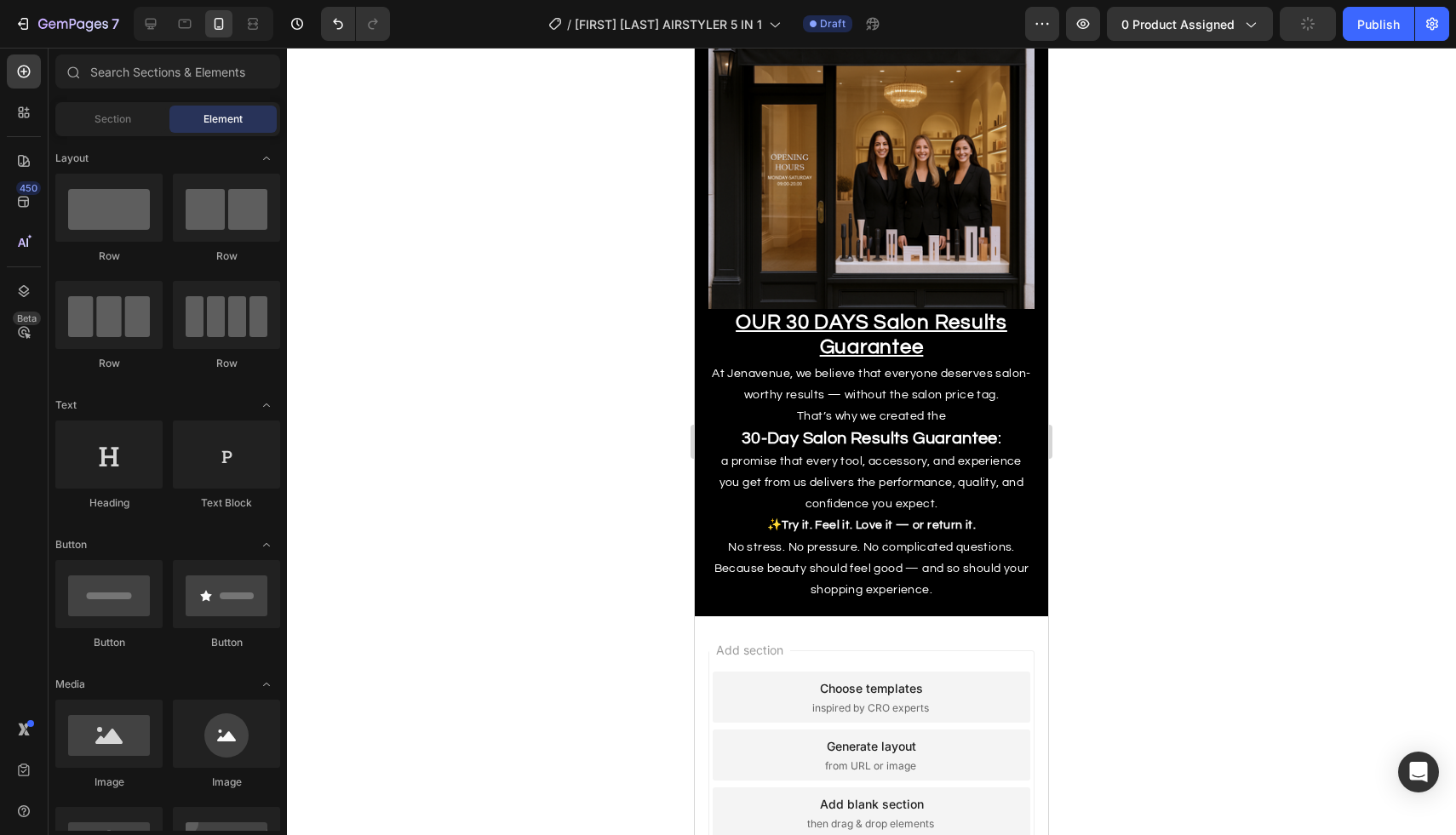 scroll, scrollTop: 3883, scrollLeft: 0, axis: vertical 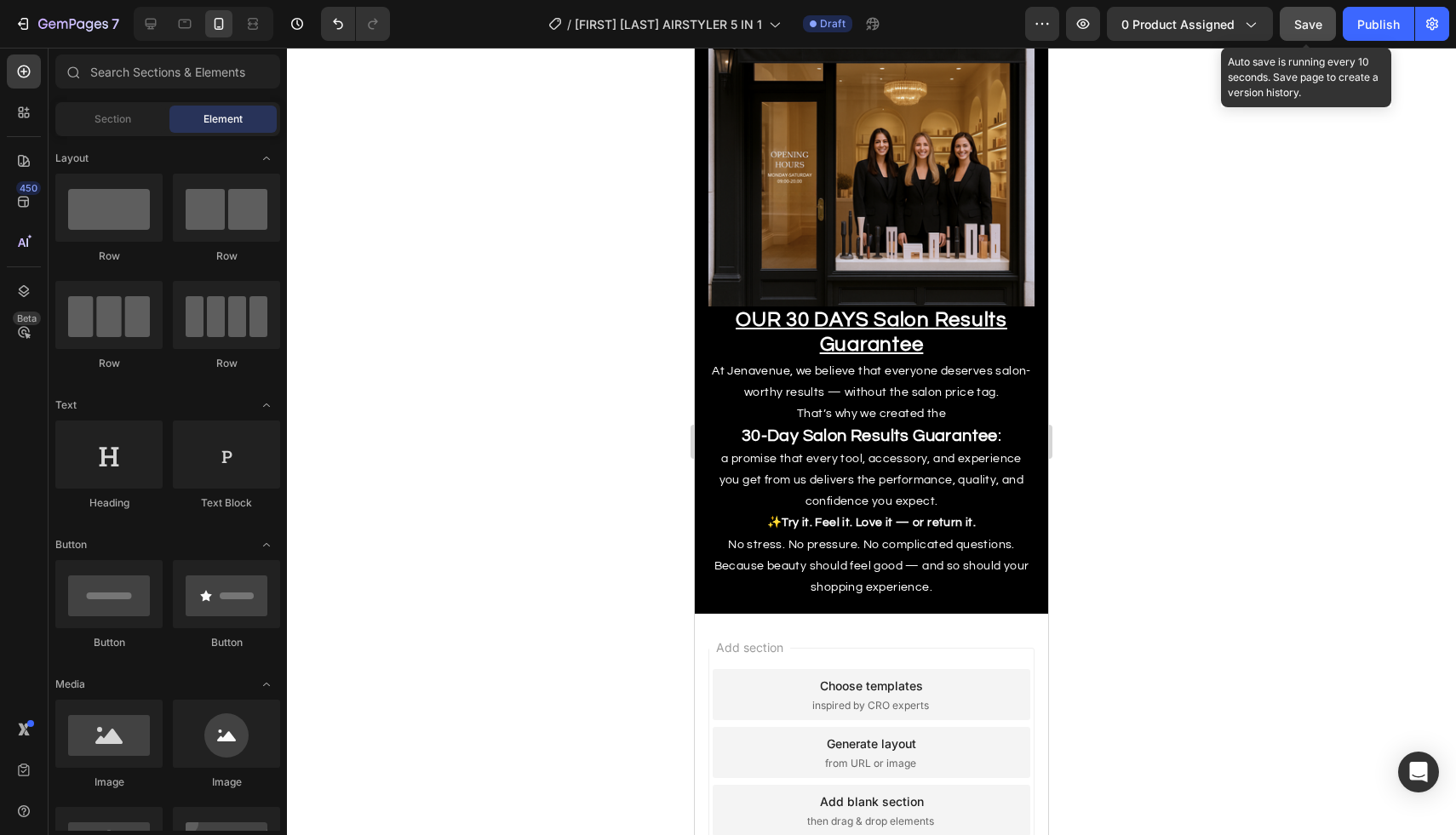 click on "Save" 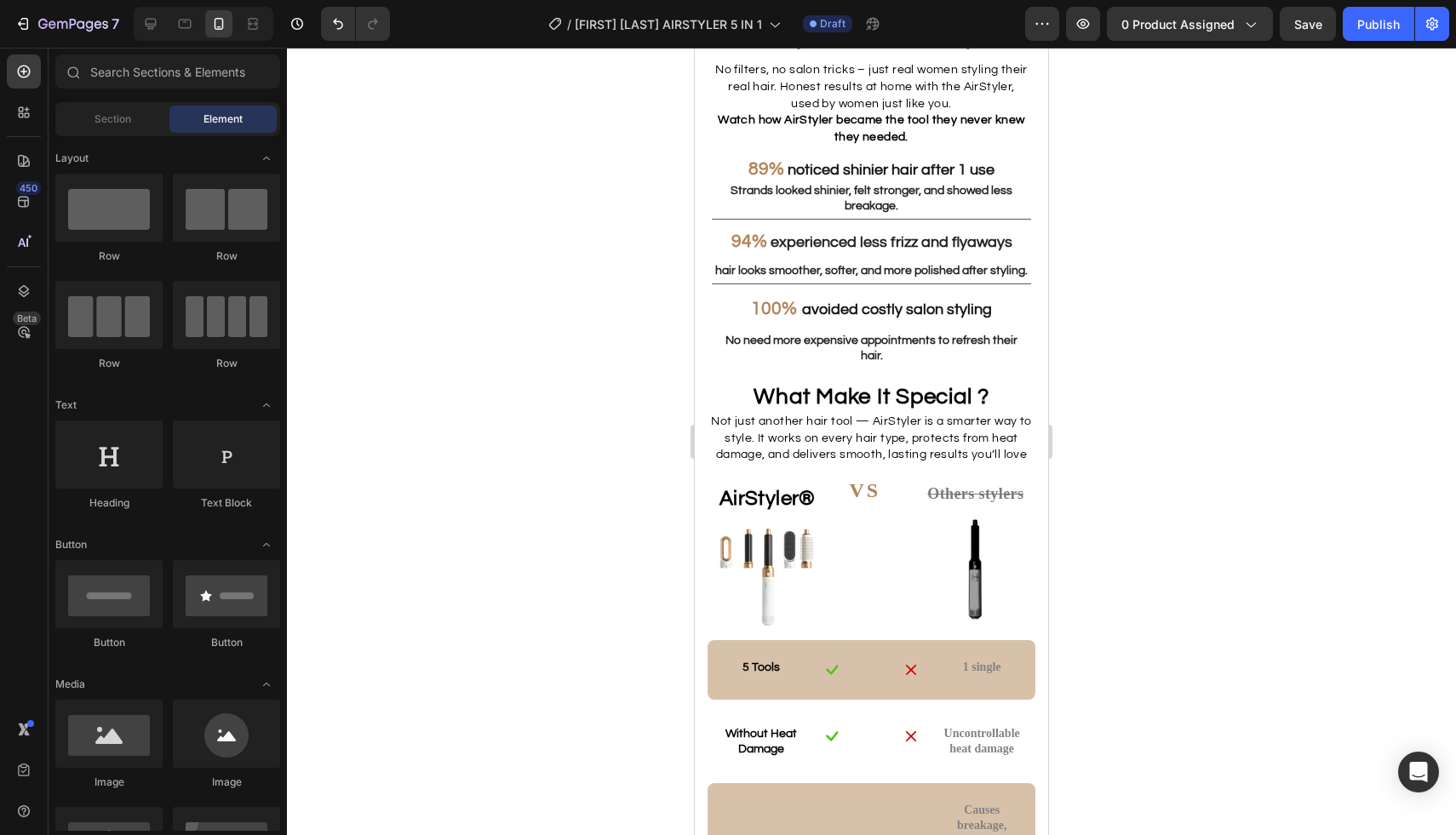 scroll, scrollTop: 1895, scrollLeft: 0, axis: vertical 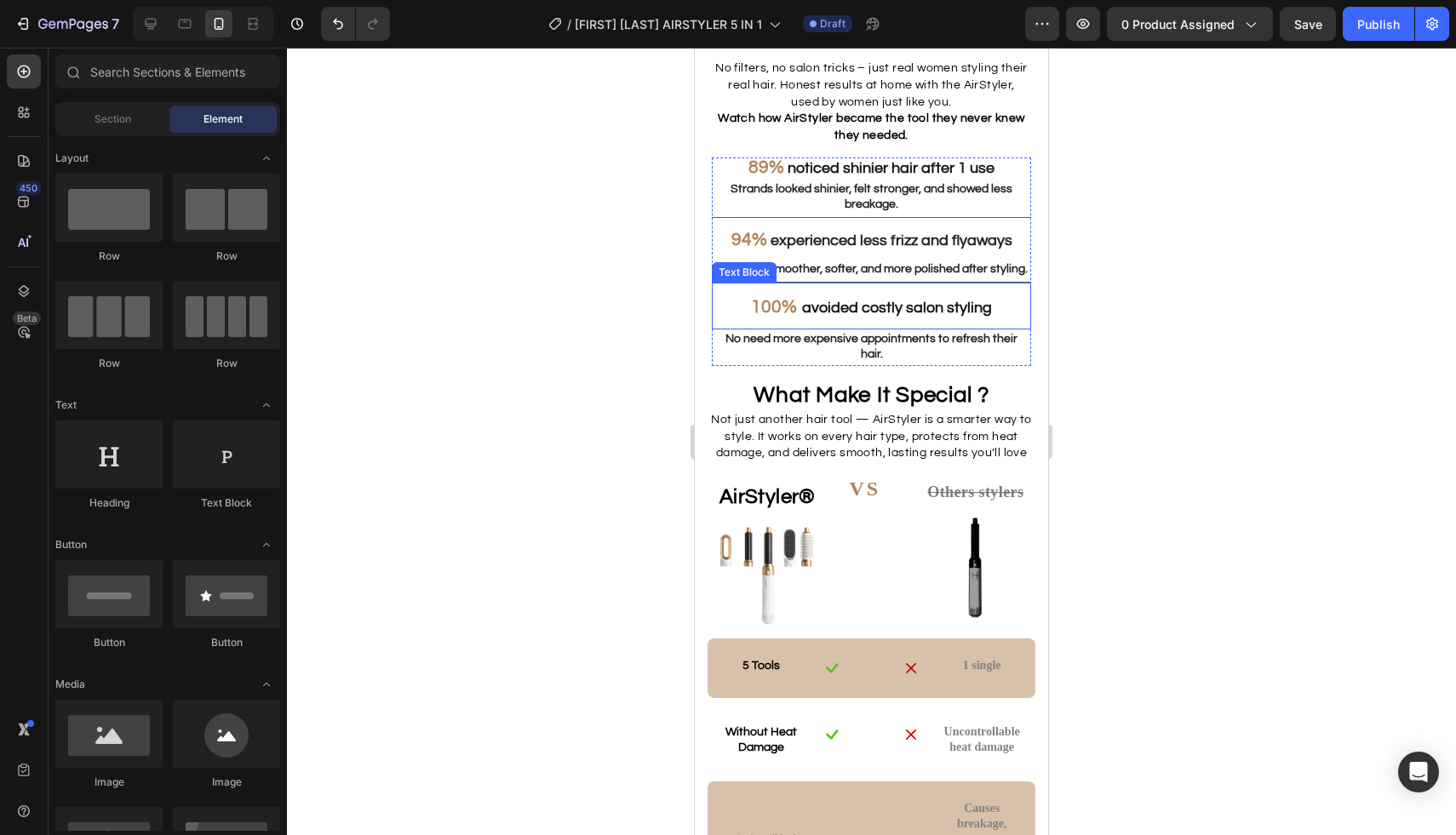 click on "100%   avoided costly salon styling" at bounding box center (871, 306) 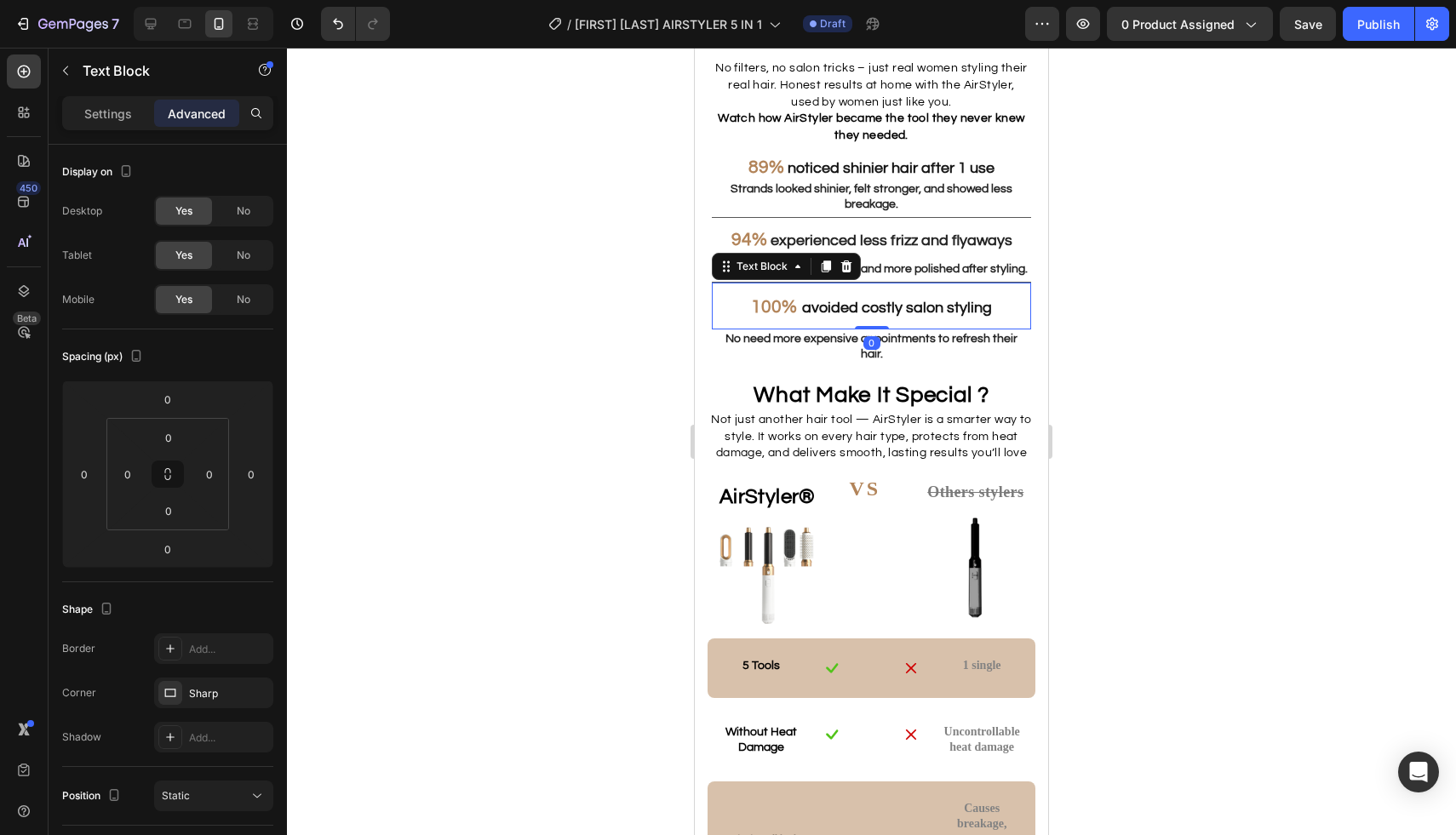 click on "100%   avoided costly salon styling" at bounding box center (871, 306) 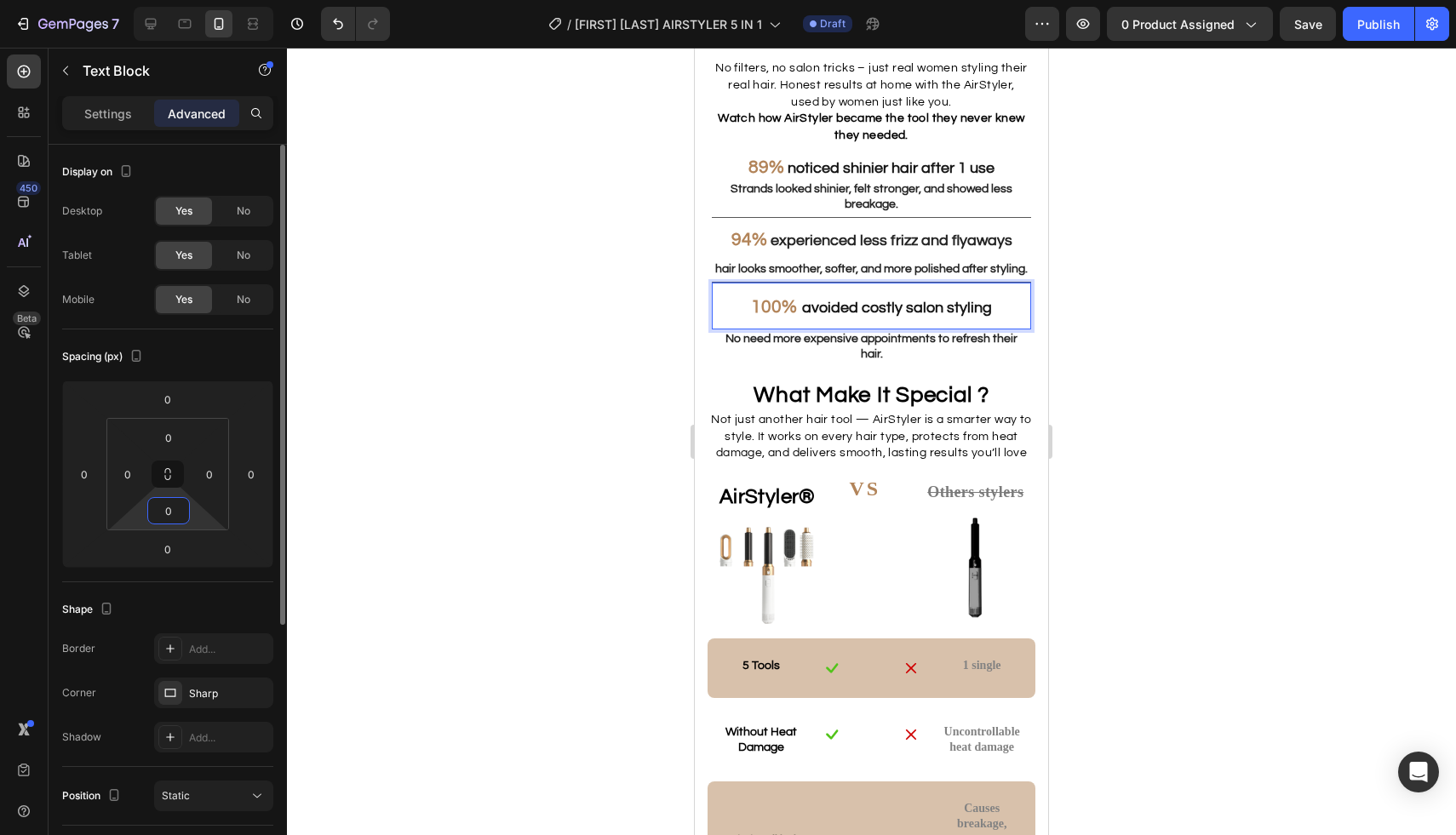 click on "0" at bounding box center (169, 511) 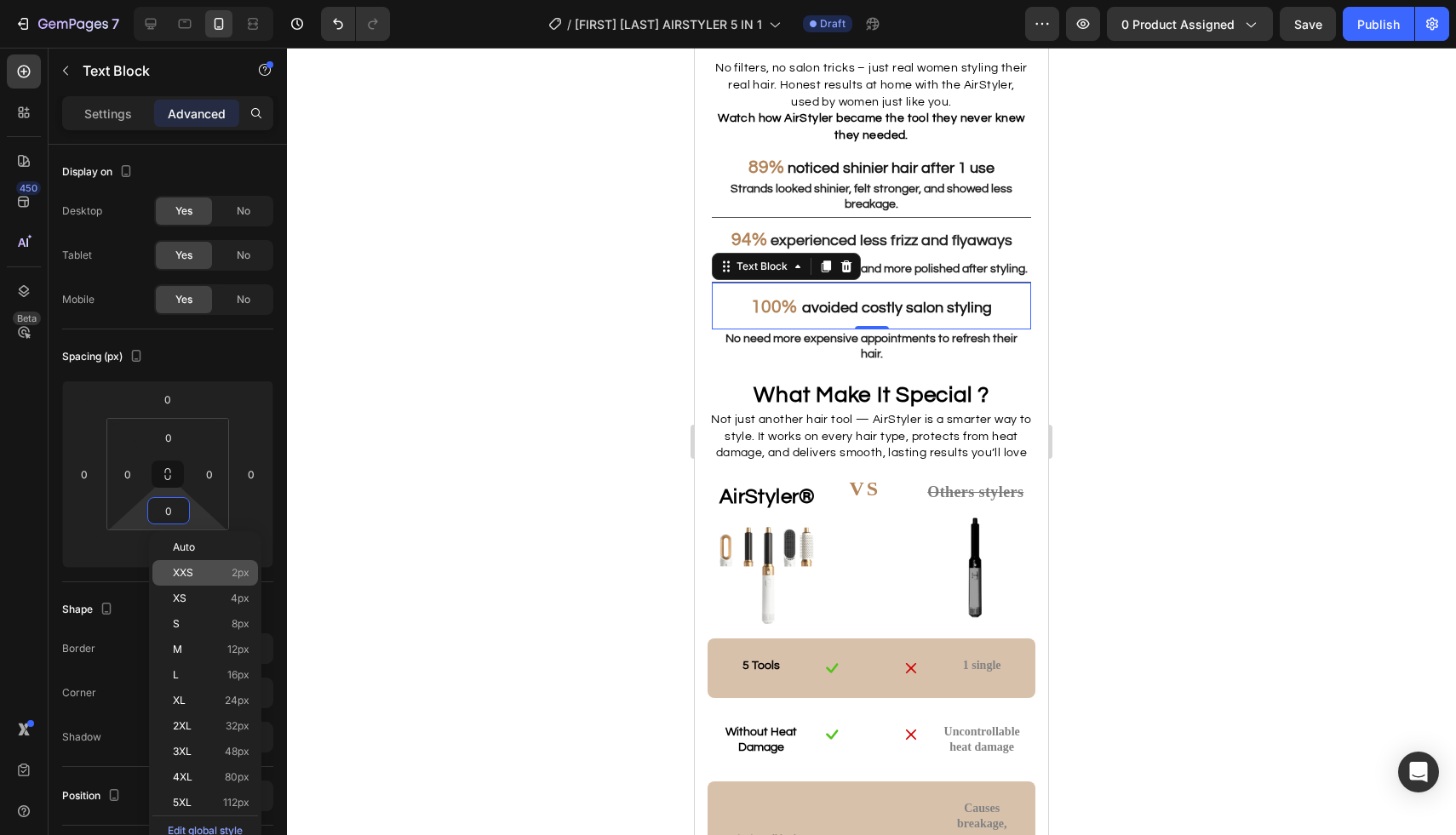 click on "XXS 2px" 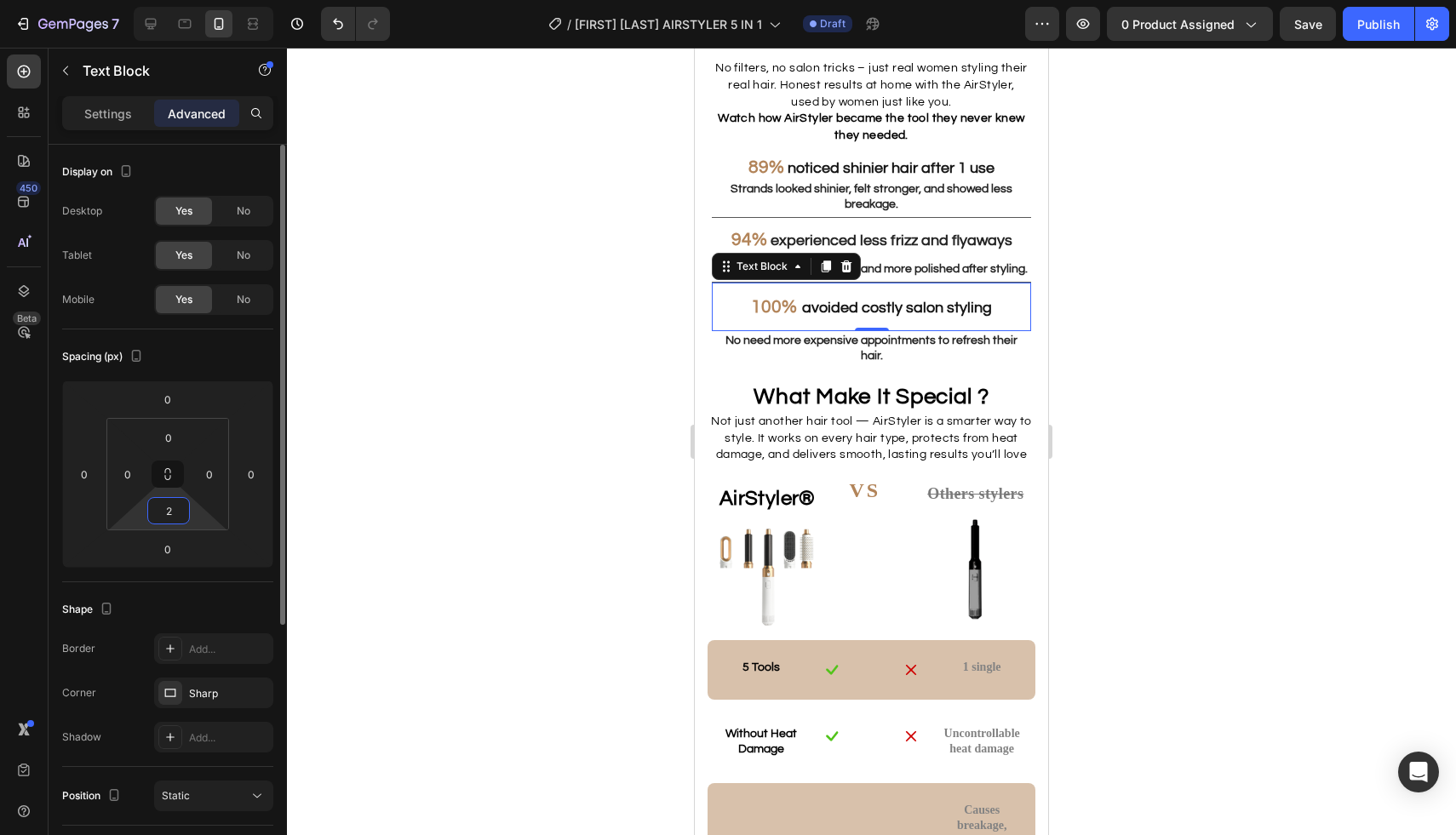 click on "2" at bounding box center [169, 511] 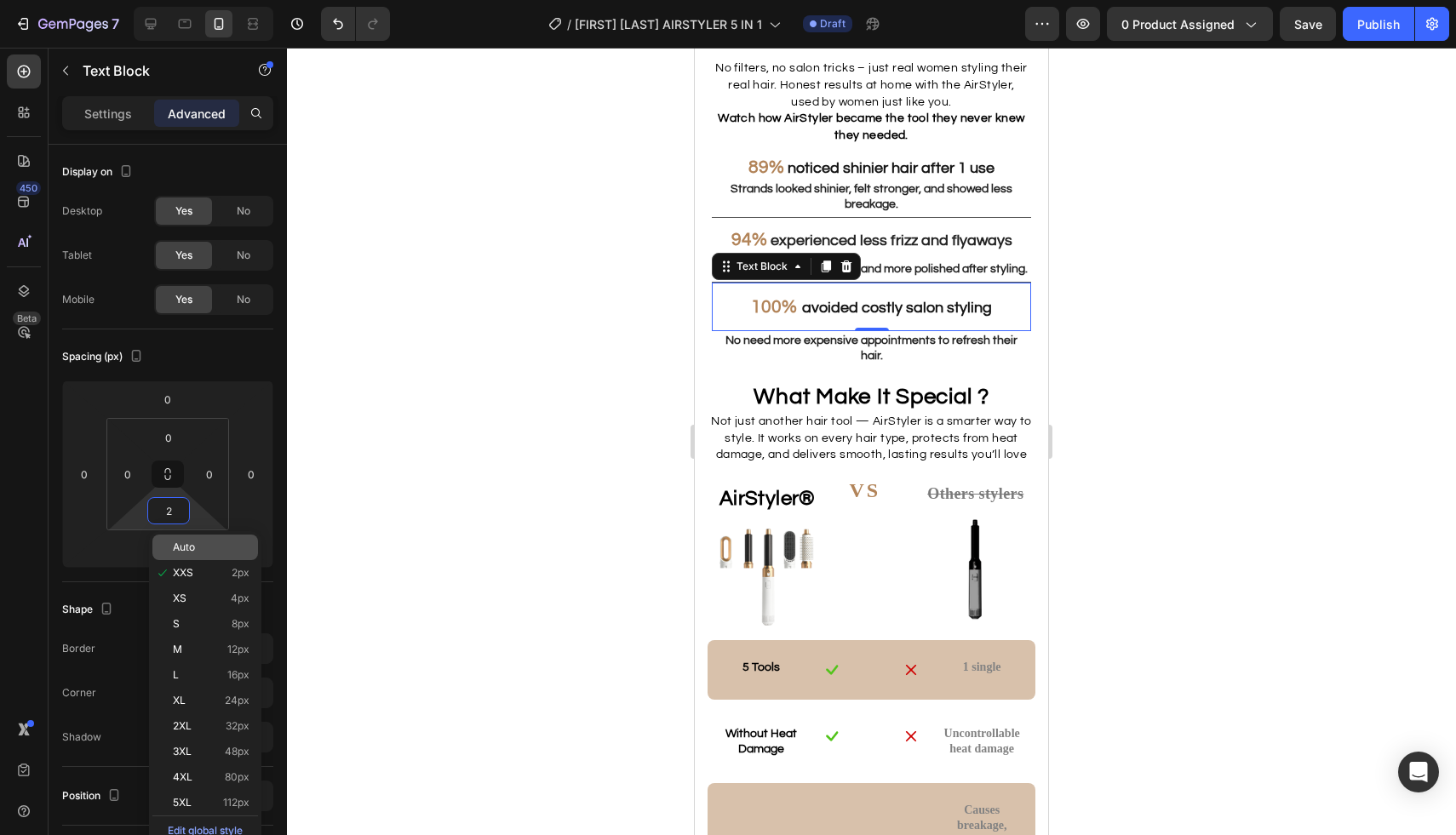 click on "Auto" at bounding box center (211, 547) 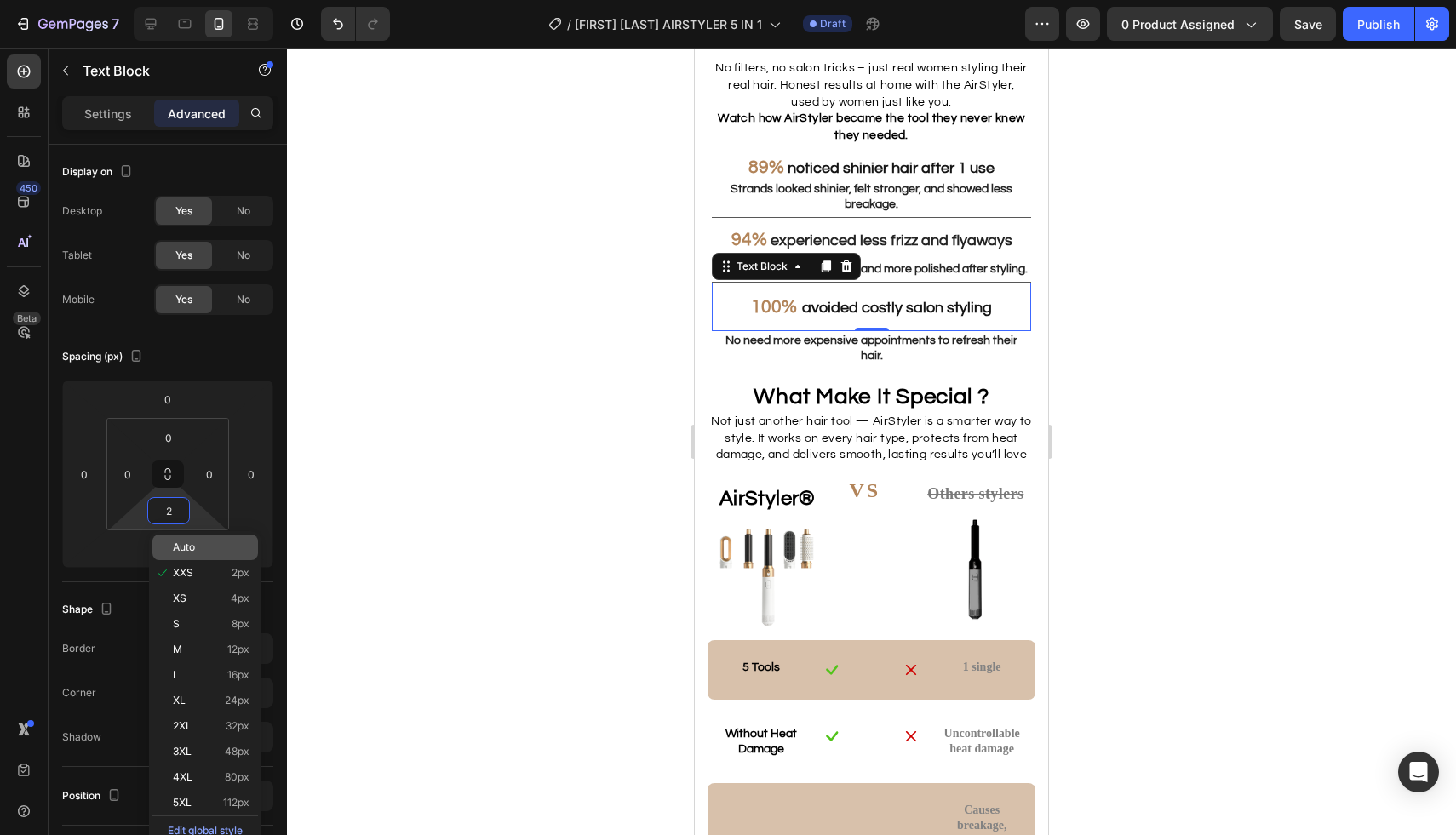 type on "Auto" 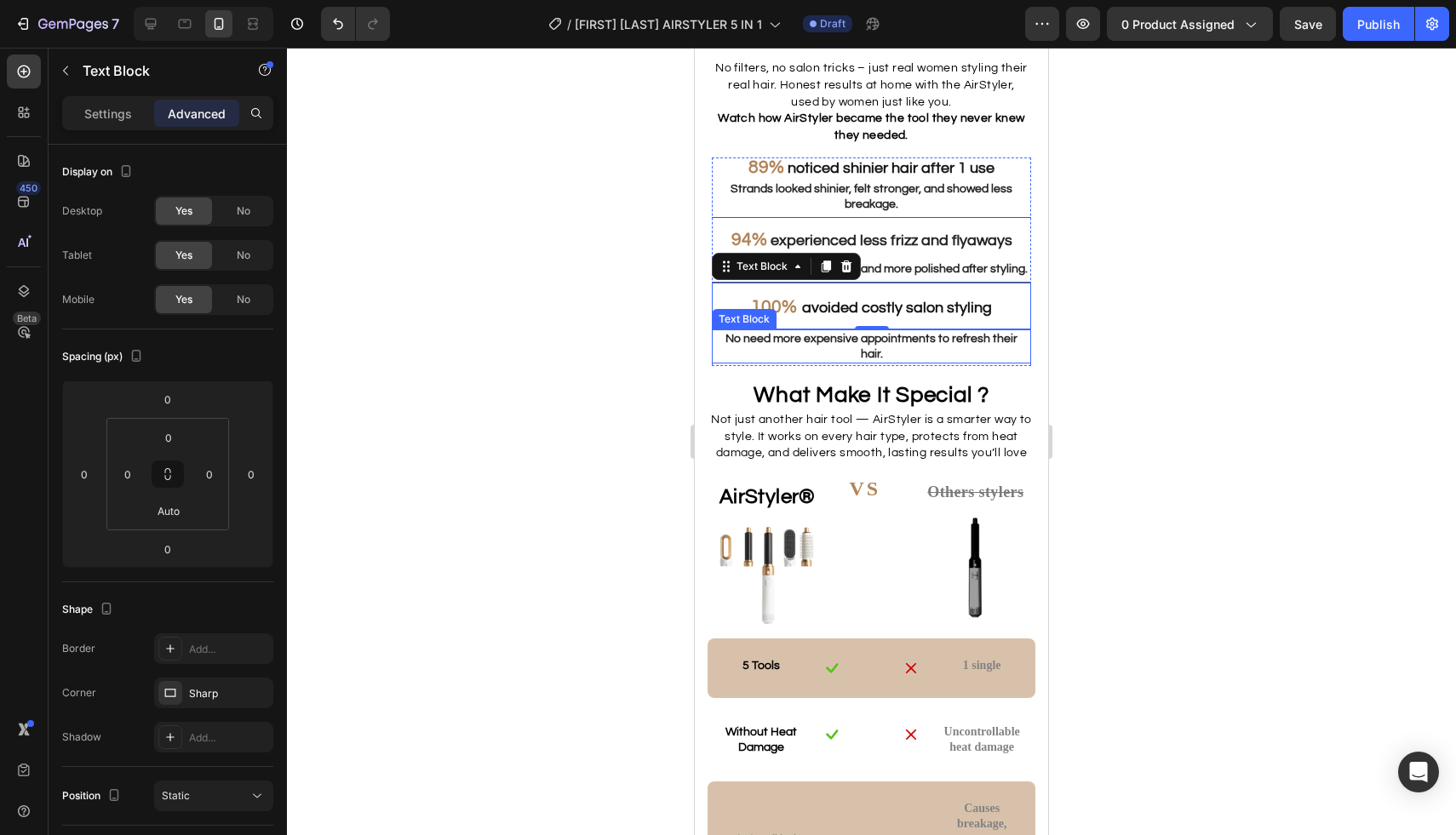 click on "No need more expensive appointments to refresh their hair." at bounding box center [871, 346] 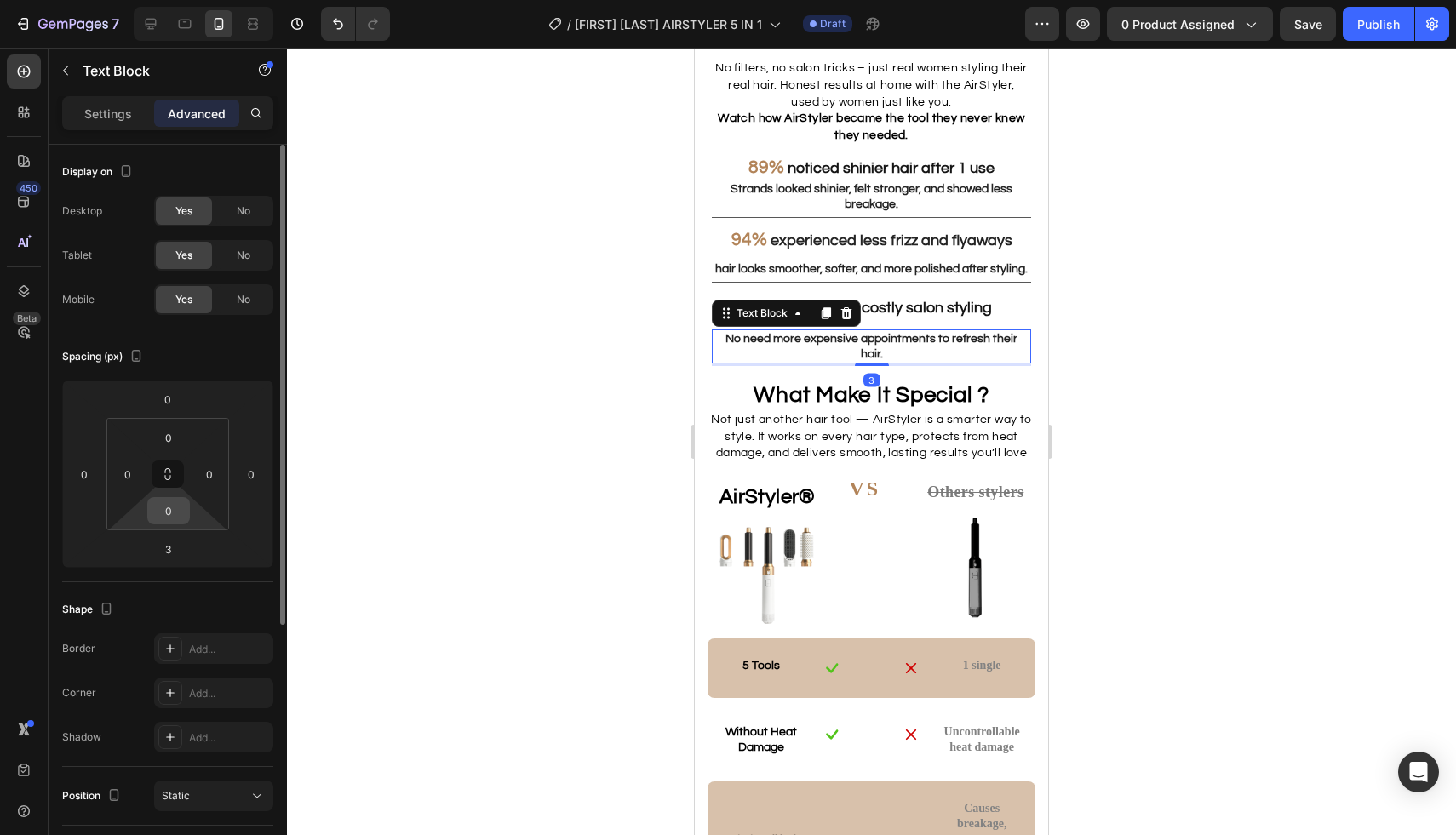 click on "0" at bounding box center (169, 511) 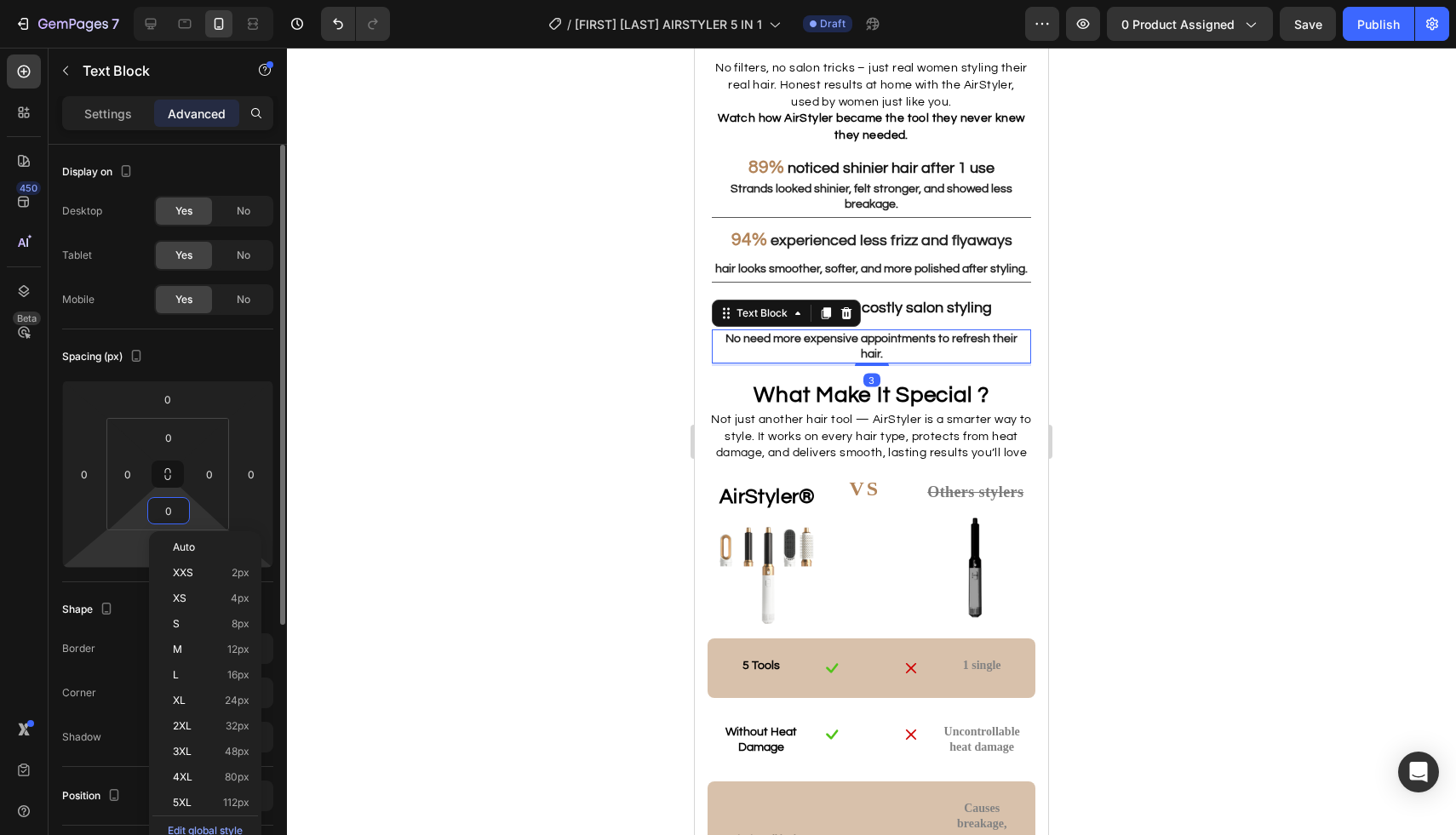 click on "7  Version history  /  [roxanne gps] AIRSTYLER 5 IN 1 Draft Preview 0 product assigned  Save   Publish  450 Beta Sections(18) Elements(84) Section Element Hero Section Product Detail Brands Trusted Badges Guarantee Product Breakdown How to use Testimonials Compare Bundle FAQs Social Proof Brand Story Product List Collection Blog List Contact Sticky Add to Cart Custom Footer Browse Library 450 Layout
Row
Row
Row
Row Text
Heading
Text Block Button
Button
Button Media
Image
Image" at bounding box center (728, 0) 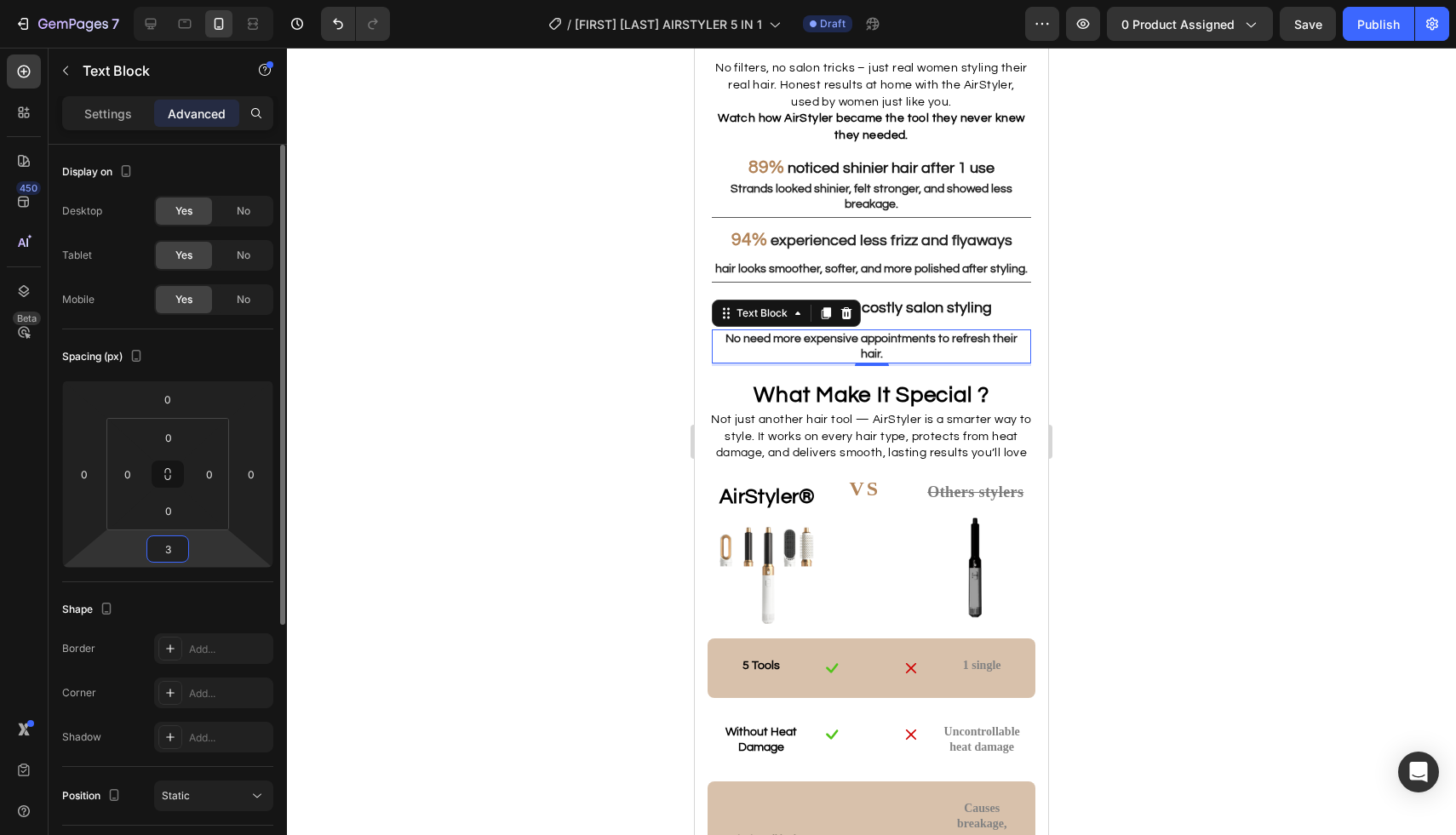 click on "7  Version history  /  [roxanne gps] AIRSTYLER 5 IN 1 Draft Preview 0 product assigned  Save   Publish  450 Beta Sections(18) Elements(84) Section Element Hero Section Product Detail Brands Trusted Badges Guarantee Product Breakdown How to use Testimonials Compare Bundle FAQs Social Proof Brand Story Product List Collection Blog List Contact Sticky Add to Cart Custom Footer Browse Library 450 Layout
Row
Row
Row
Row Text
Heading
Text Block Button
Button
Button Media
Image
Image" at bounding box center [728, 0] 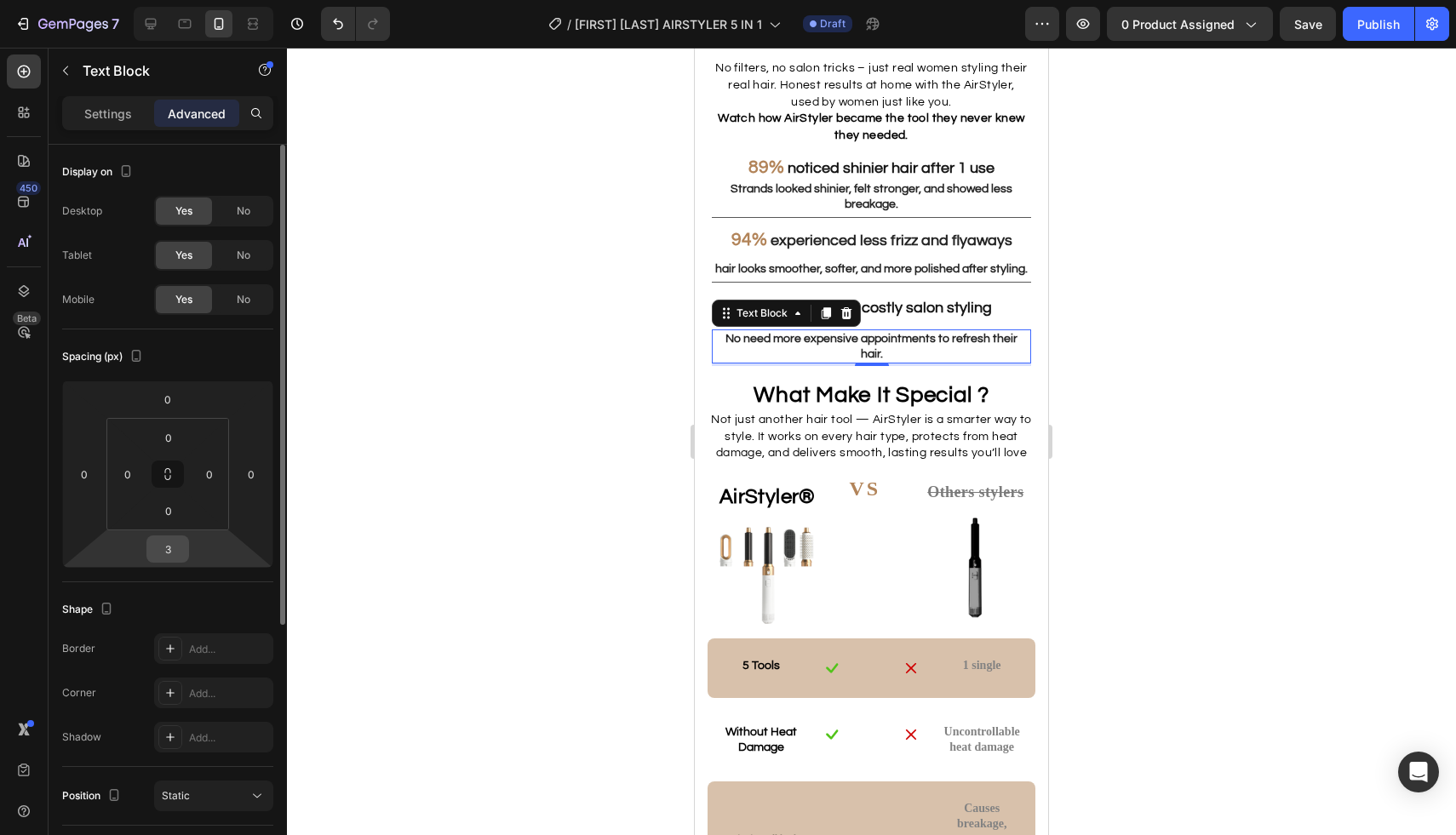 click on "3" at bounding box center [168, 549] 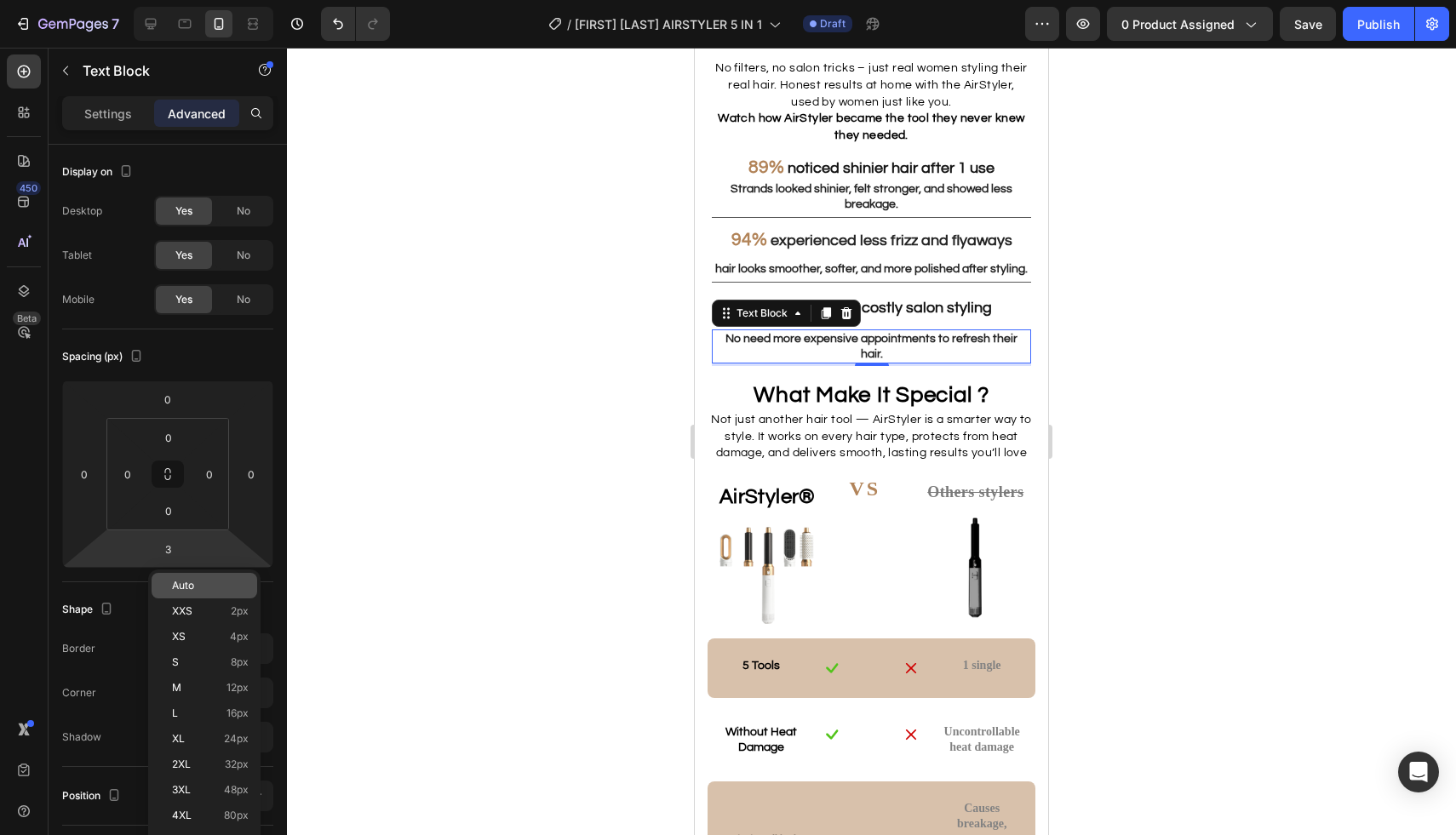 click on "Auto" at bounding box center (210, 586) 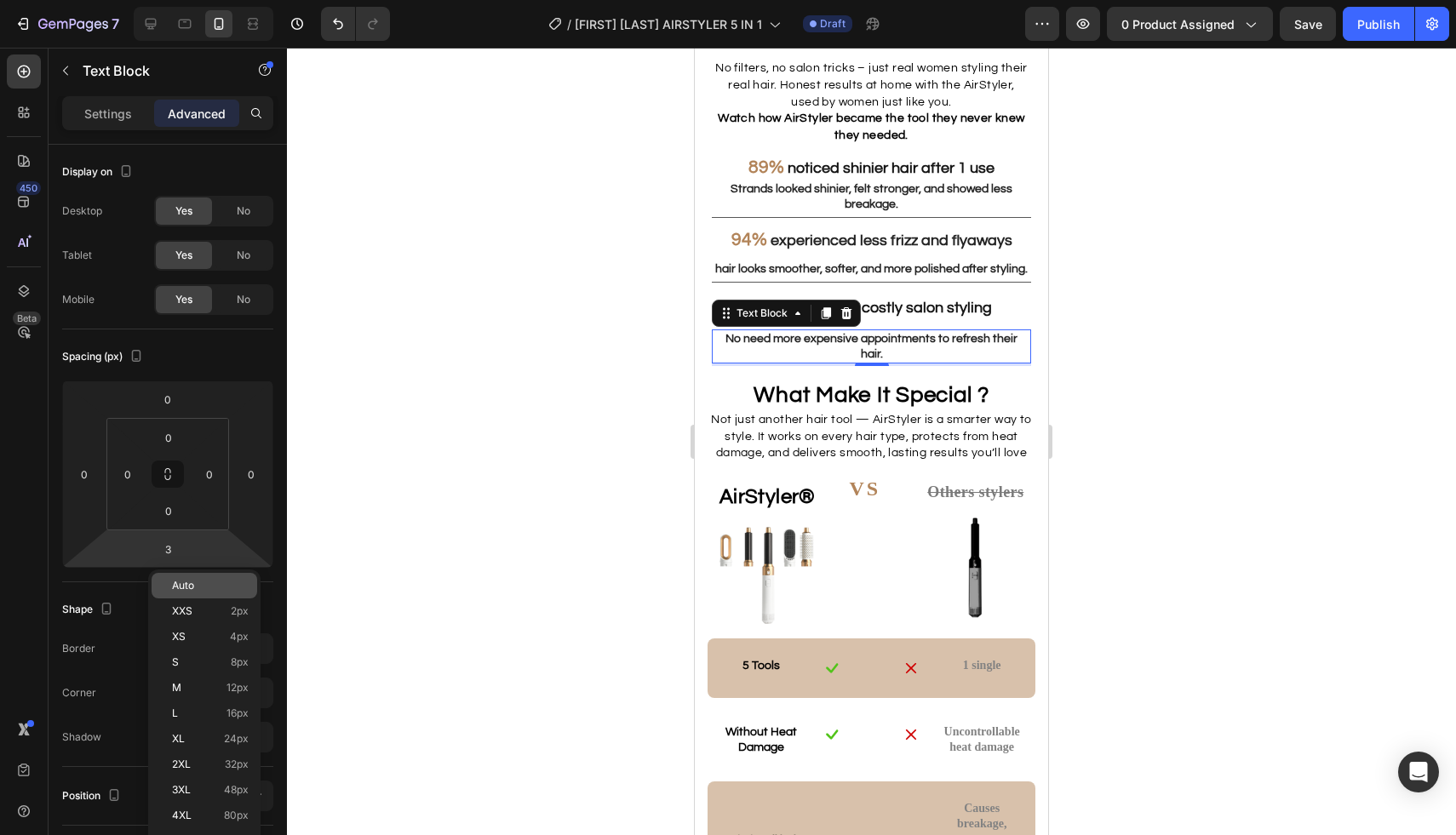 type 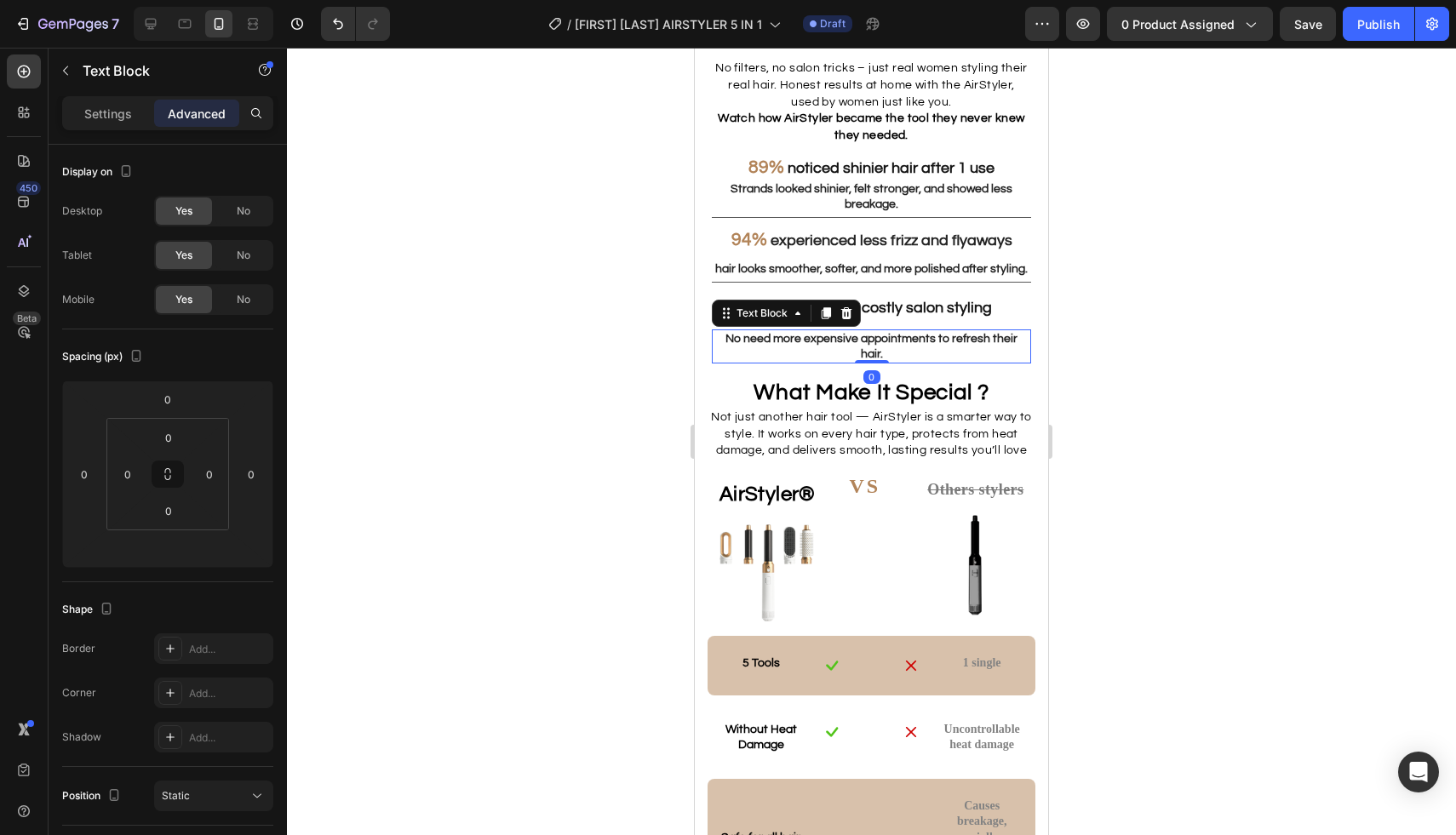 click 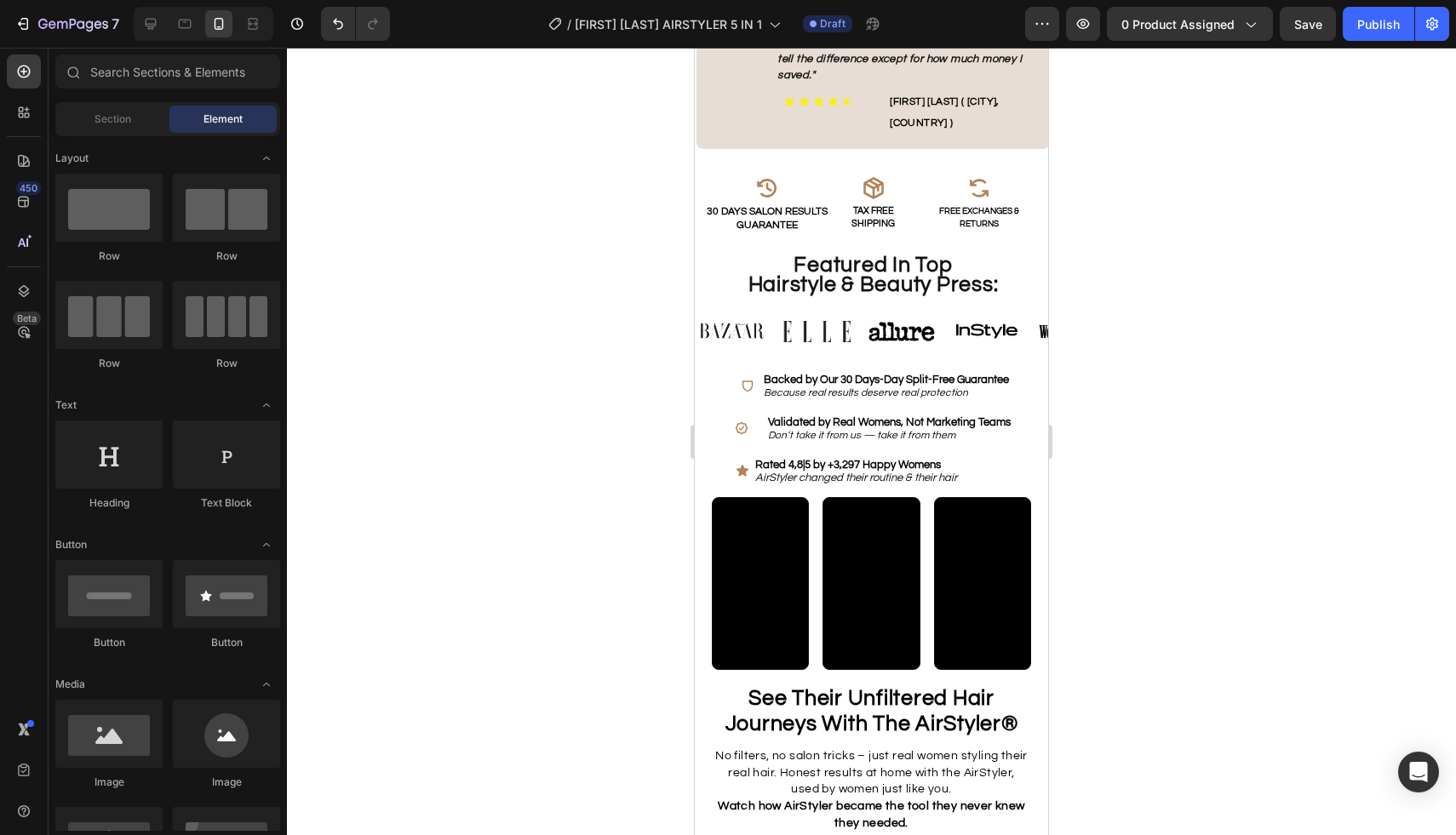 scroll, scrollTop: 1217, scrollLeft: 0, axis: vertical 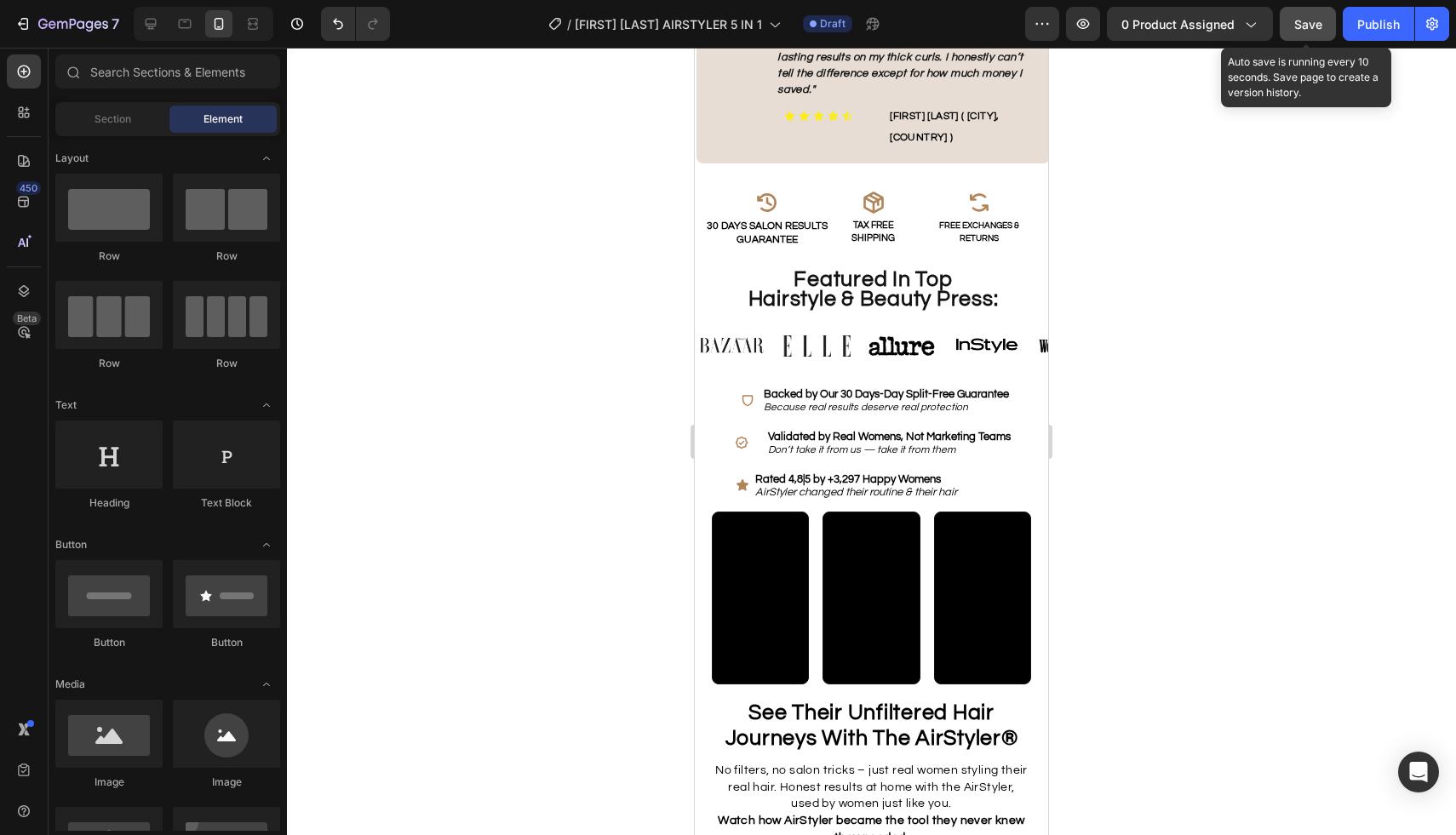 click on "Save" 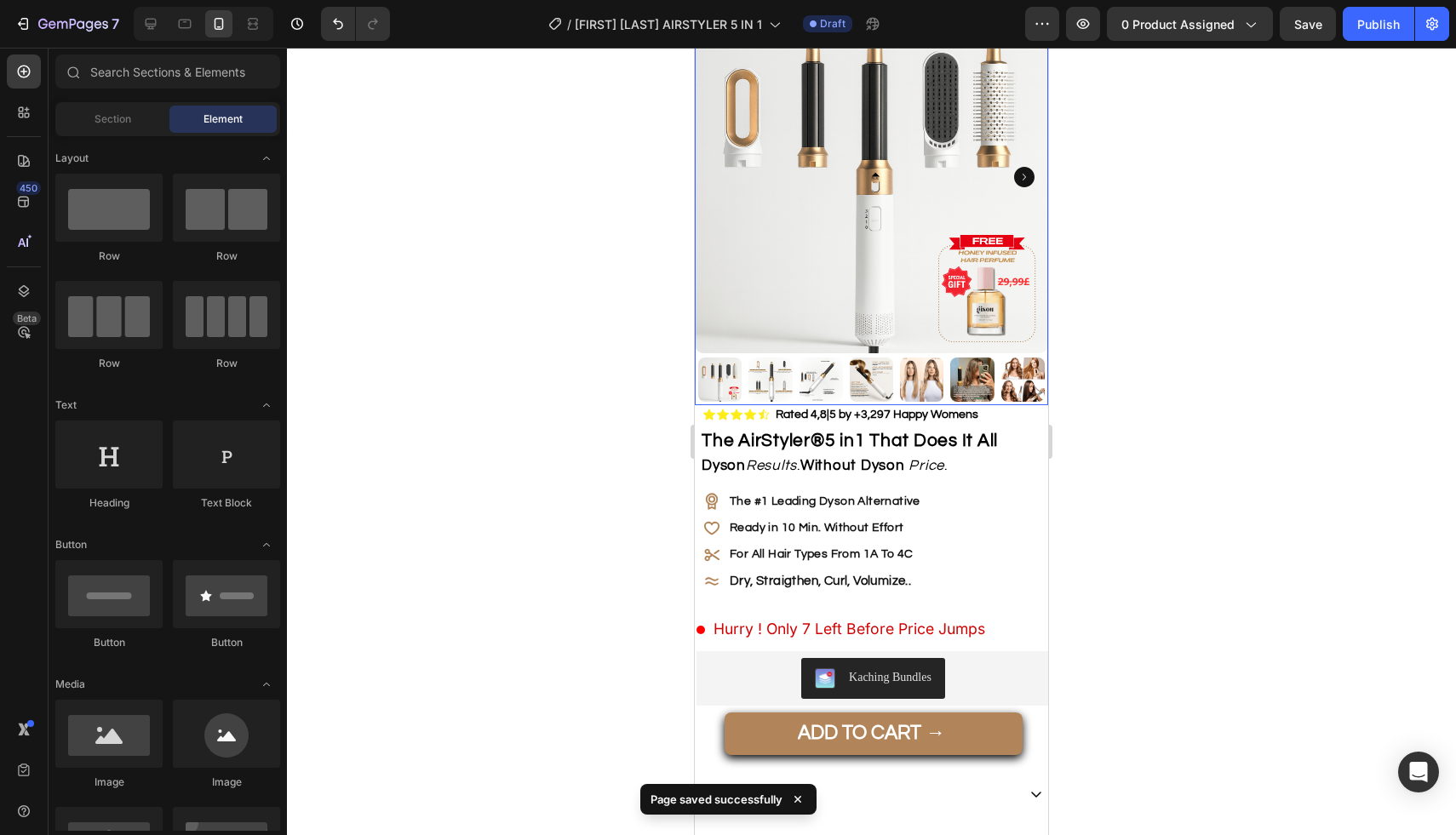scroll, scrollTop: 0, scrollLeft: 0, axis: both 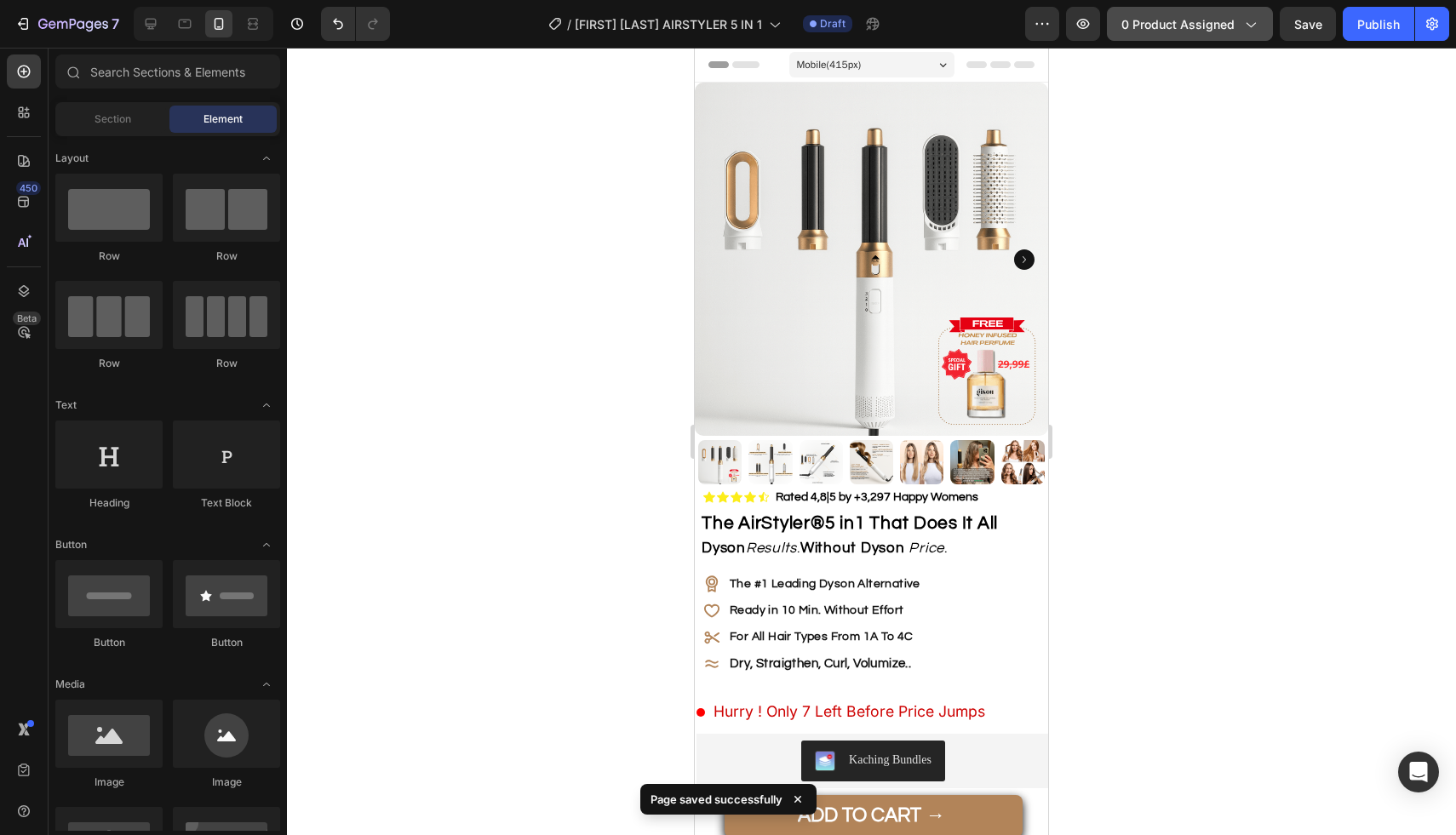 click on "0 product assigned" 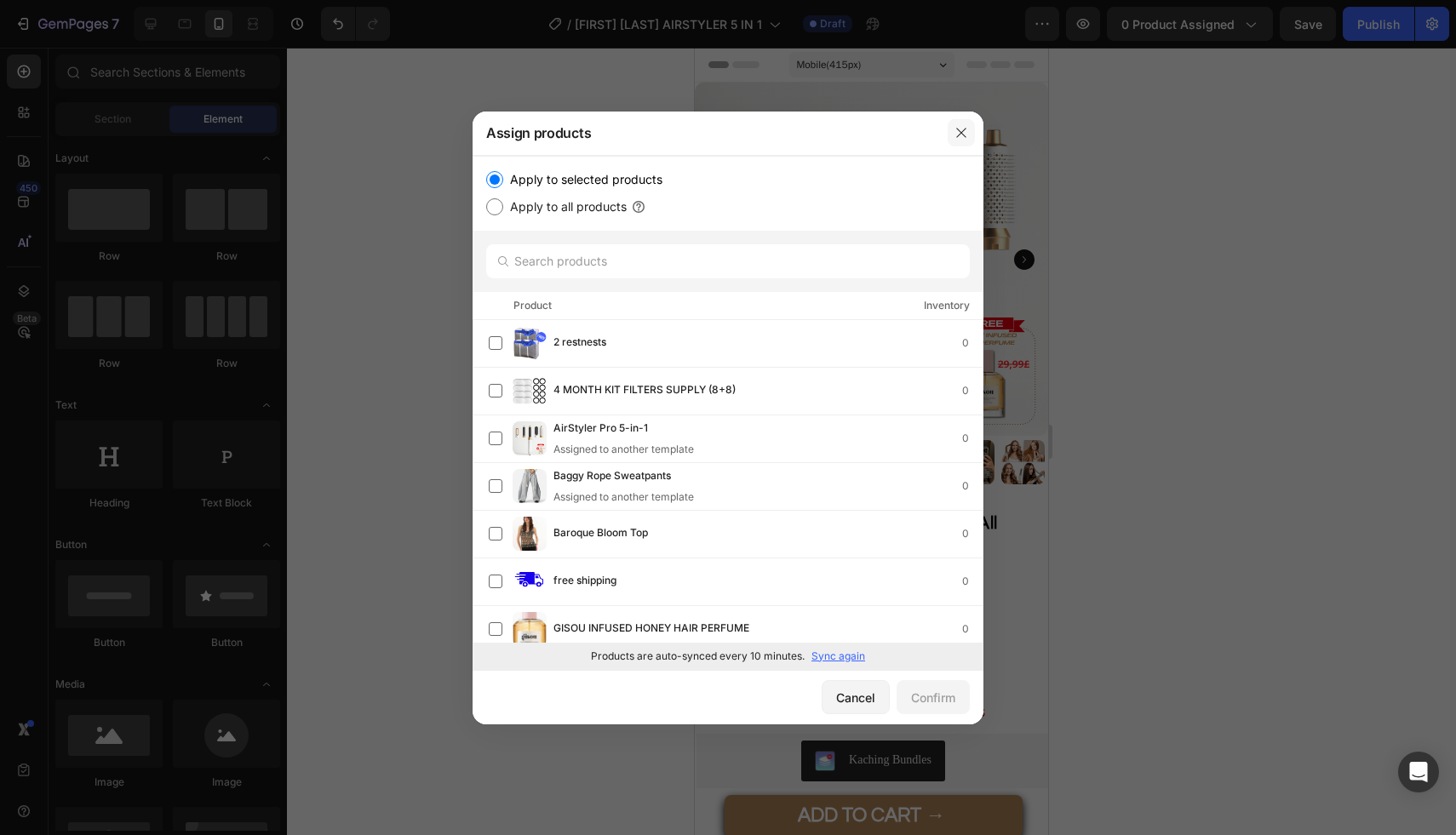 click at bounding box center [961, 133] 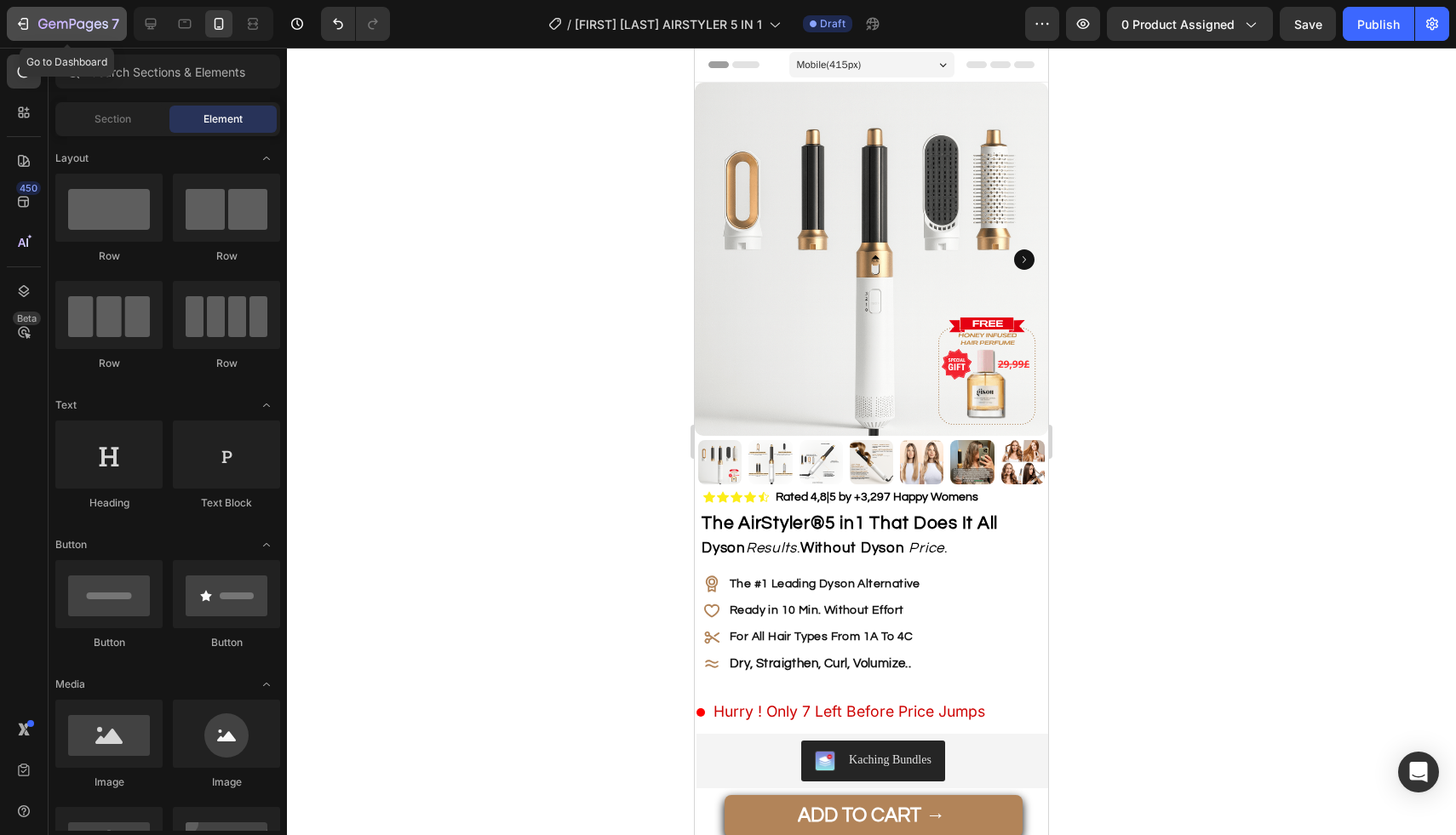 click 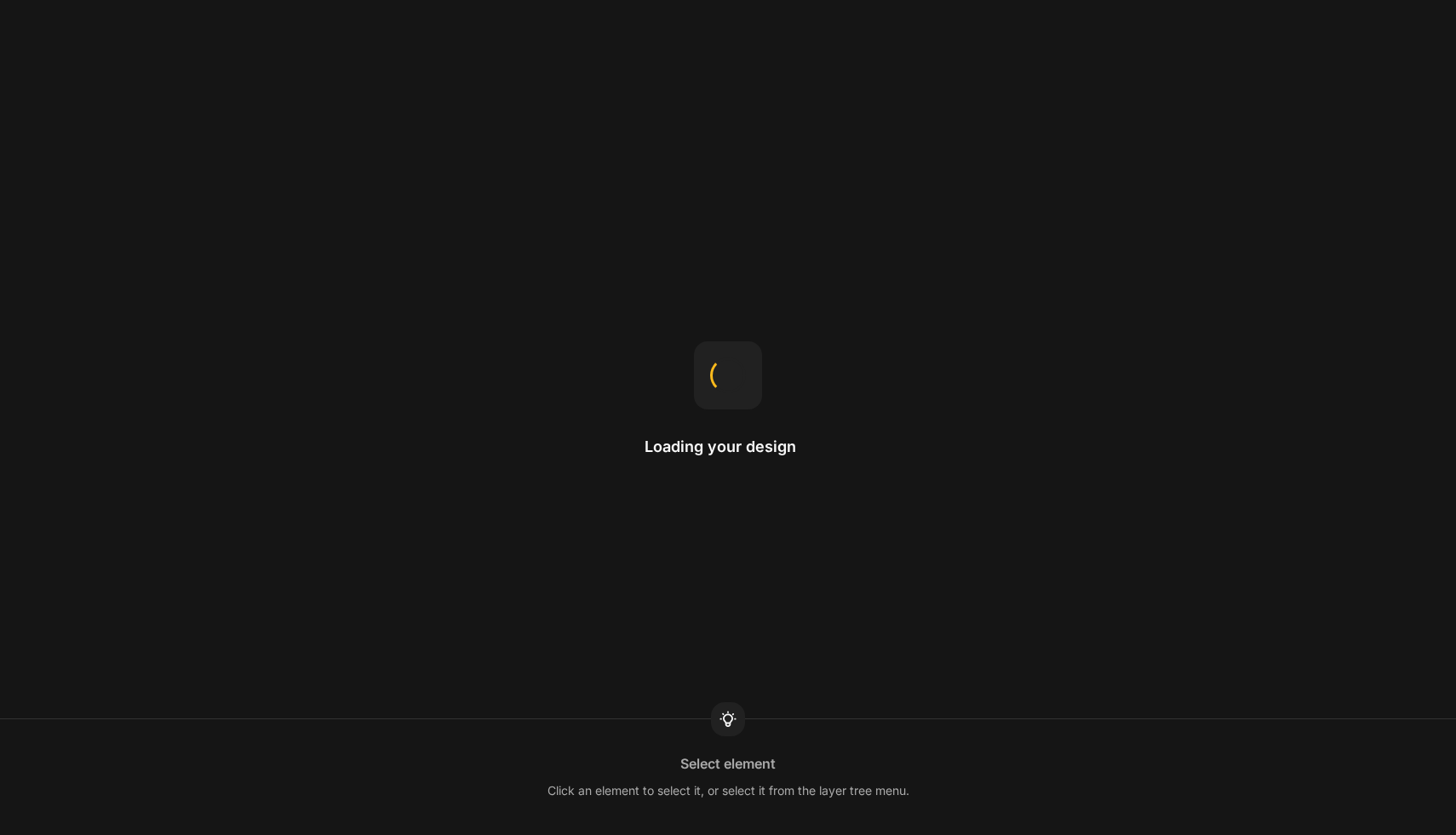 scroll, scrollTop: 0, scrollLeft: 0, axis: both 